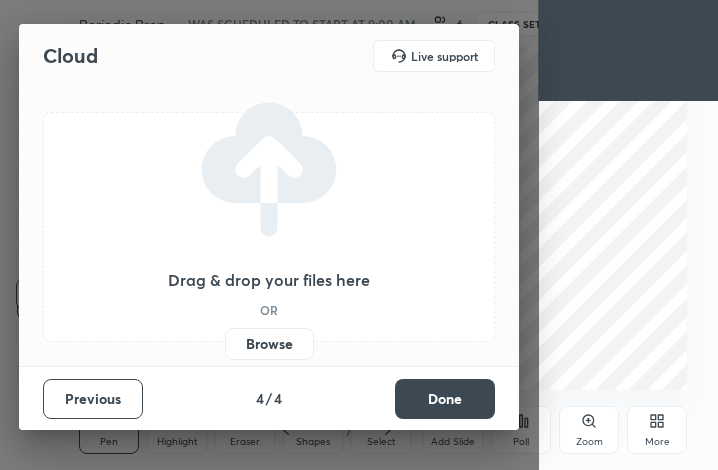 scroll, scrollTop: 0, scrollLeft: 0, axis: both 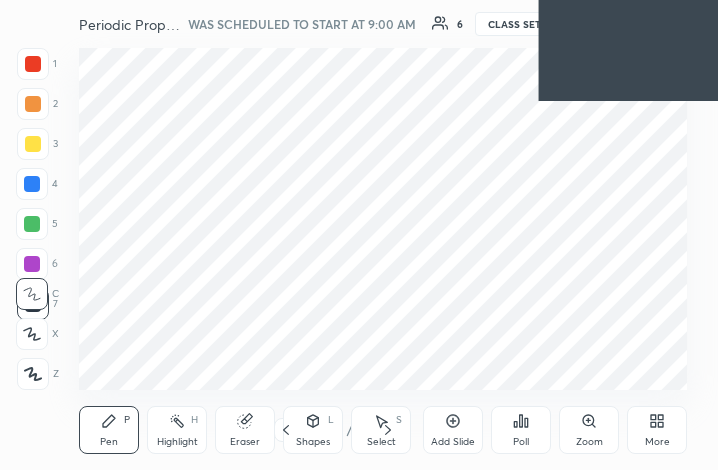 click 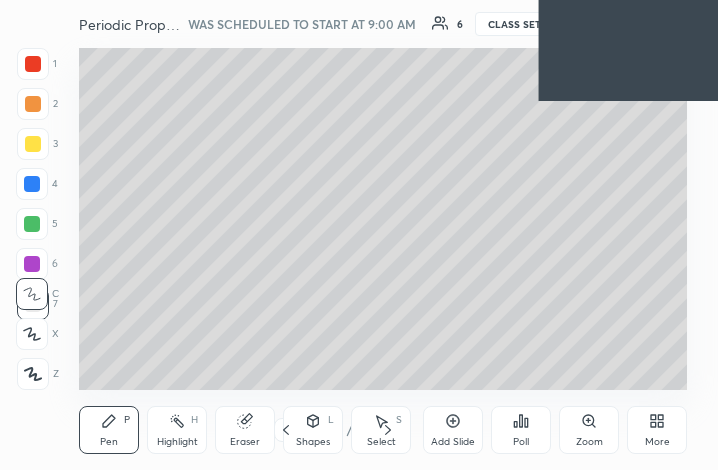 click on "Add Slide" at bounding box center [453, 430] 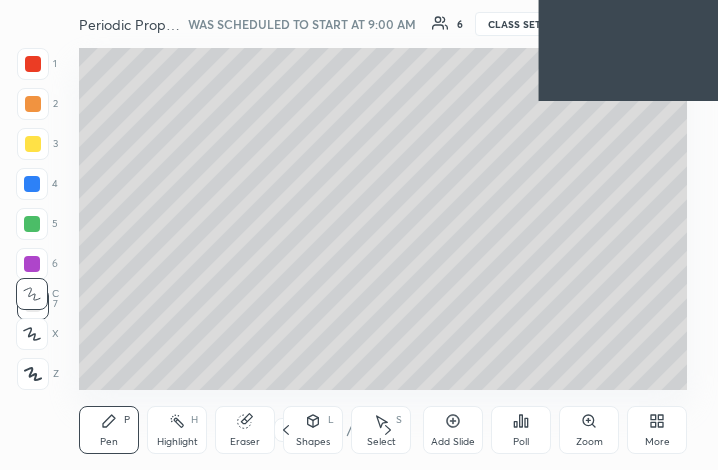 click on "Add Slide" at bounding box center [453, 430] 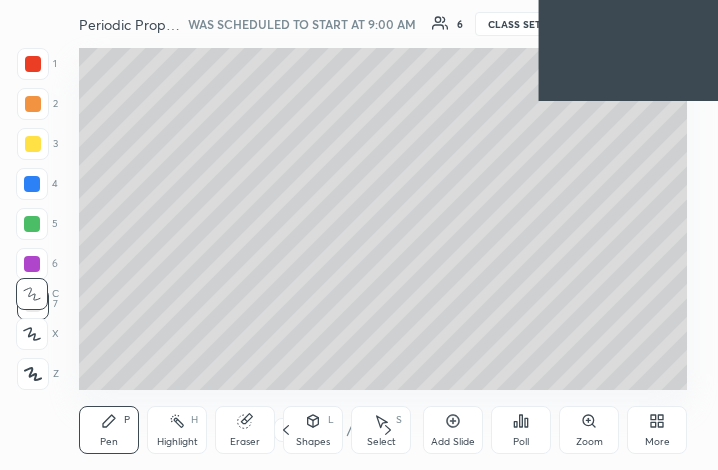 click on "Add Slide" at bounding box center [453, 430] 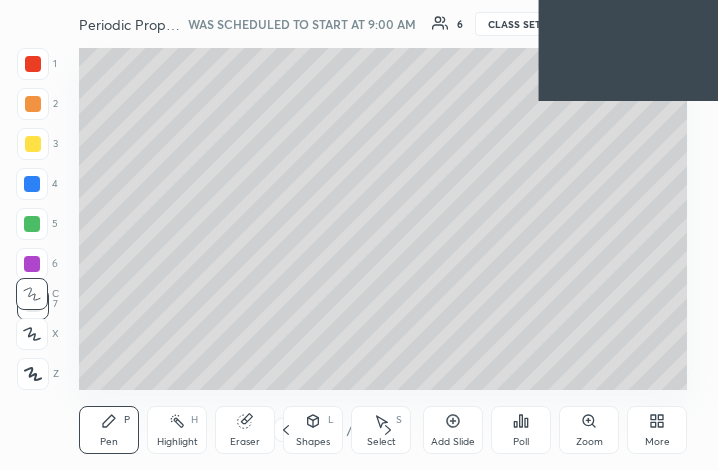 click 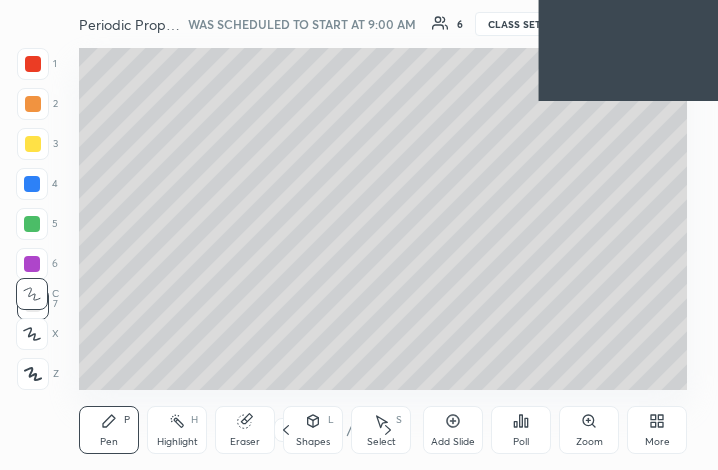 click on "Add Slide" at bounding box center [453, 430] 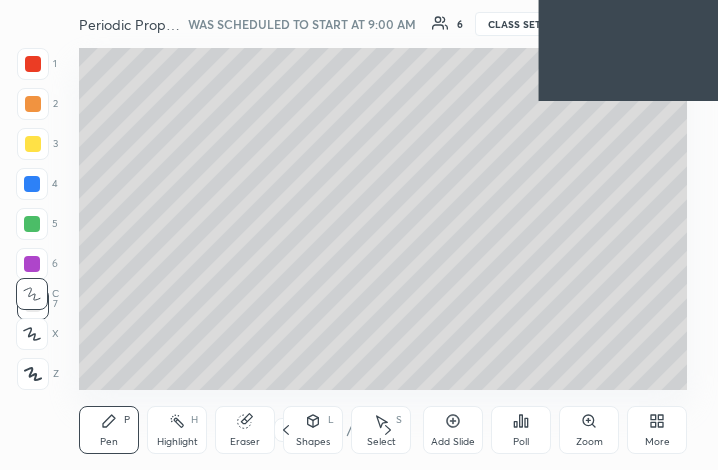 click on "Add Slide" at bounding box center [453, 430] 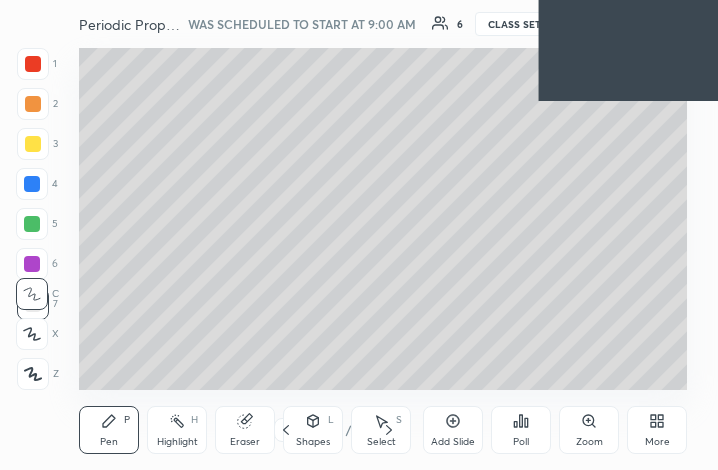 click on "Add Slide" at bounding box center (453, 430) 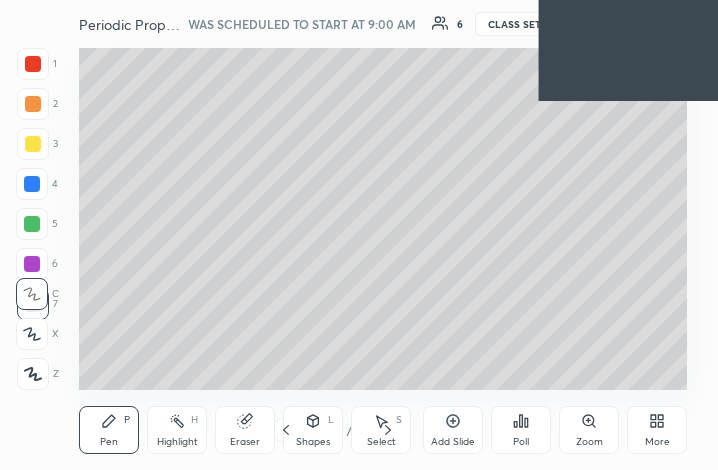 click on "More" at bounding box center (657, 430) 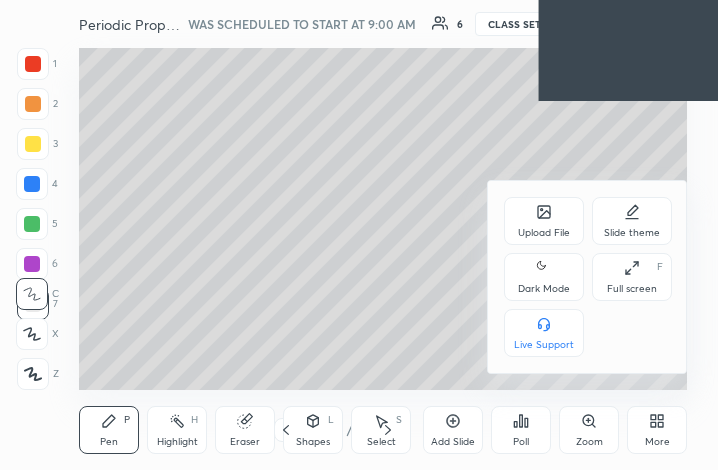 click on "Full screen F" at bounding box center [632, 277] 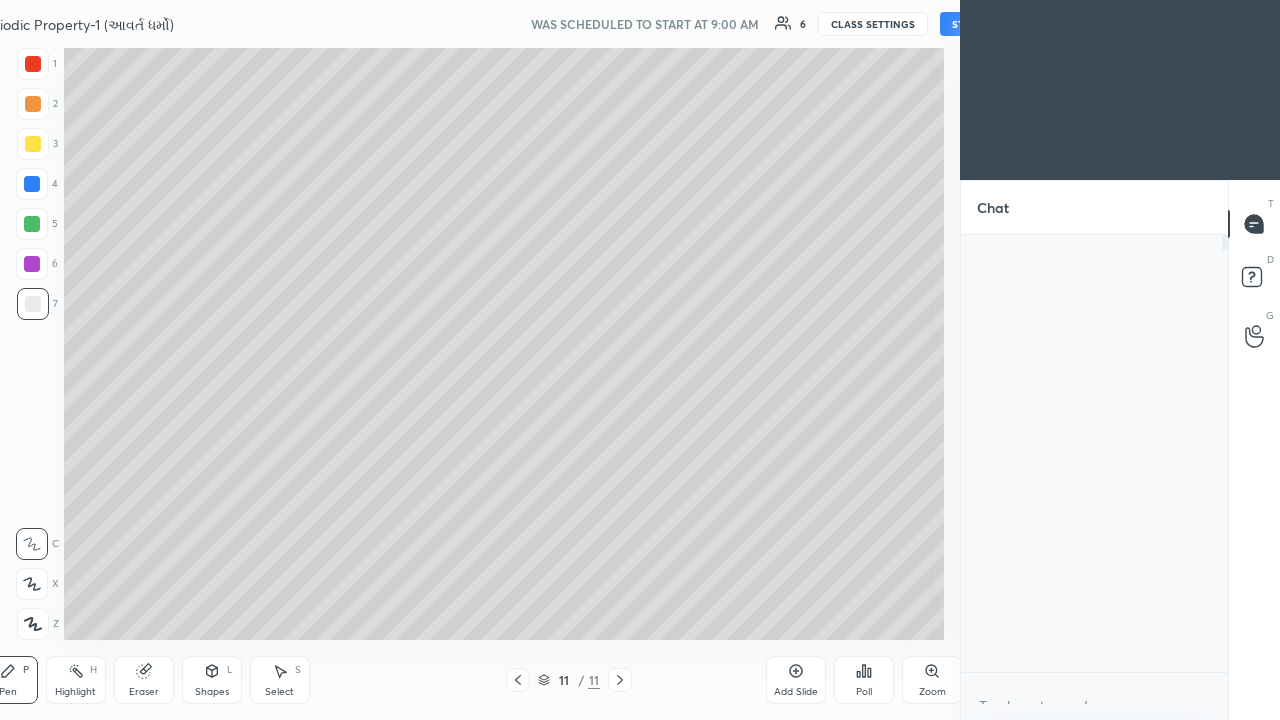 scroll, scrollTop: 99408, scrollLeft: 98818, axis: both 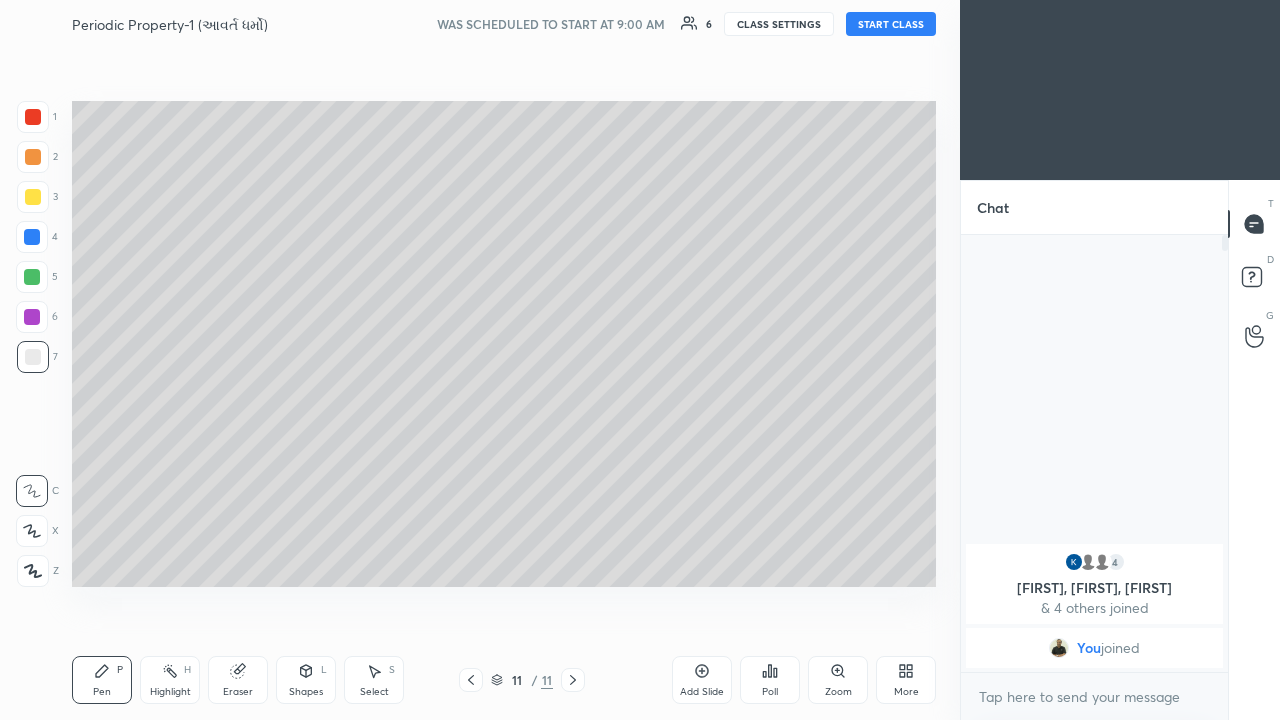 click on "More" at bounding box center [906, 680] 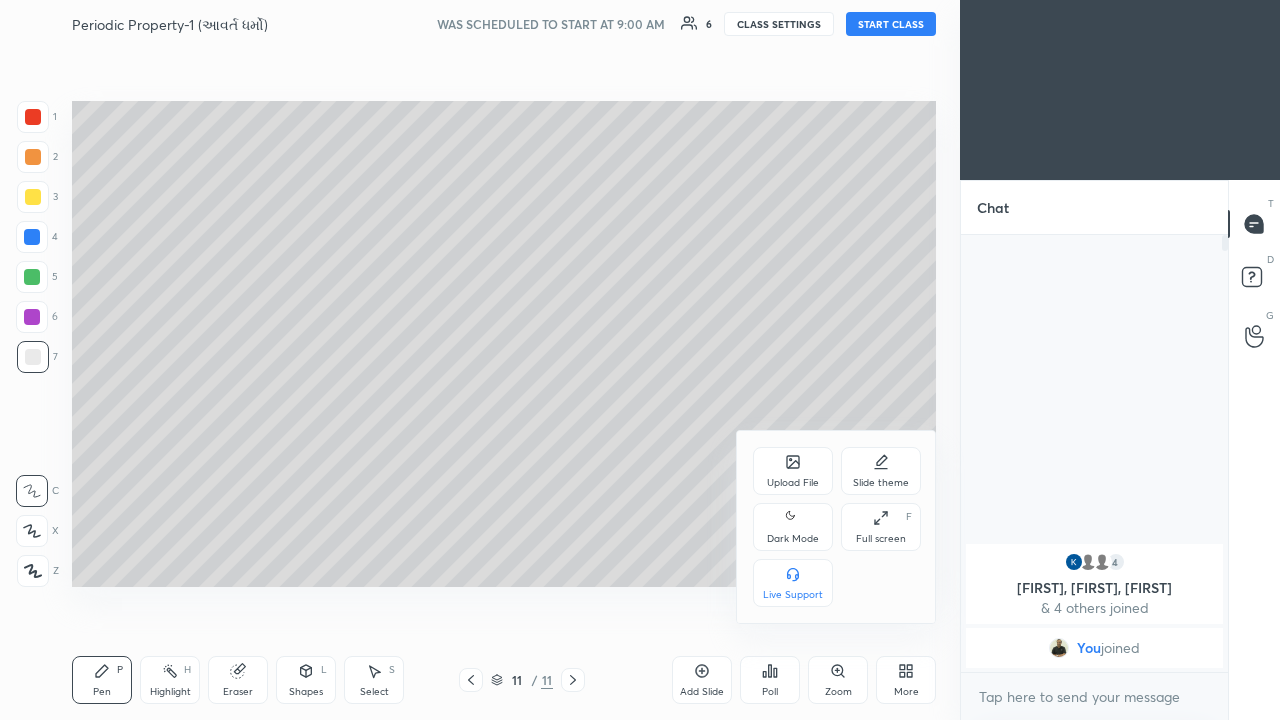 click 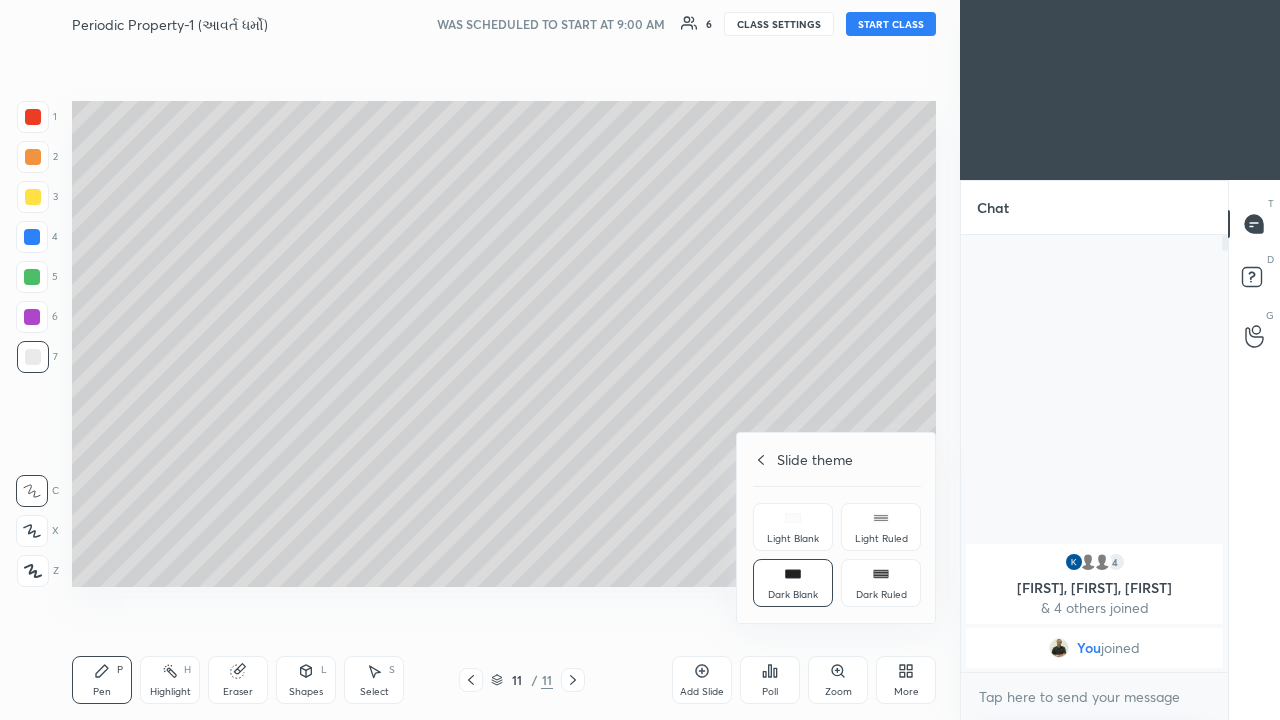 click on "Dark Ruled" at bounding box center (881, 583) 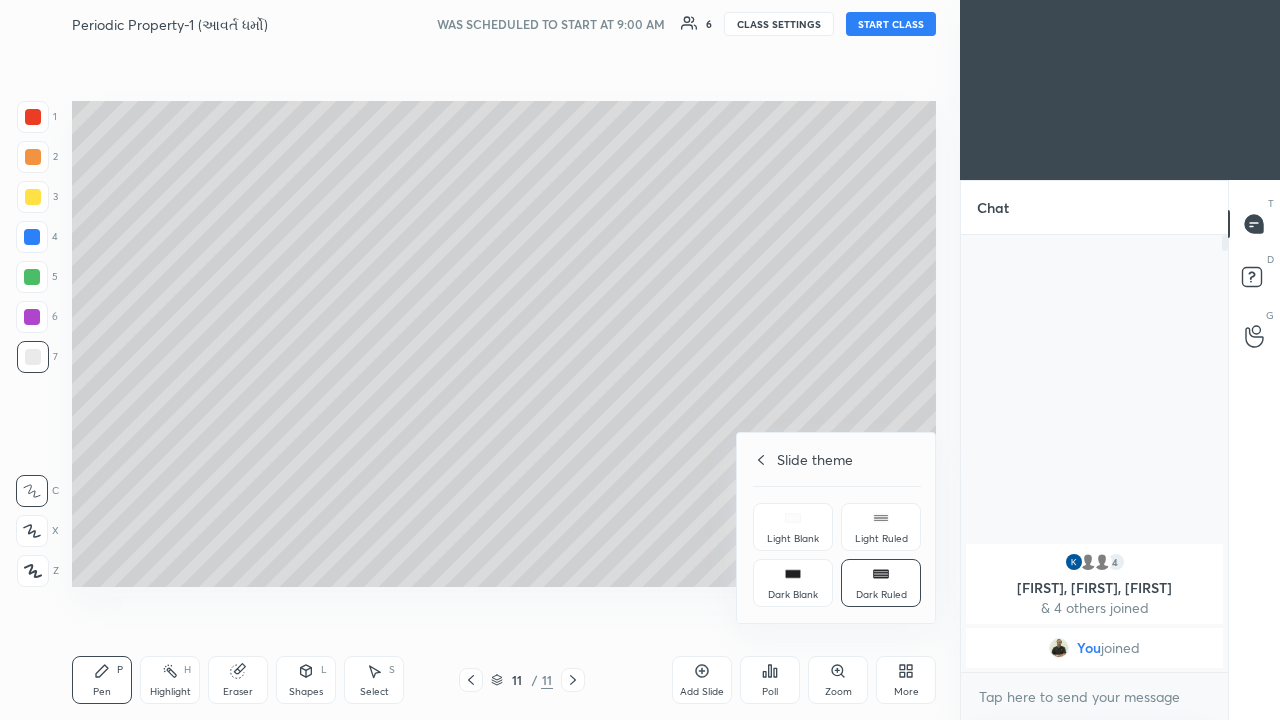 click at bounding box center (640, 360) 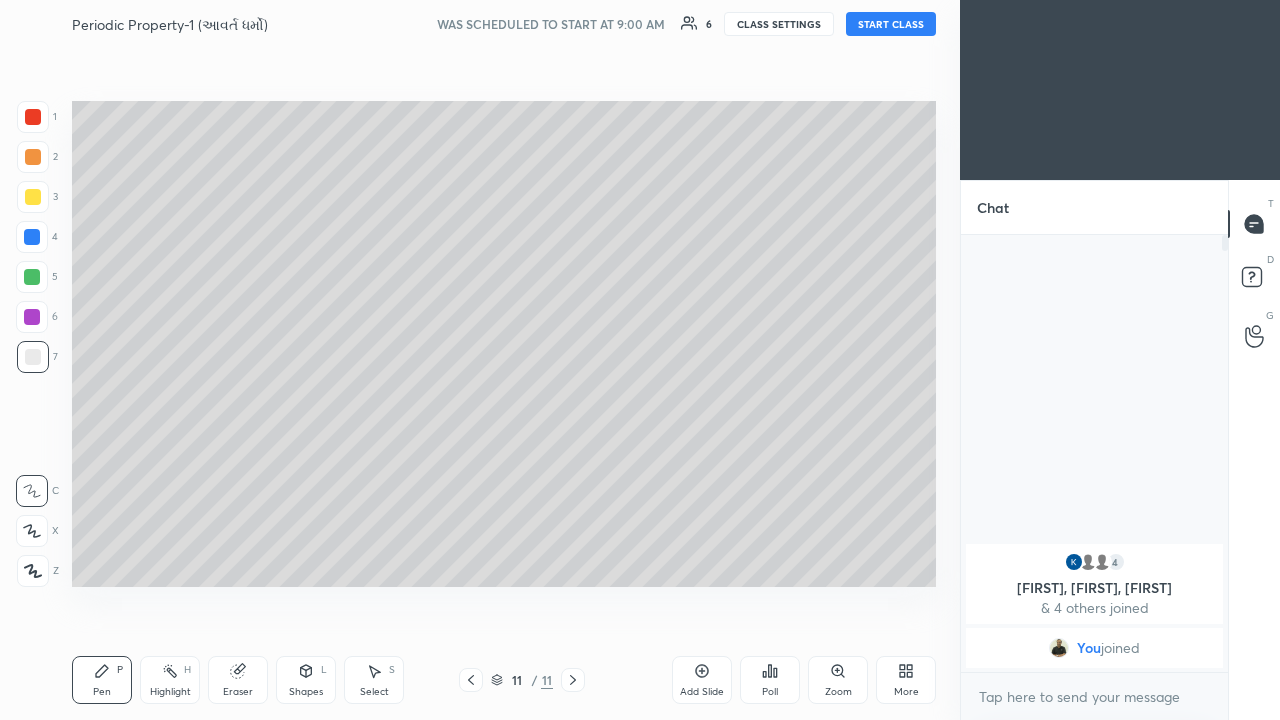 click 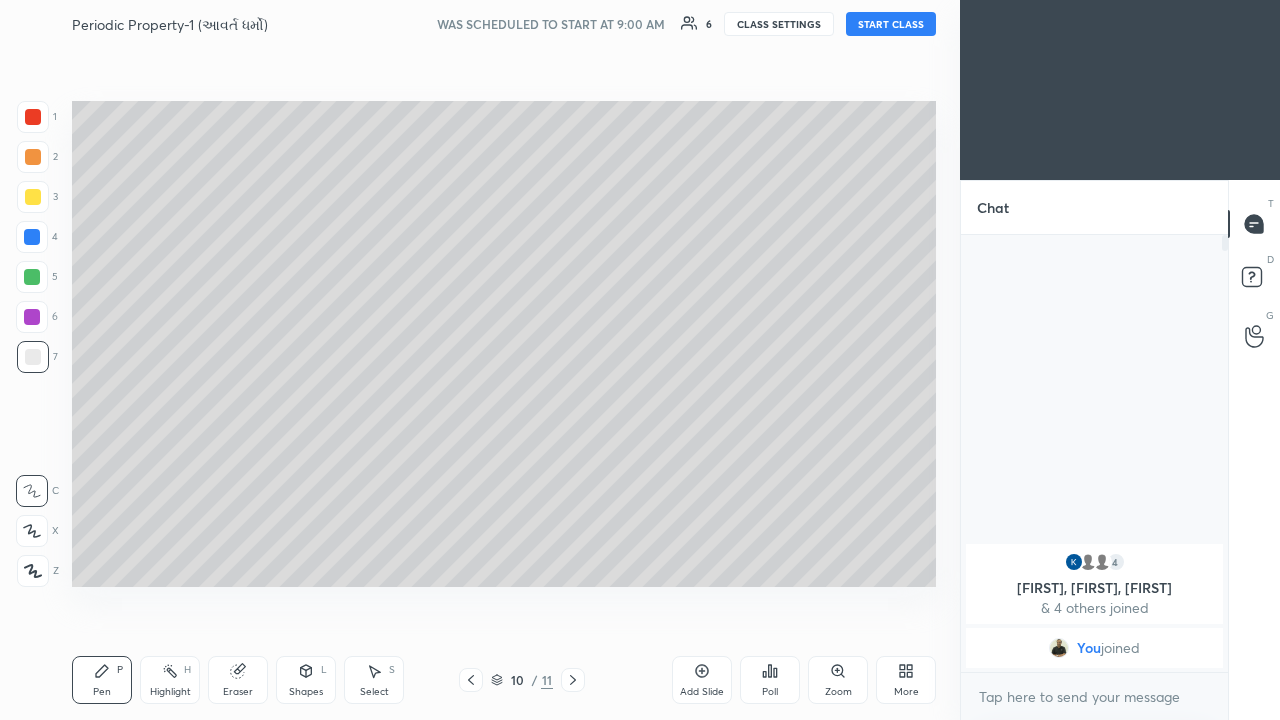 click 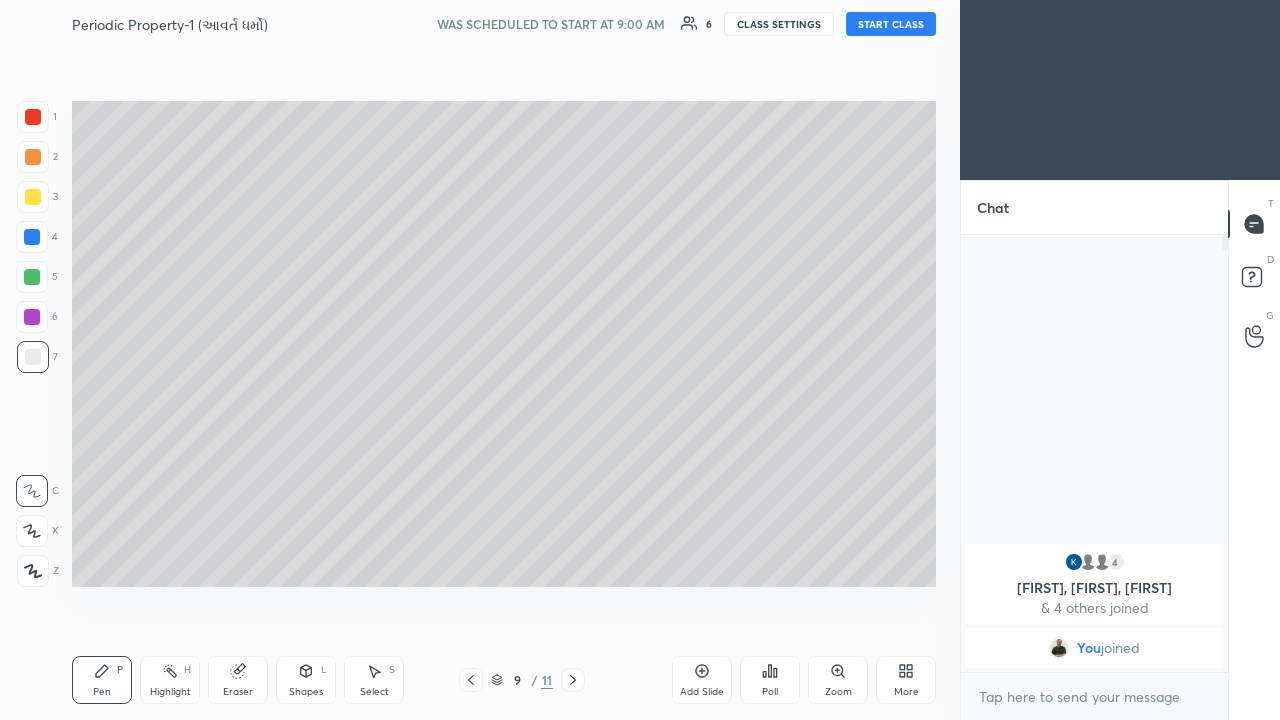 click 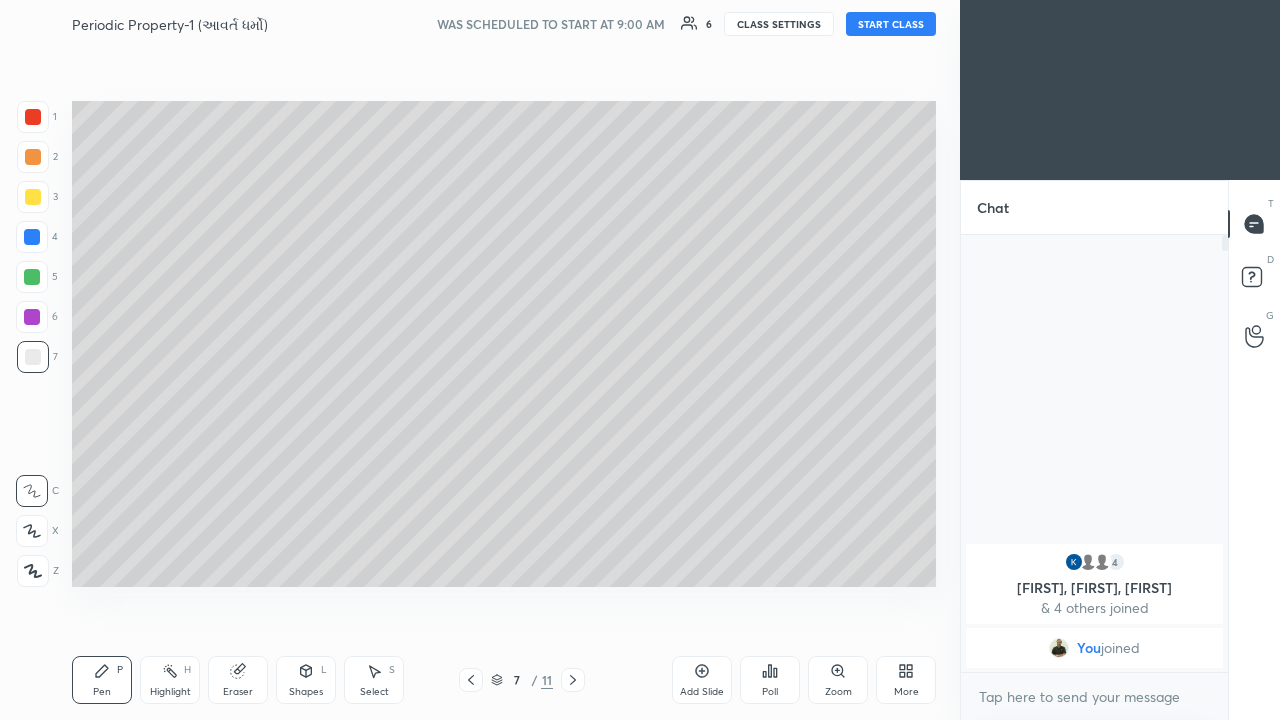 click 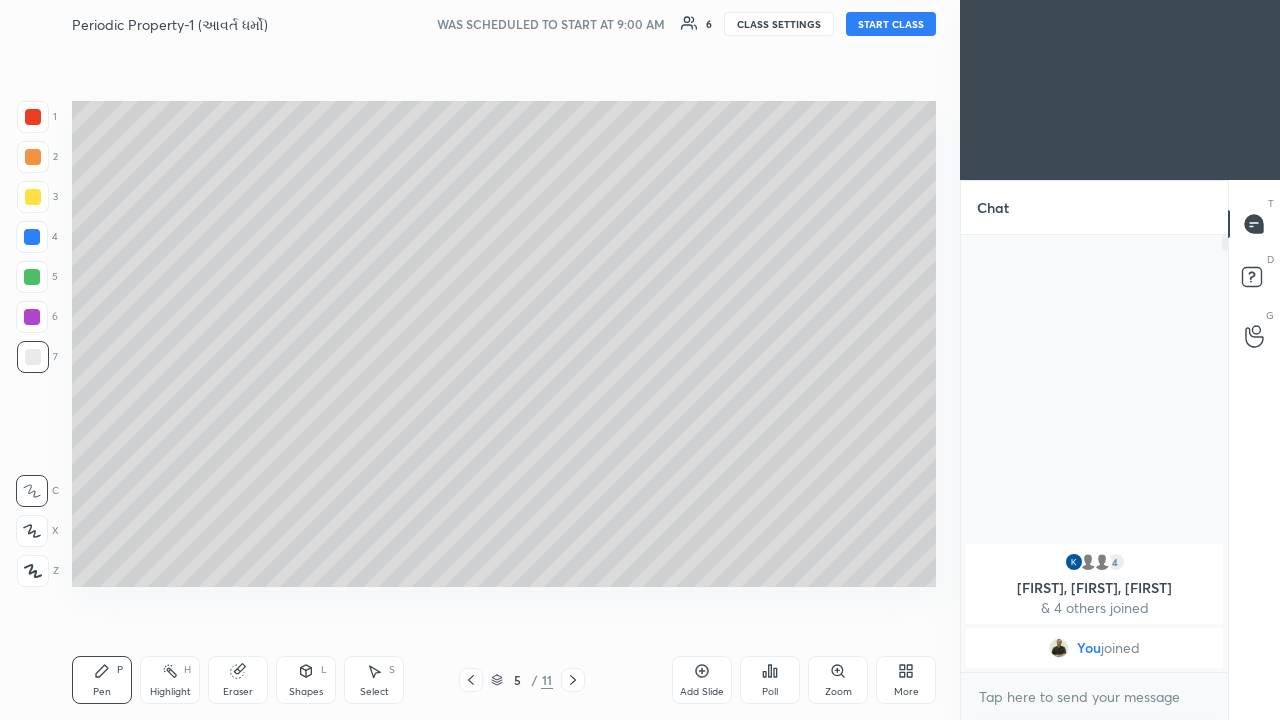 click 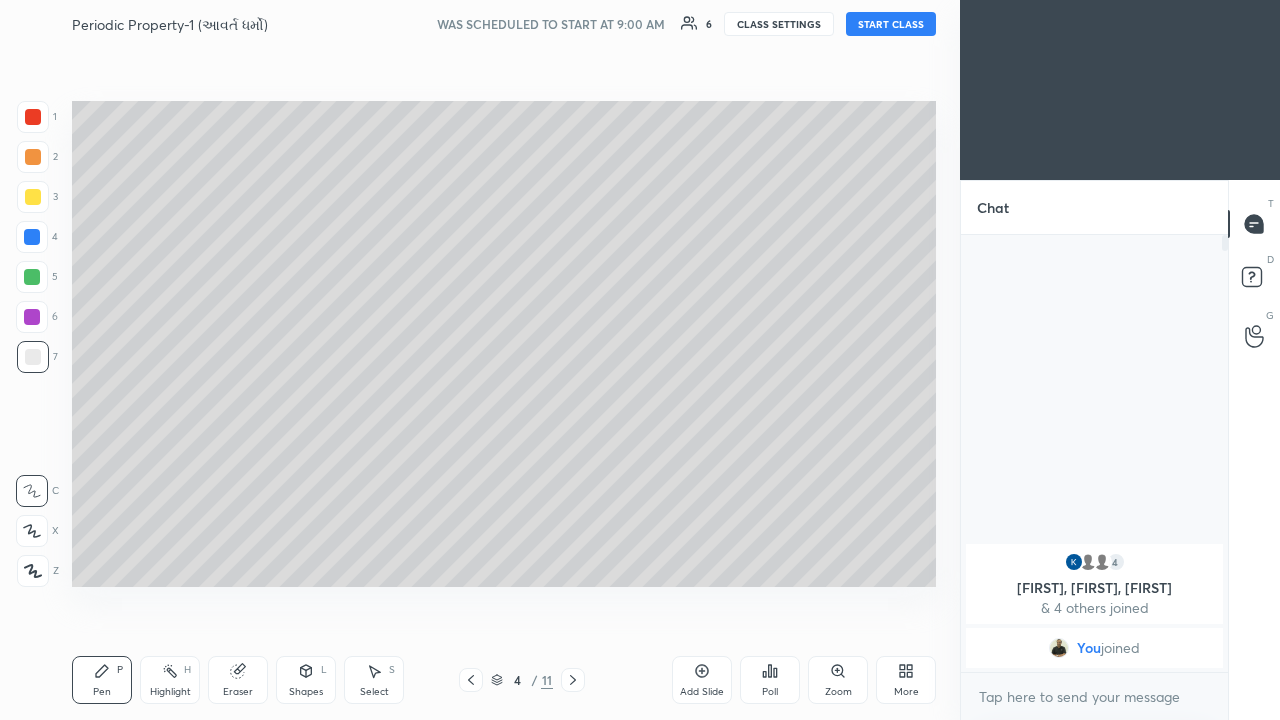 click 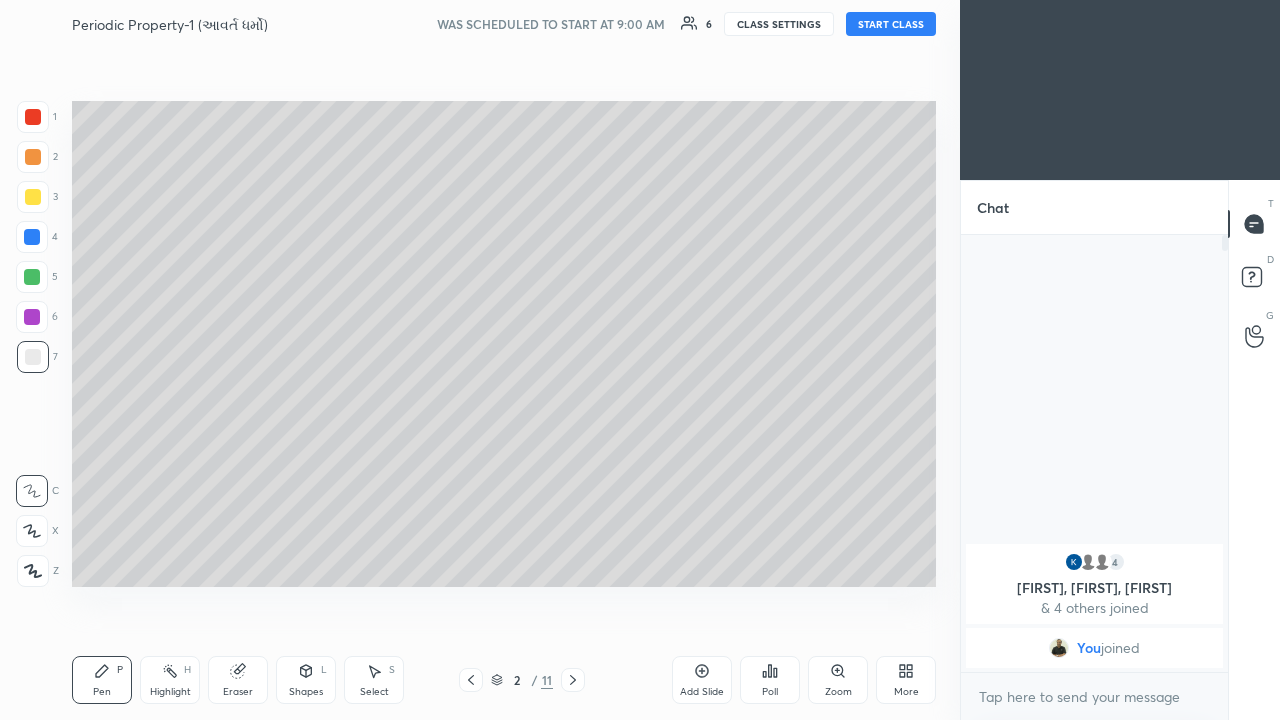 click 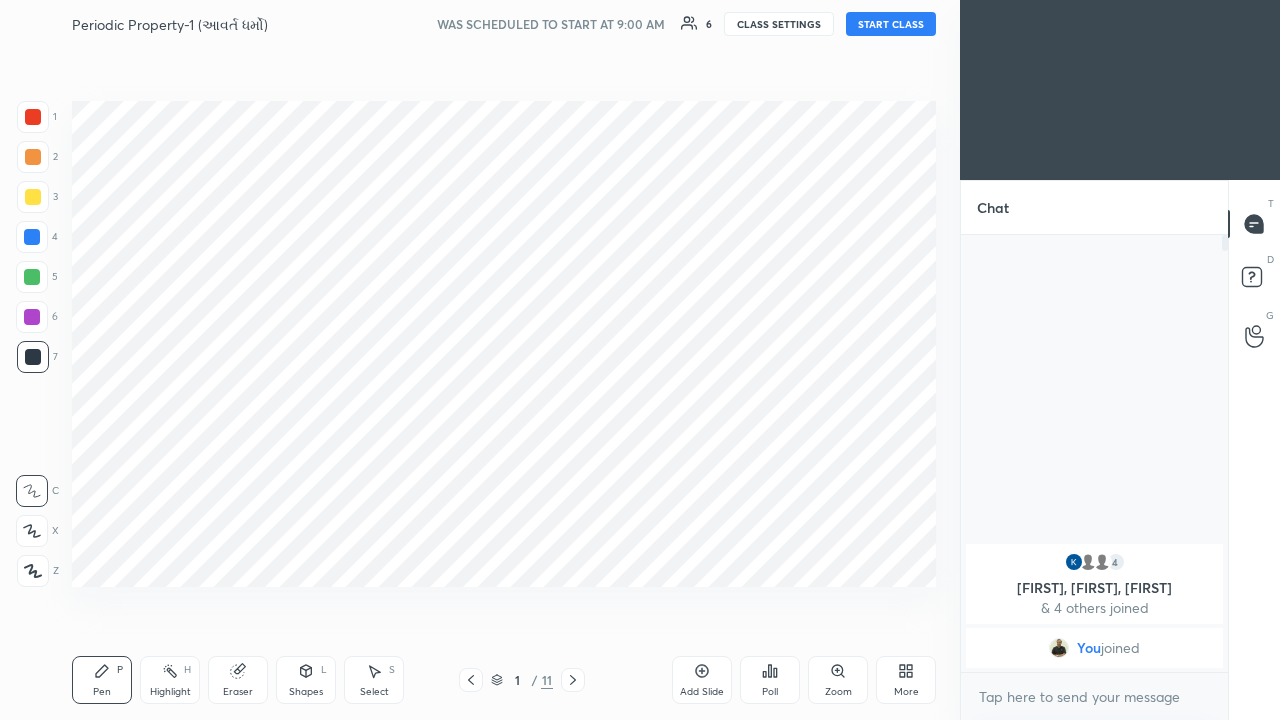 click at bounding box center [573, 680] 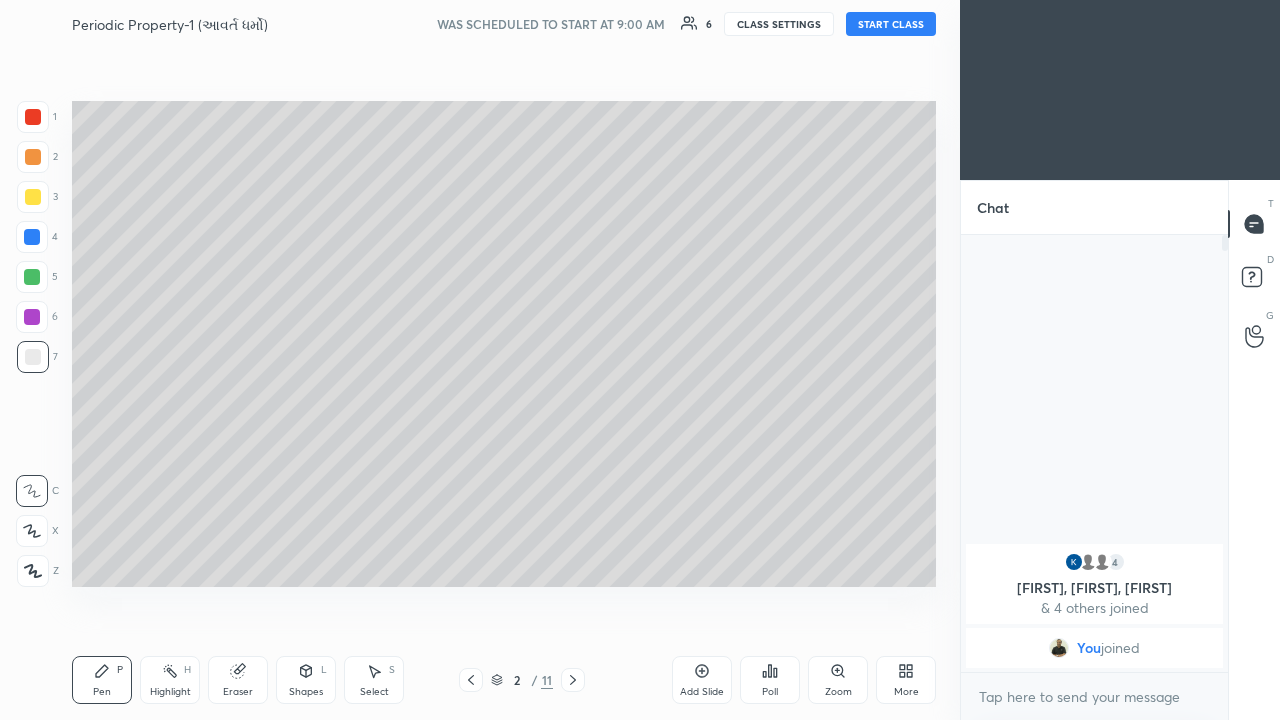 click 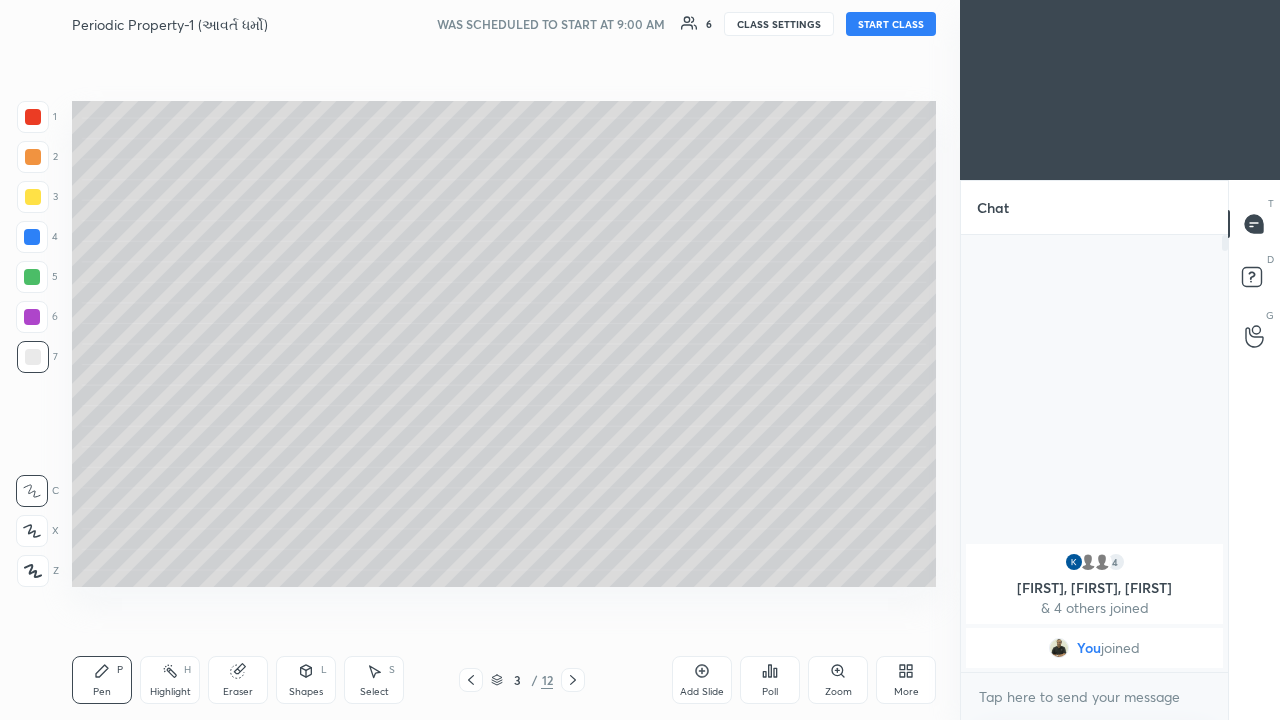 click 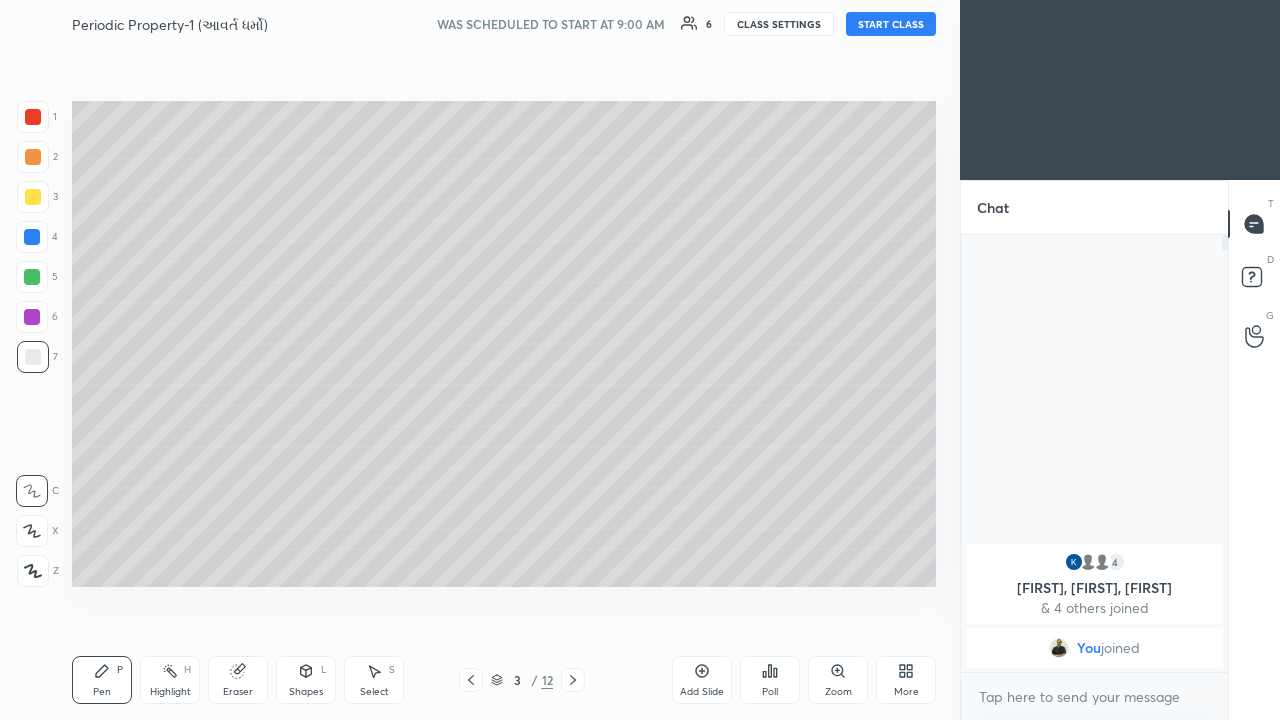 click 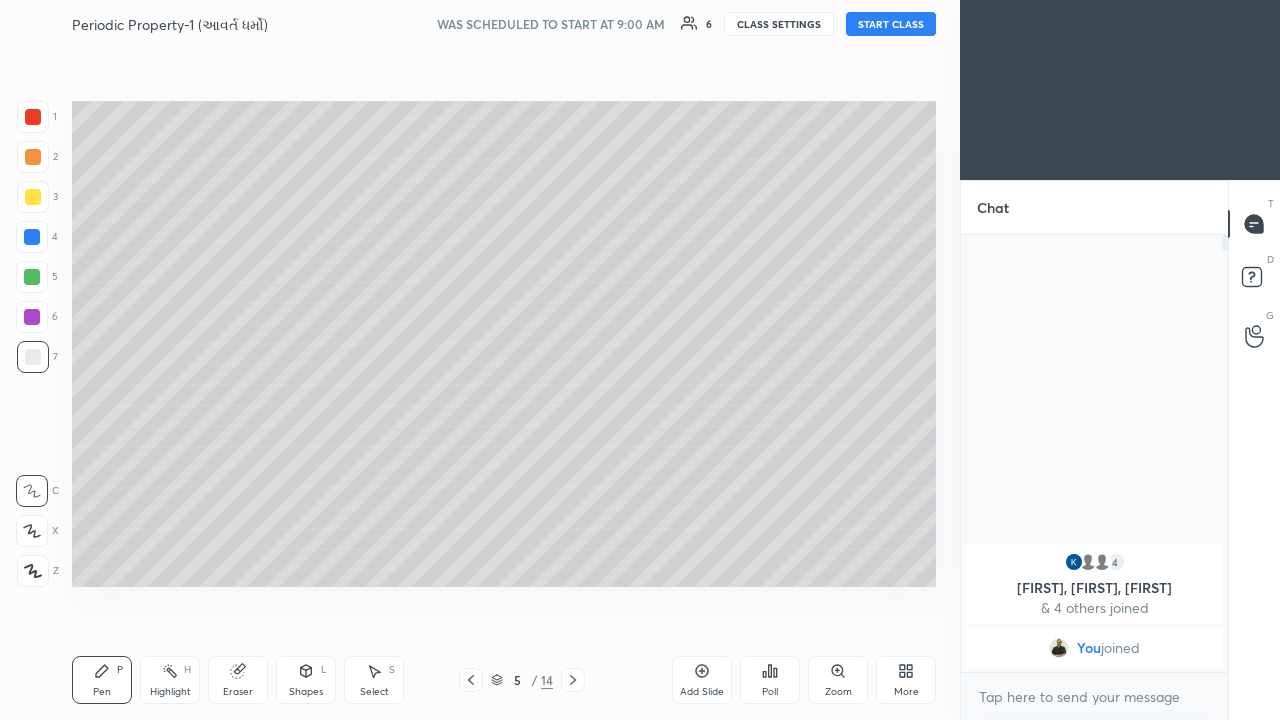 click 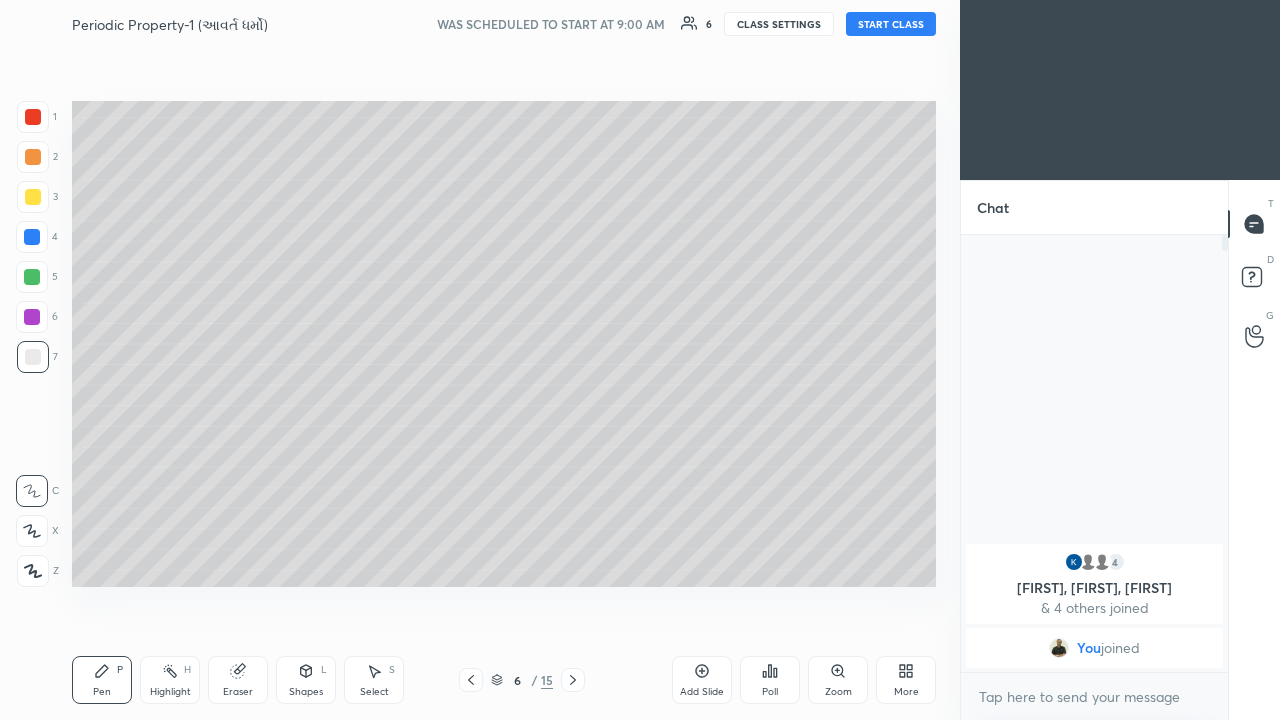 click 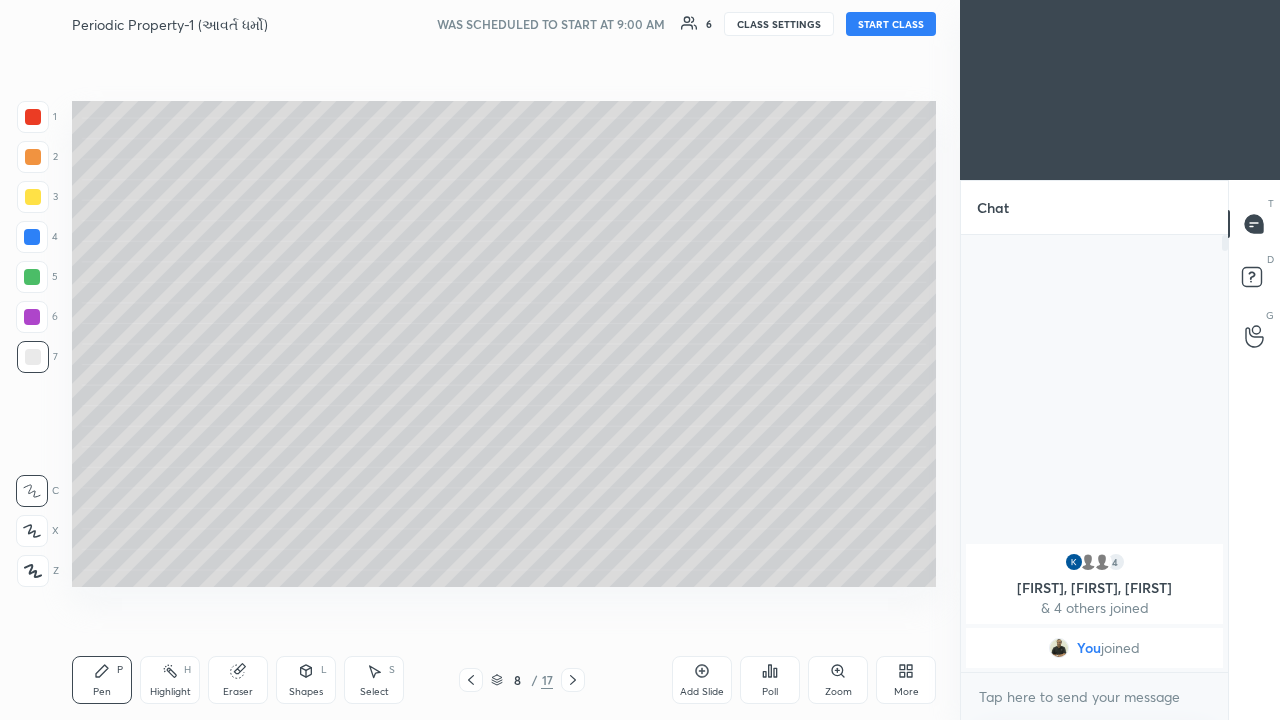 click 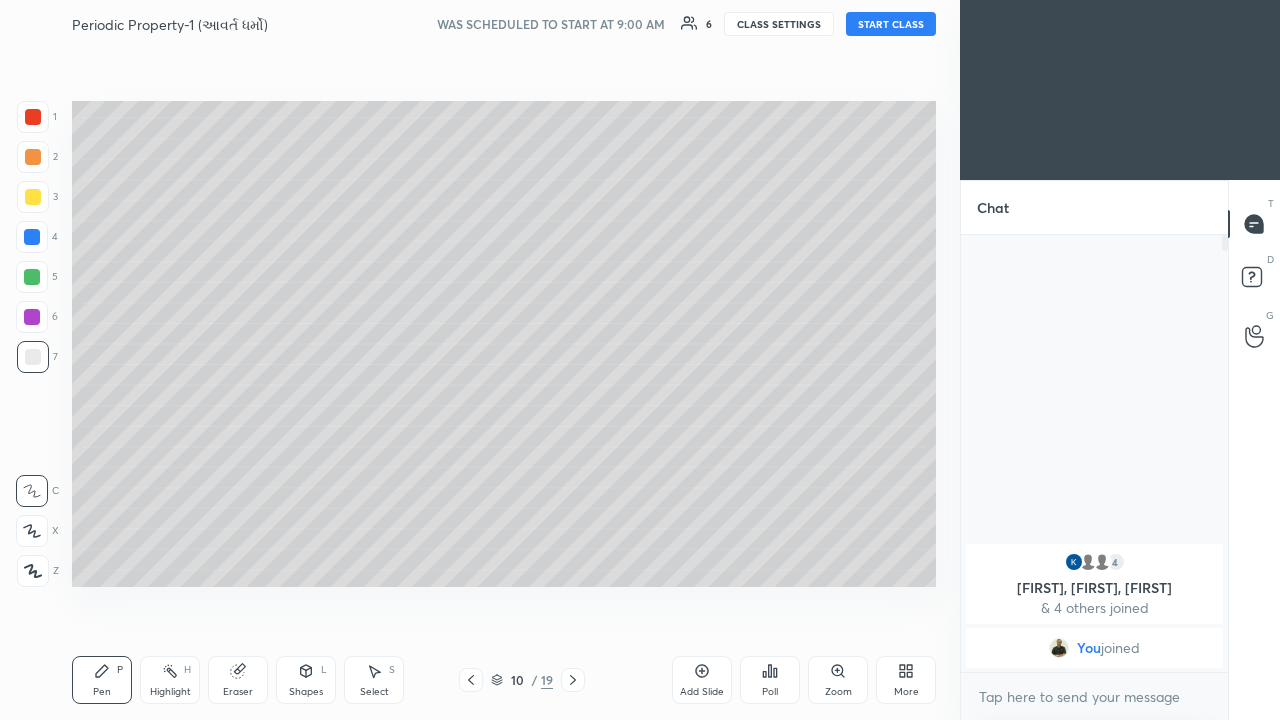 click 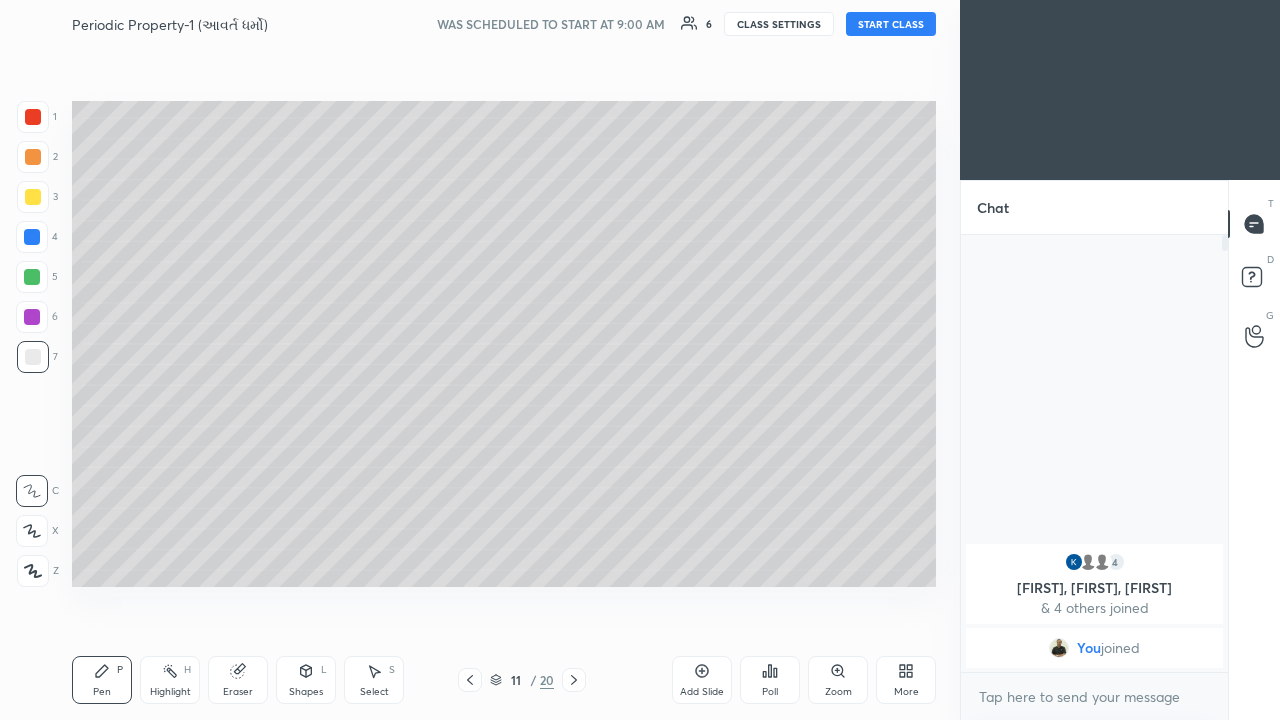 click 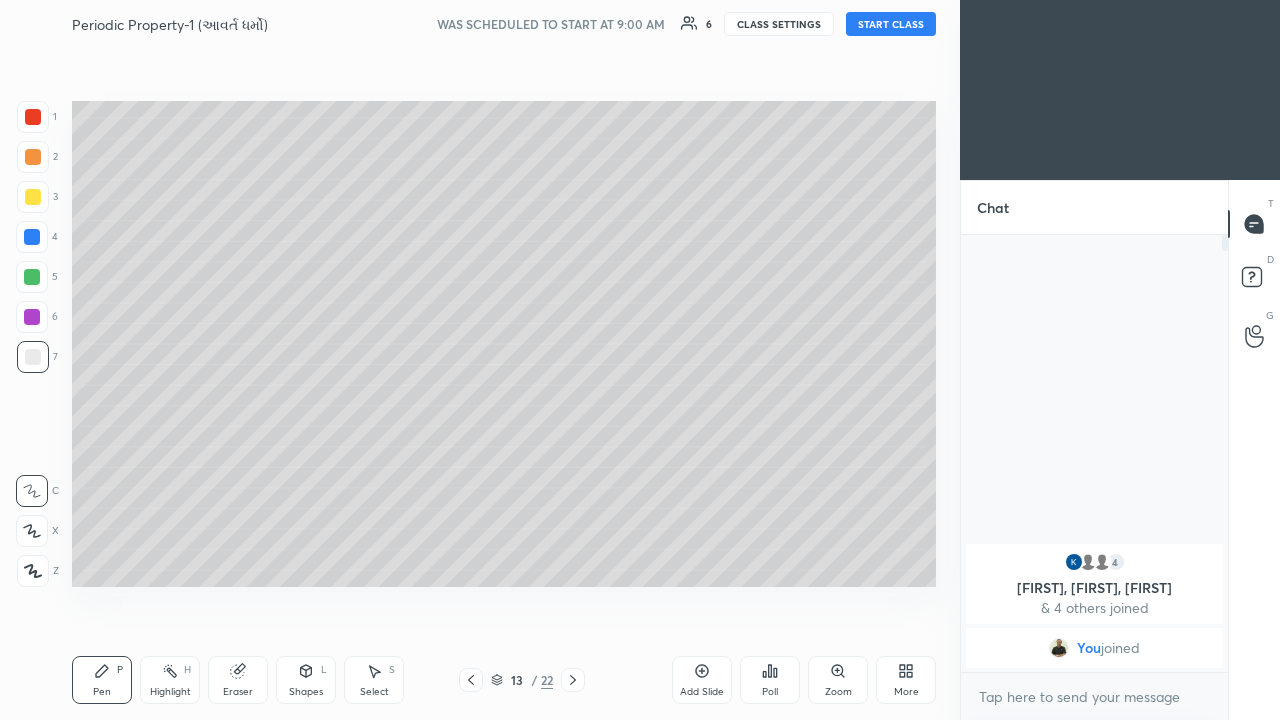 click 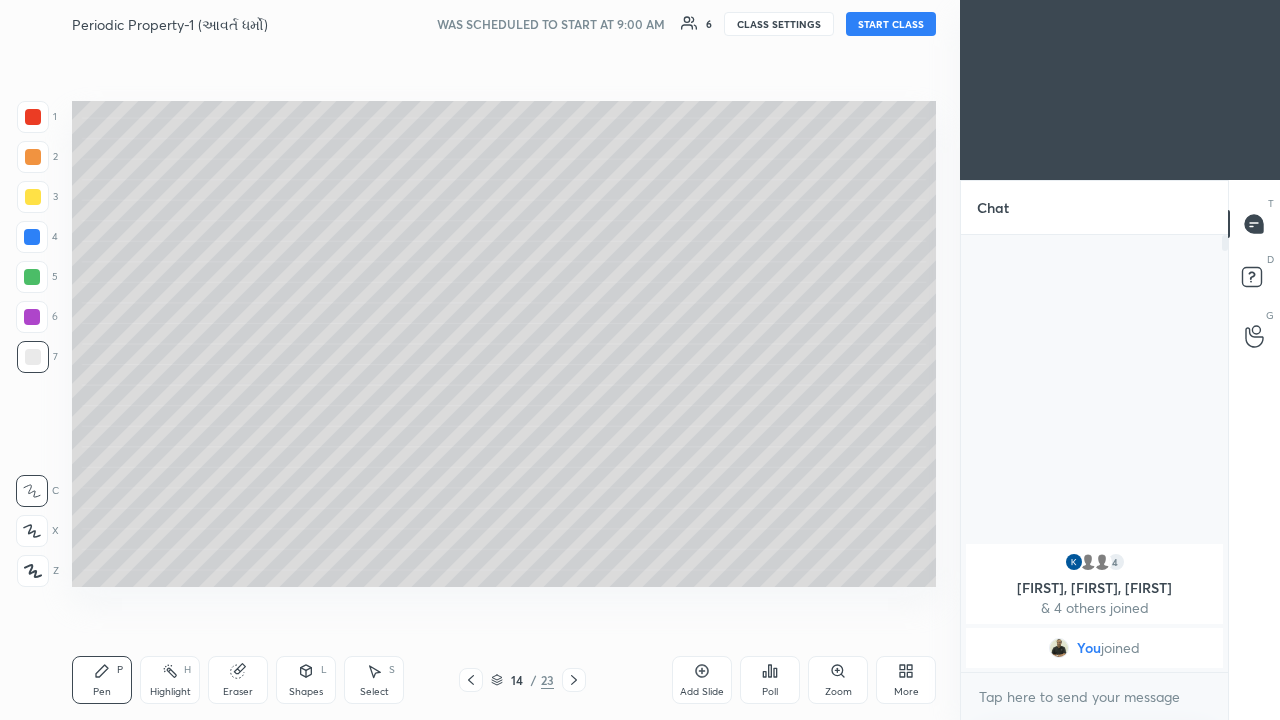 click on "Add Slide" at bounding box center [702, 680] 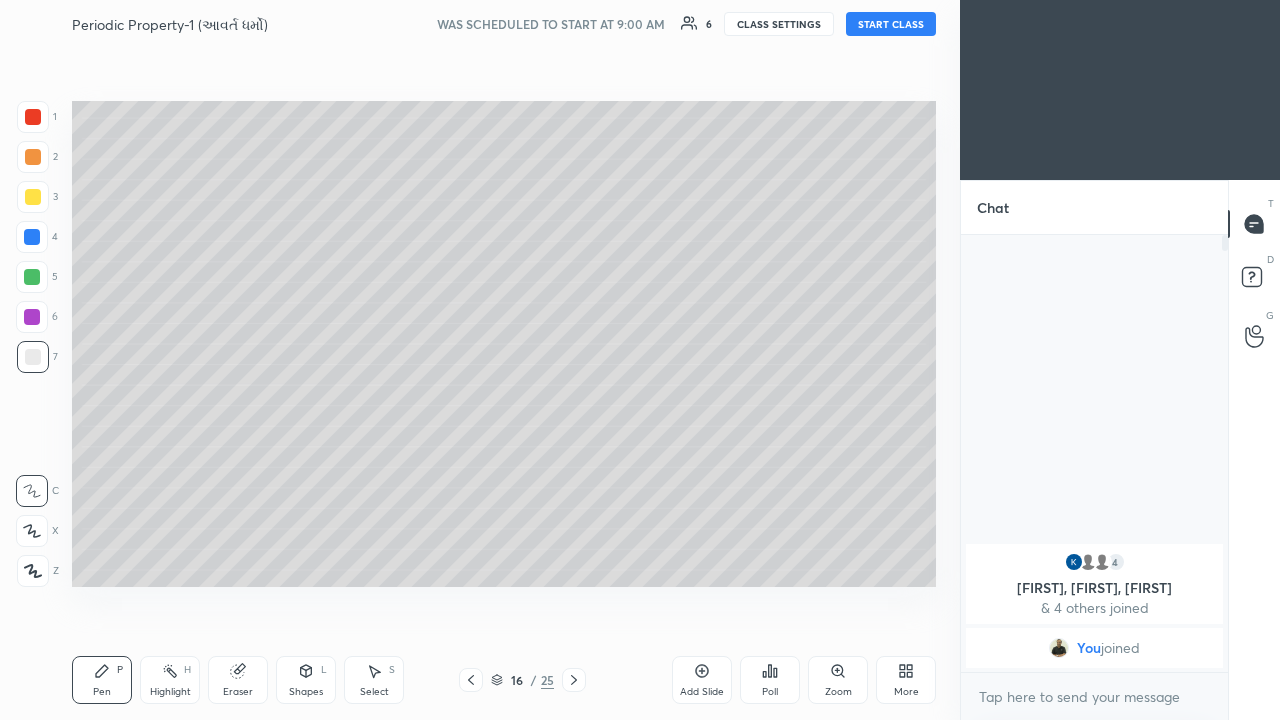 click on "Add Slide" at bounding box center (702, 680) 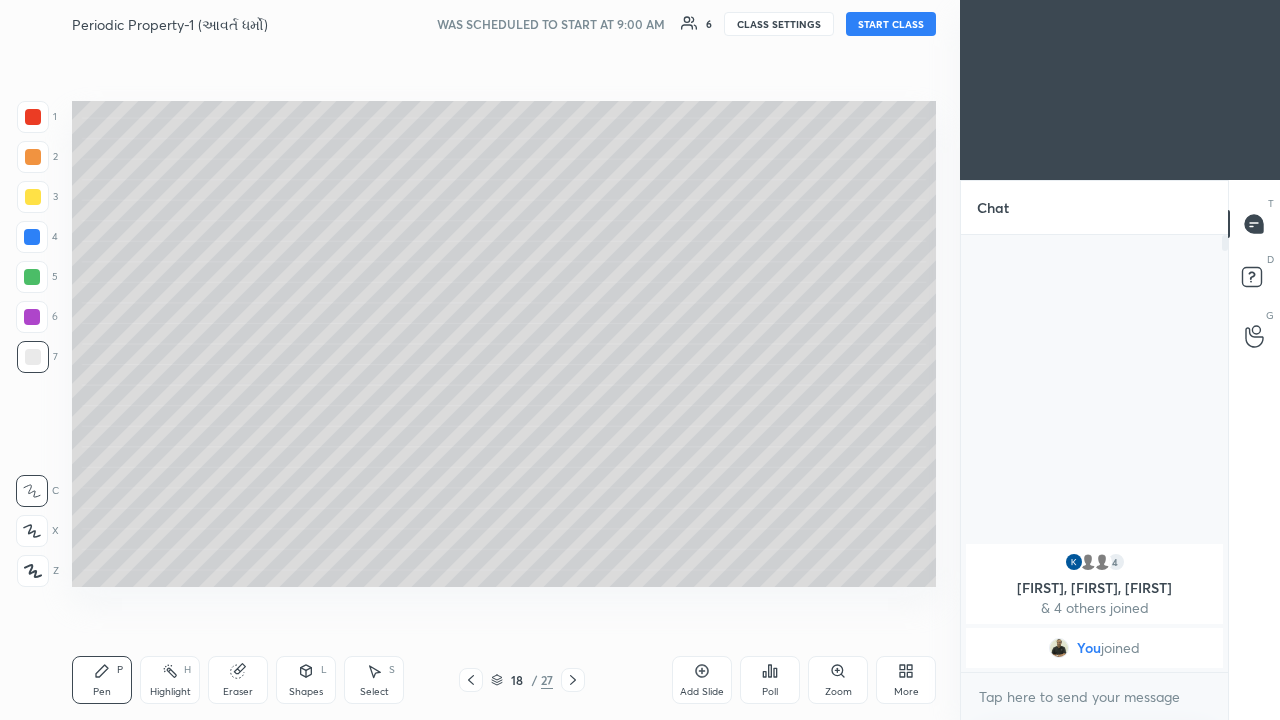 click on "START CLASS" at bounding box center [891, 24] 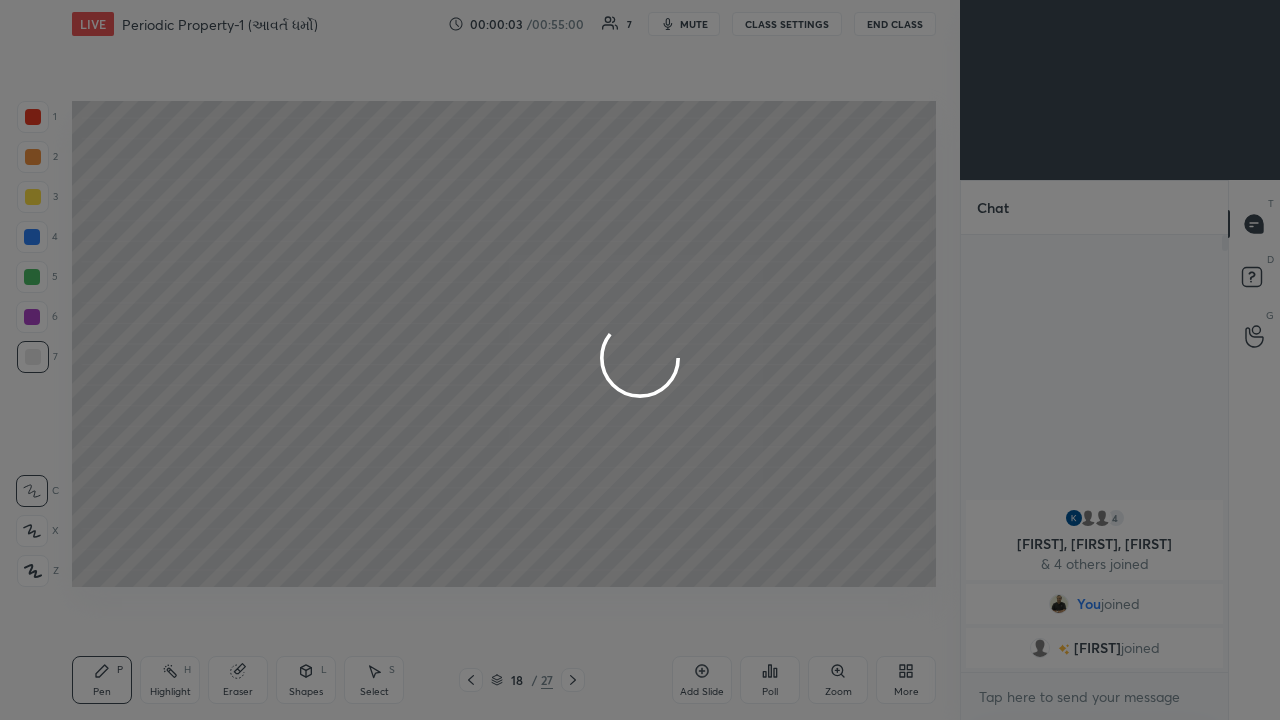 click at bounding box center [640, 360] 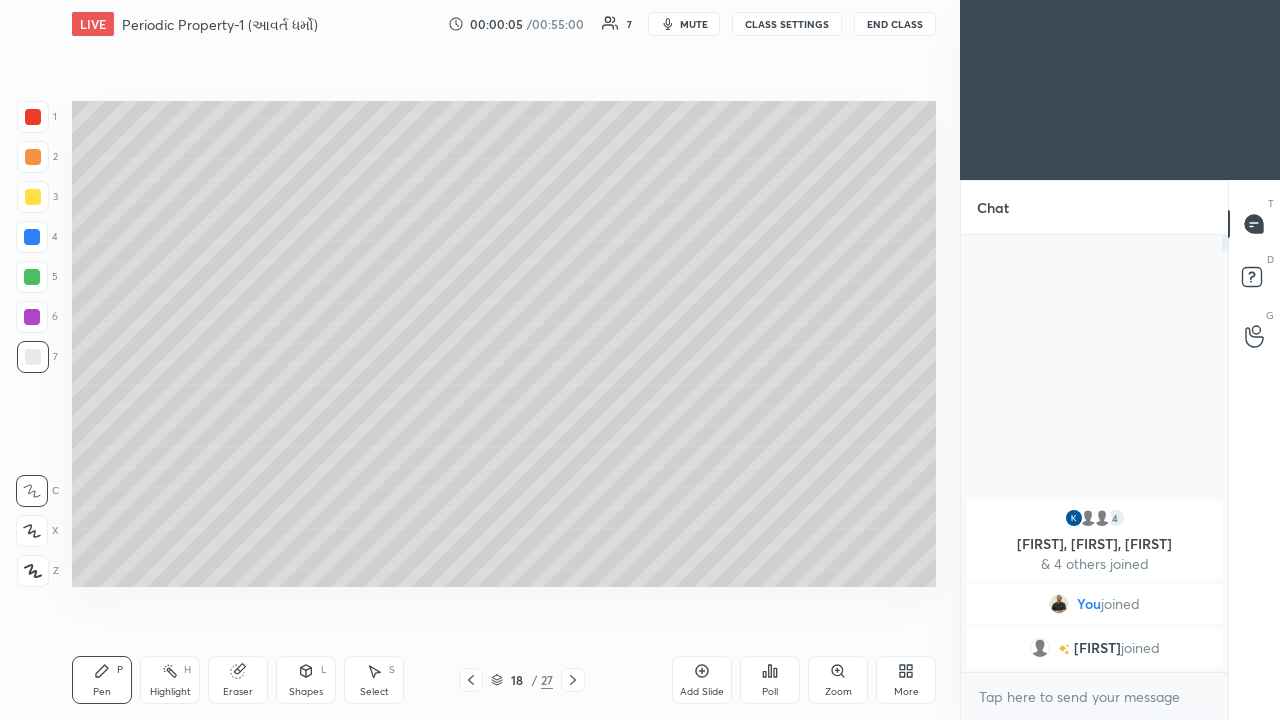 click at bounding box center (33, 157) 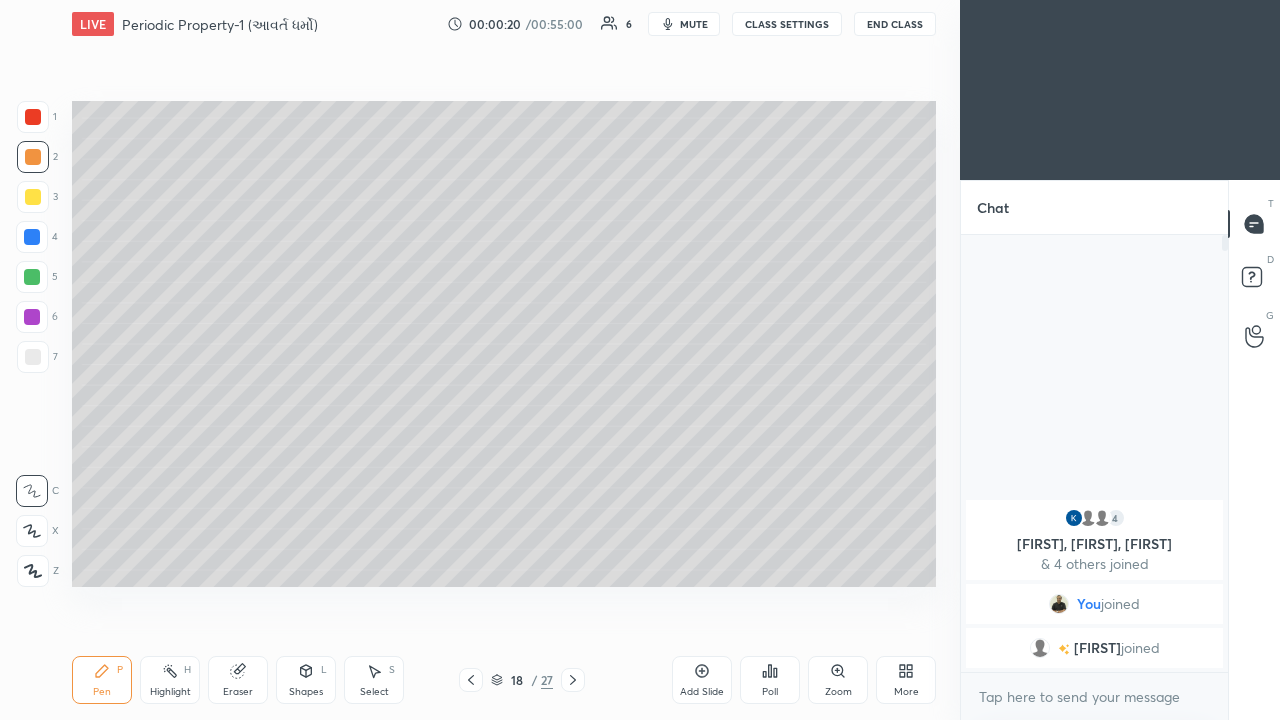 click 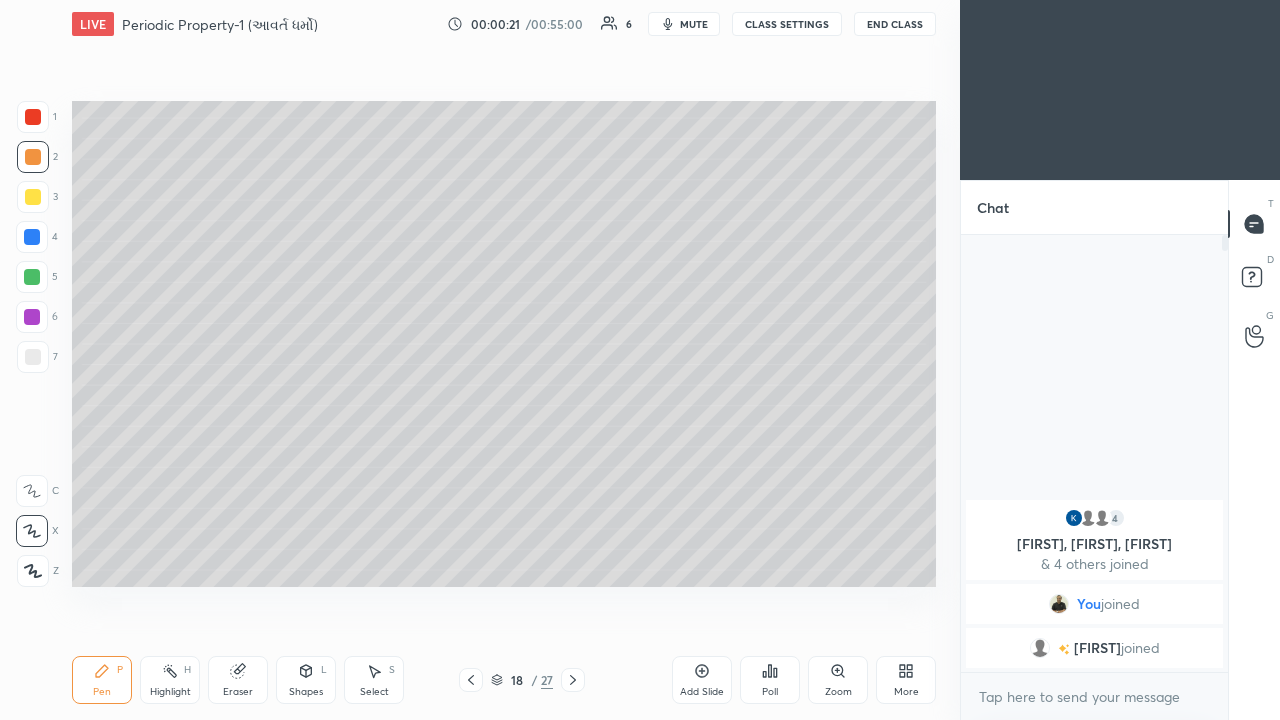 click at bounding box center (33, 117) 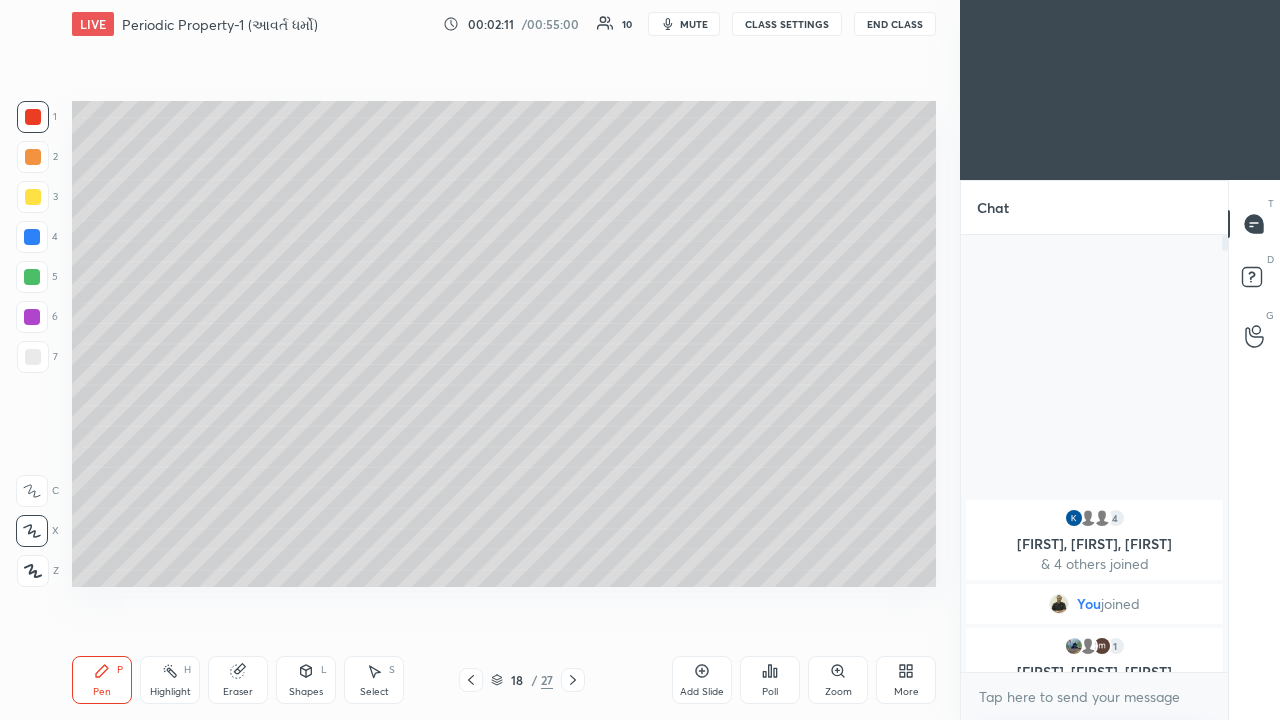 click at bounding box center (33, 157) 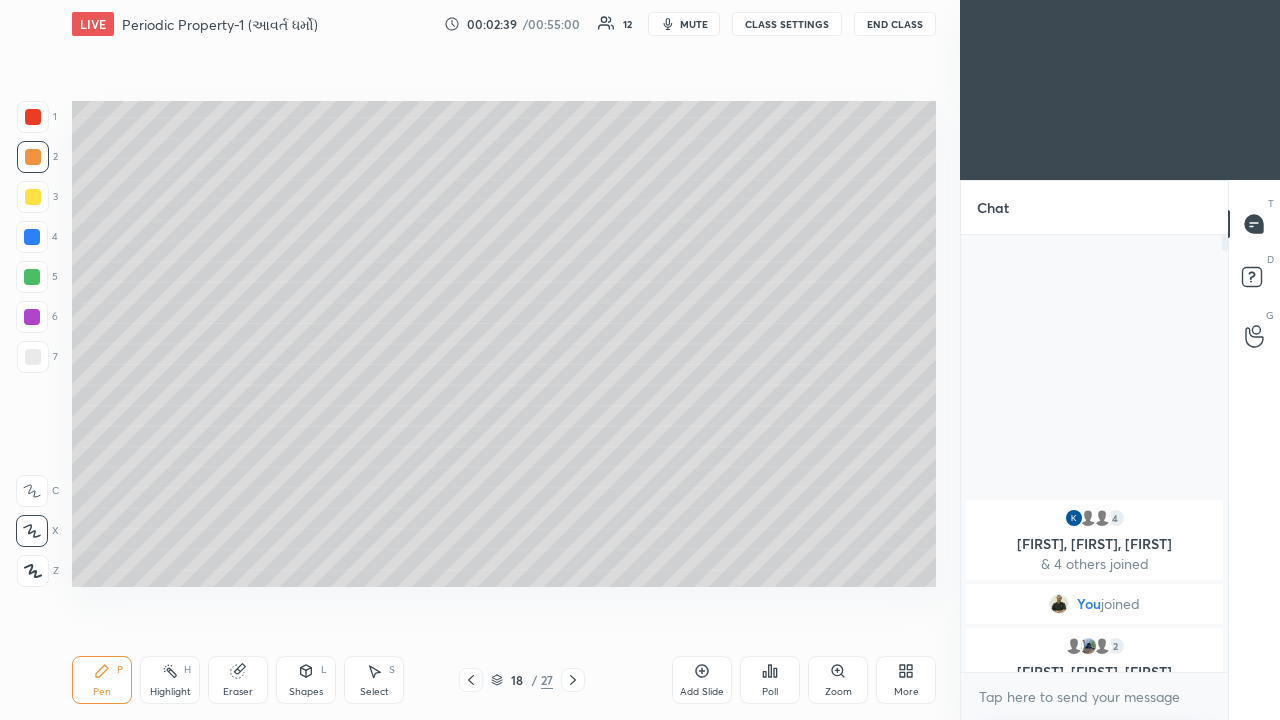 click at bounding box center (32, 317) 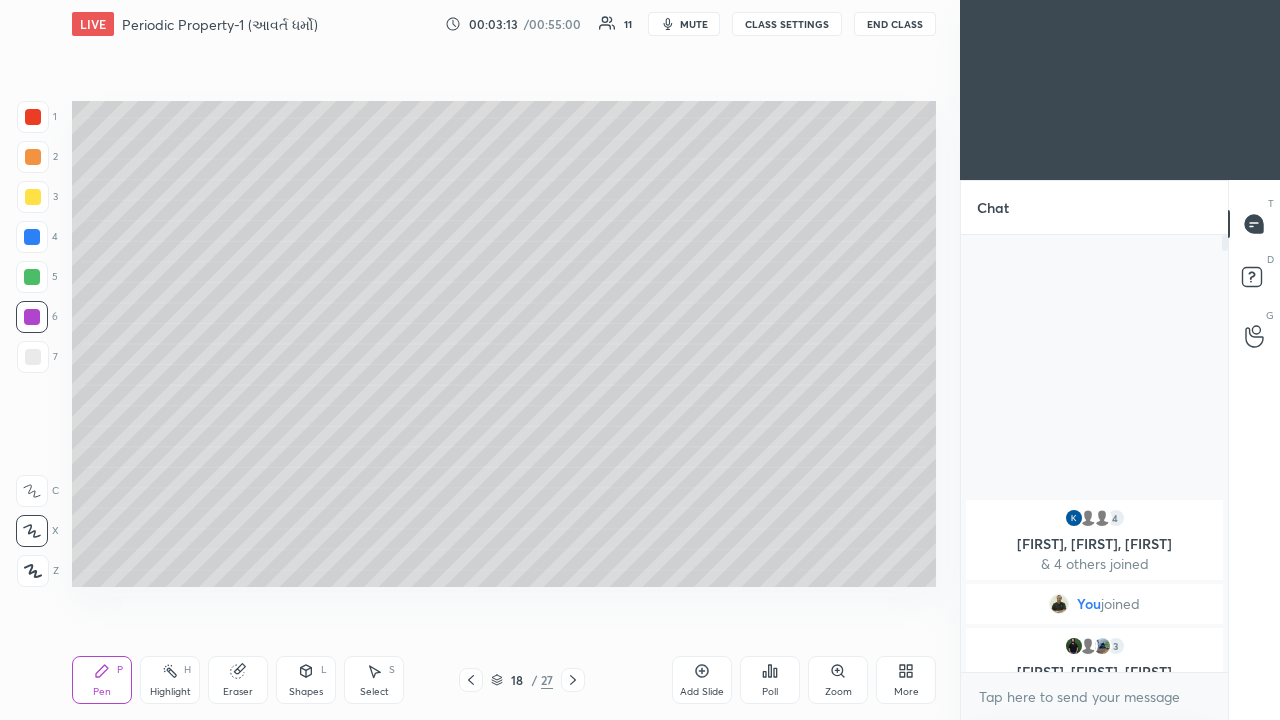 click at bounding box center [32, 237] 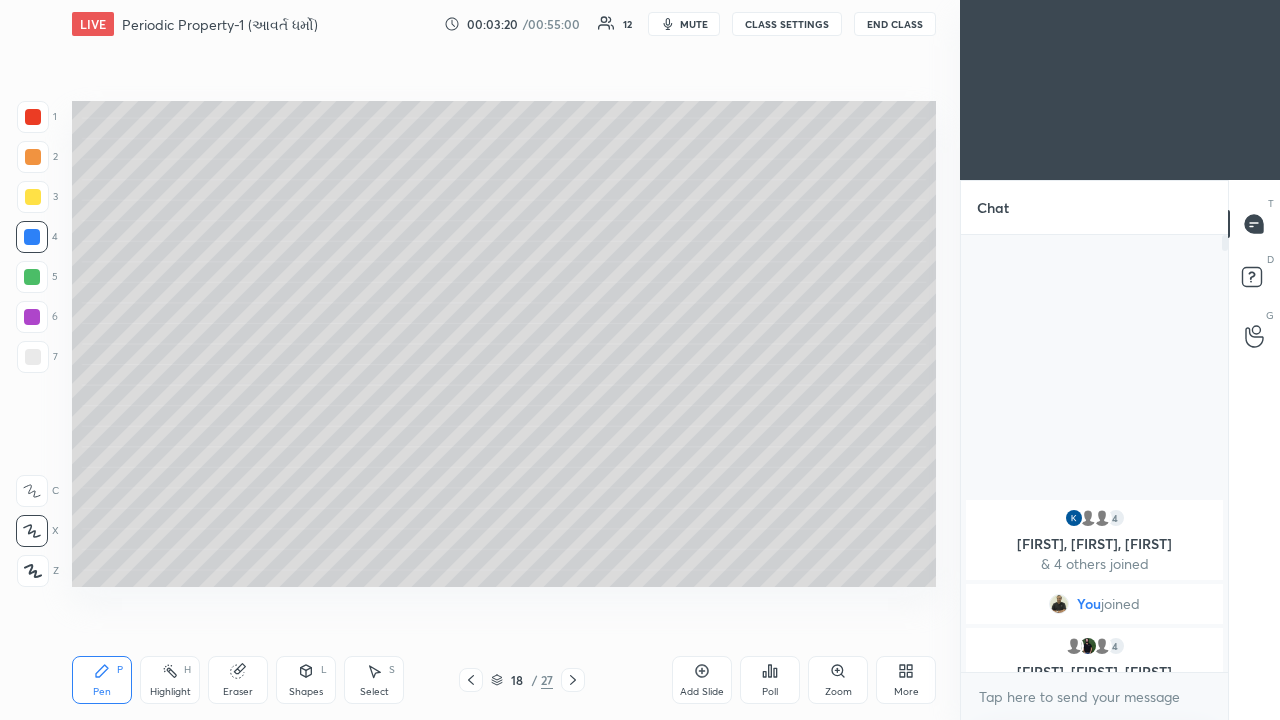 click at bounding box center [33, 197] 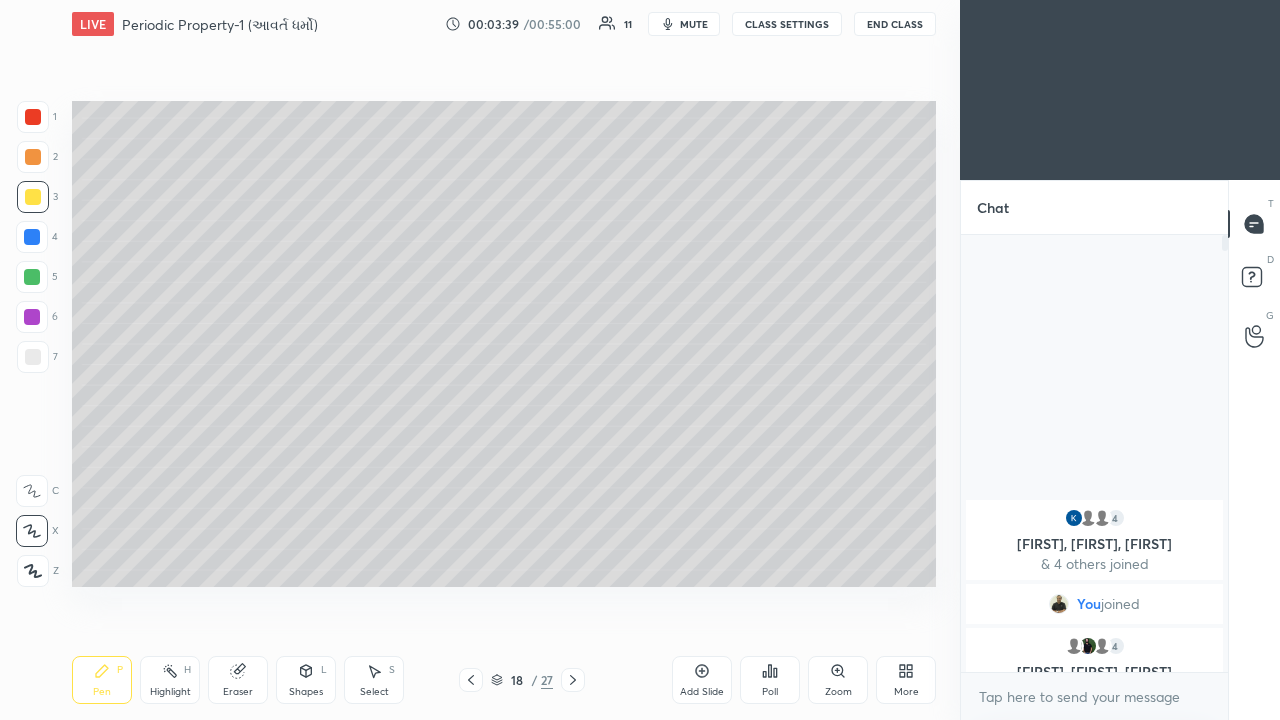 click at bounding box center [32, 277] 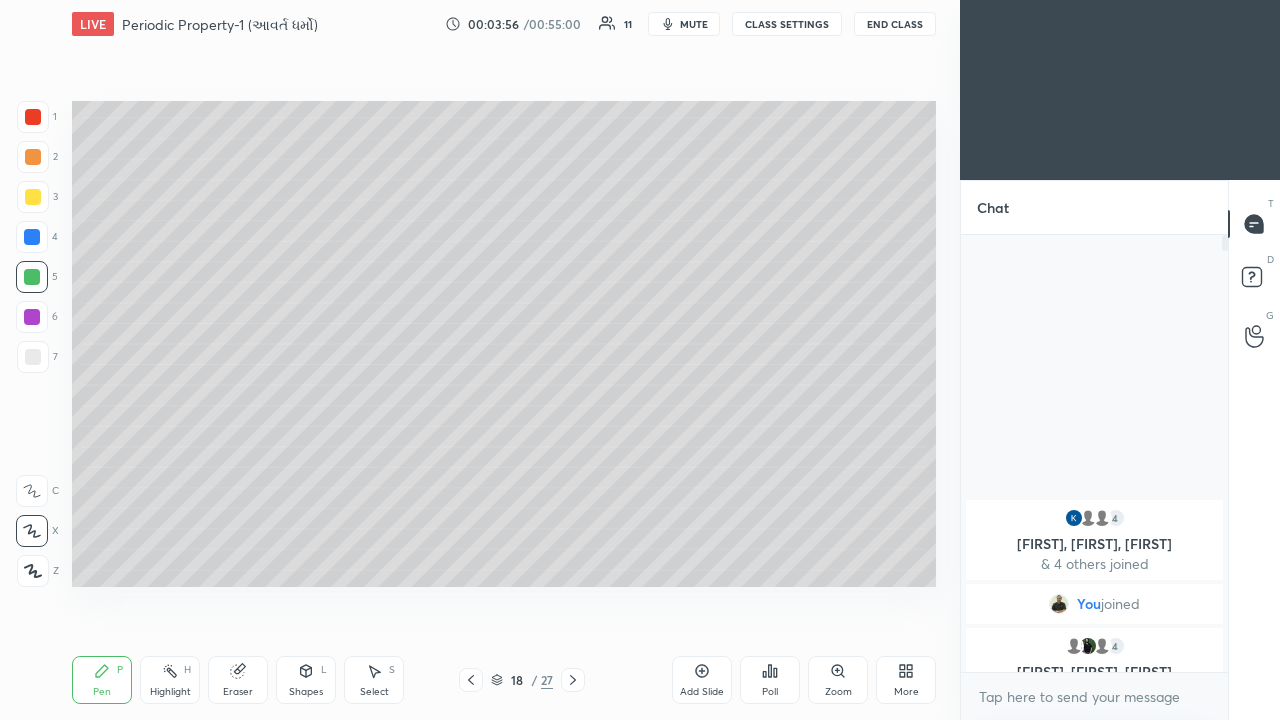 click at bounding box center (32, 317) 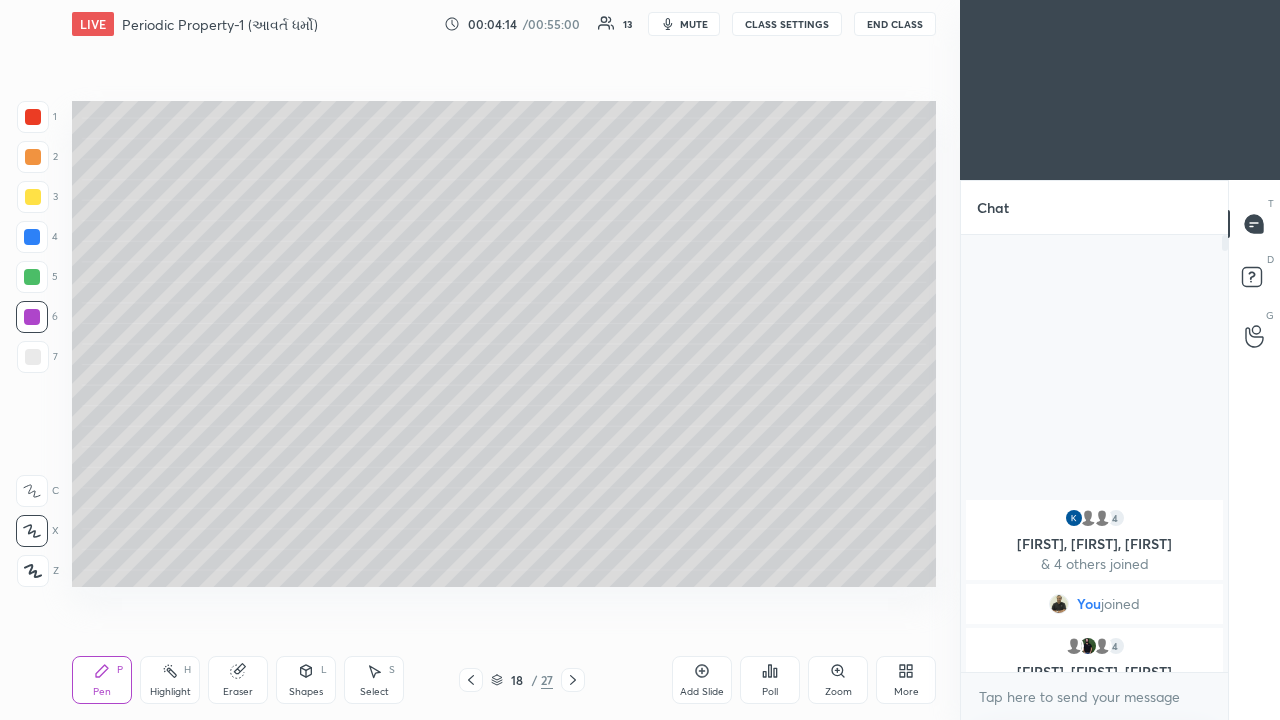 click at bounding box center [33, 197] 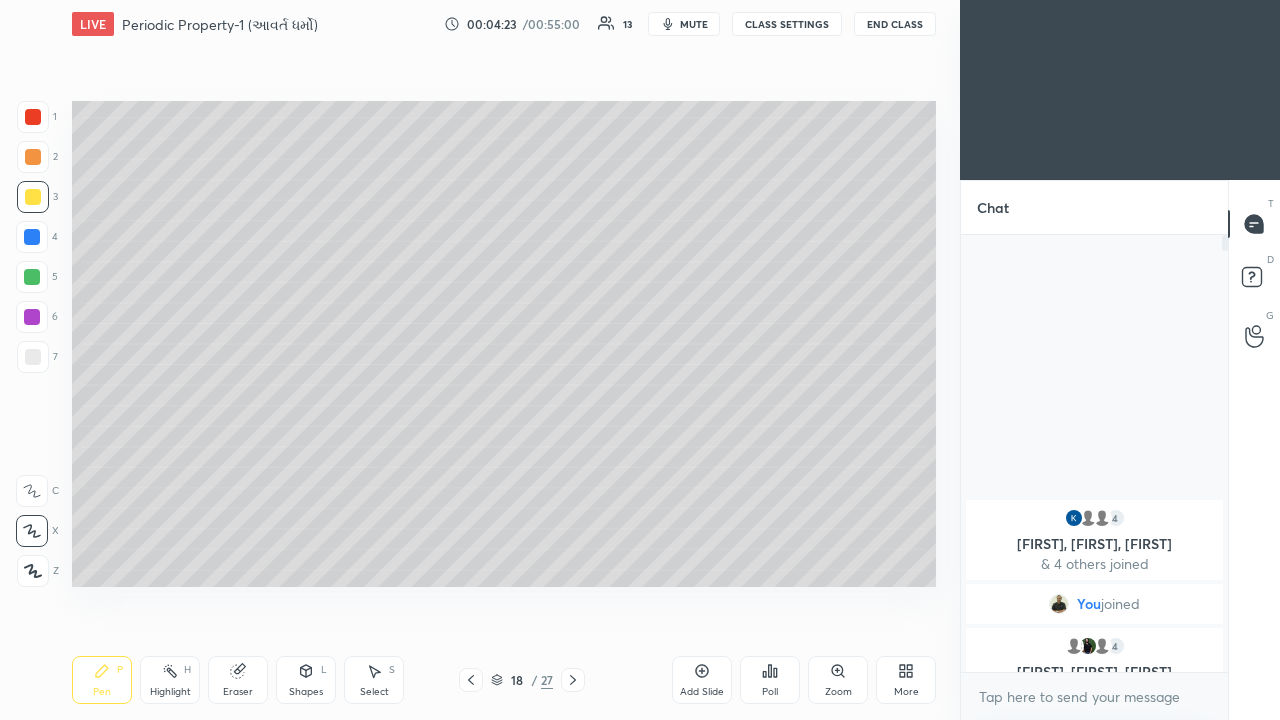 click at bounding box center (32, 277) 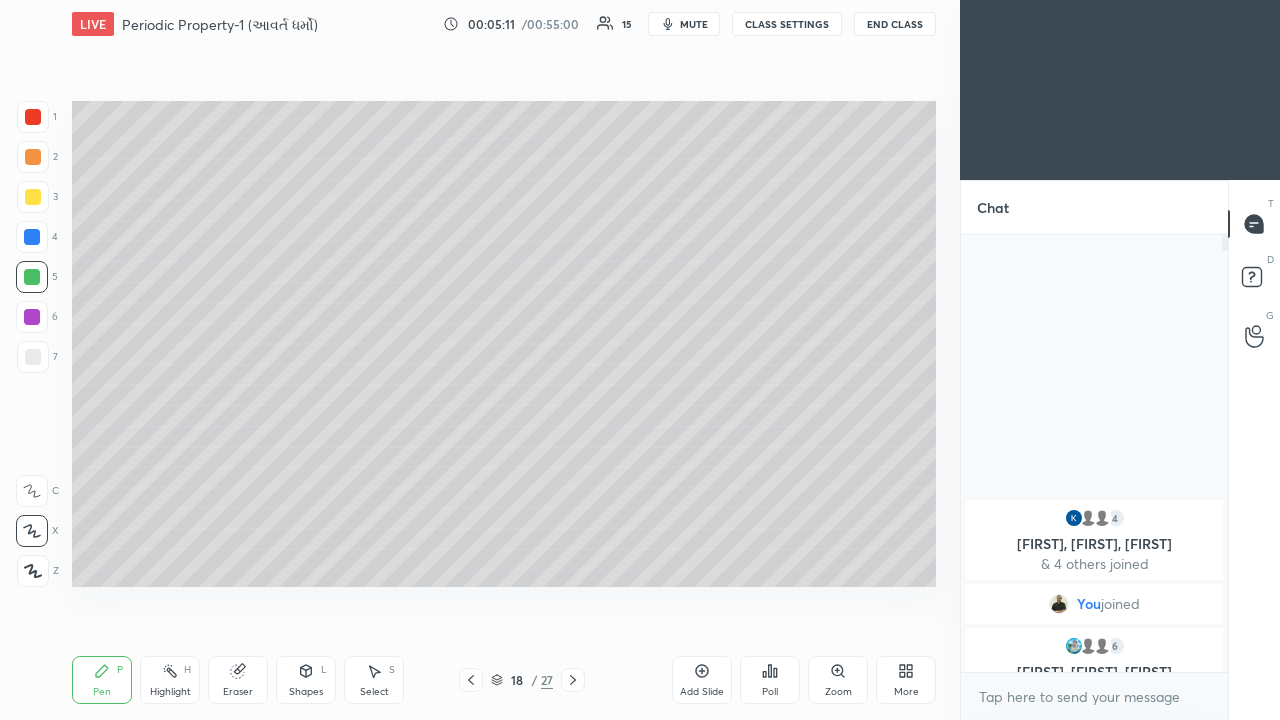 click 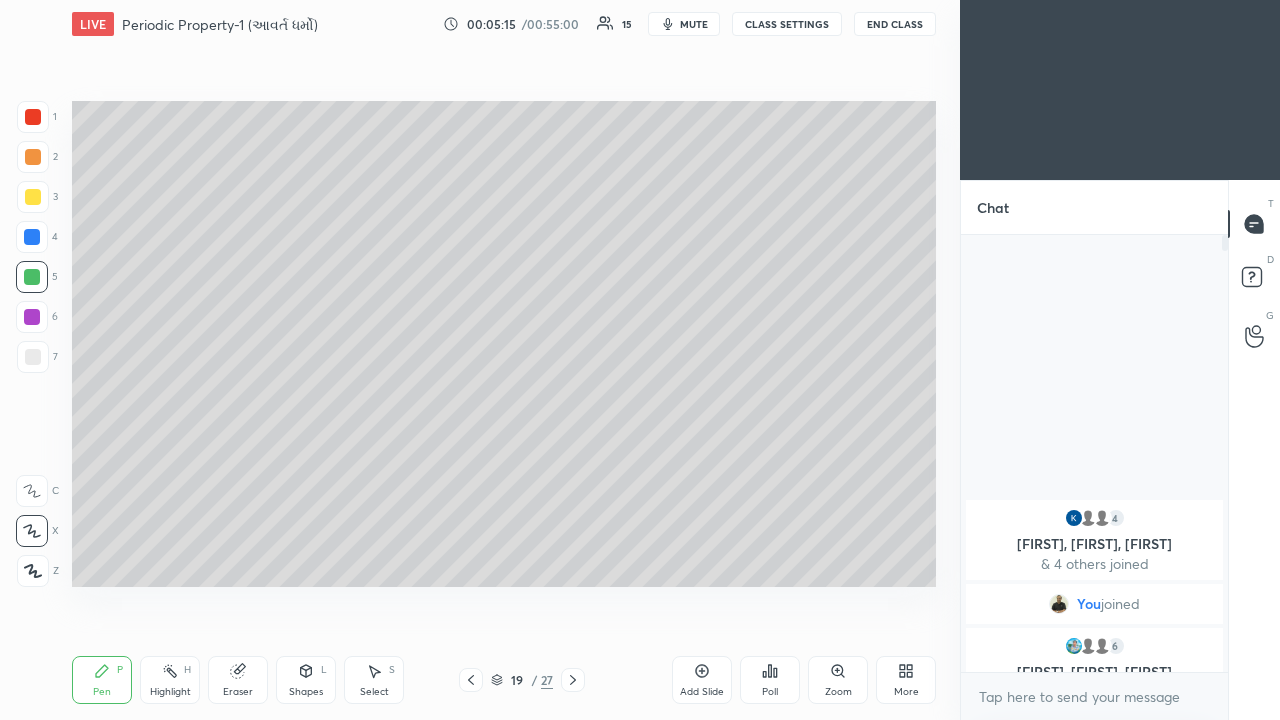 click 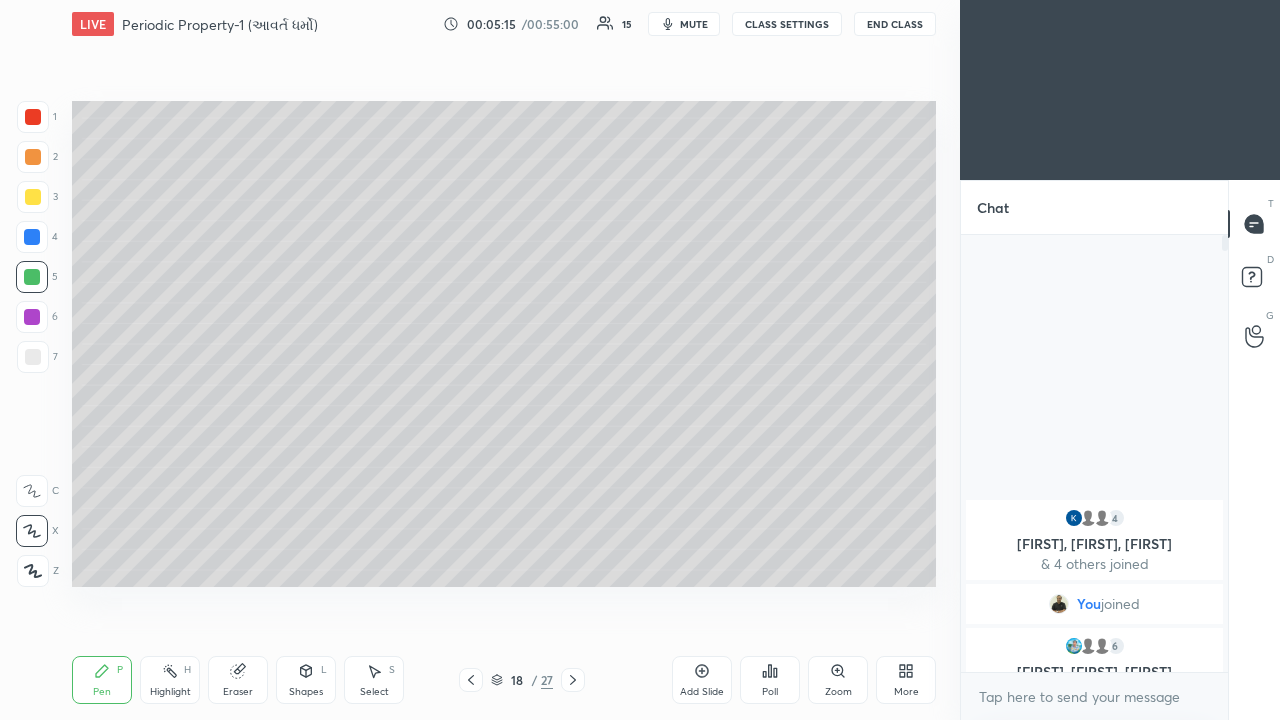 click 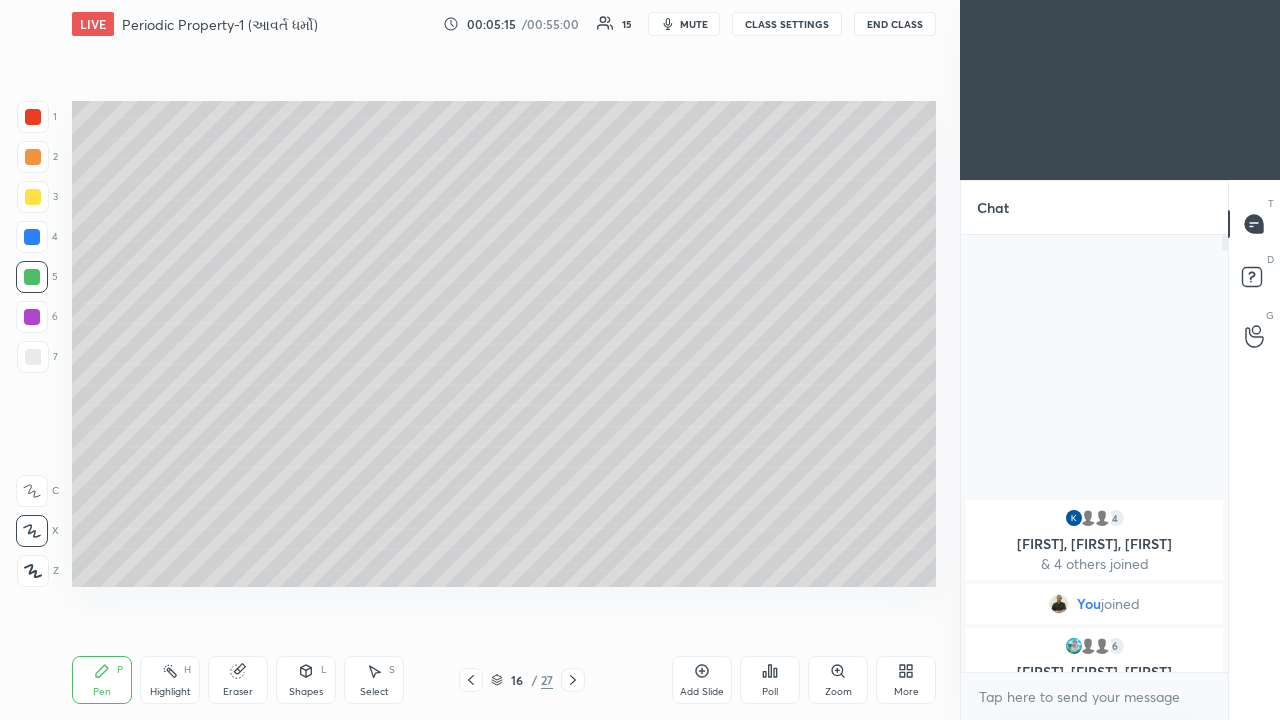click 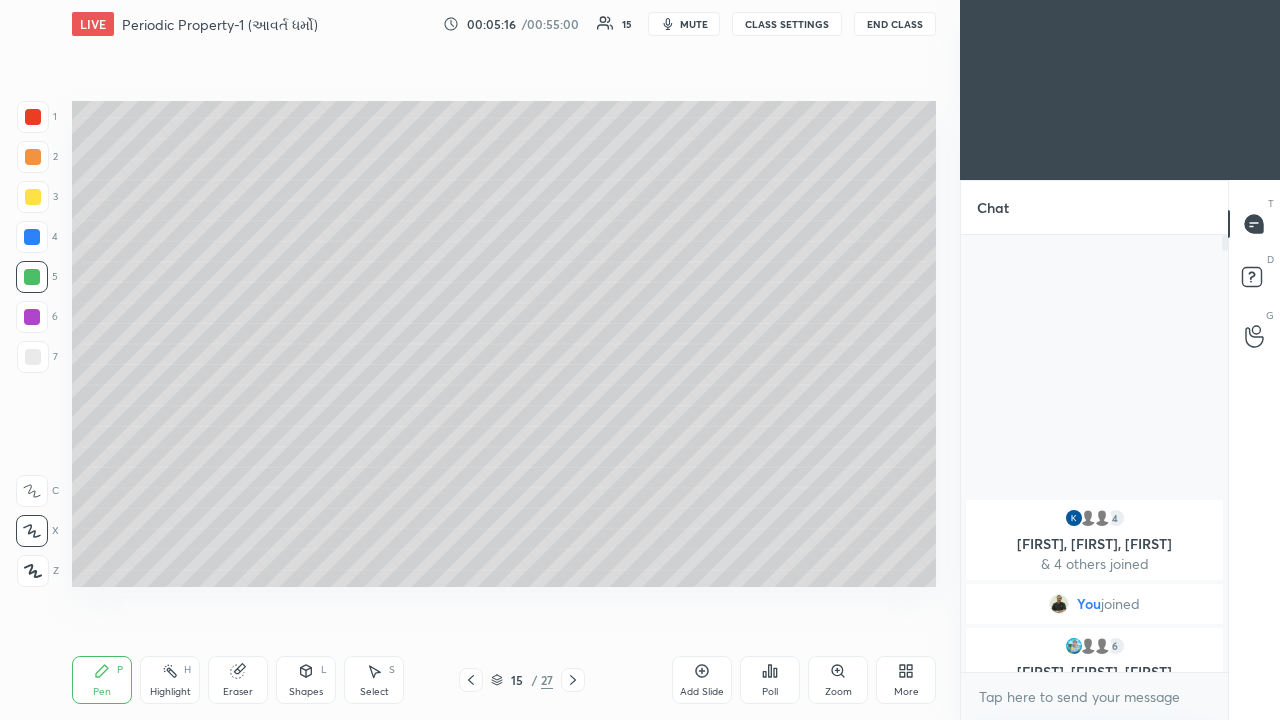 click 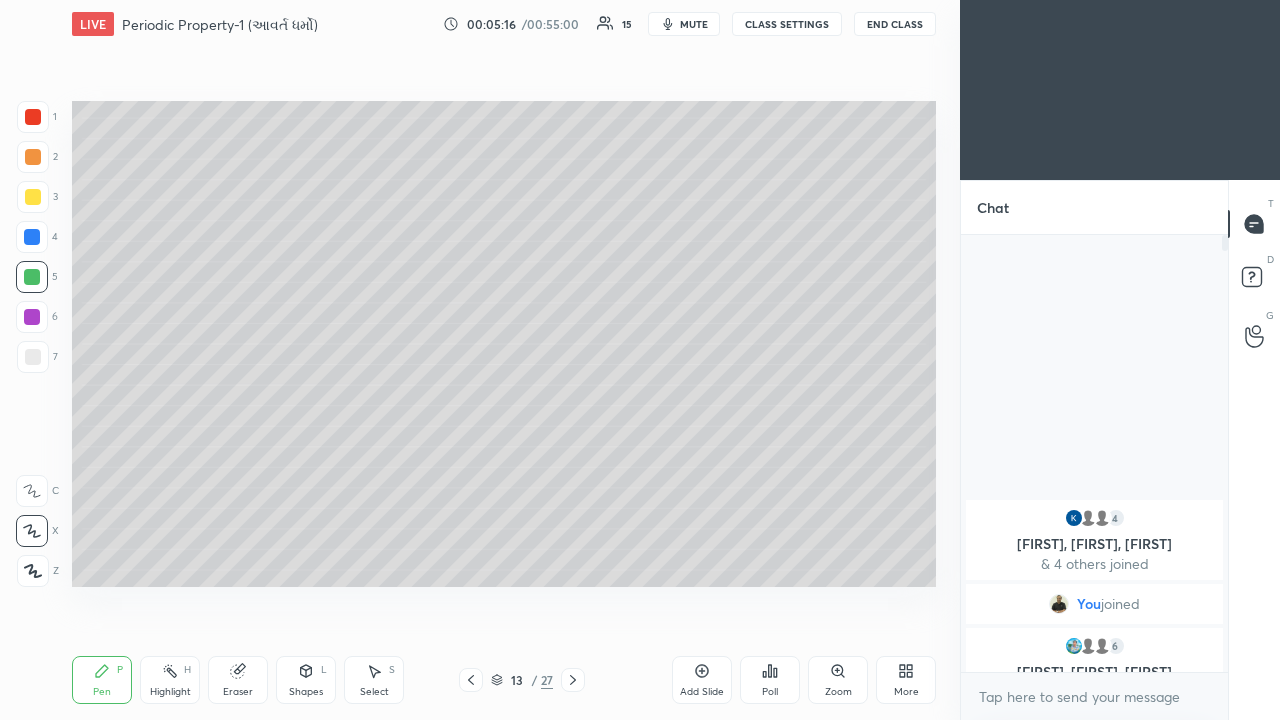 click 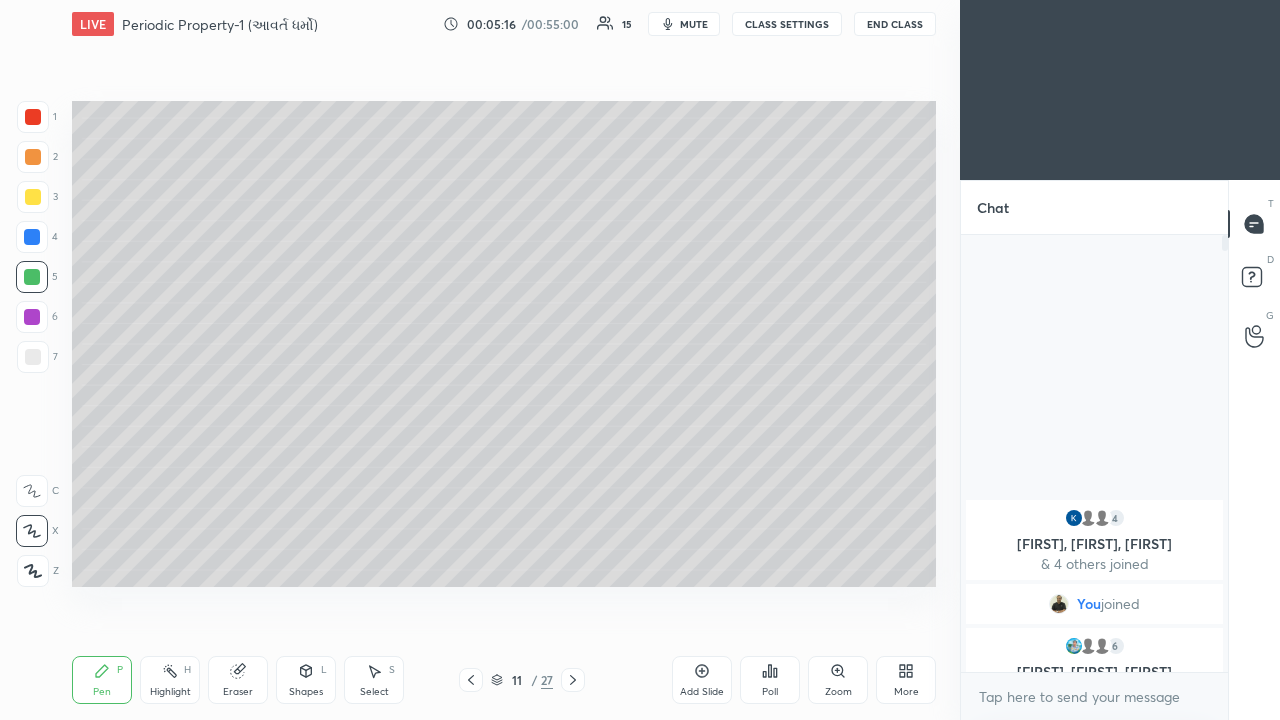 click 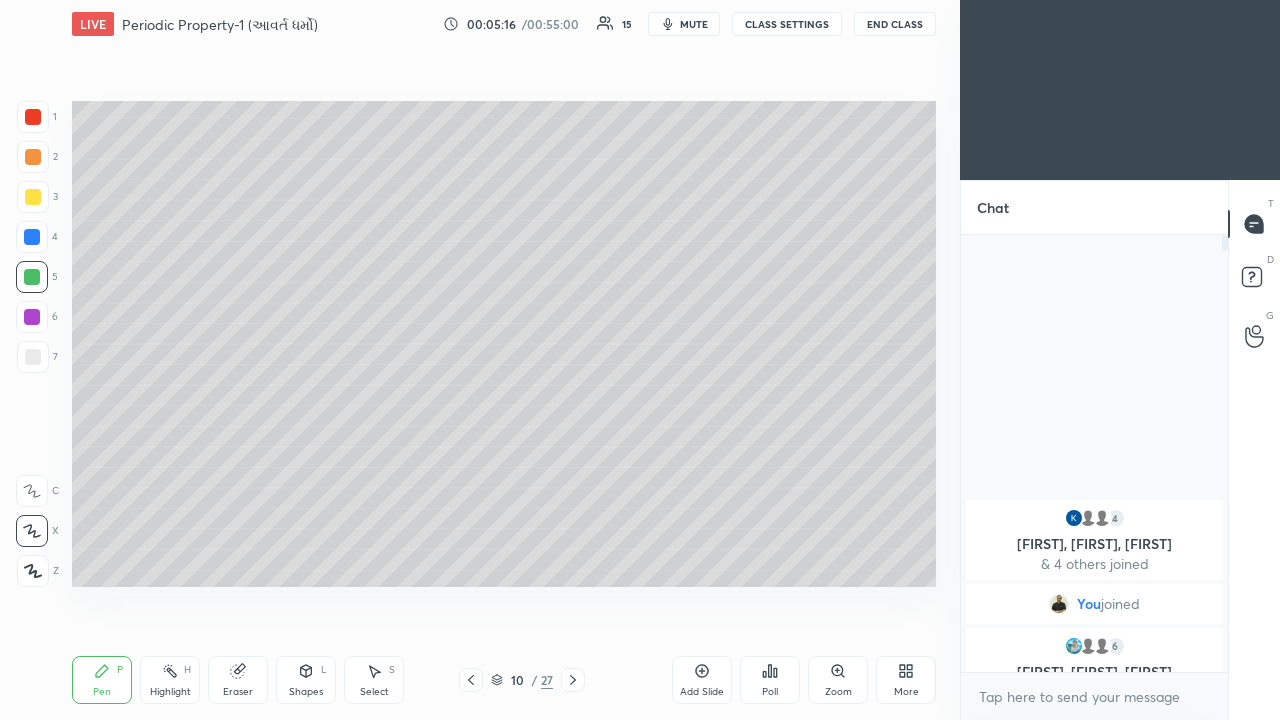 click 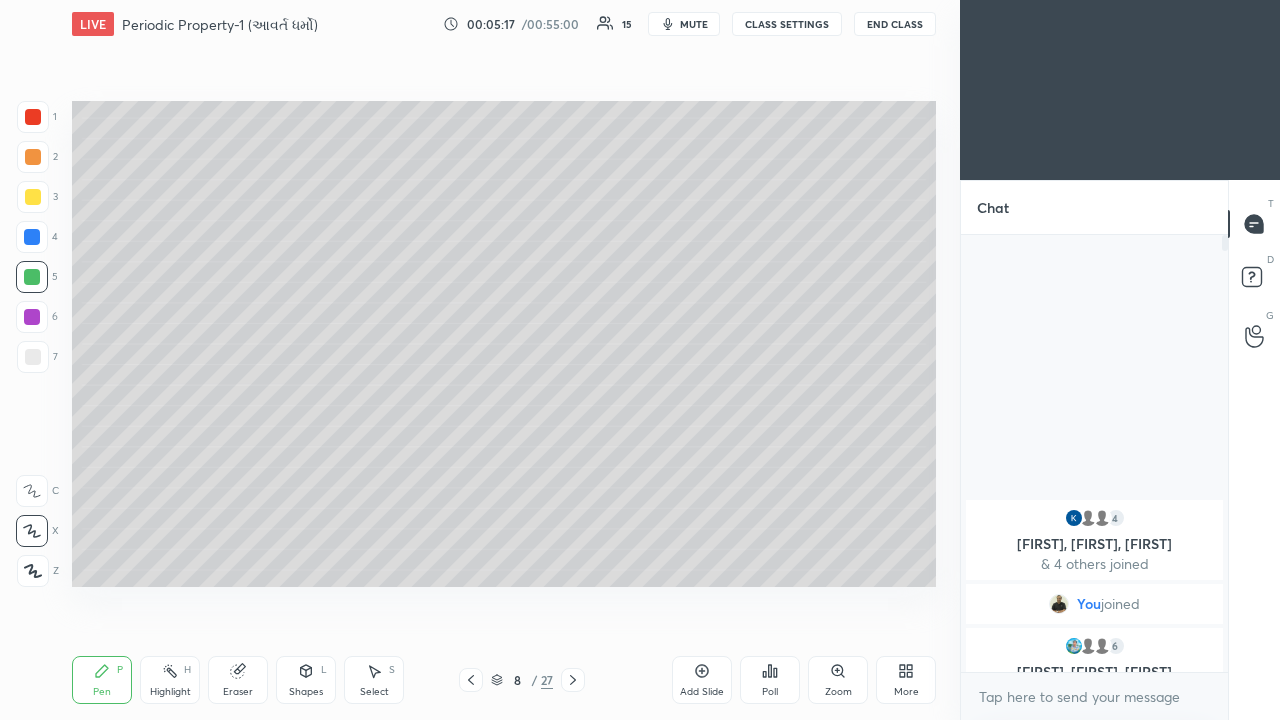 click 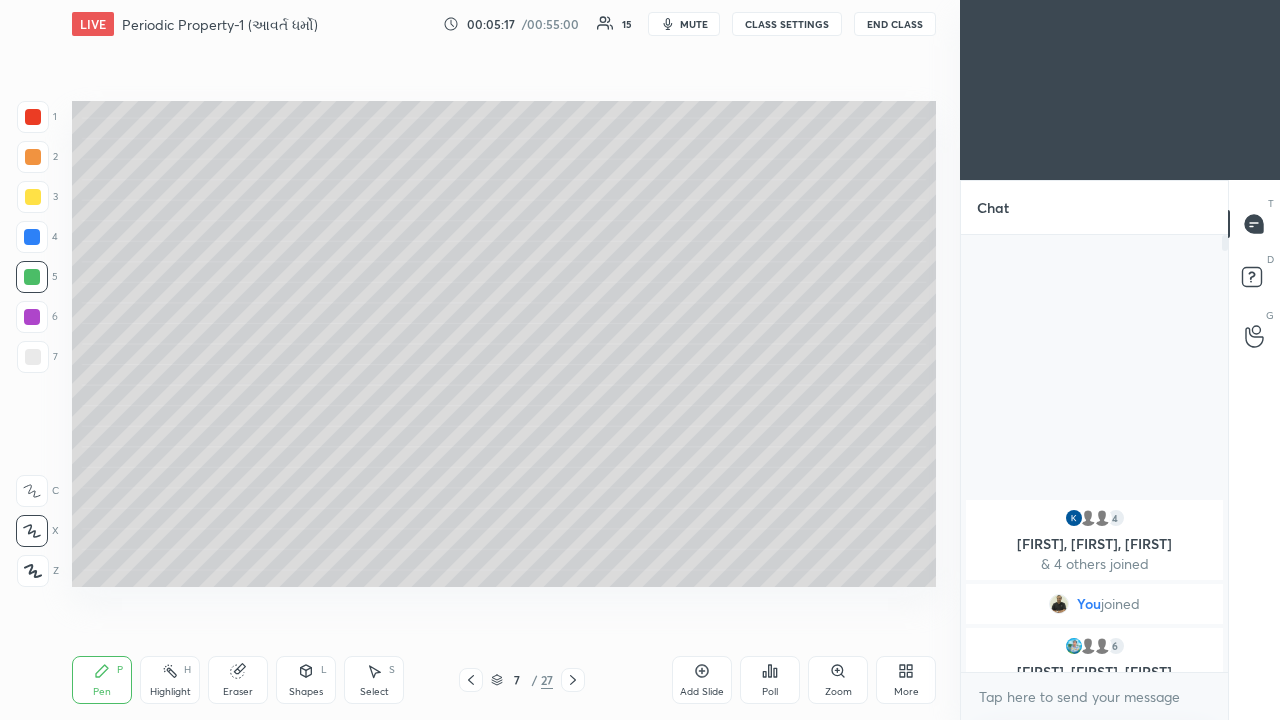 click 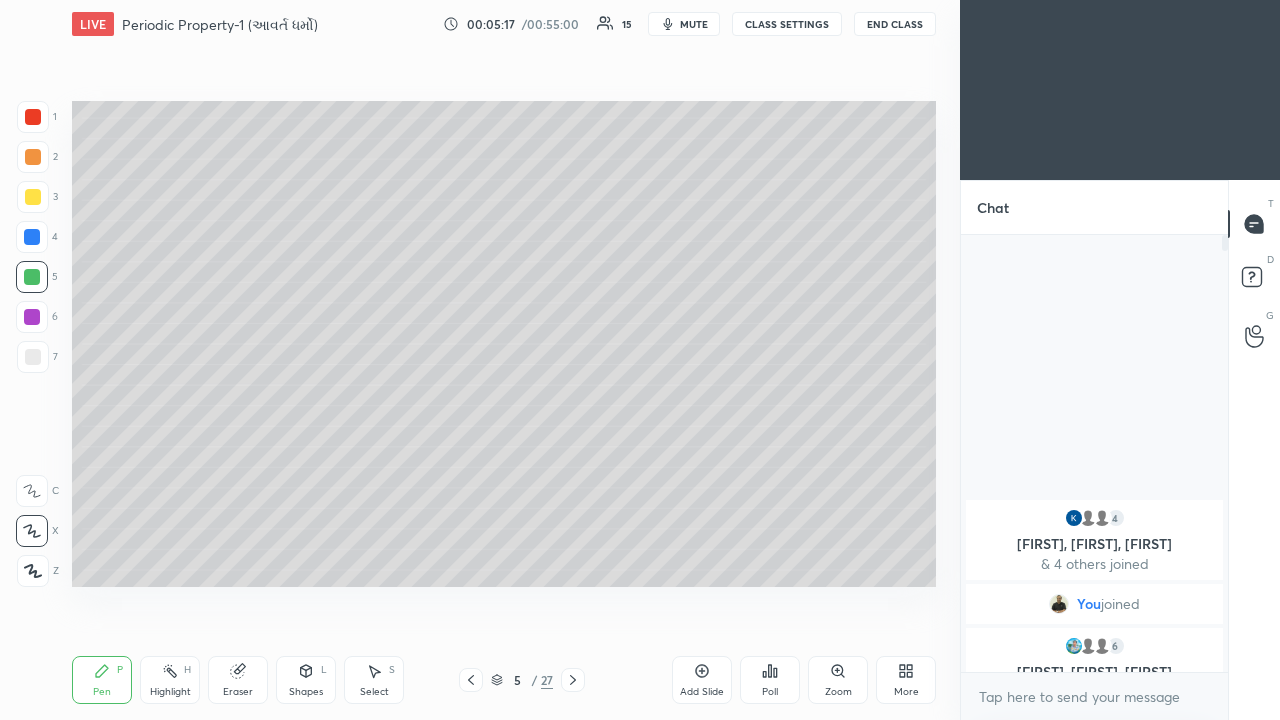 click 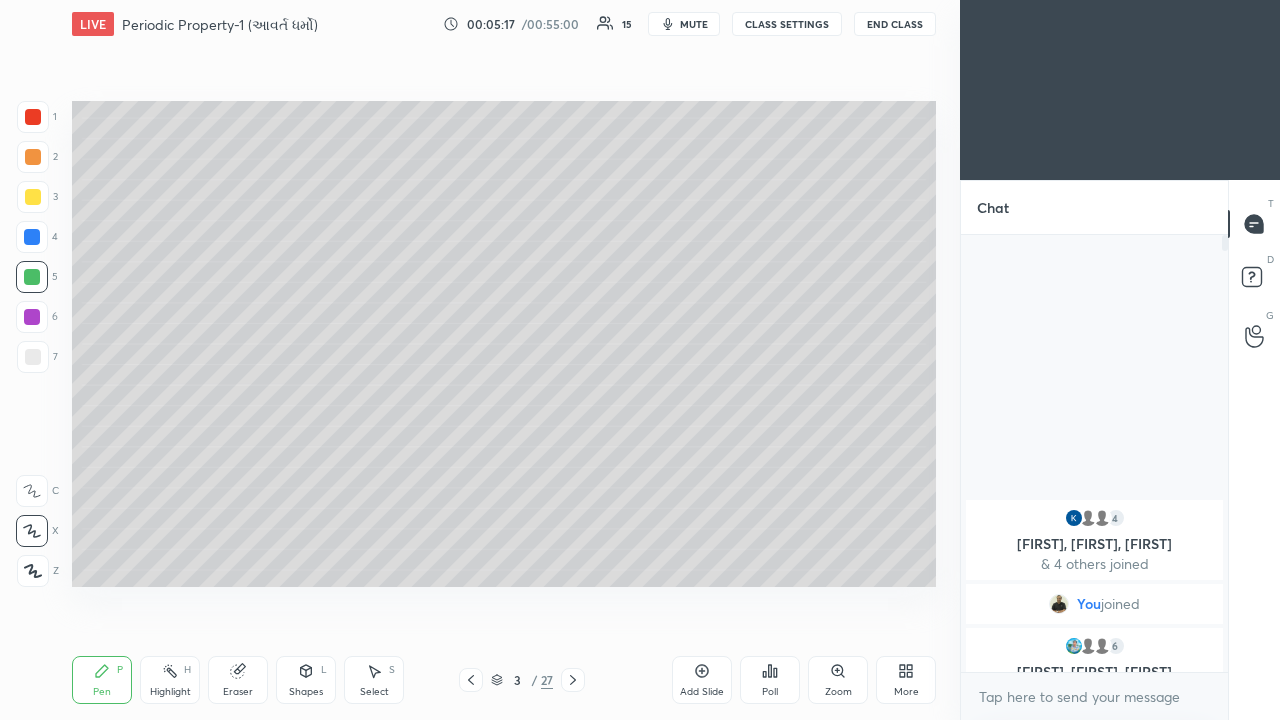 click 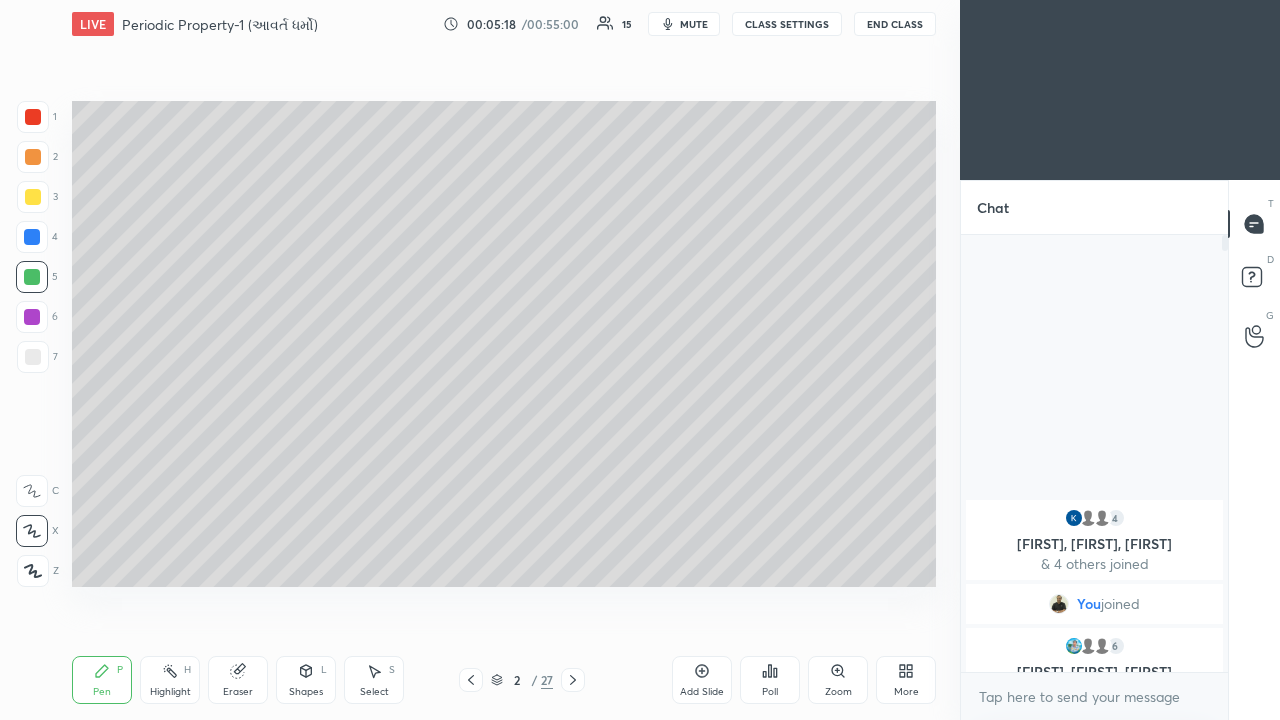 click 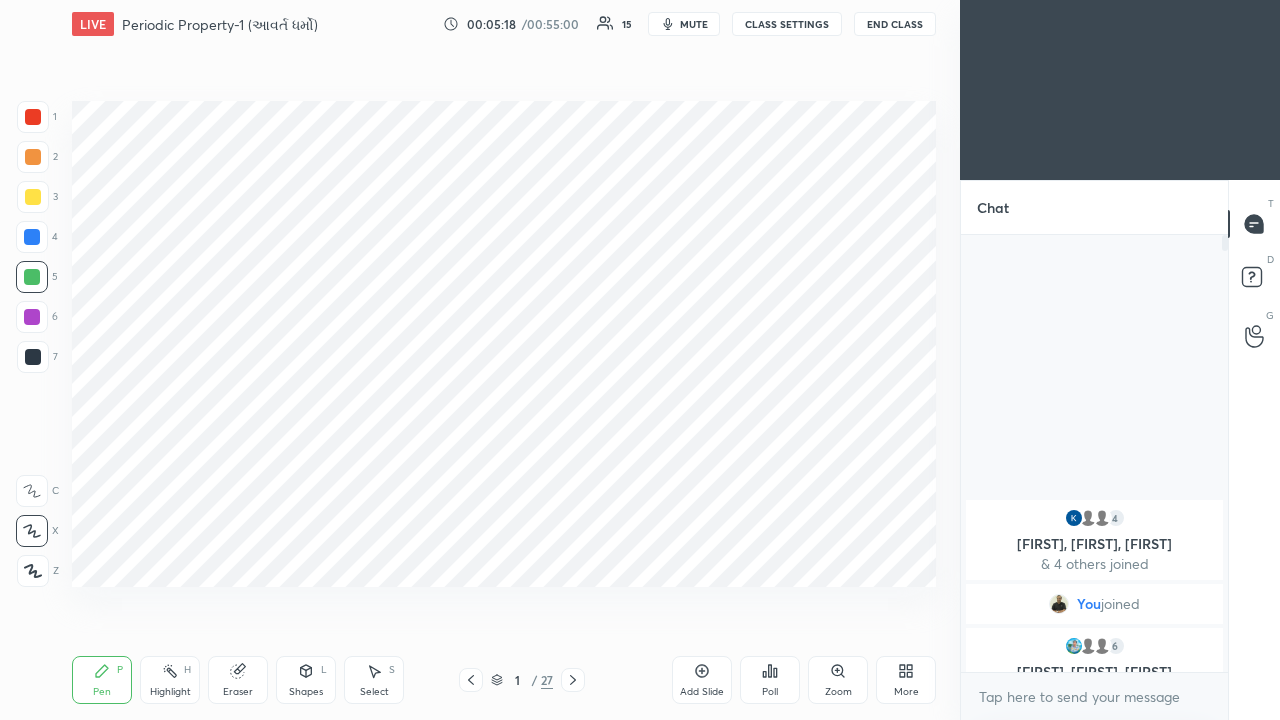 click 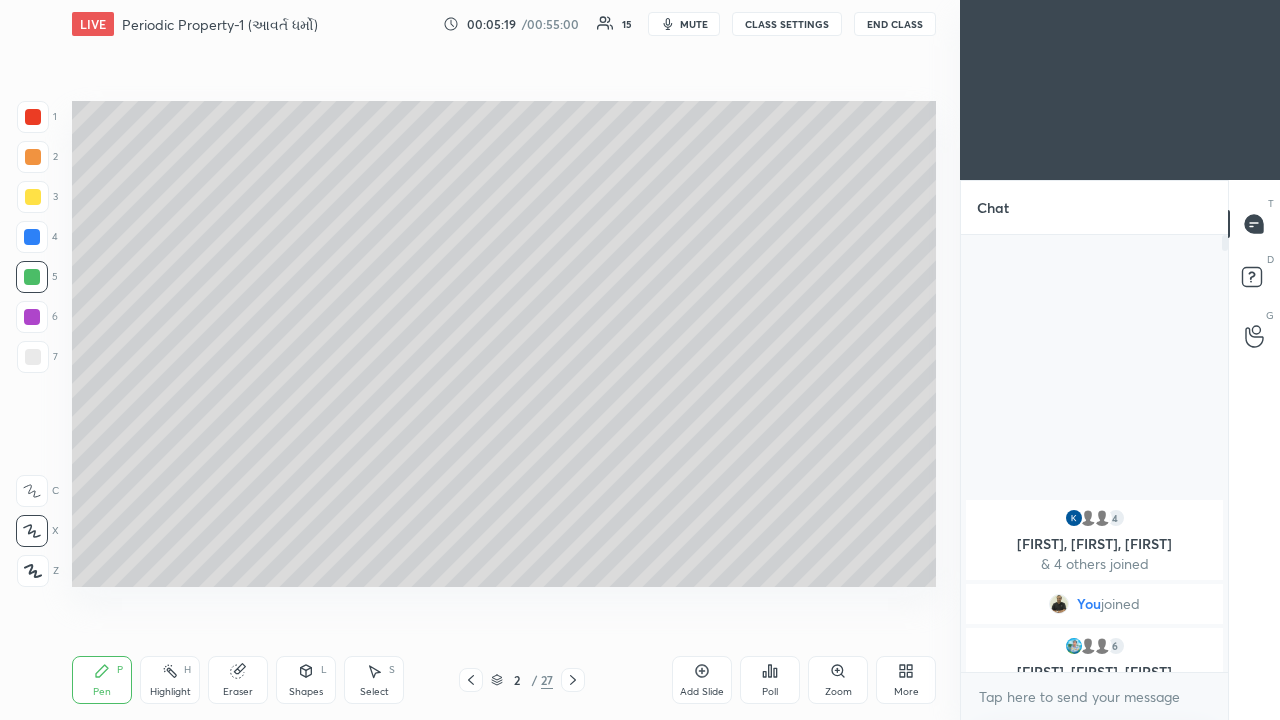 click 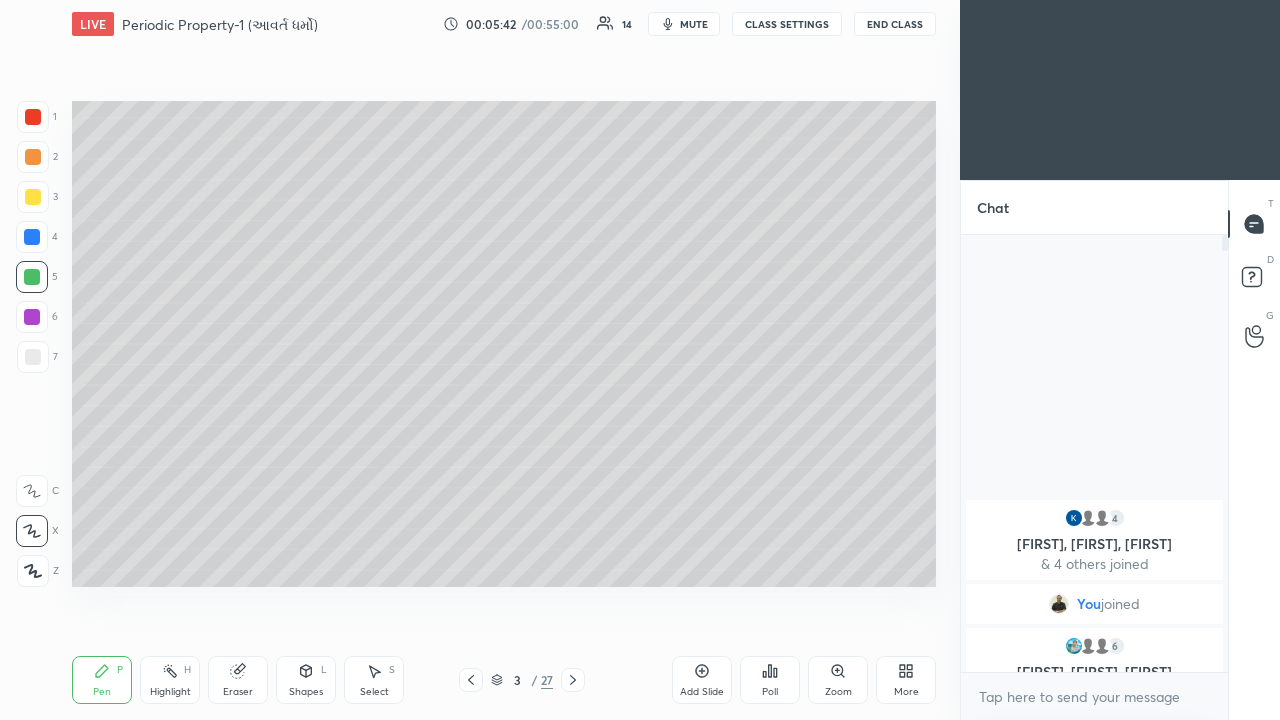 click at bounding box center [32, 237] 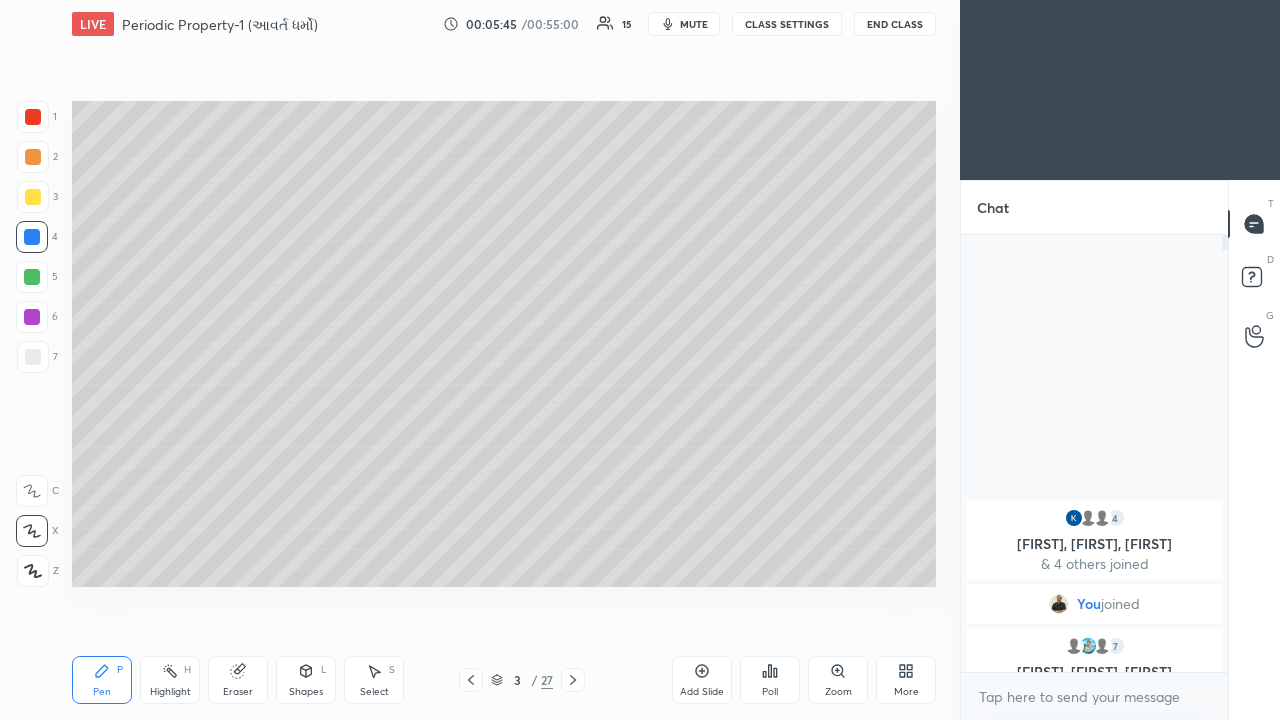 click at bounding box center (33, 157) 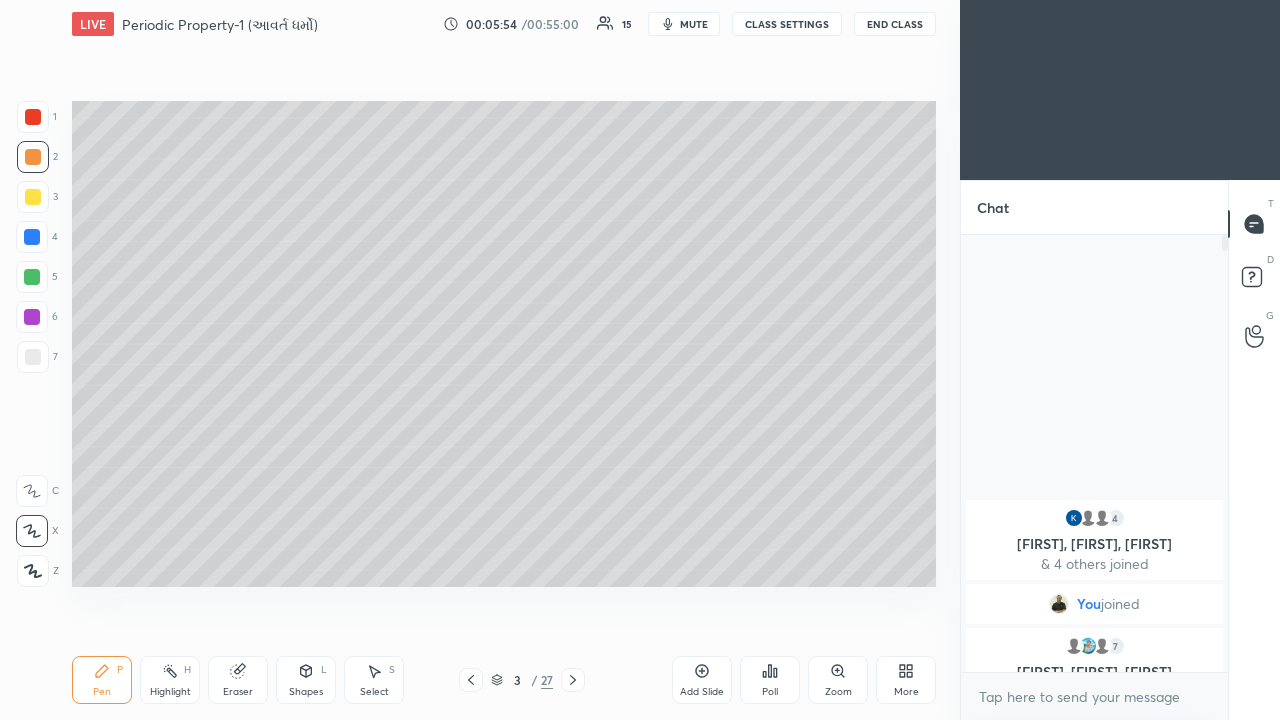 click at bounding box center (32, 277) 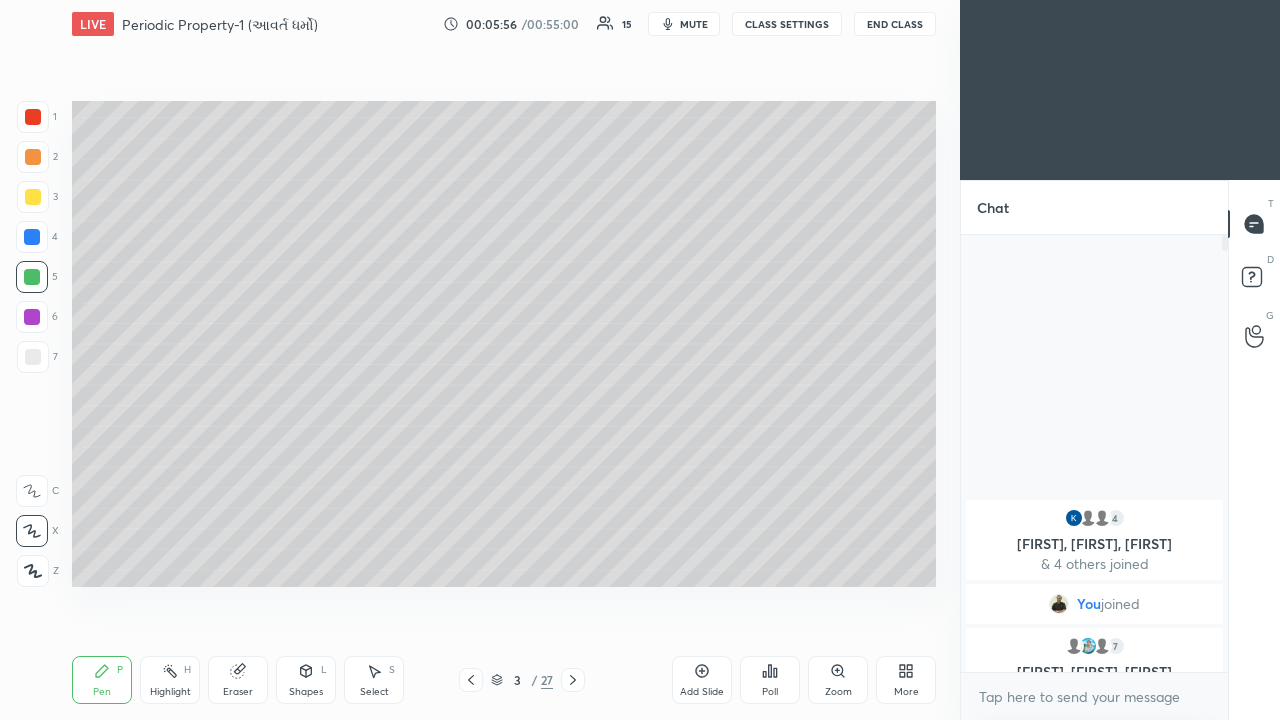 click at bounding box center (33, 197) 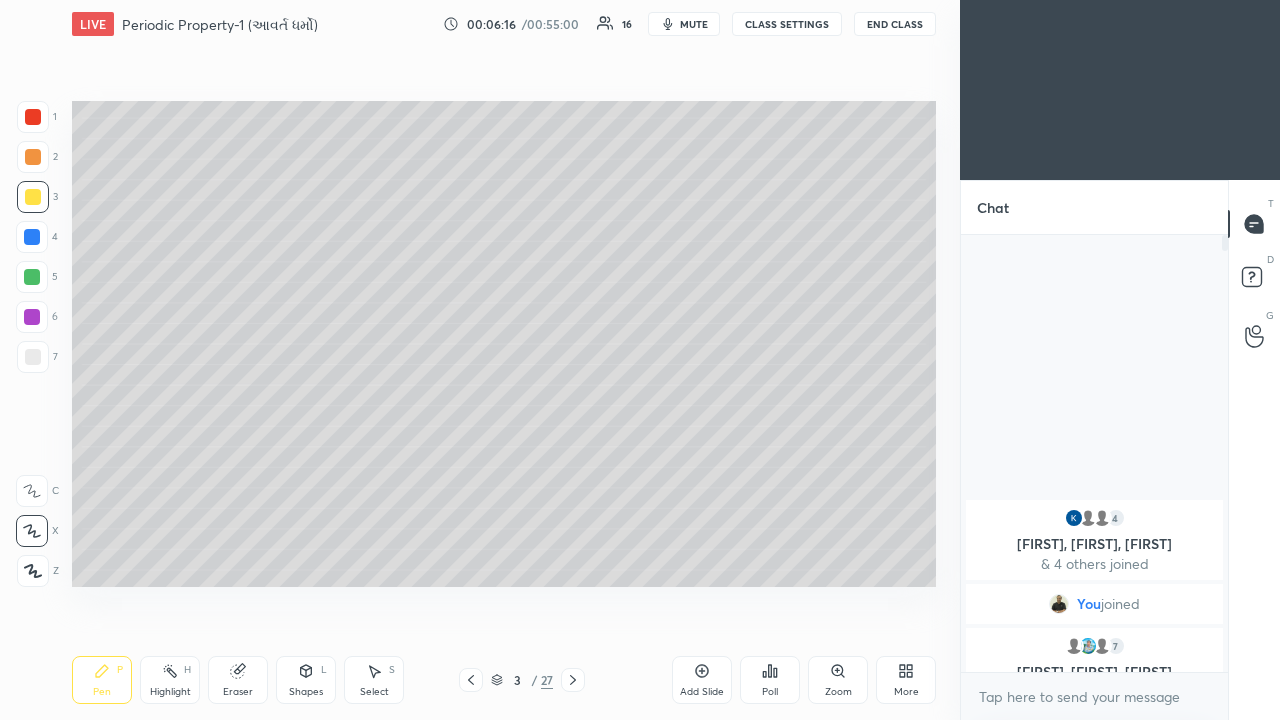 click at bounding box center (32, 277) 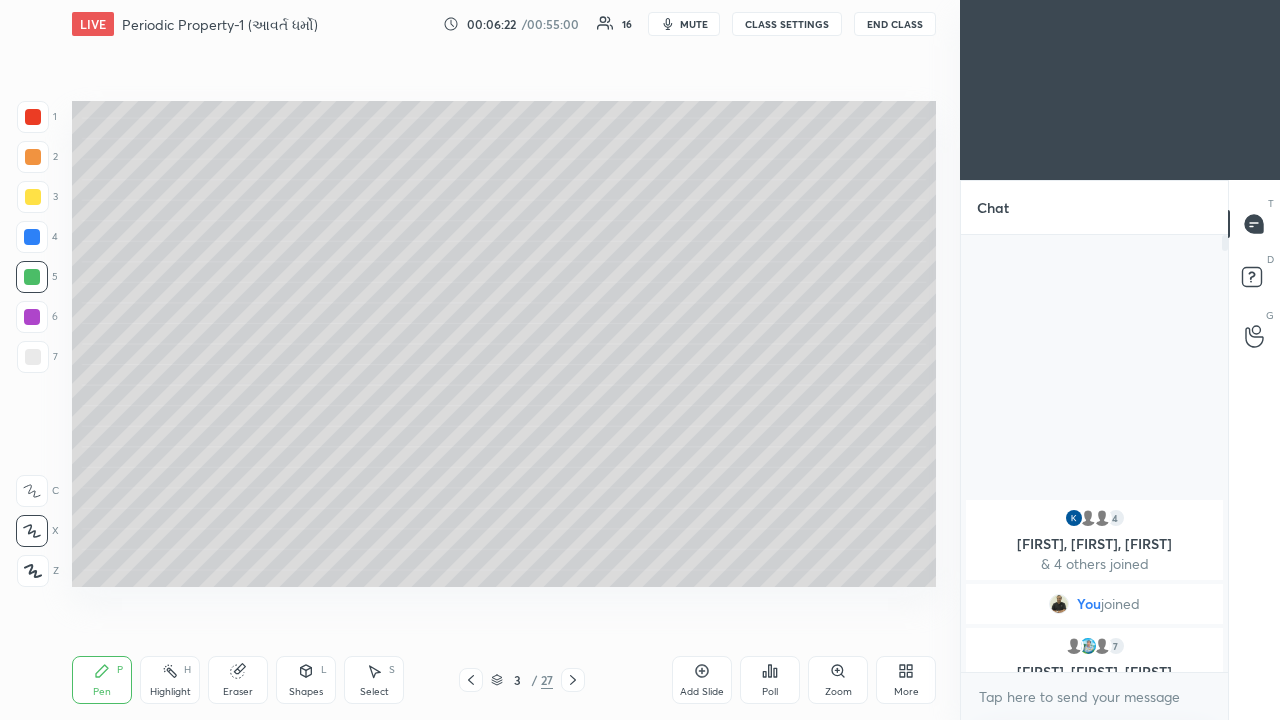 click at bounding box center [33, 197] 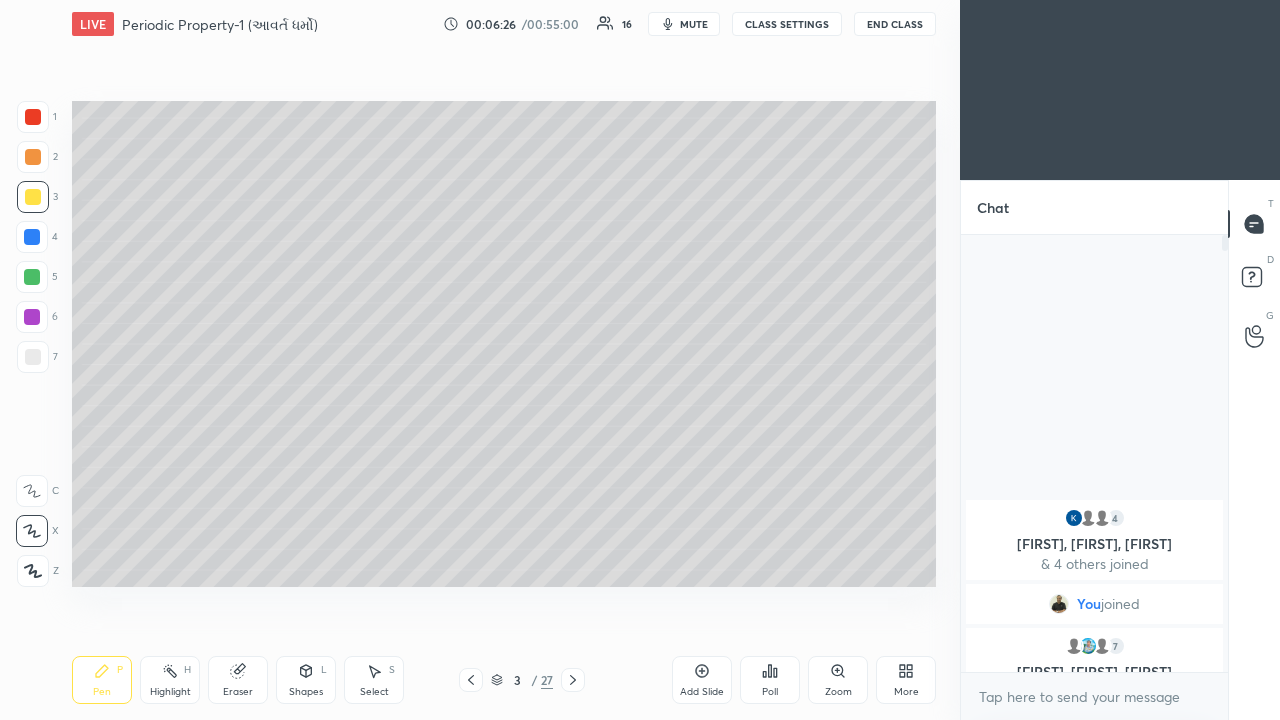 click at bounding box center (32, 317) 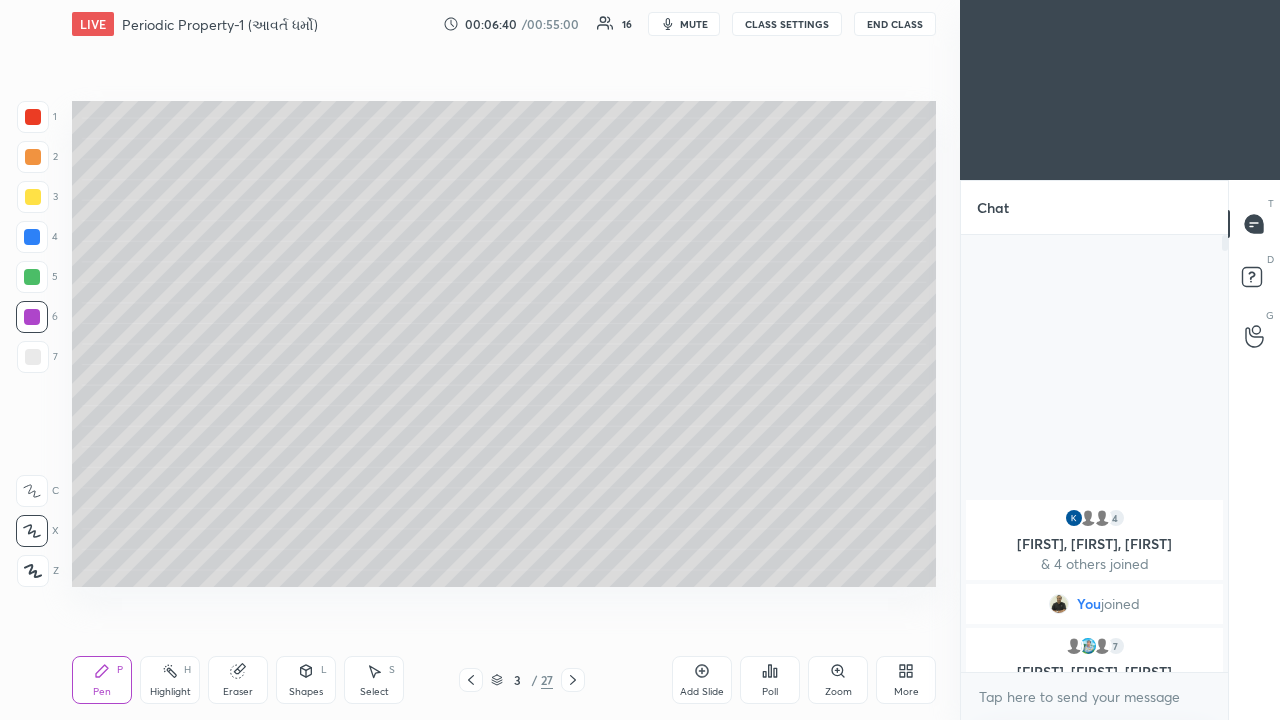 click at bounding box center [32, 237] 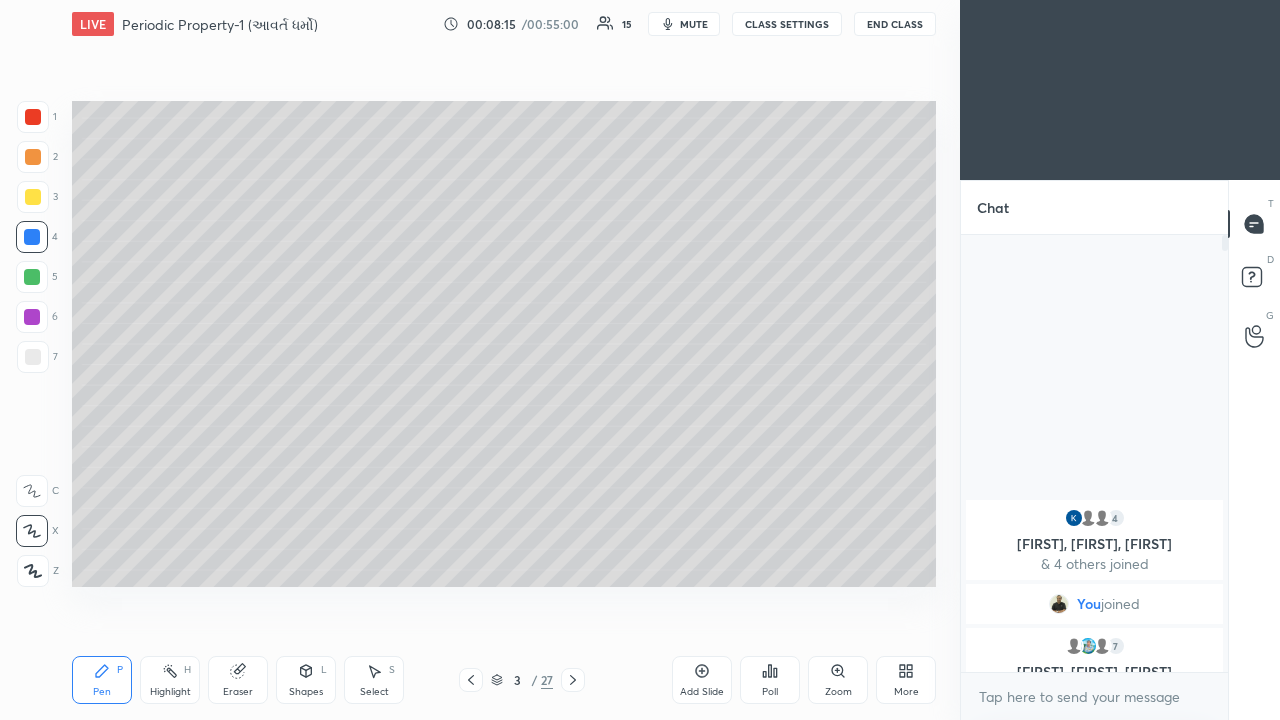 click at bounding box center (32, 317) 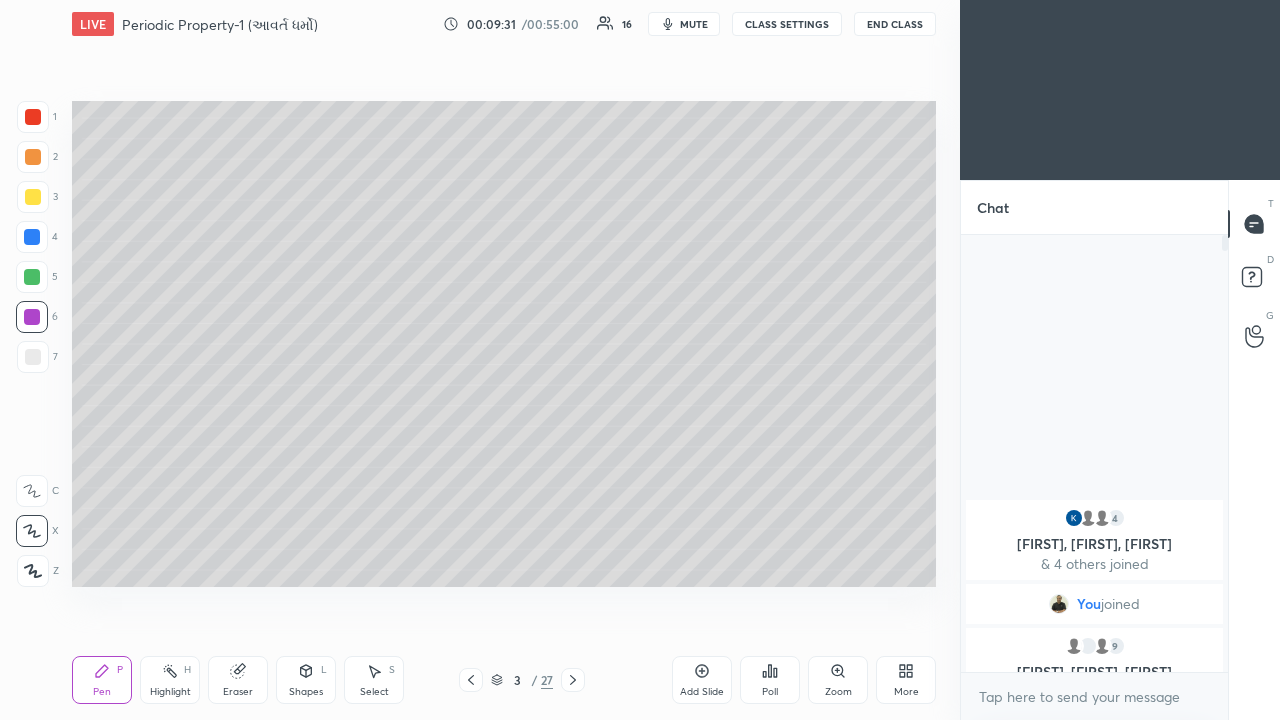 click at bounding box center [32, 277] 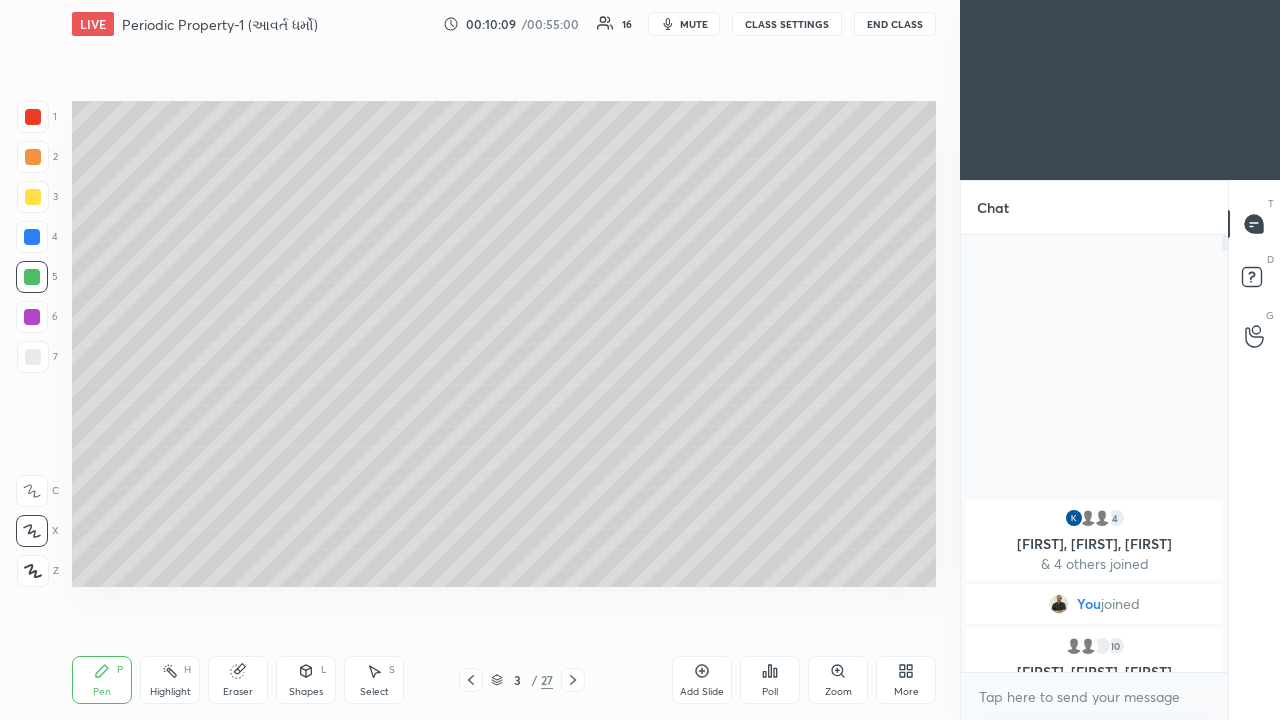 click 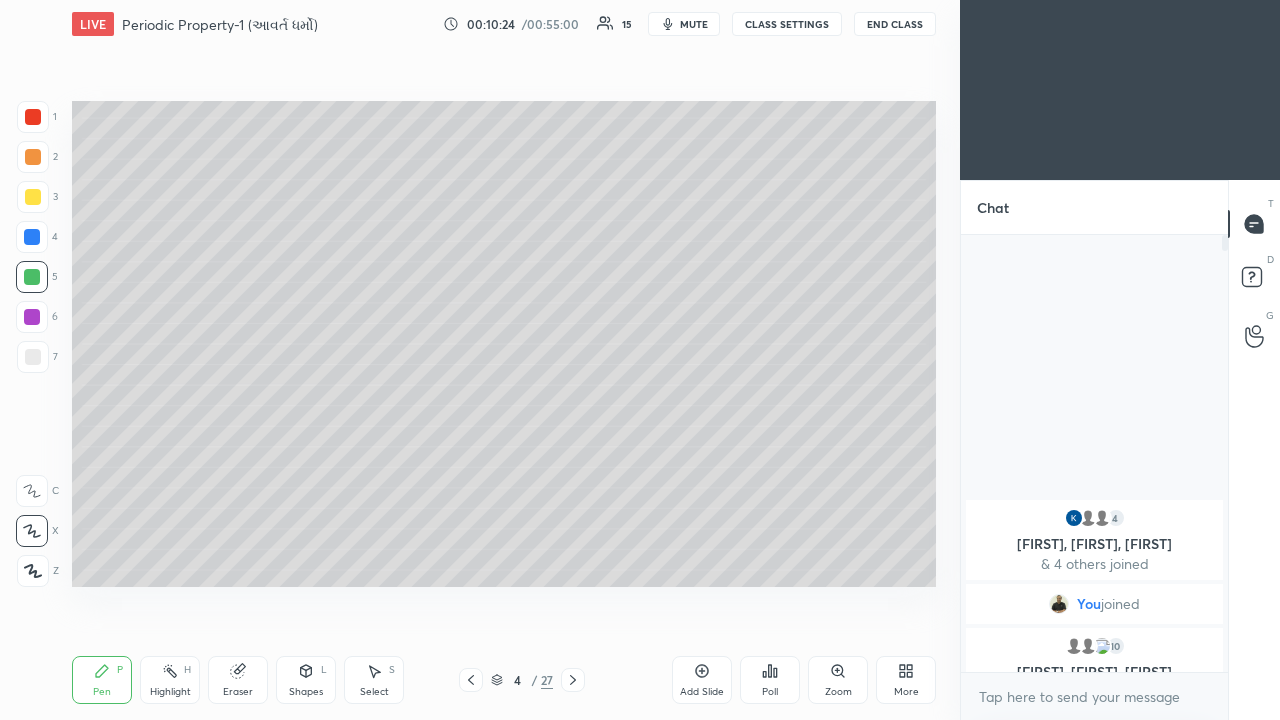 click at bounding box center [32, 277] 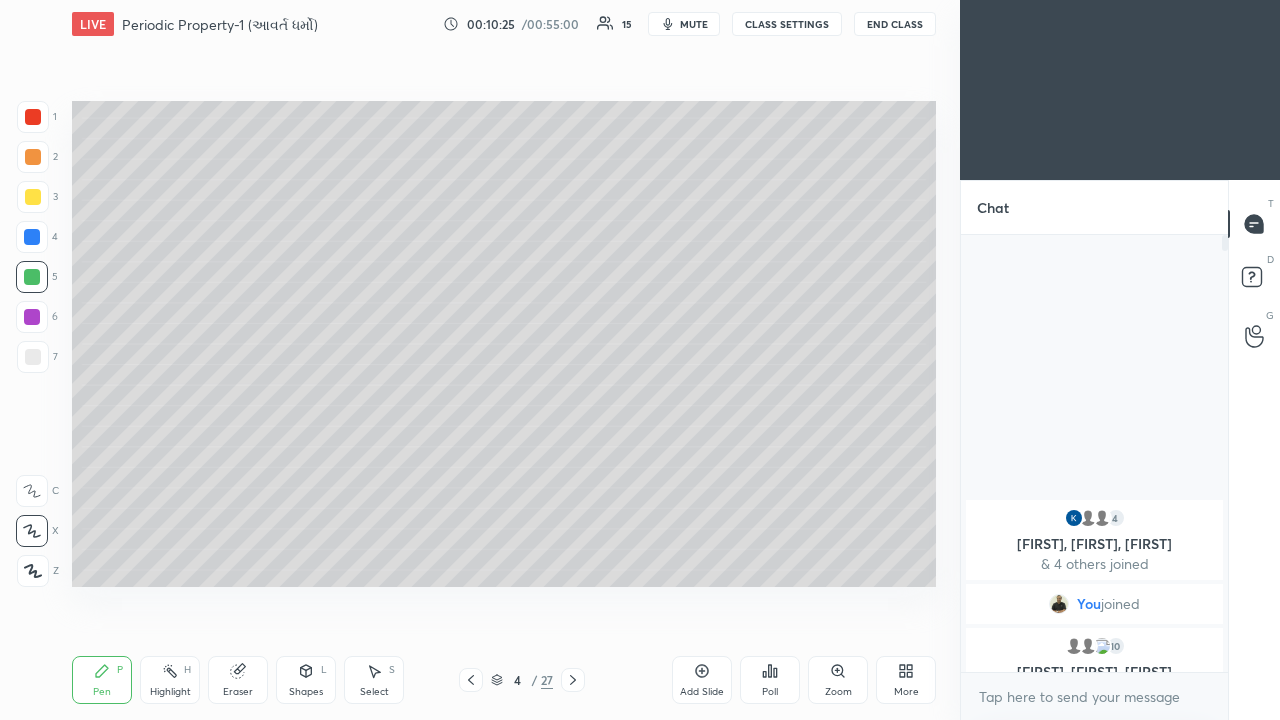 click at bounding box center [32, 317] 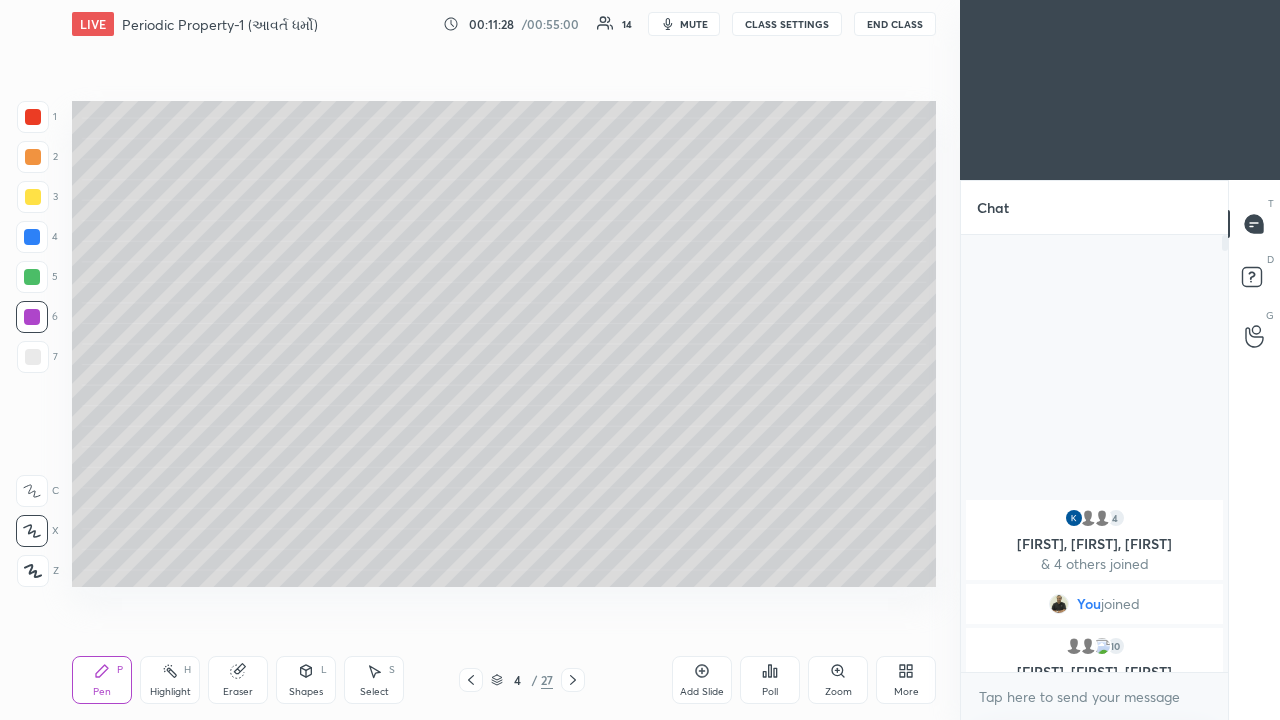 click 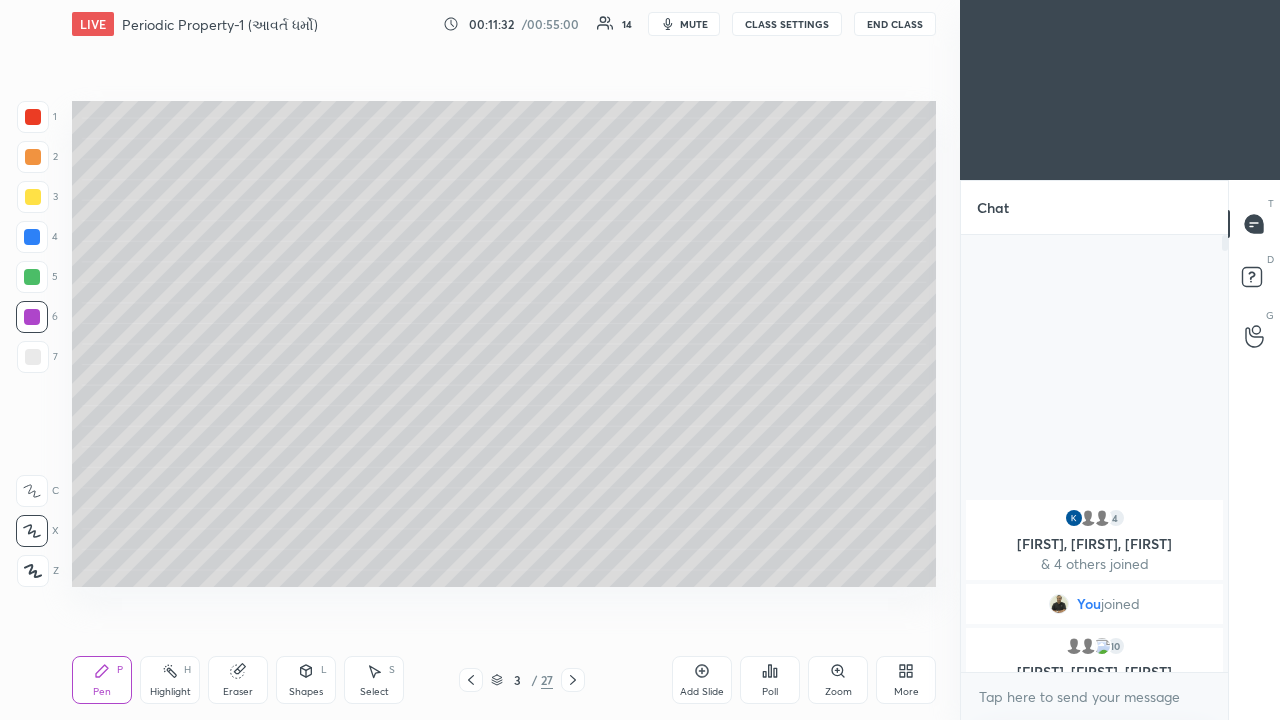 click at bounding box center [32, 237] 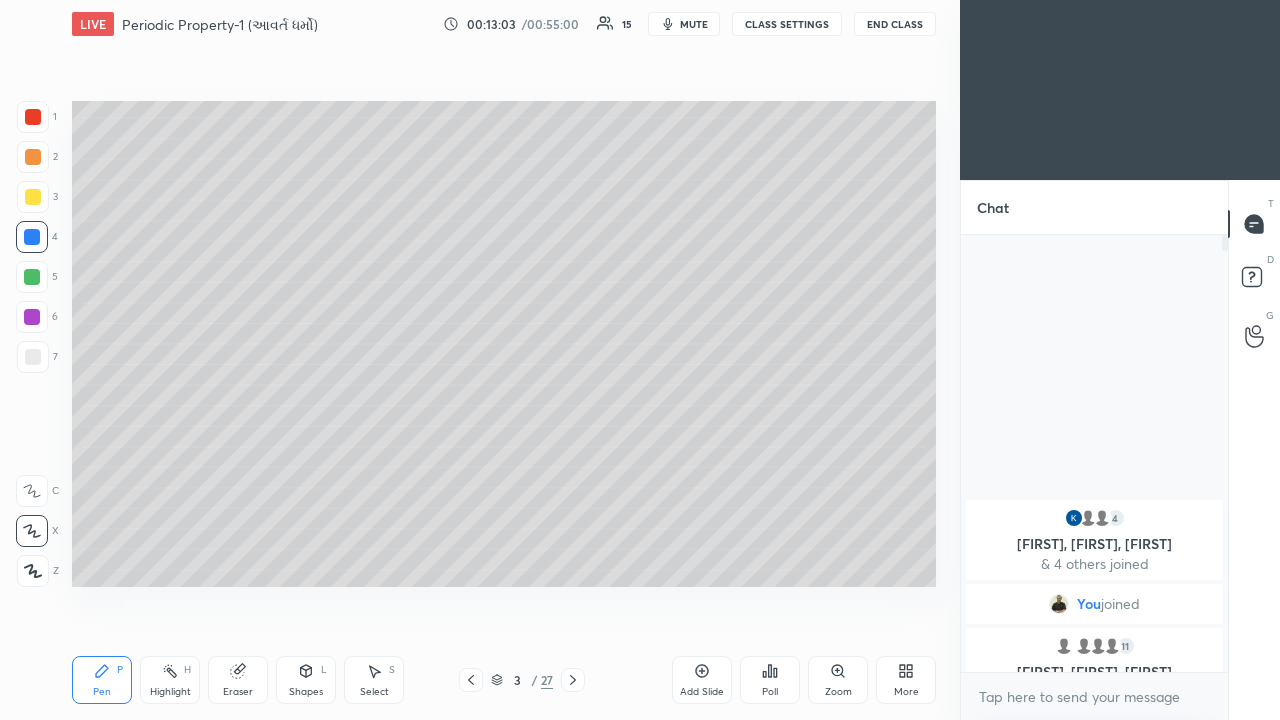 click at bounding box center [32, 317] 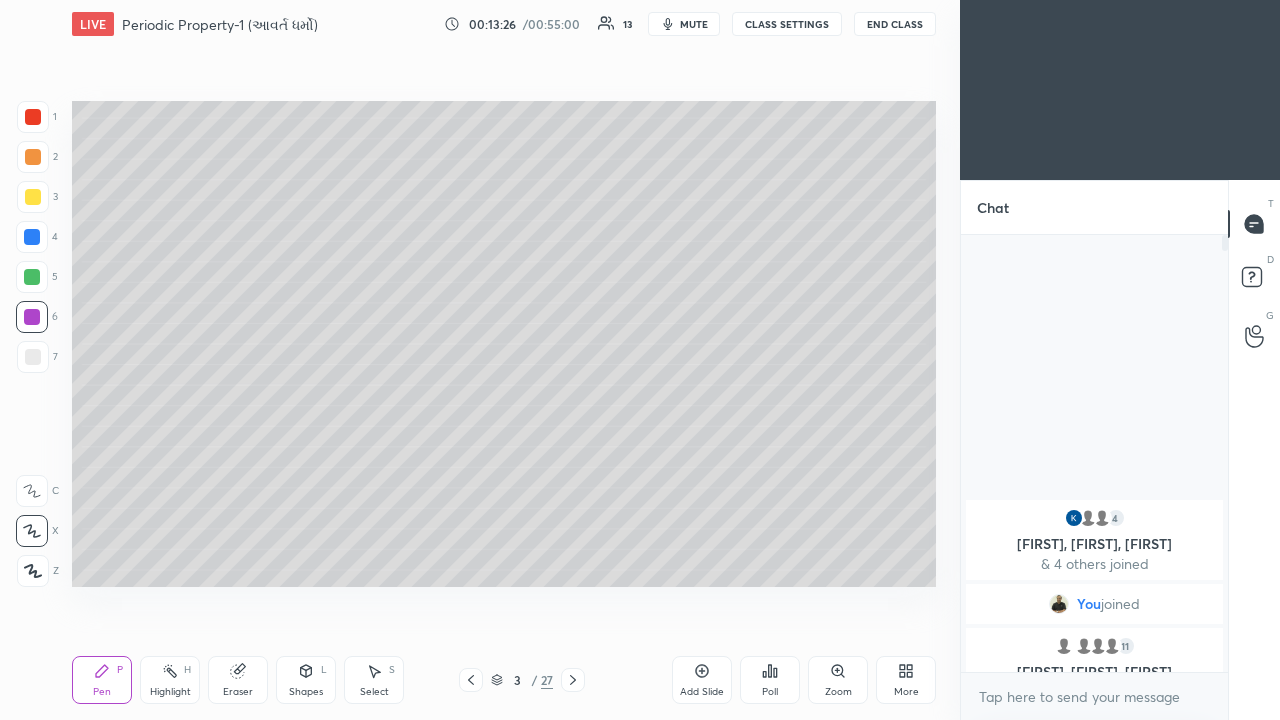 click 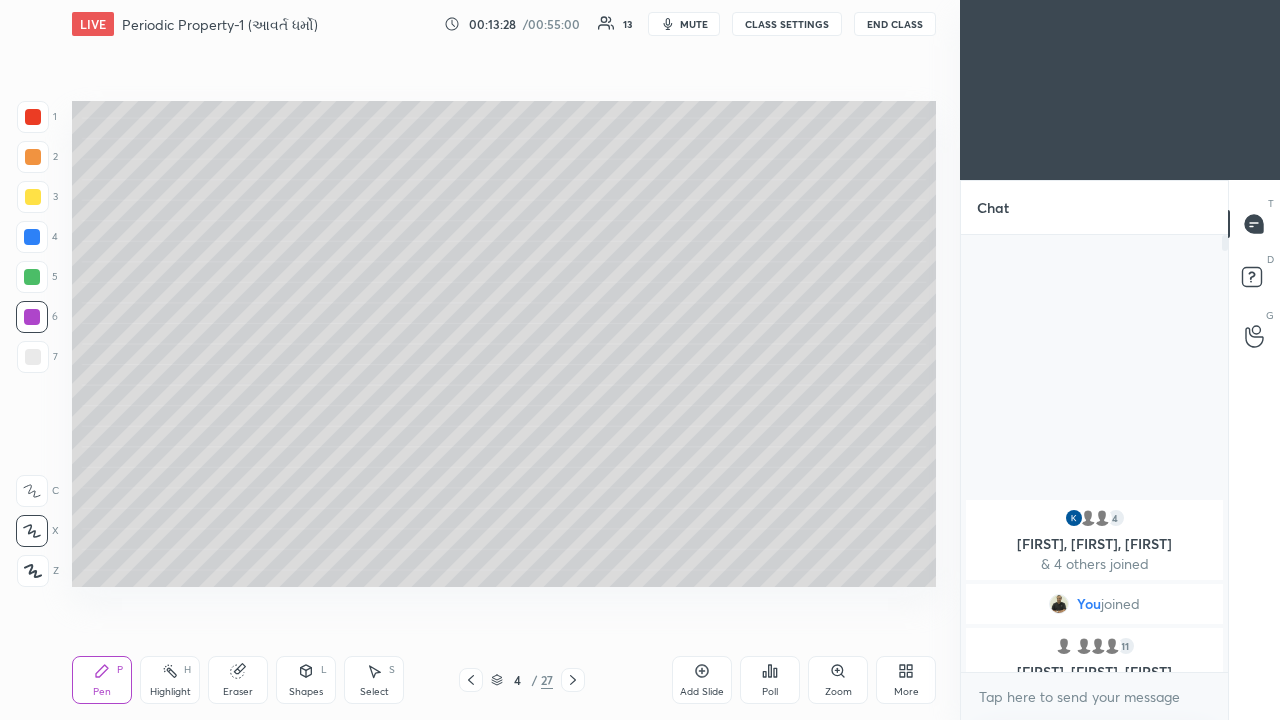 click 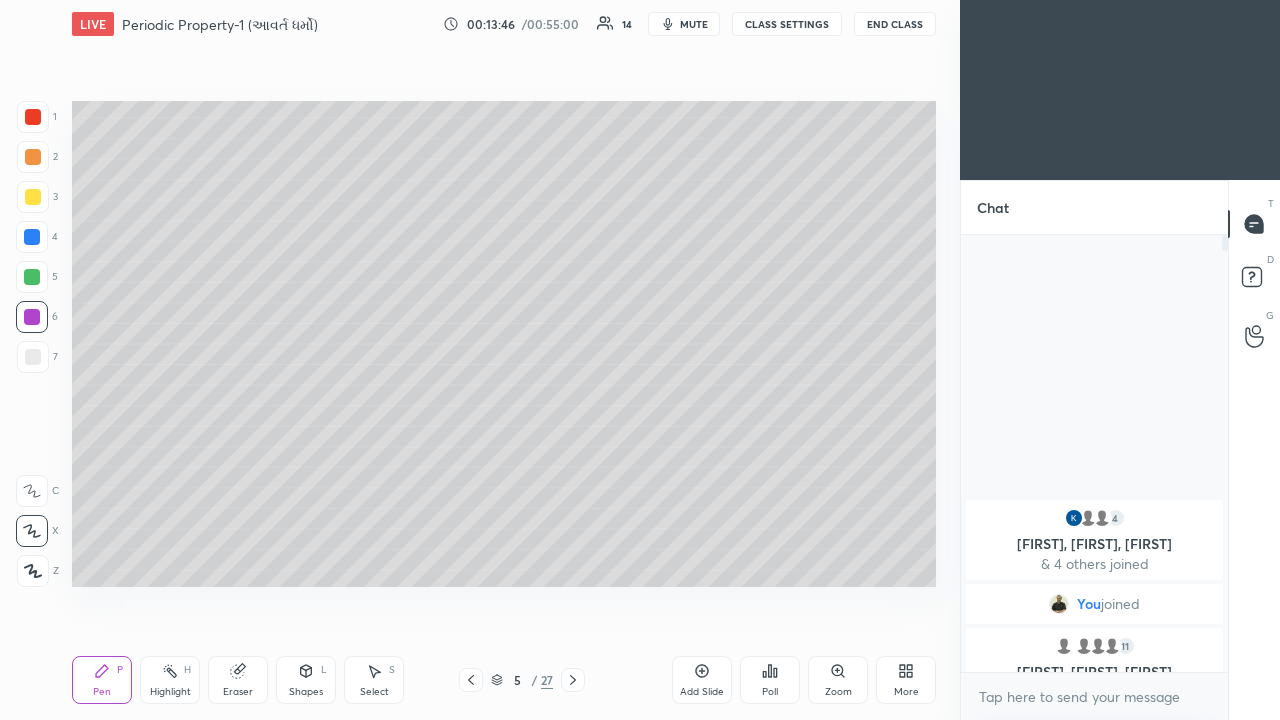 click at bounding box center [32, 277] 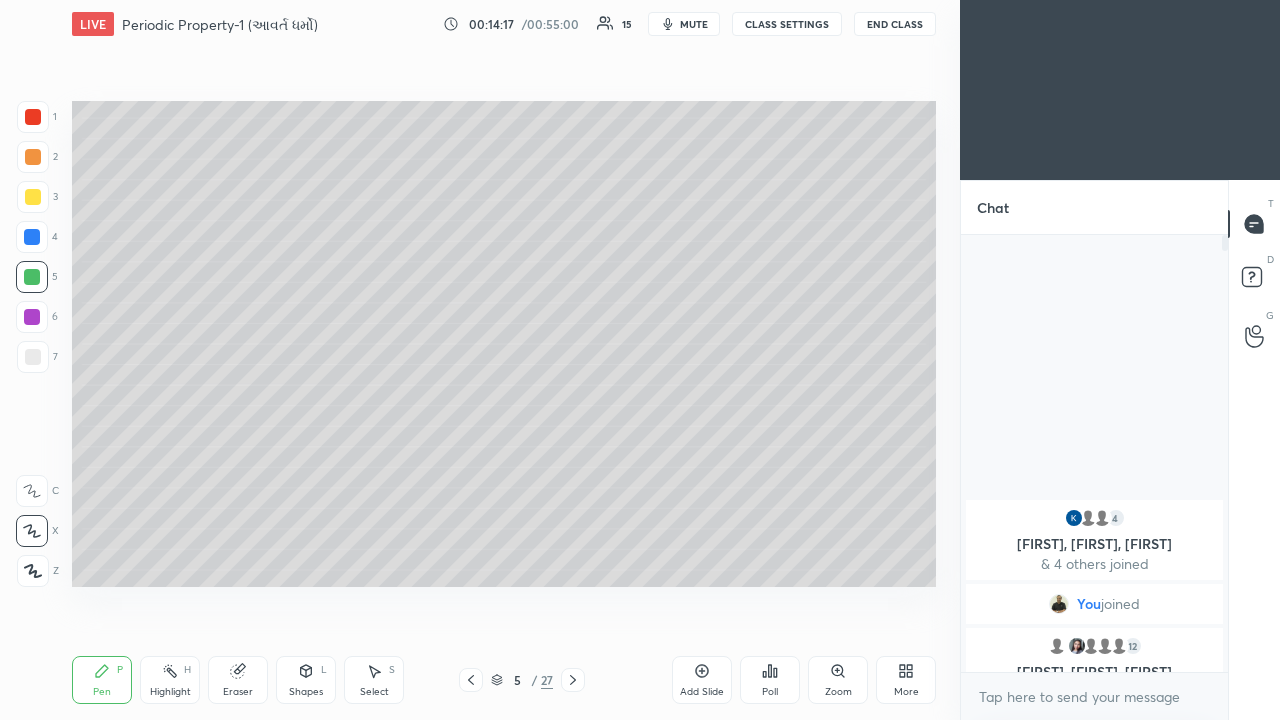 click at bounding box center [33, 197] 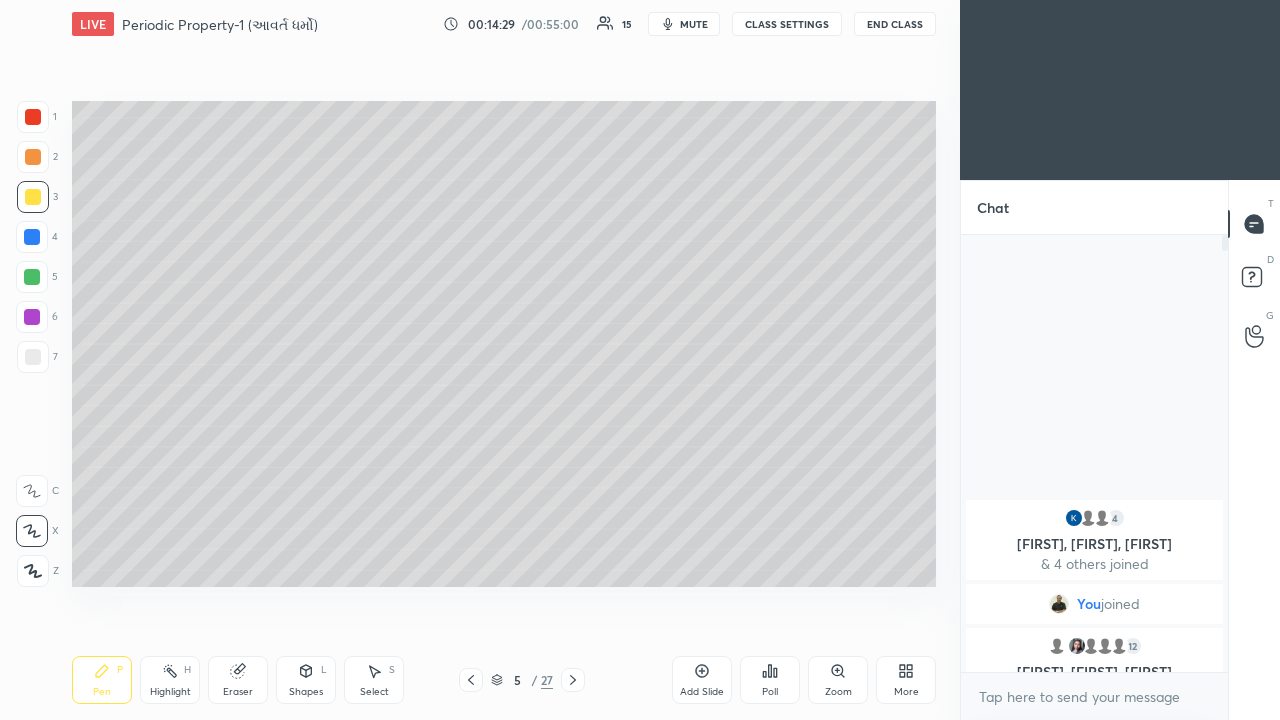 click at bounding box center (32, 237) 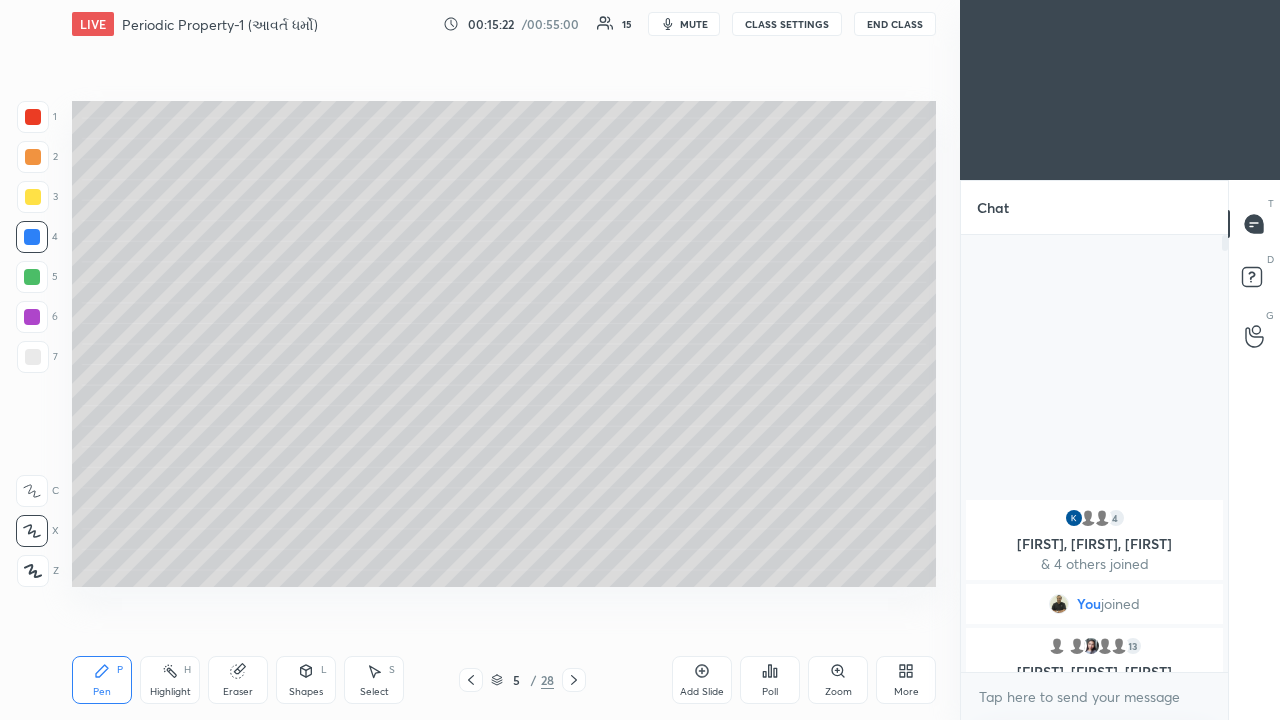 click at bounding box center (33, 197) 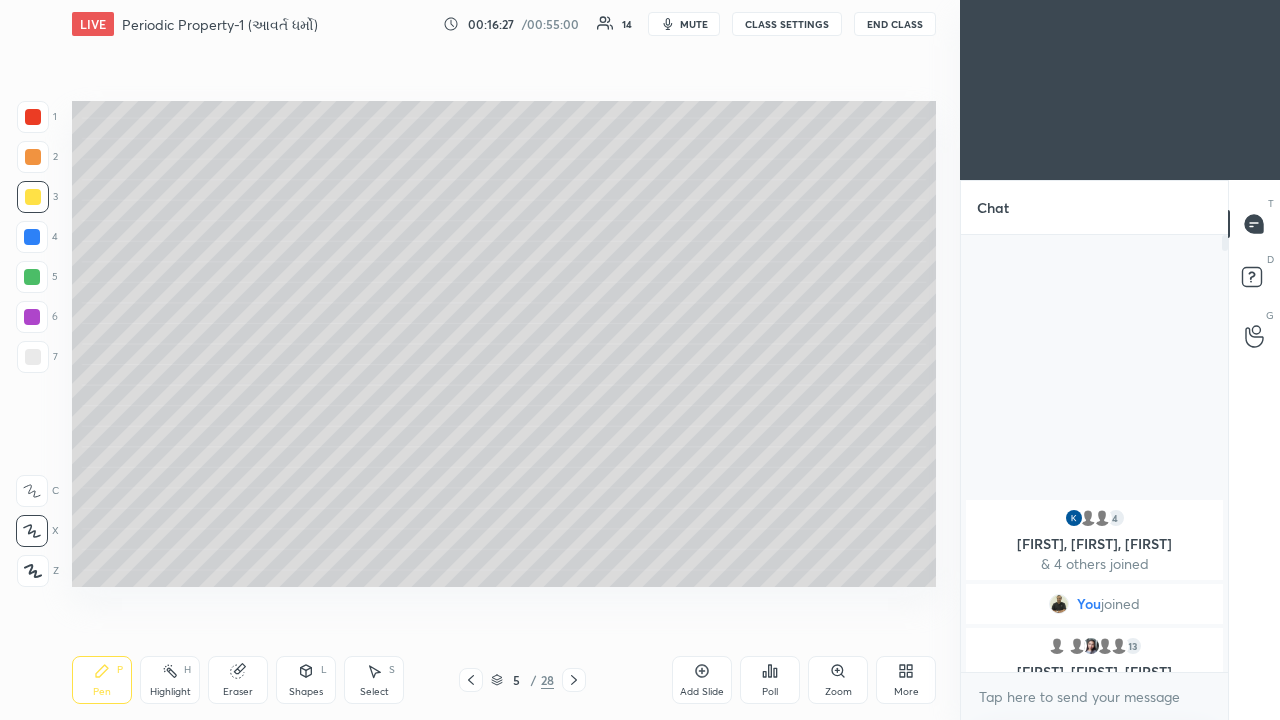 click at bounding box center [32, 237] 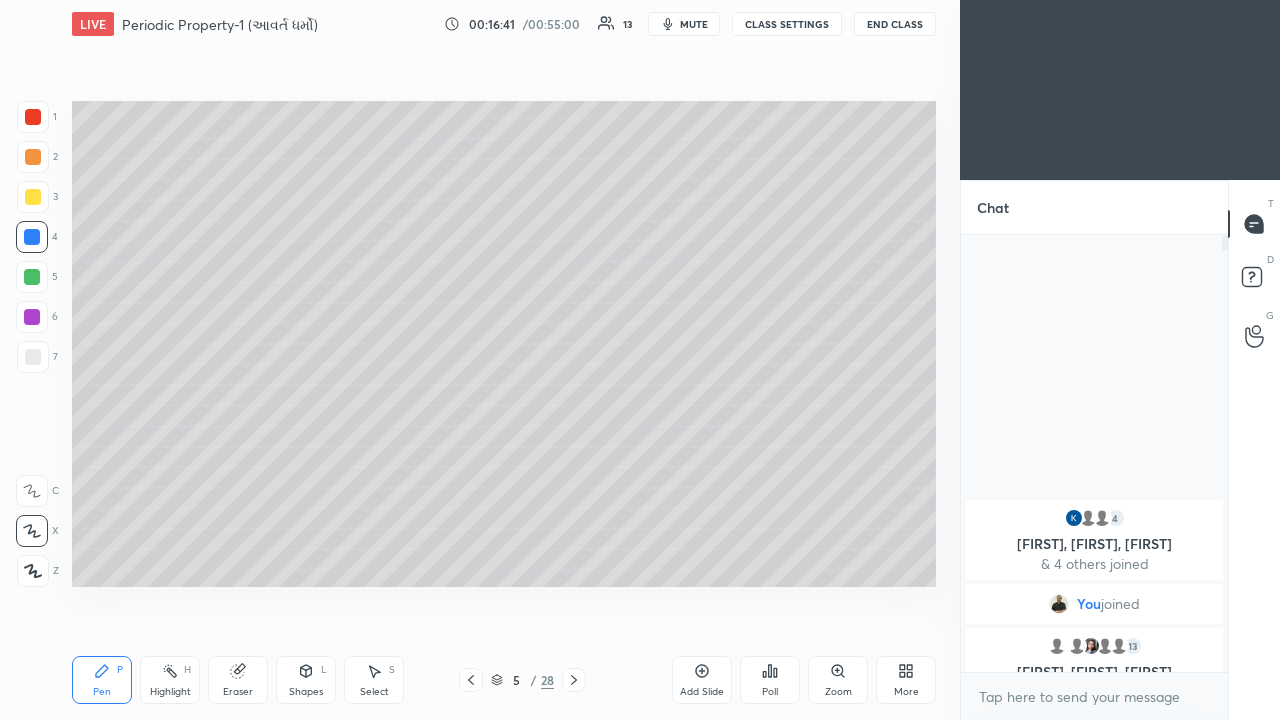 click at bounding box center (33, 197) 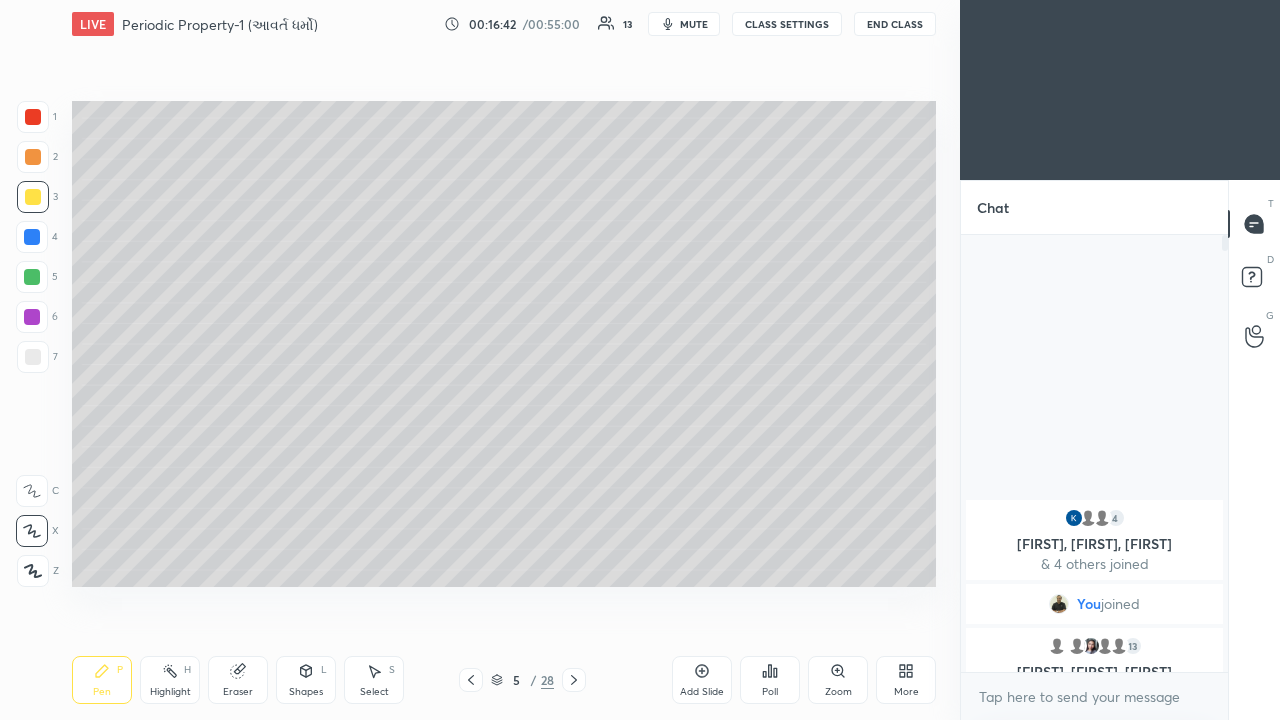 click at bounding box center [33, 157] 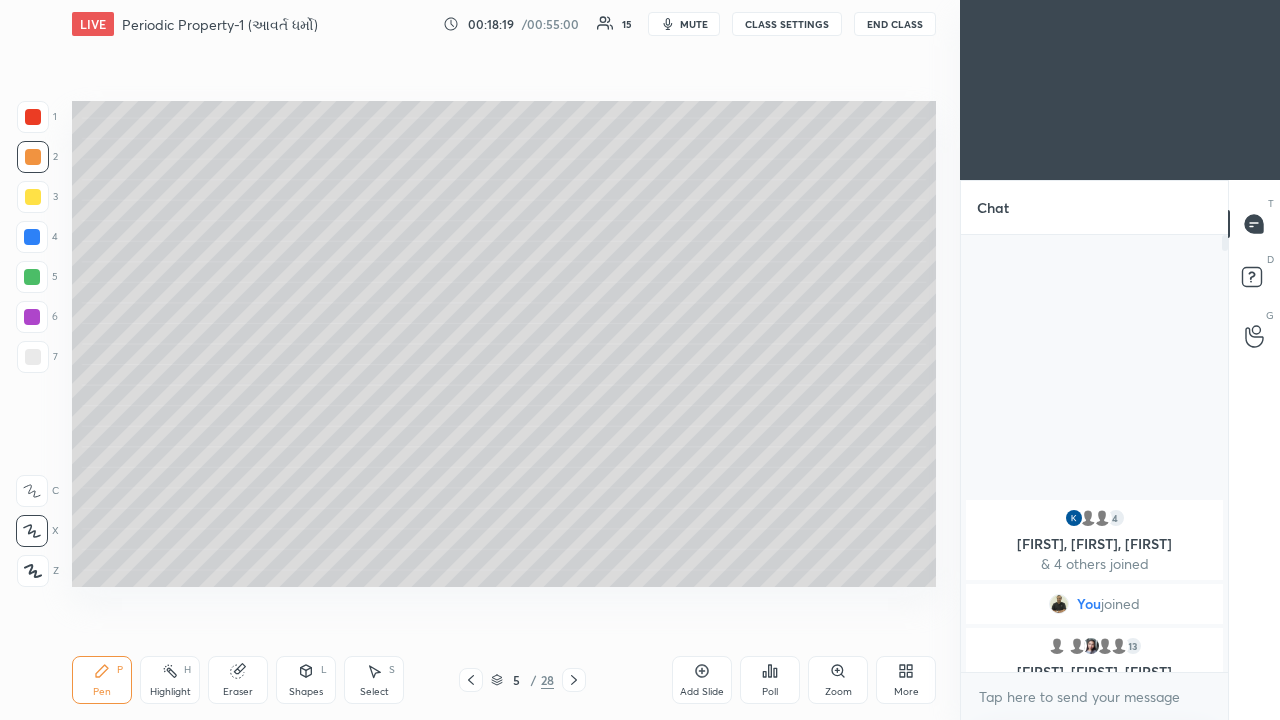 click at bounding box center [32, 277] 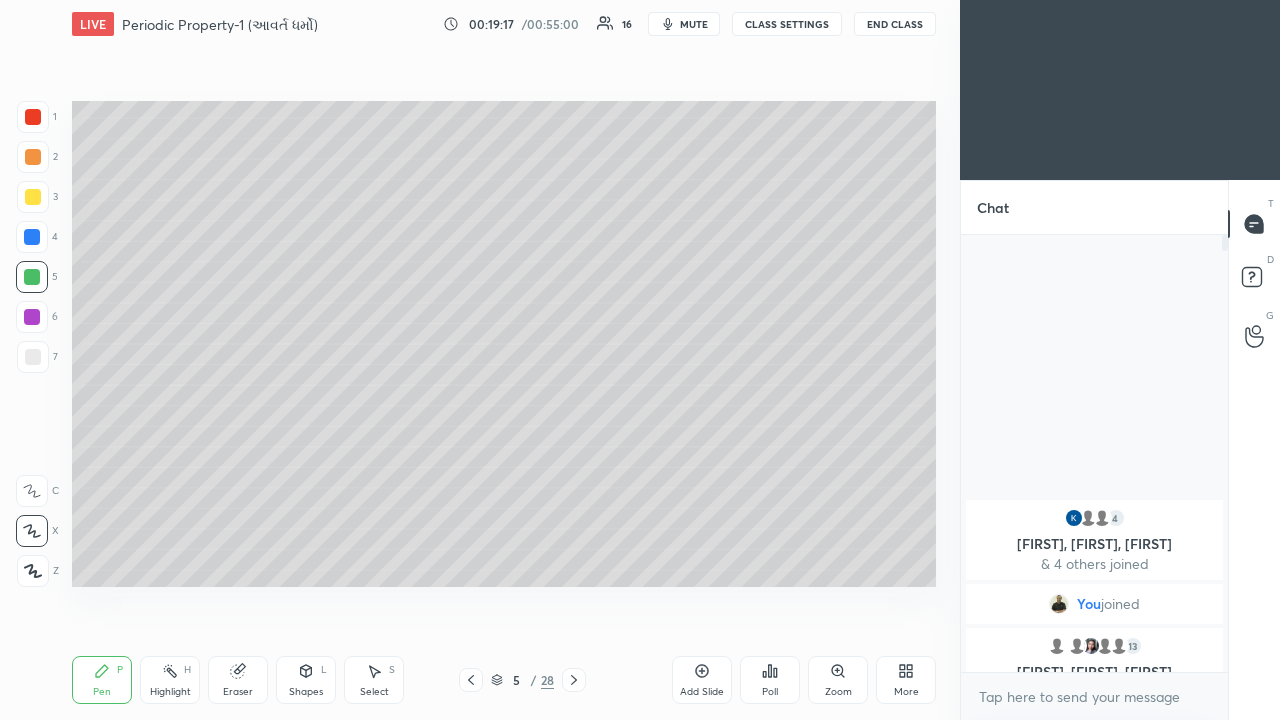 click 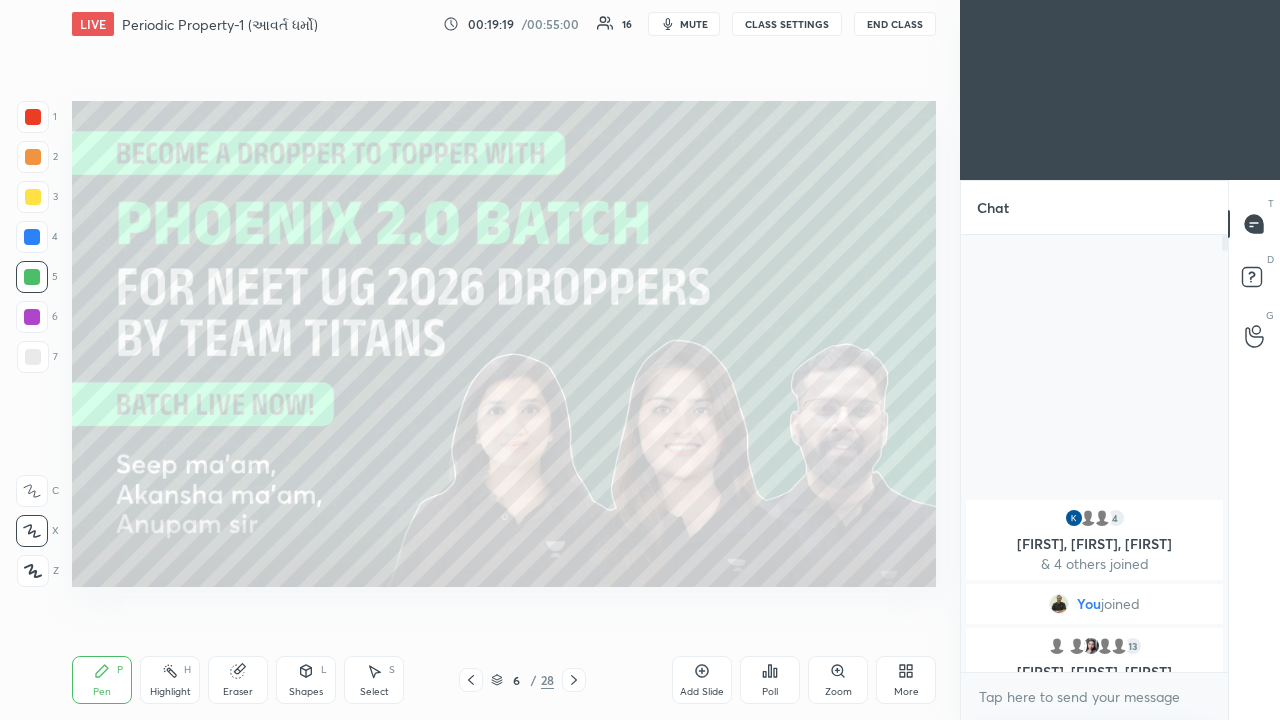 click 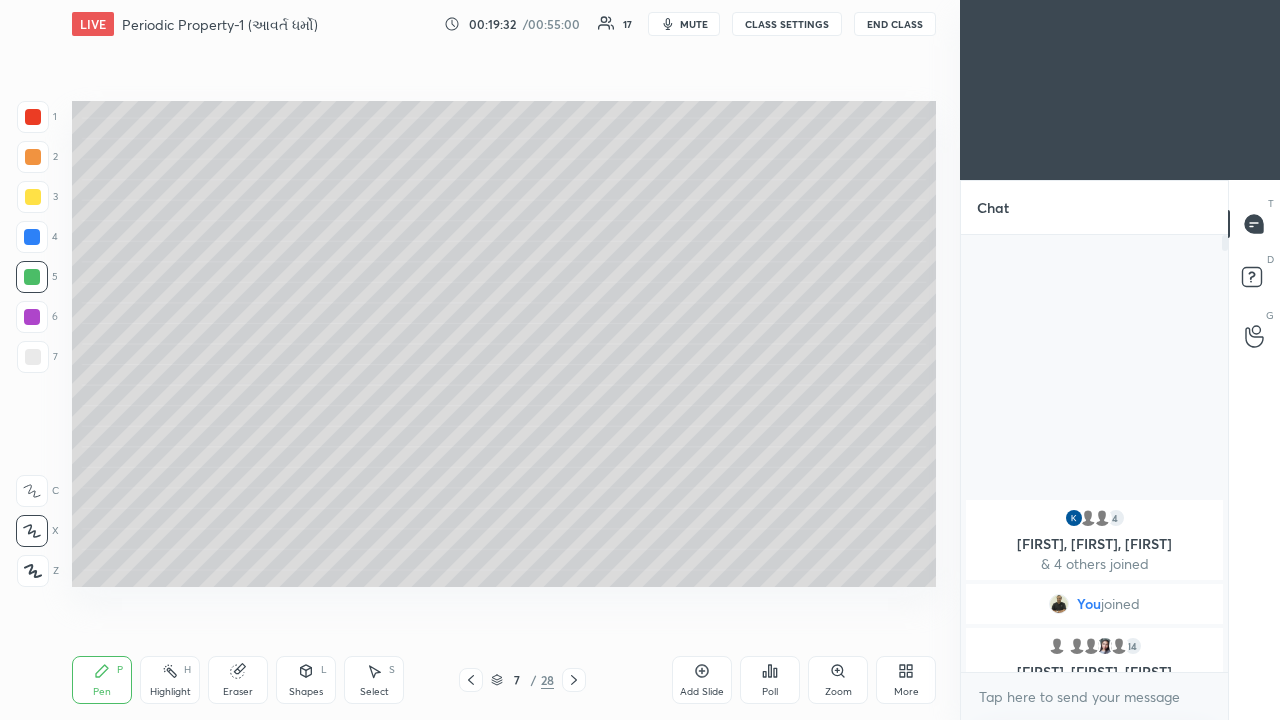 click at bounding box center [32, 237] 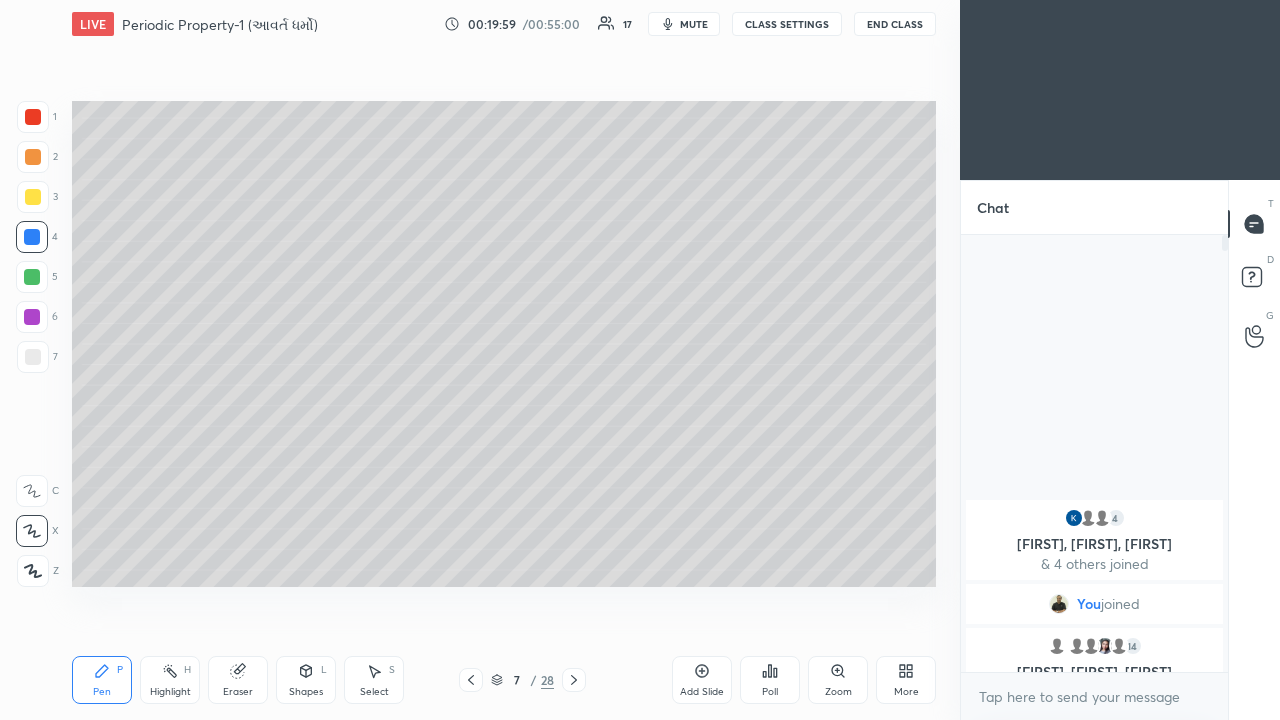 click at bounding box center [33, 197] 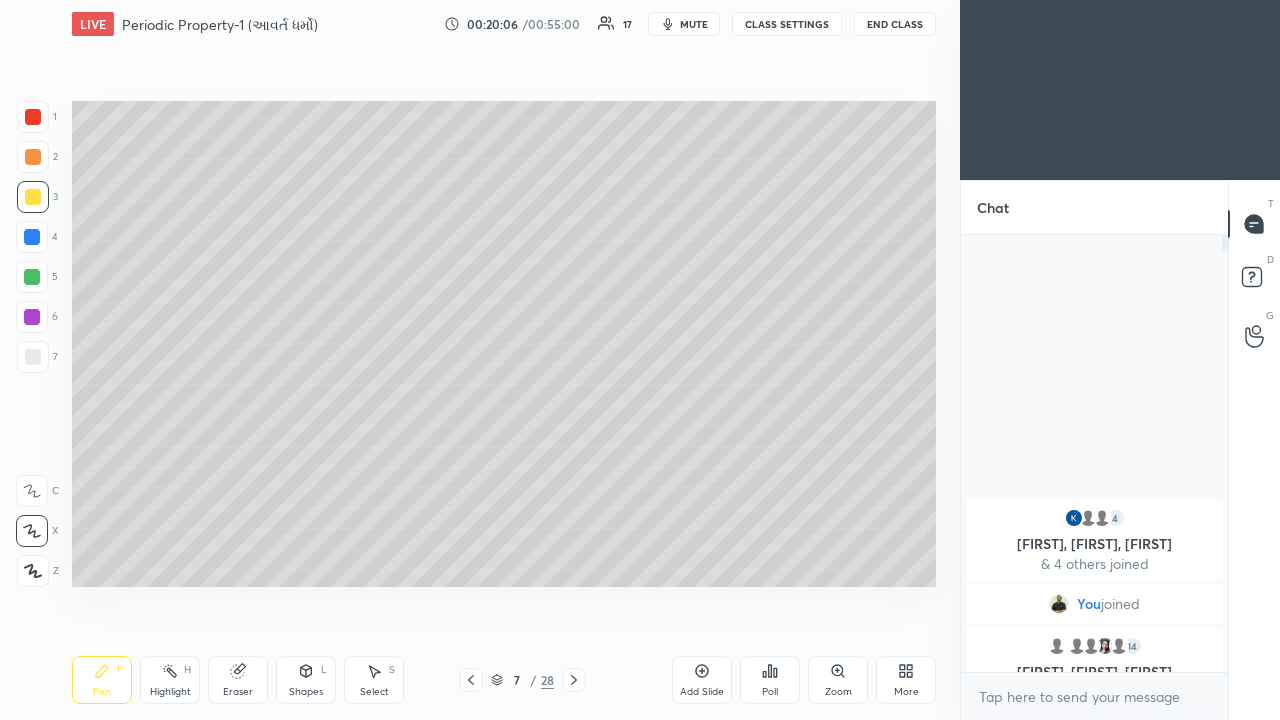 click at bounding box center [33, 157] 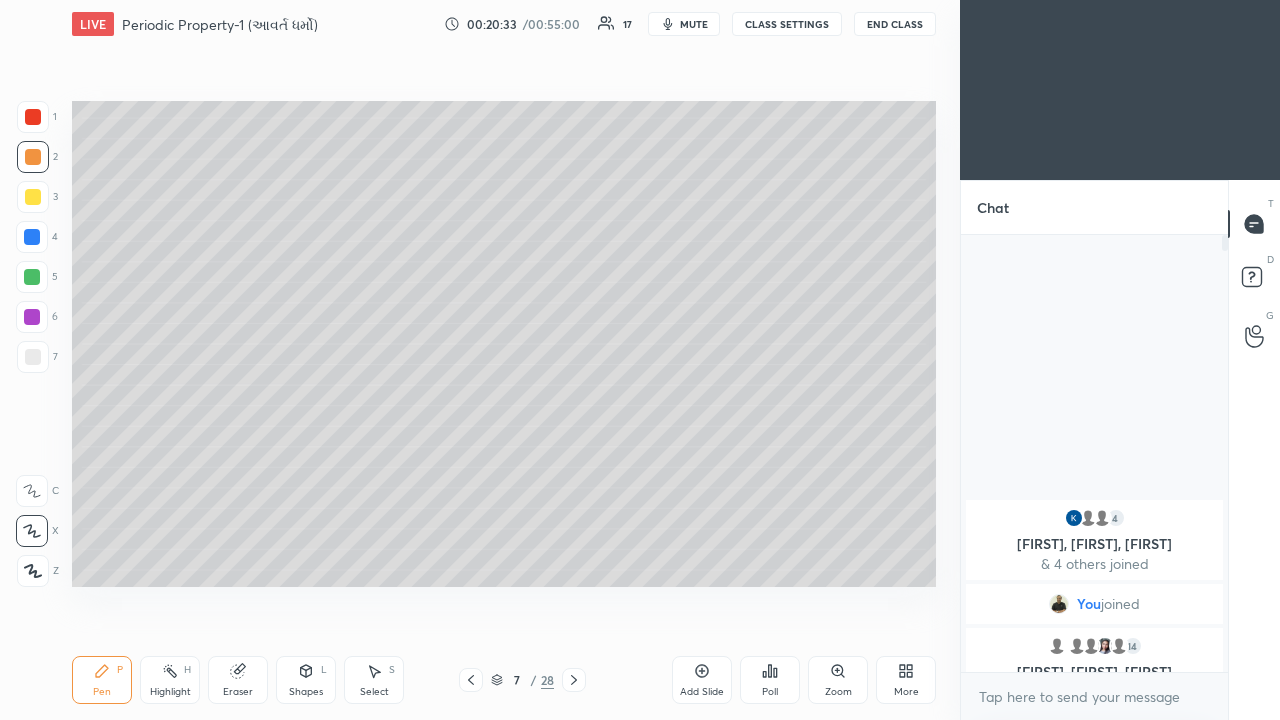 click at bounding box center [32, 277] 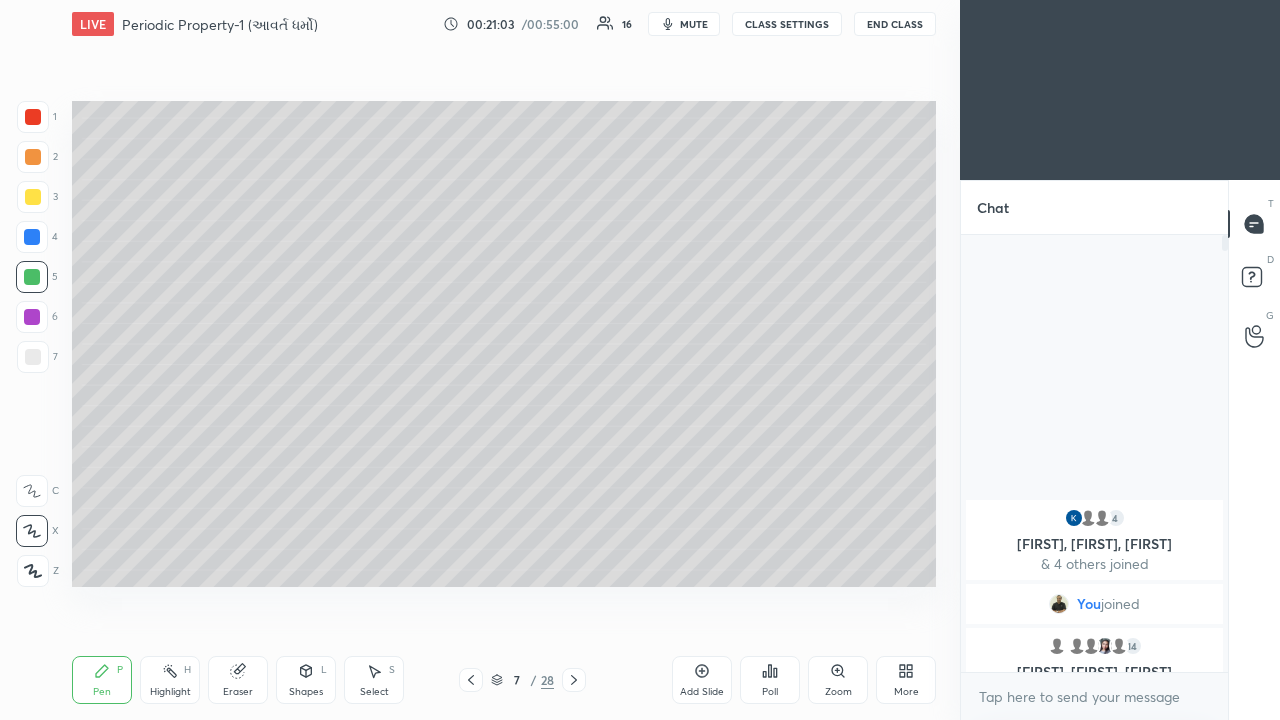 click at bounding box center (32, 237) 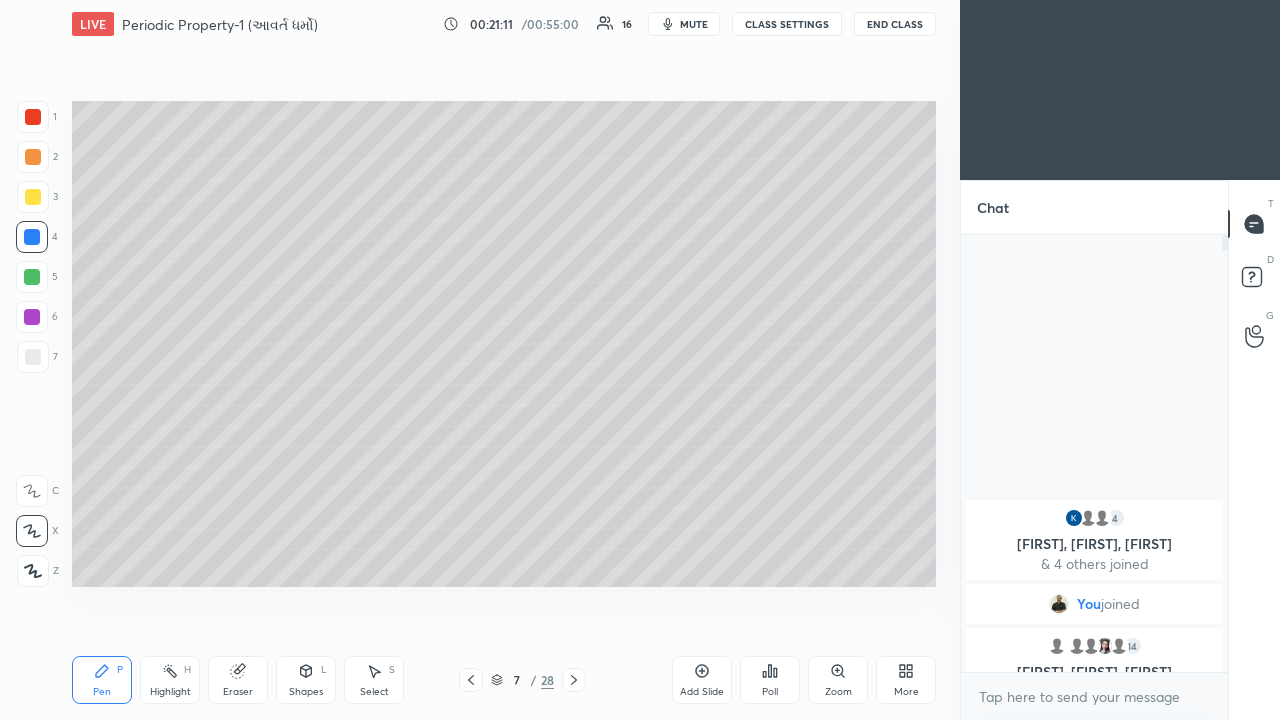 click at bounding box center [32, 277] 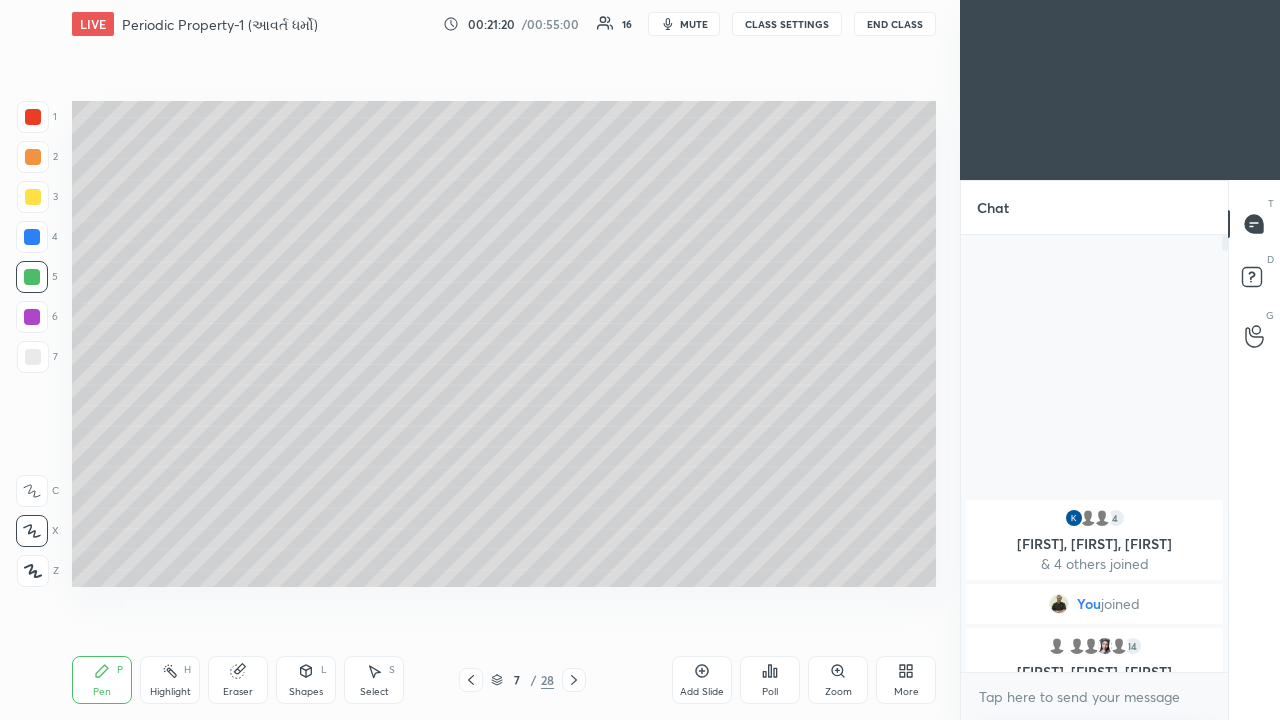 click 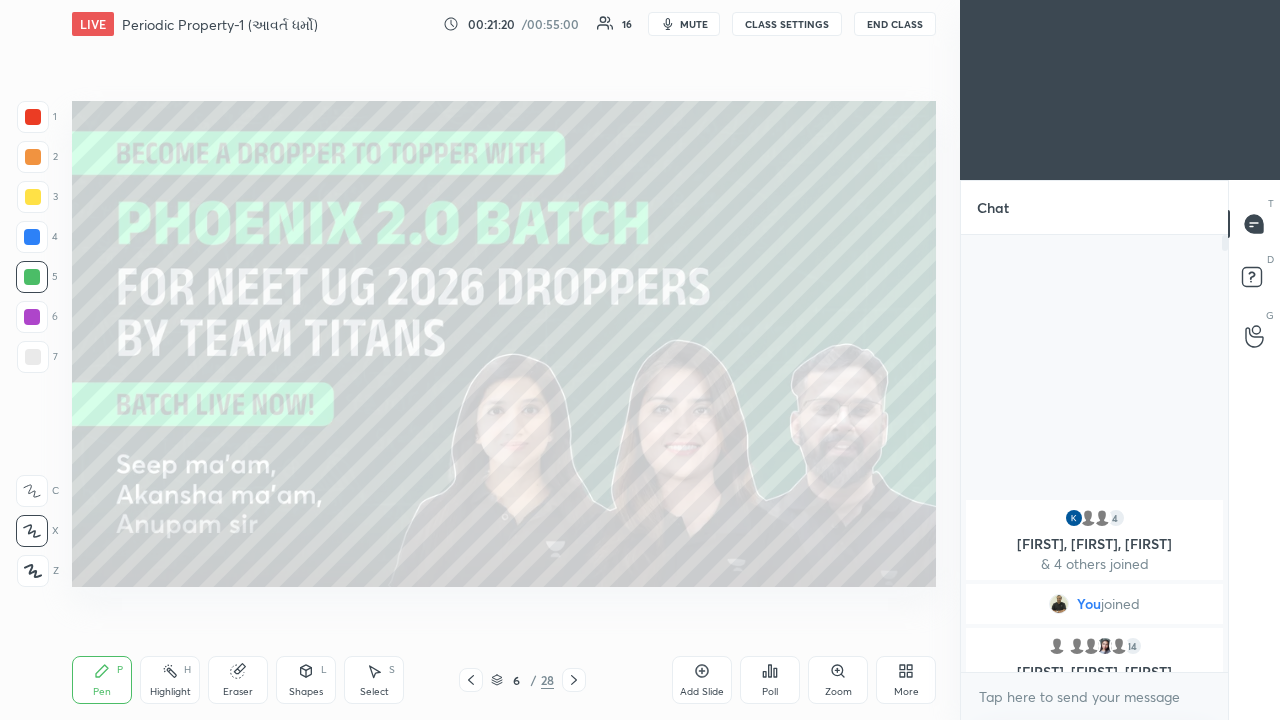 click 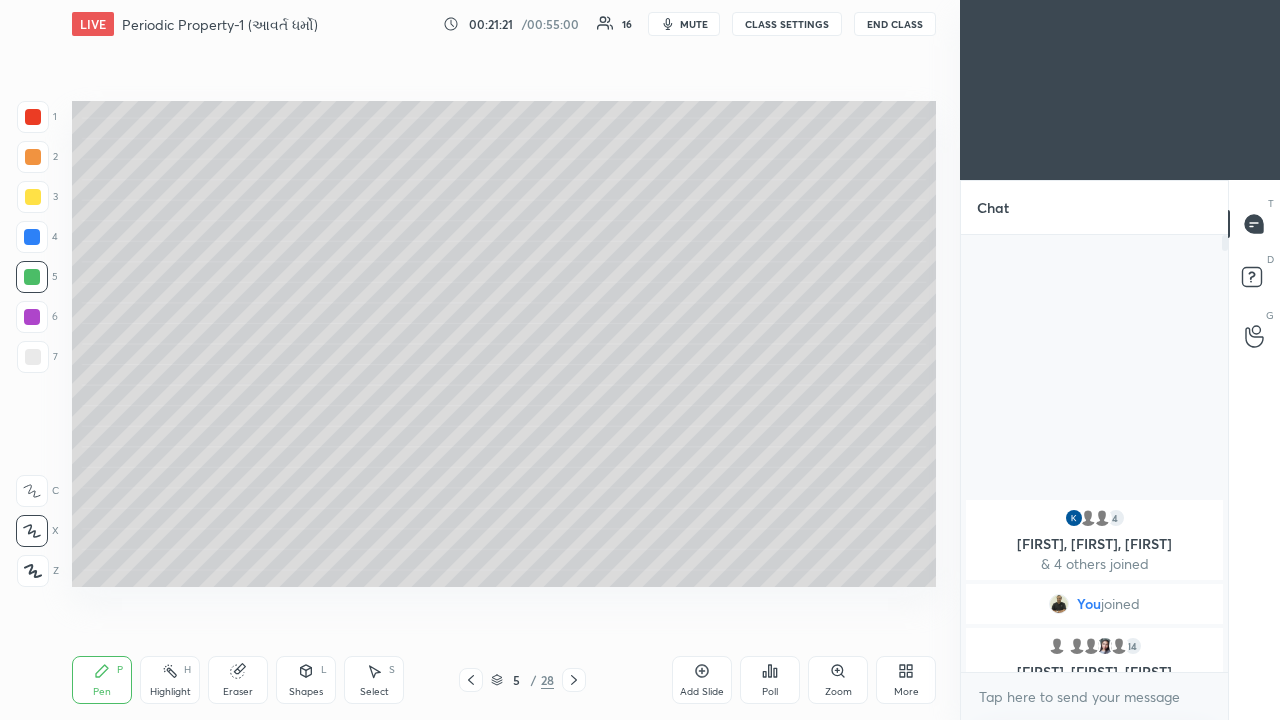 click 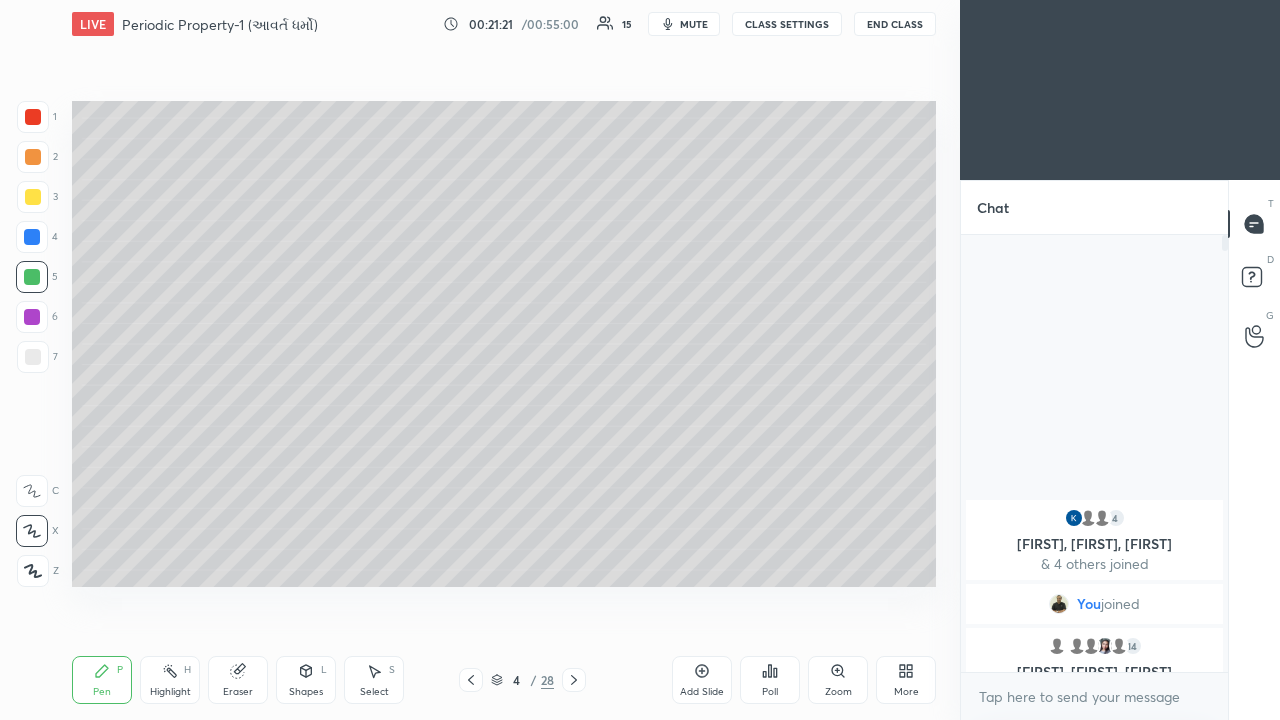 click 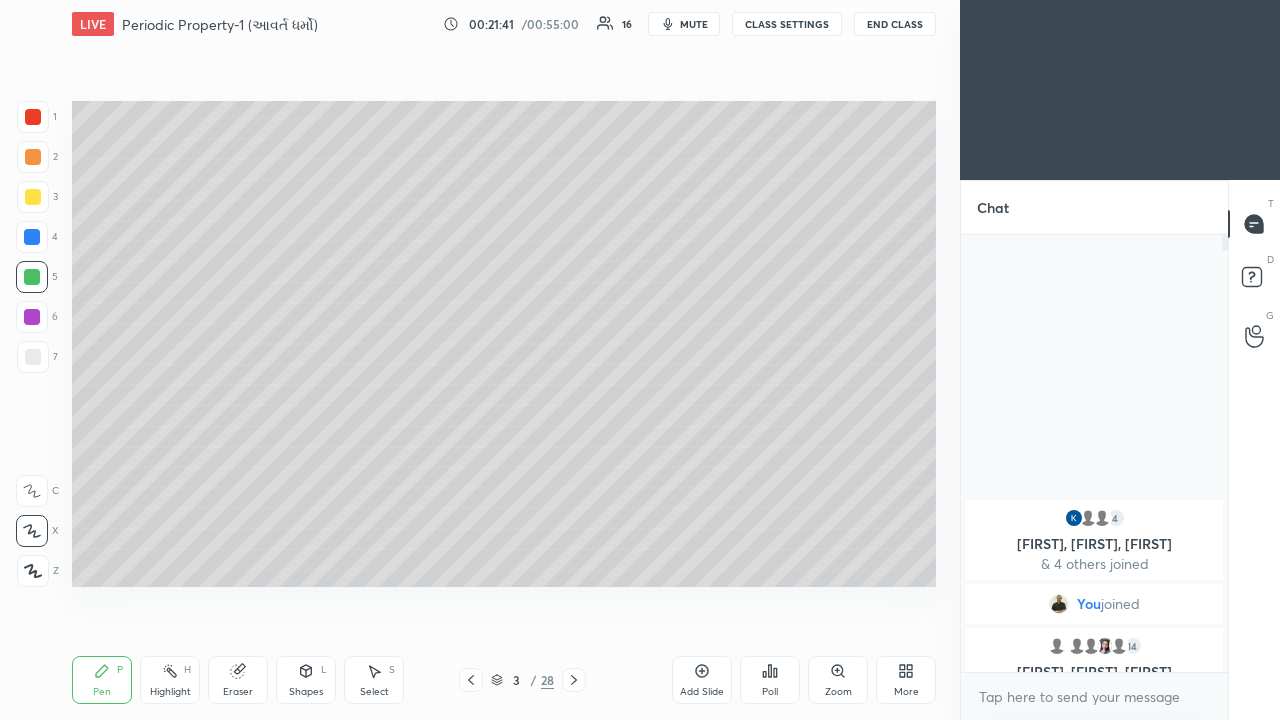 click 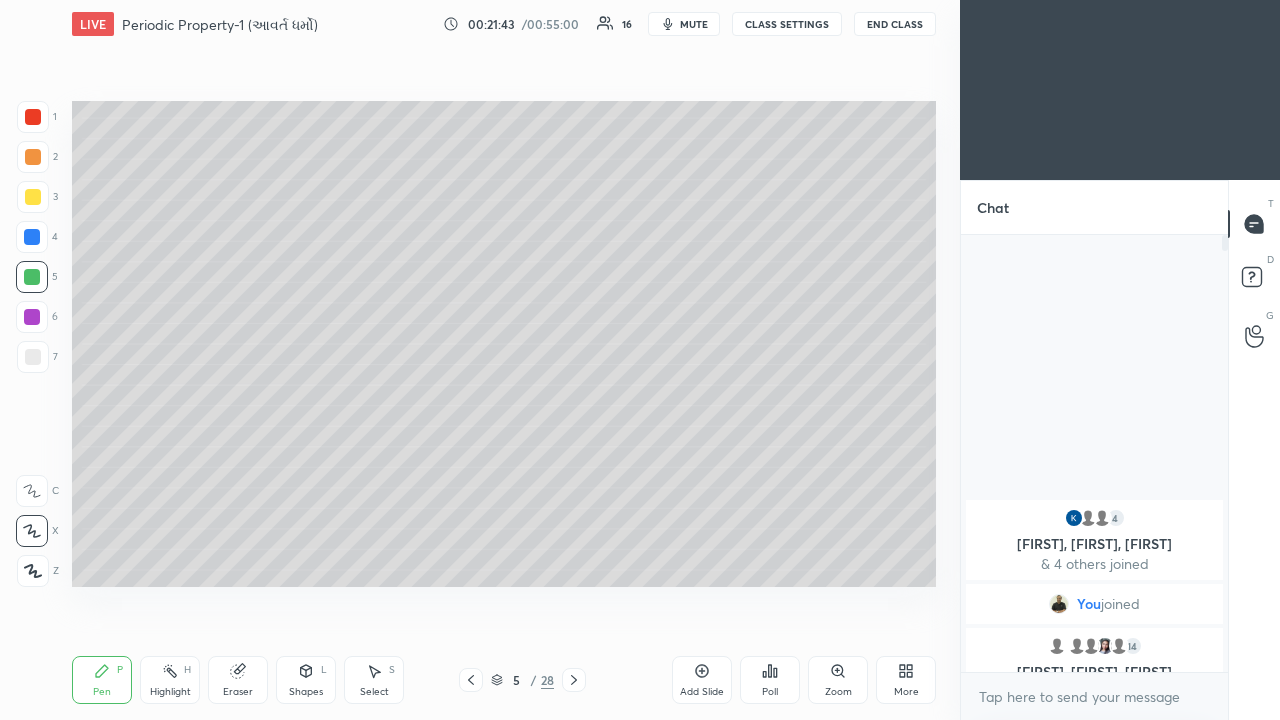 click at bounding box center (32, 237) 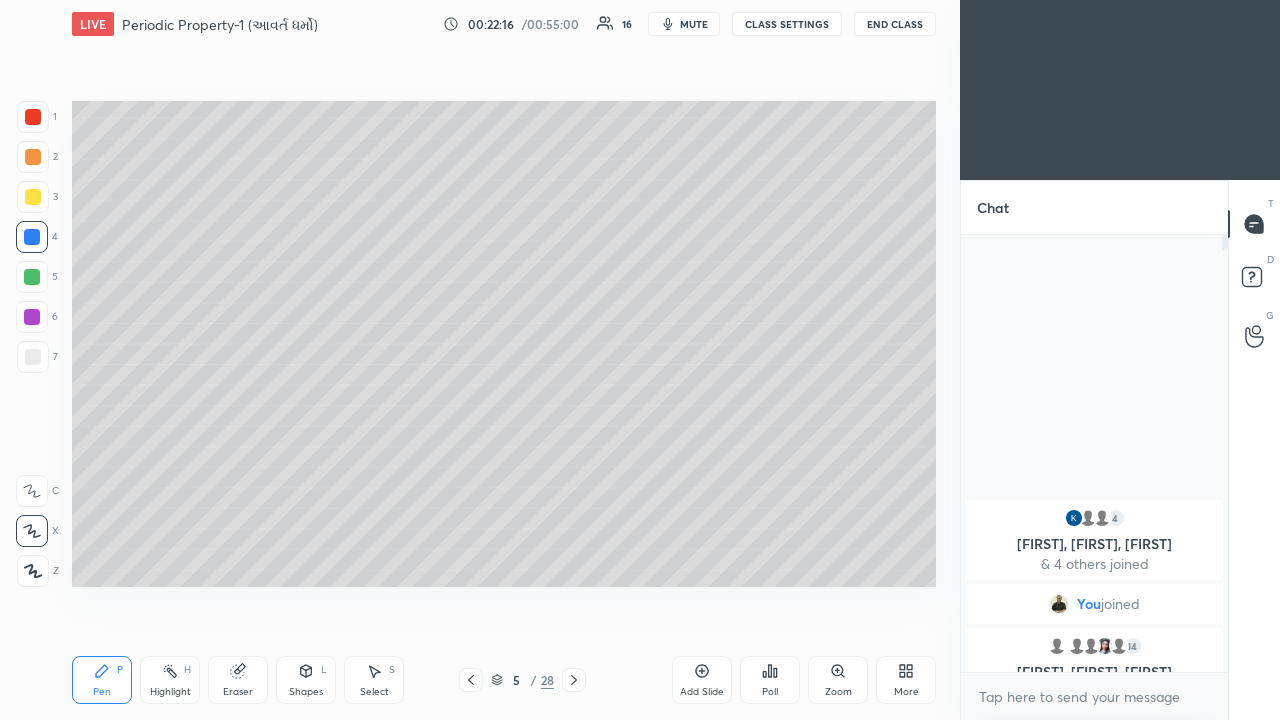 click 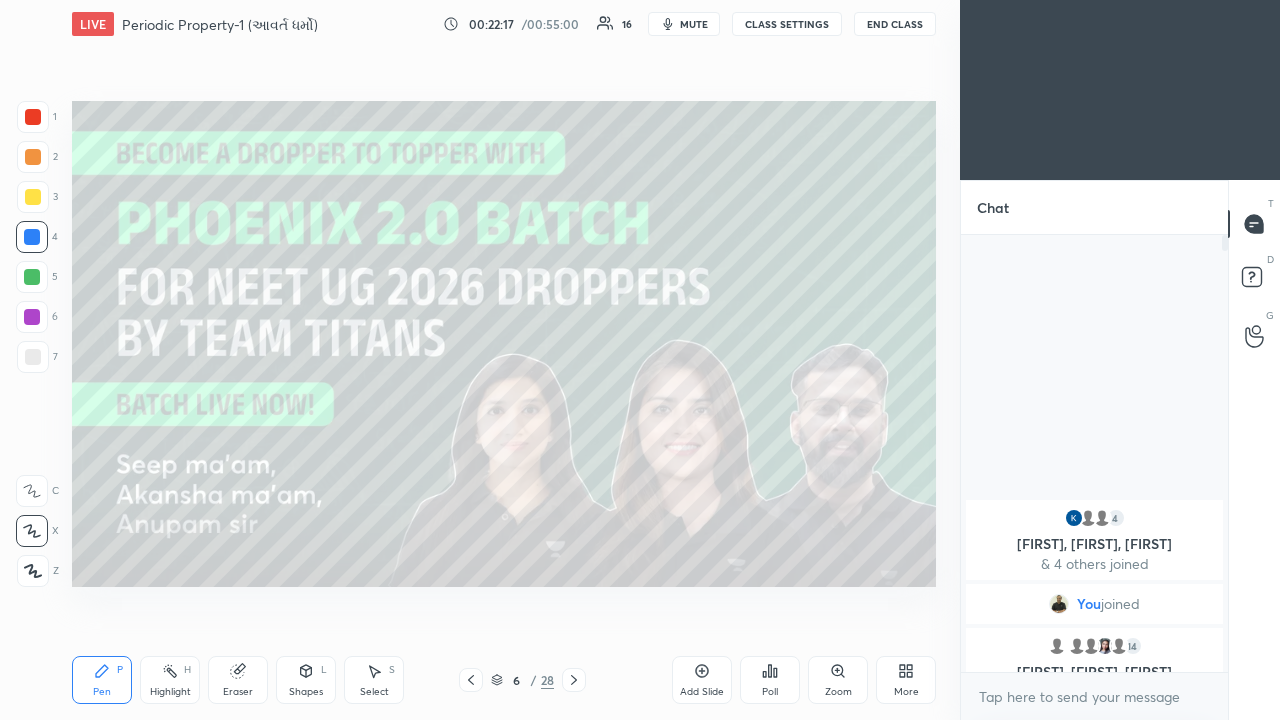 click 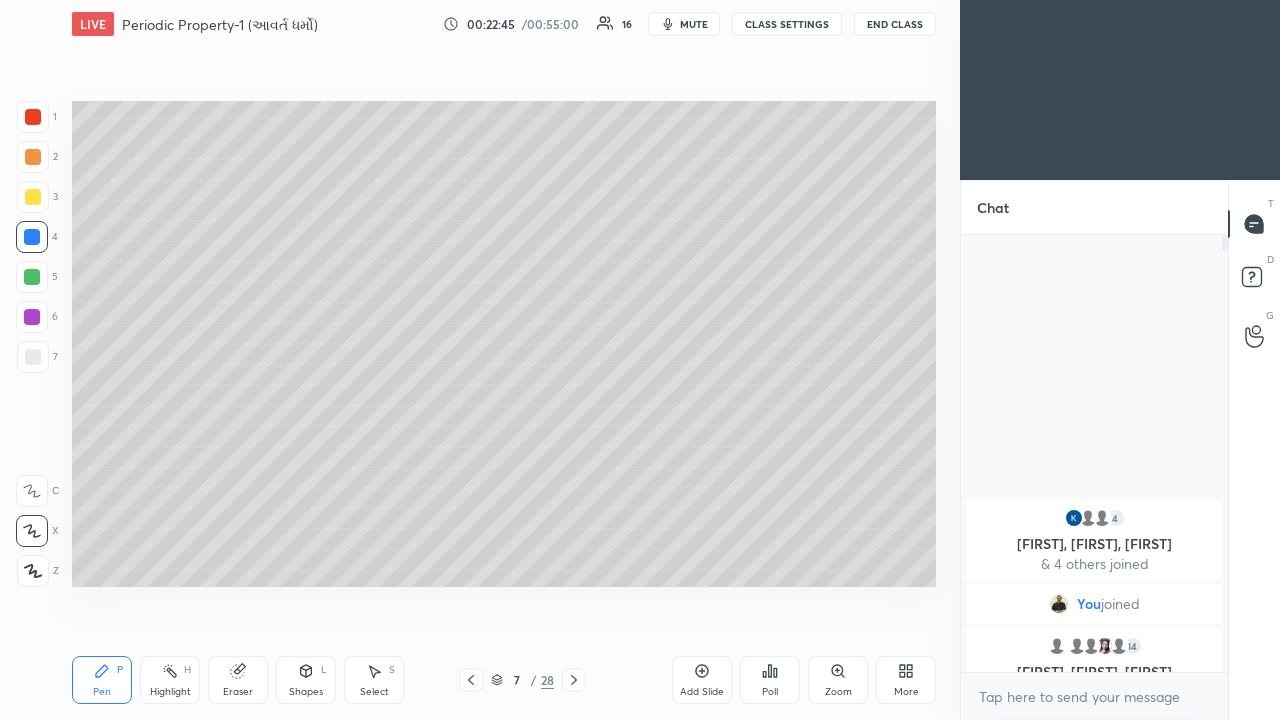 click 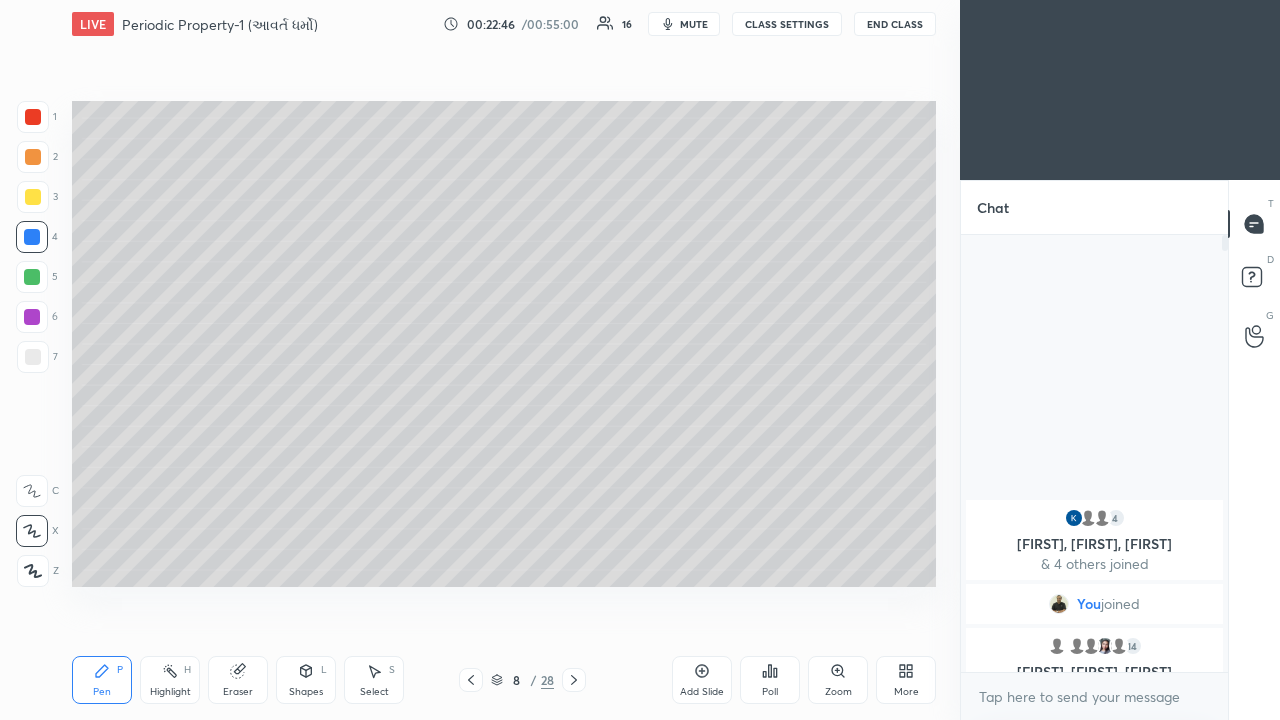 click 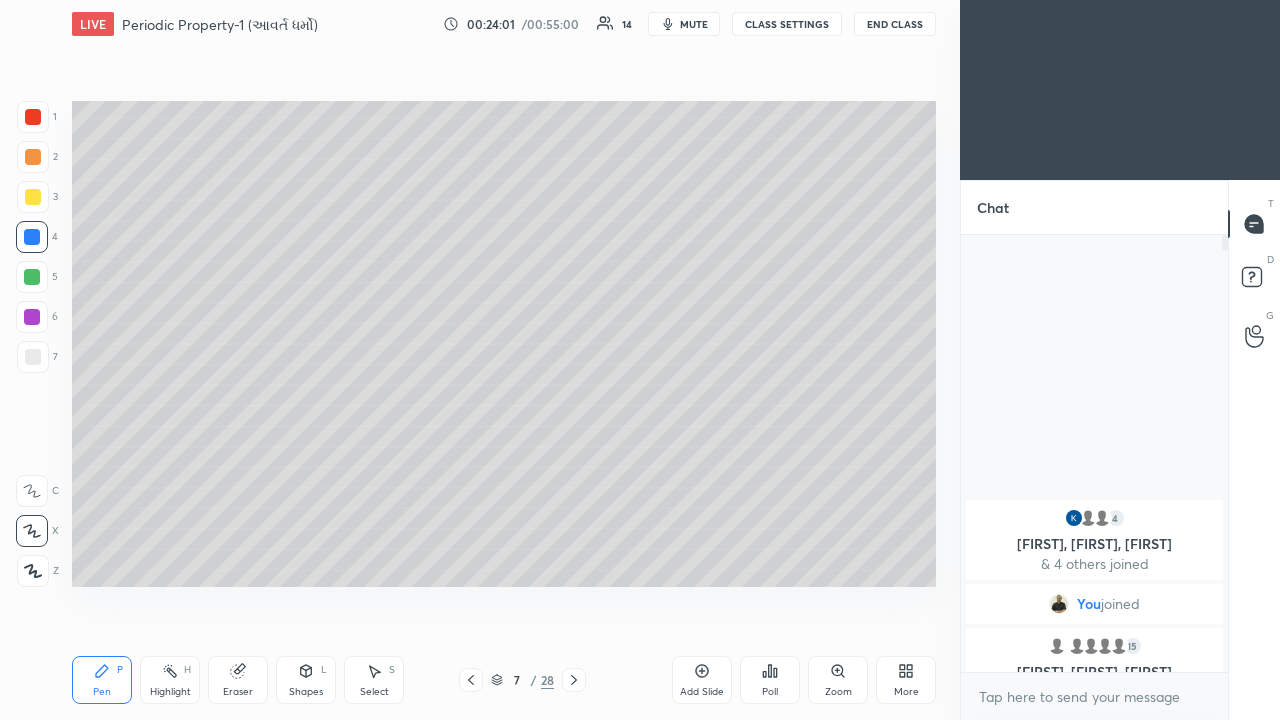 click 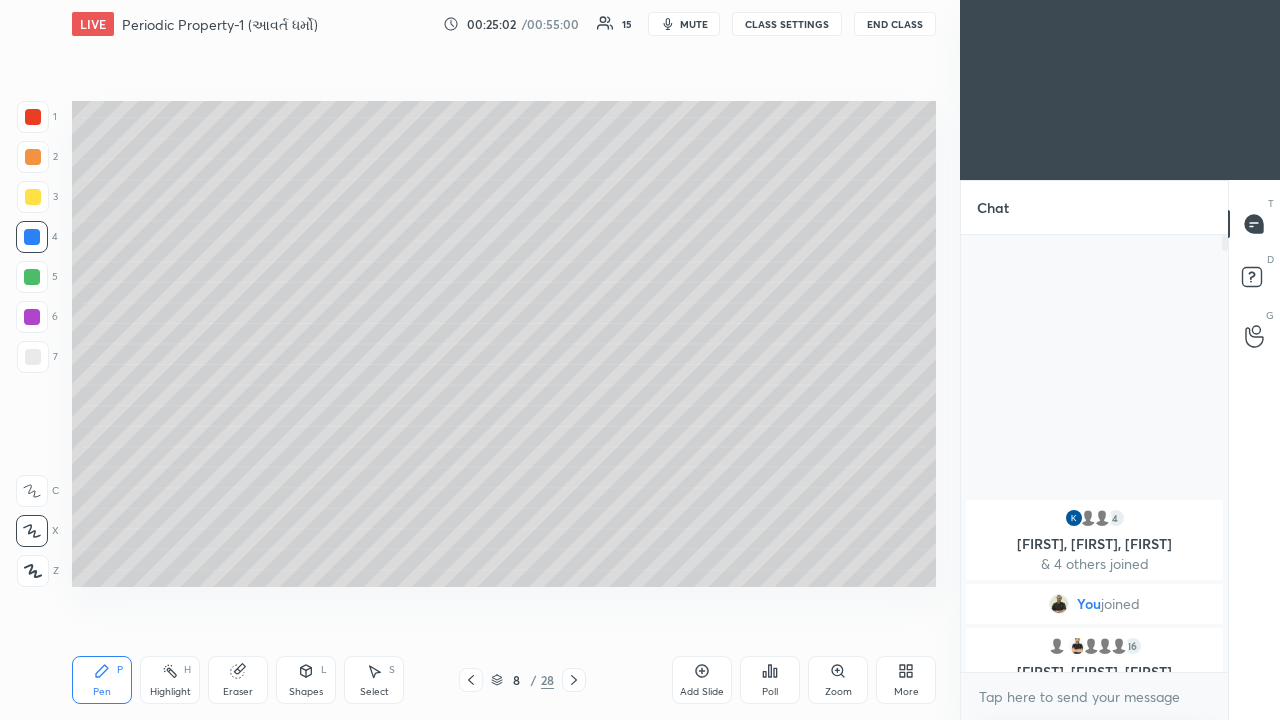 click 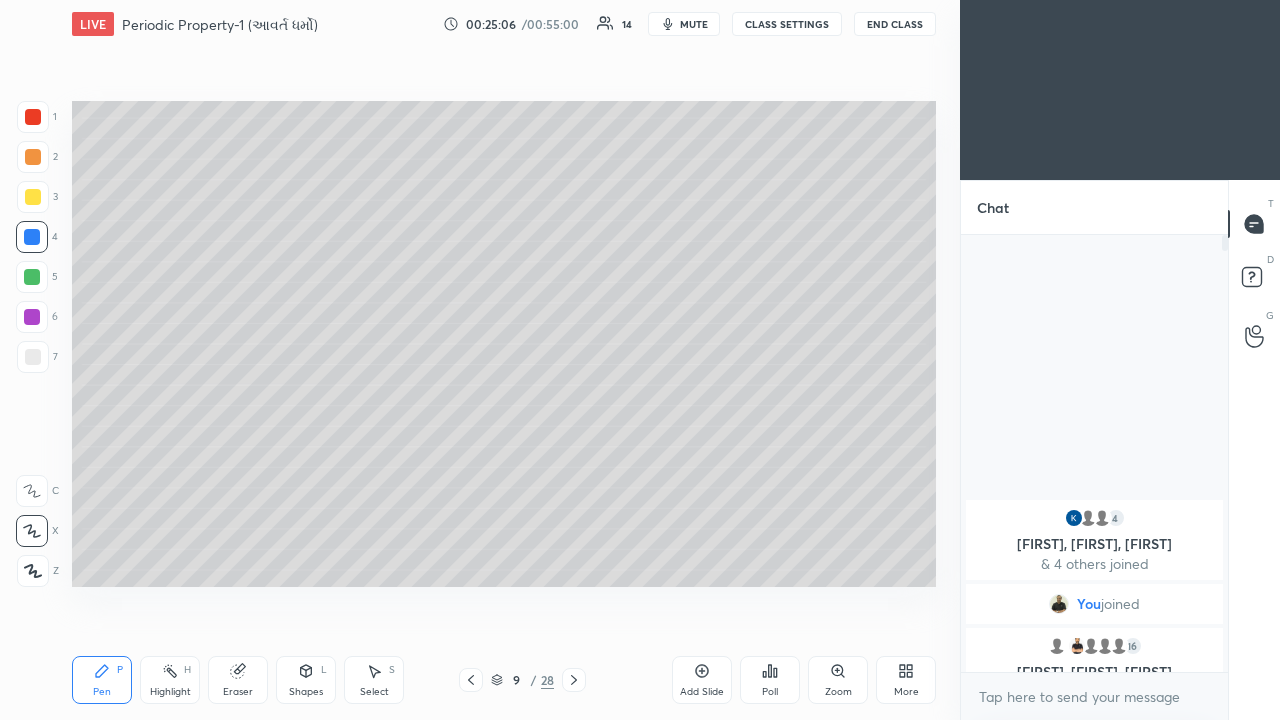 click on "Shapes L" at bounding box center (306, 680) 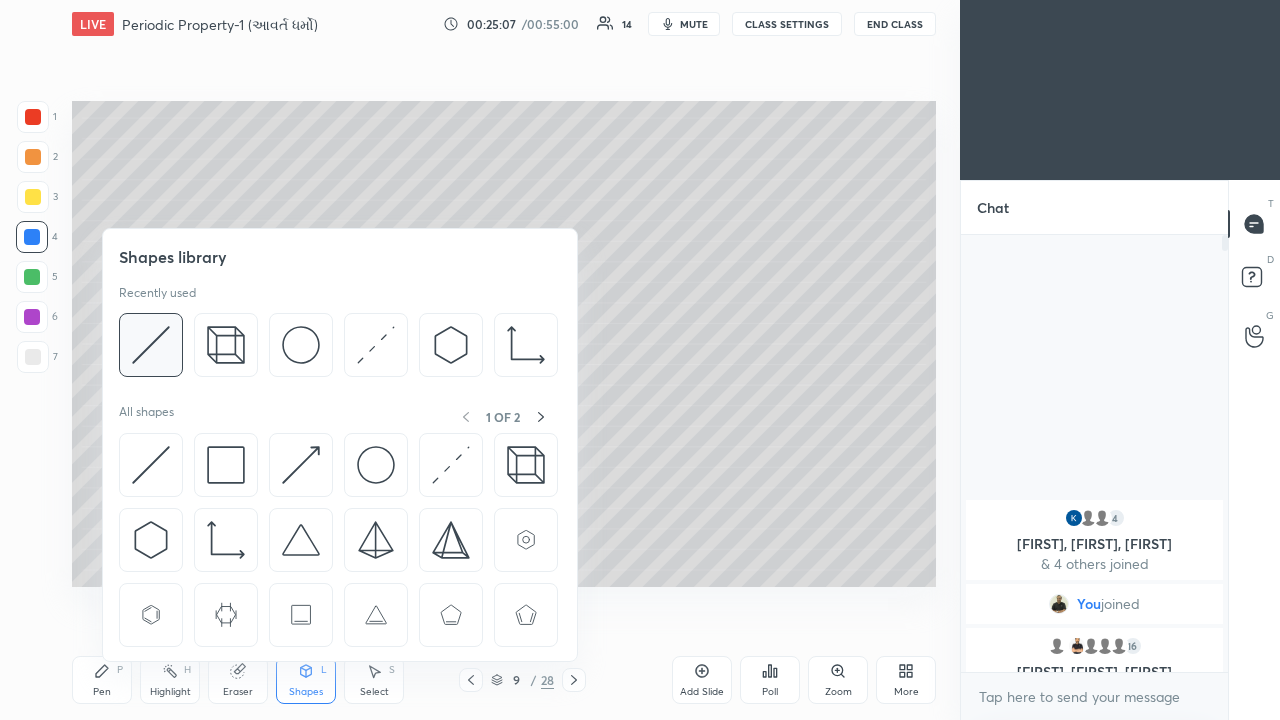 click at bounding box center [151, 345] 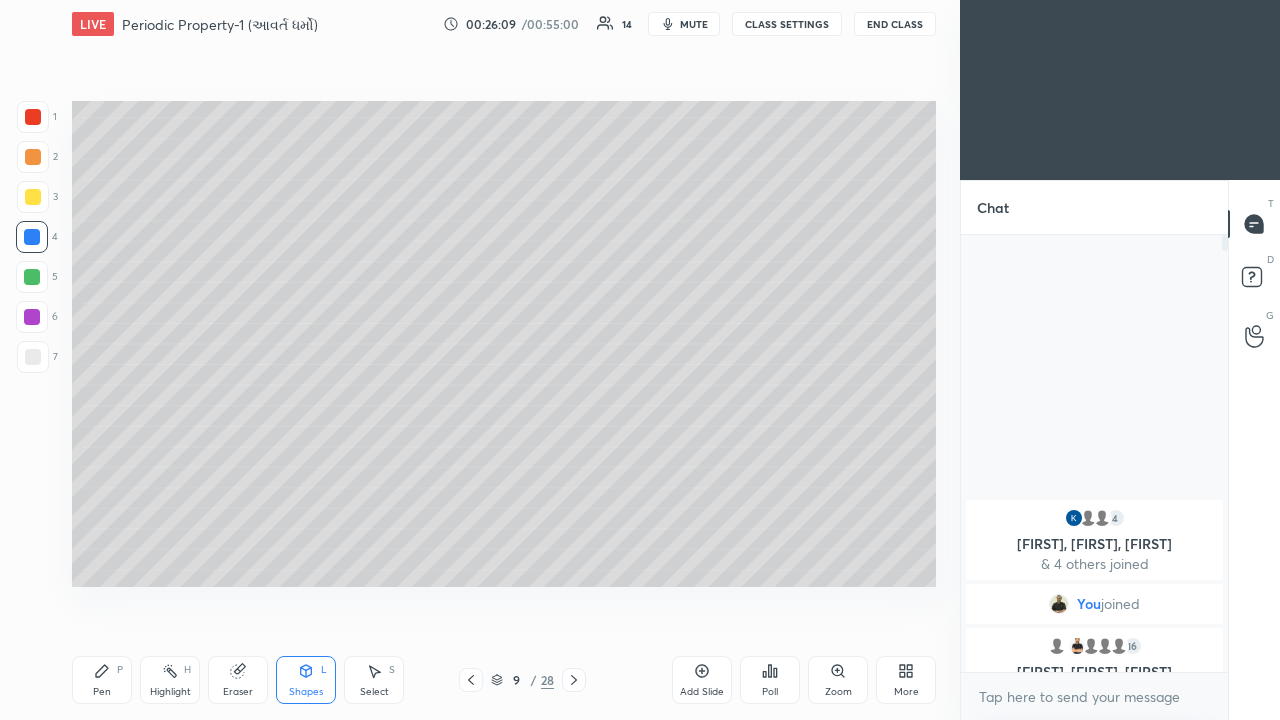 click at bounding box center [32, 277] 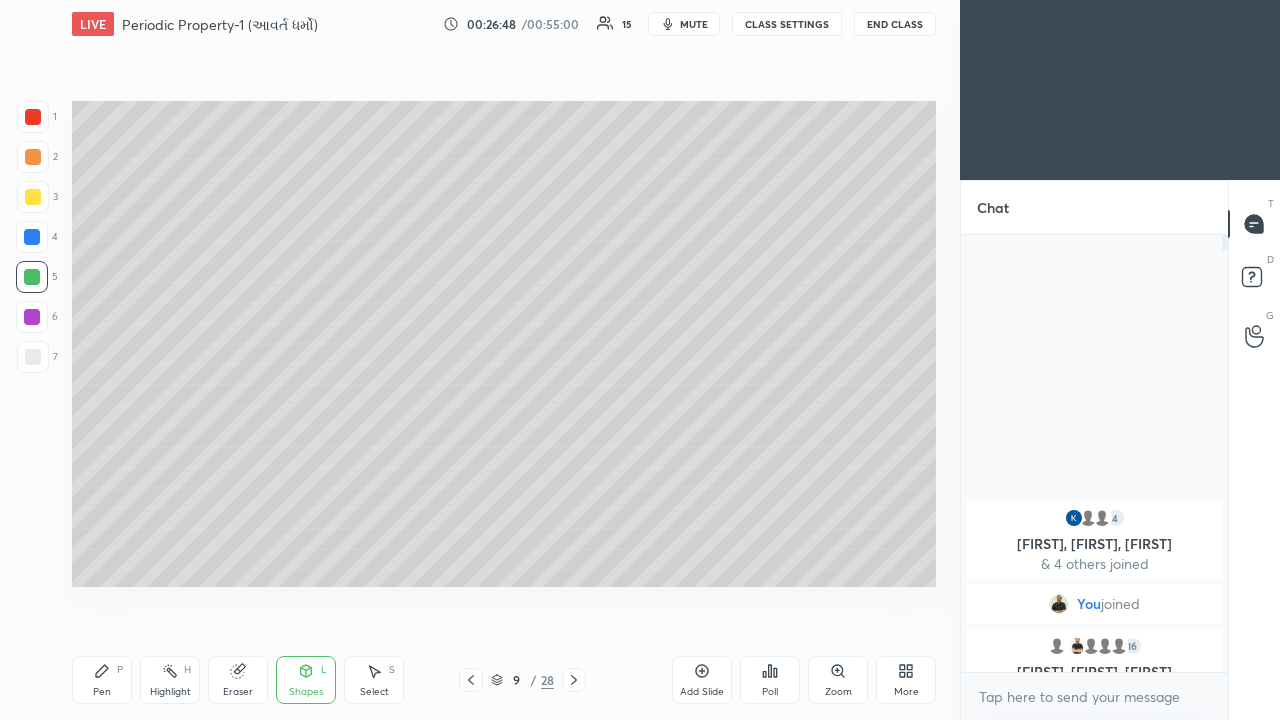 click at bounding box center [32, 317] 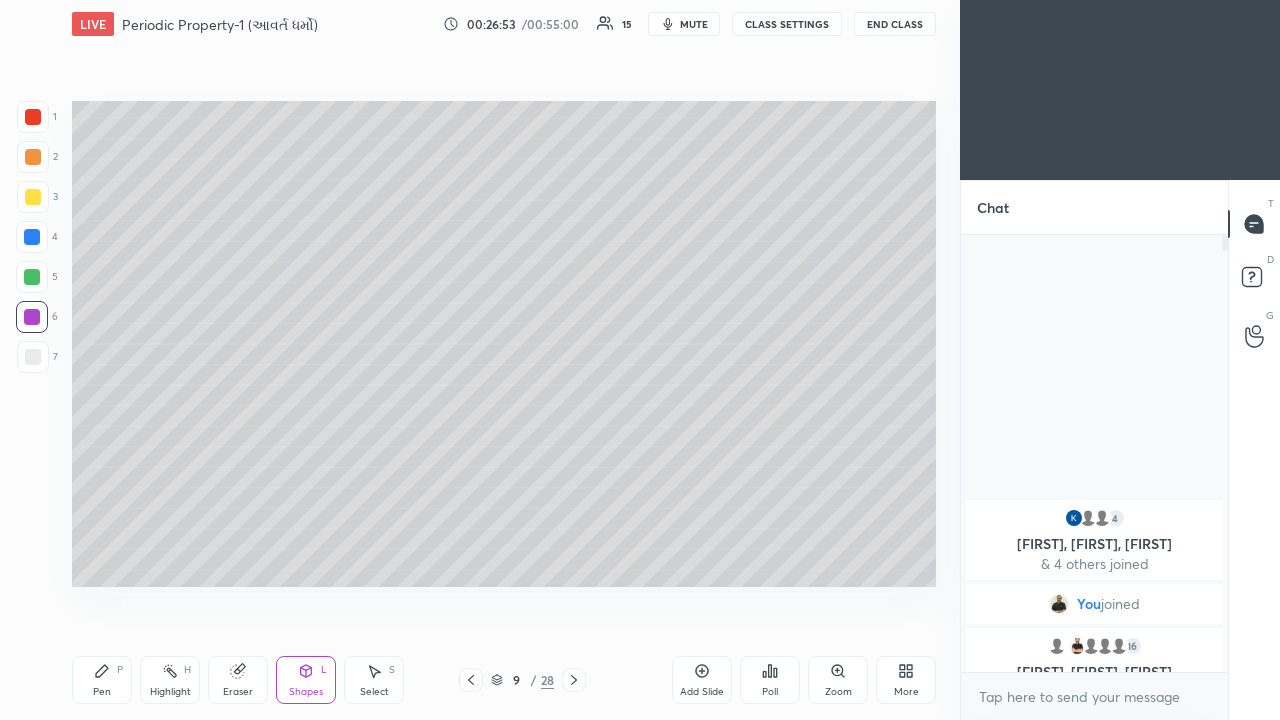 click at bounding box center (33, 197) 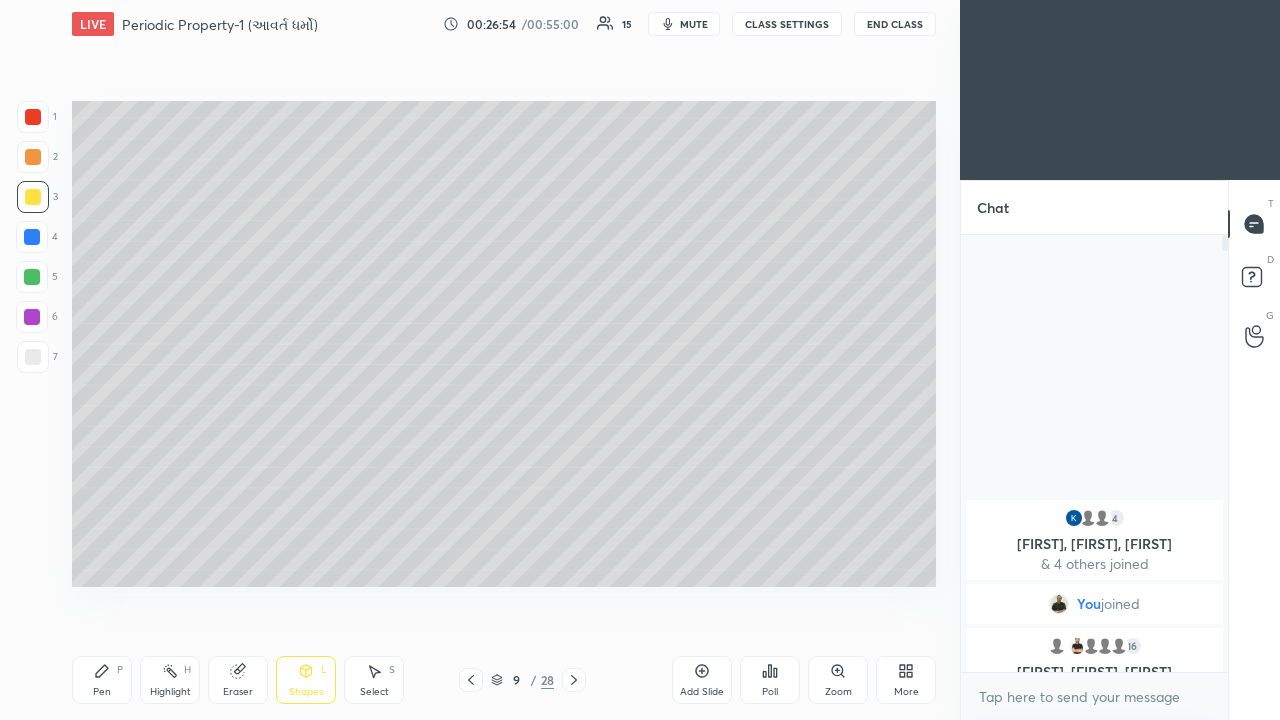 click 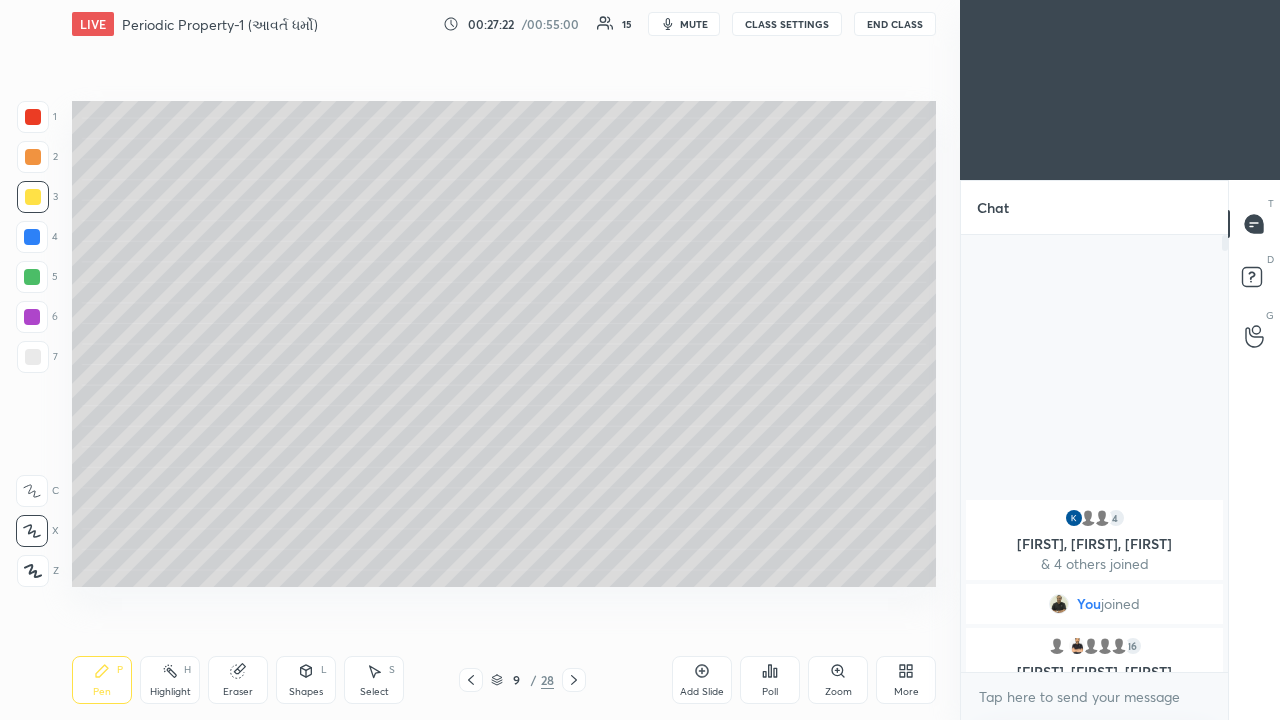 click at bounding box center [33, 157] 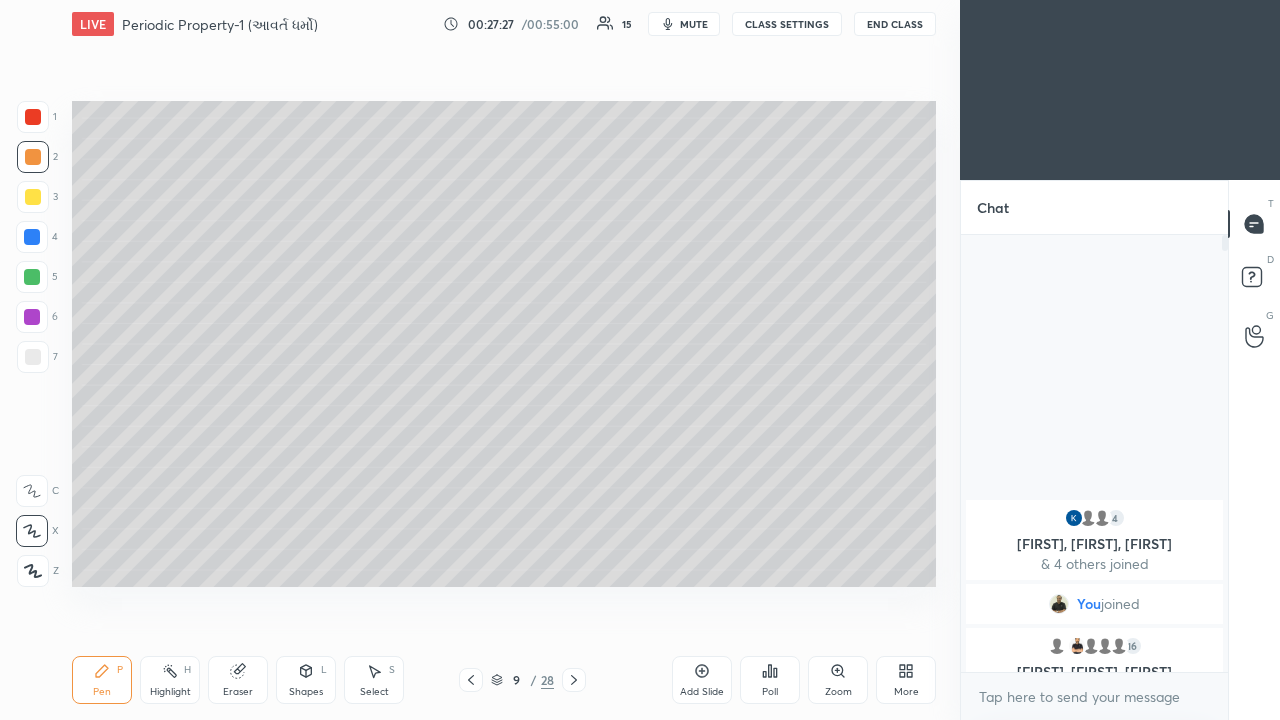 click on "Eraser" at bounding box center [238, 680] 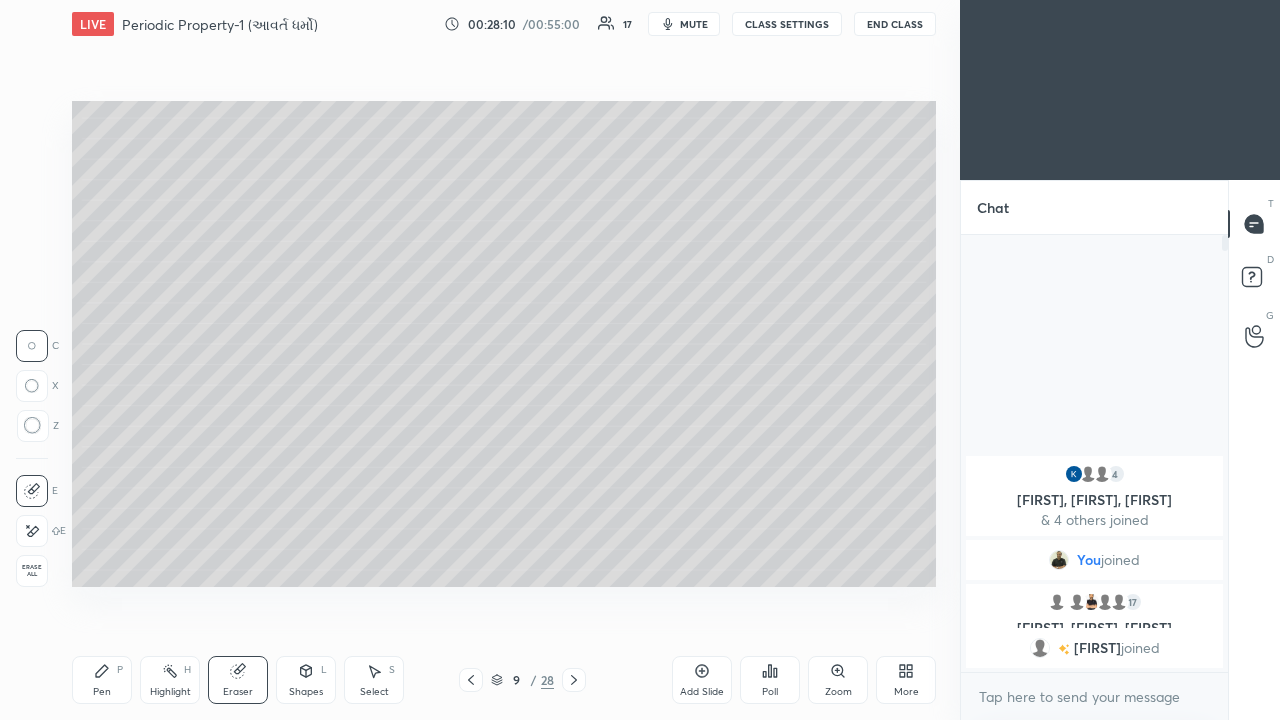 click on "Pen P" at bounding box center [102, 680] 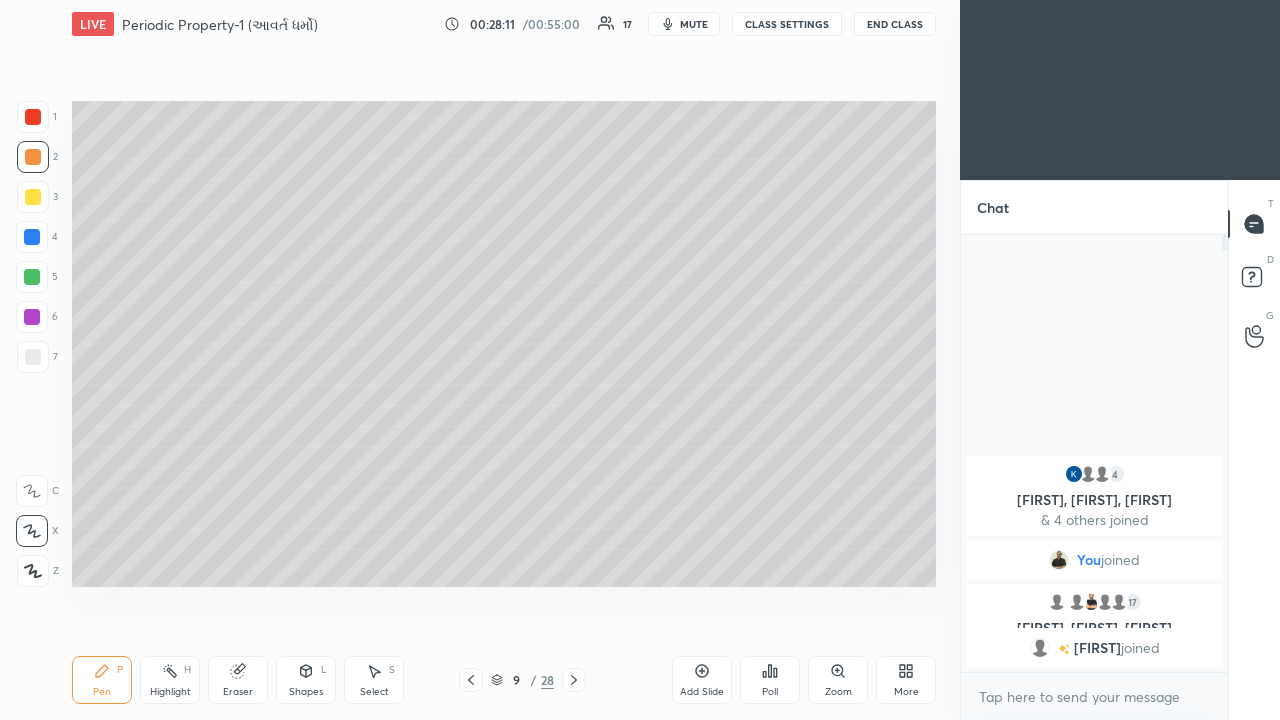 click on "Shapes L" at bounding box center [306, 680] 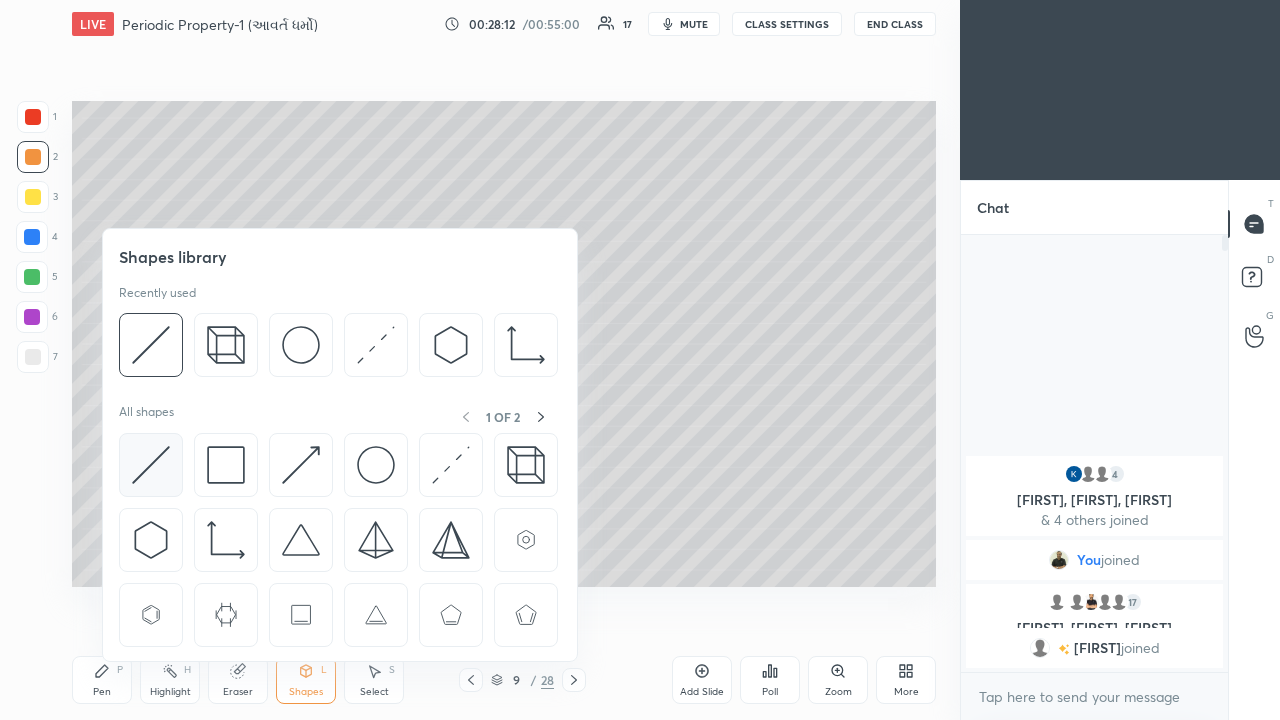 click at bounding box center [151, 465] 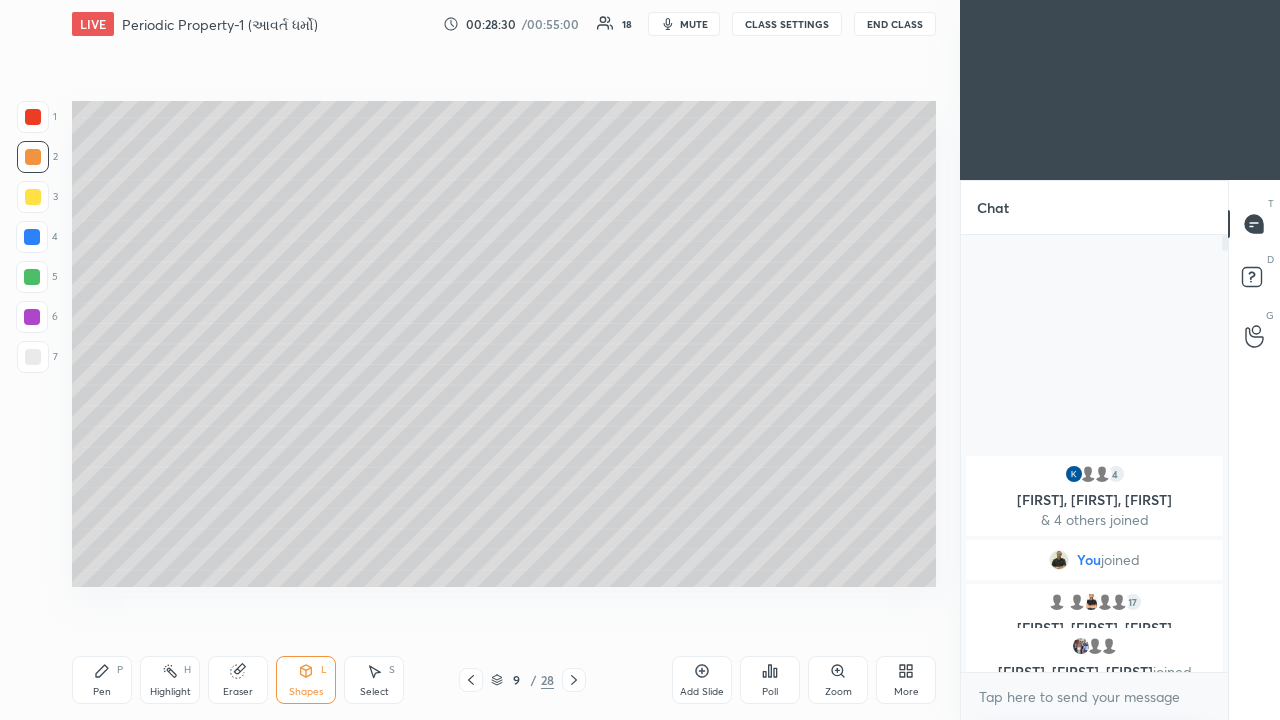 click on "Pen P" at bounding box center [102, 680] 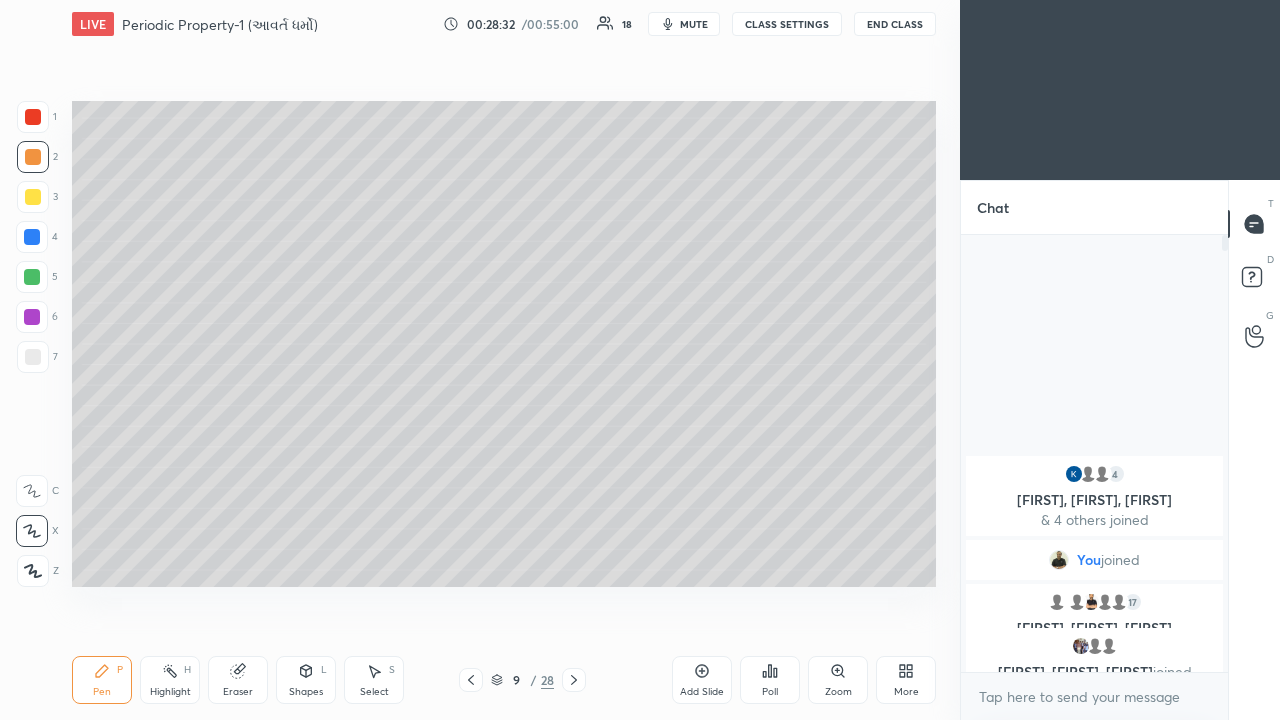 click on "Eraser" at bounding box center (238, 680) 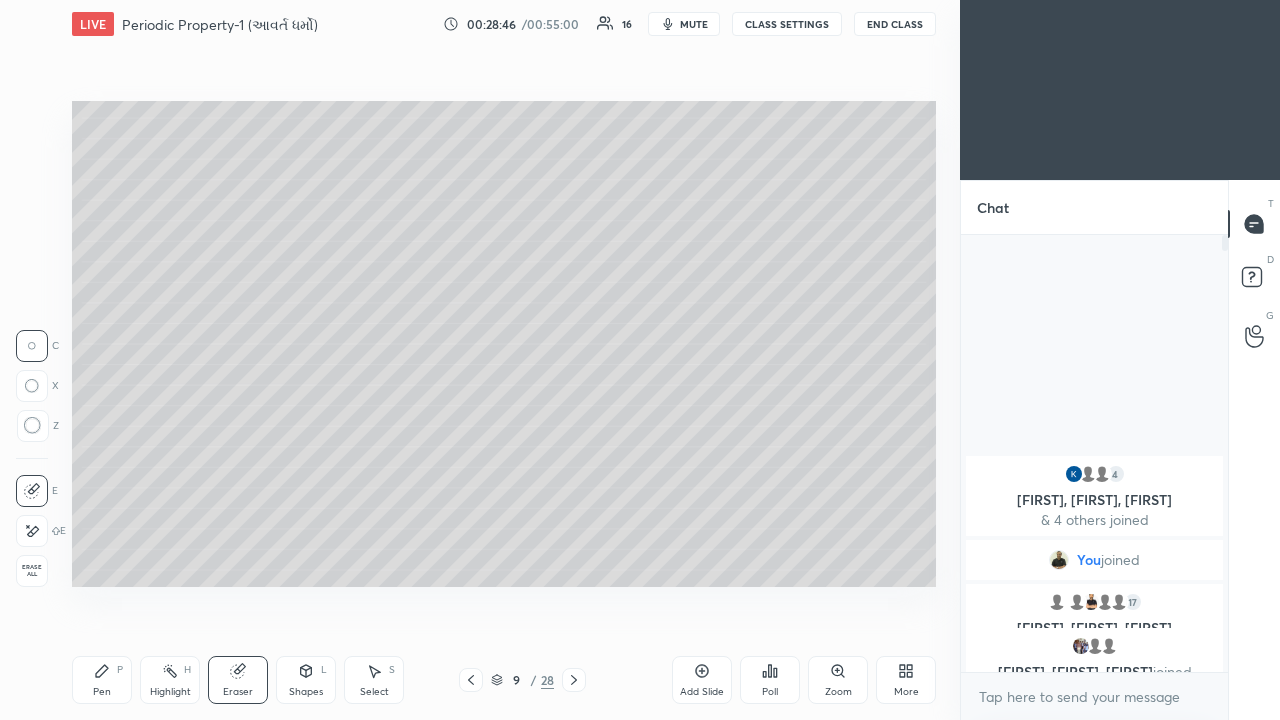 click on "Pen P" at bounding box center (102, 680) 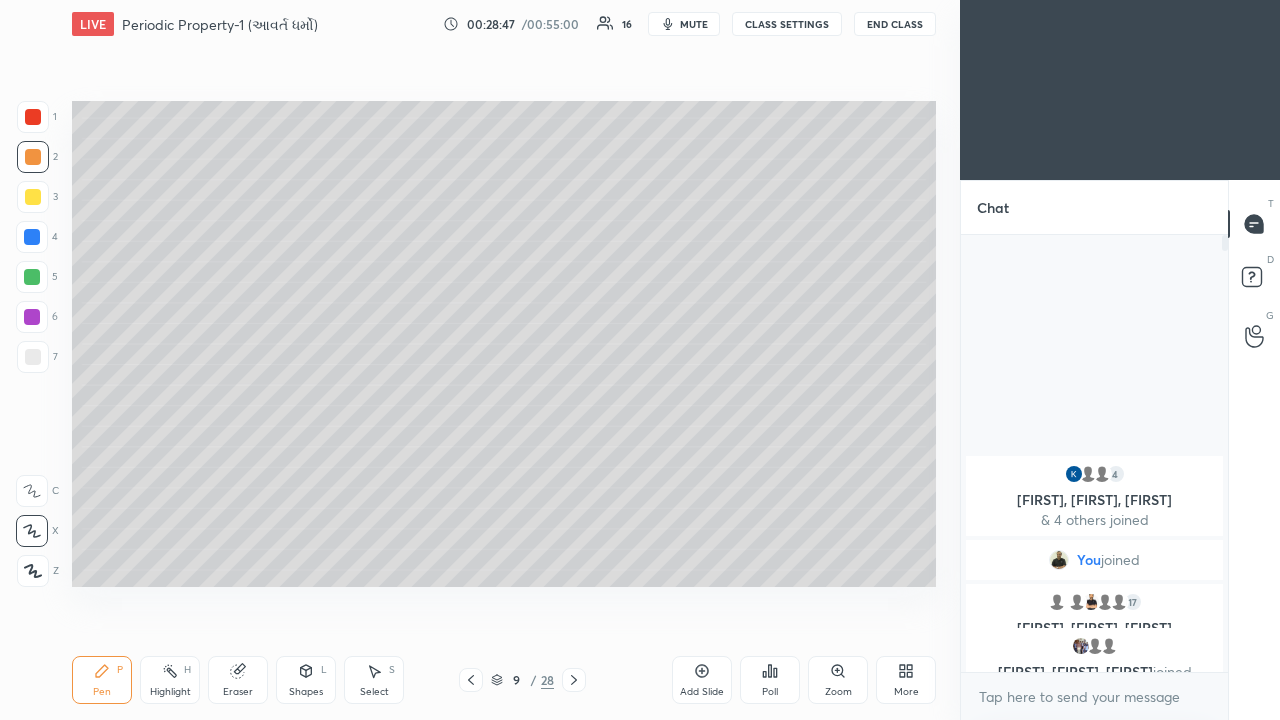 click at bounding box center [32, 317] 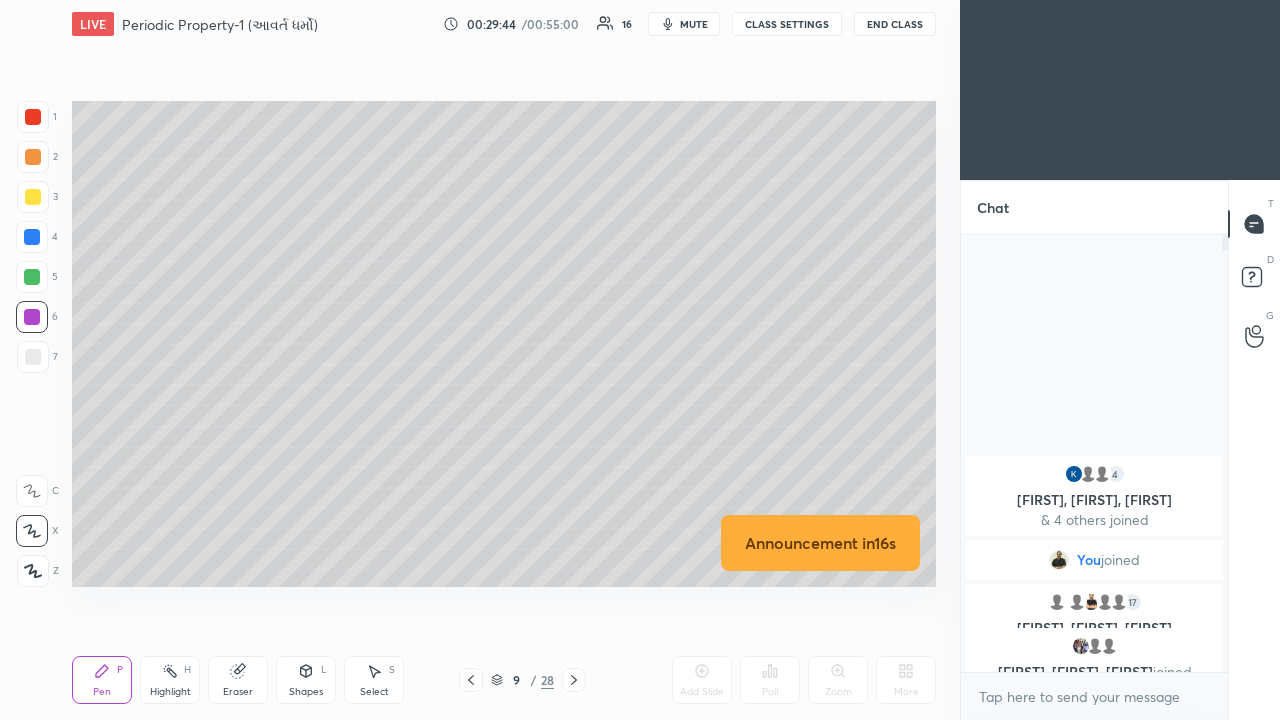 click at bounding box center [32, 277] 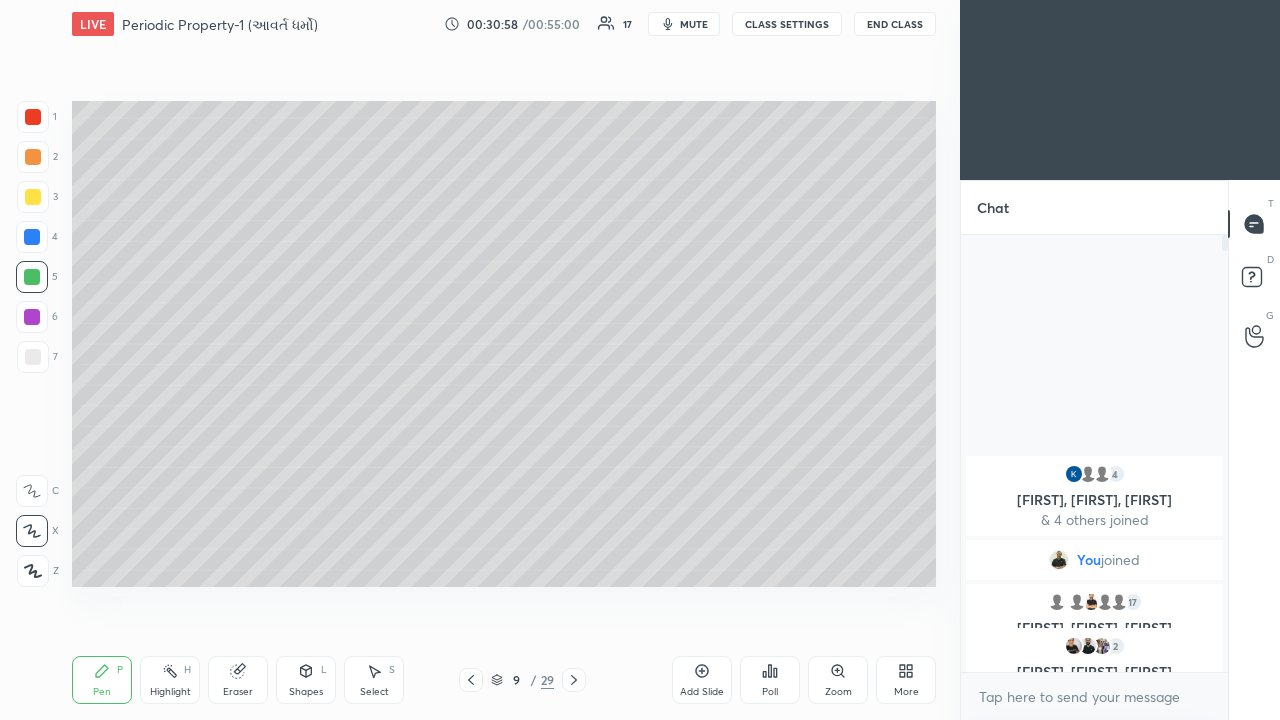 click at bounding box center [33, 197] 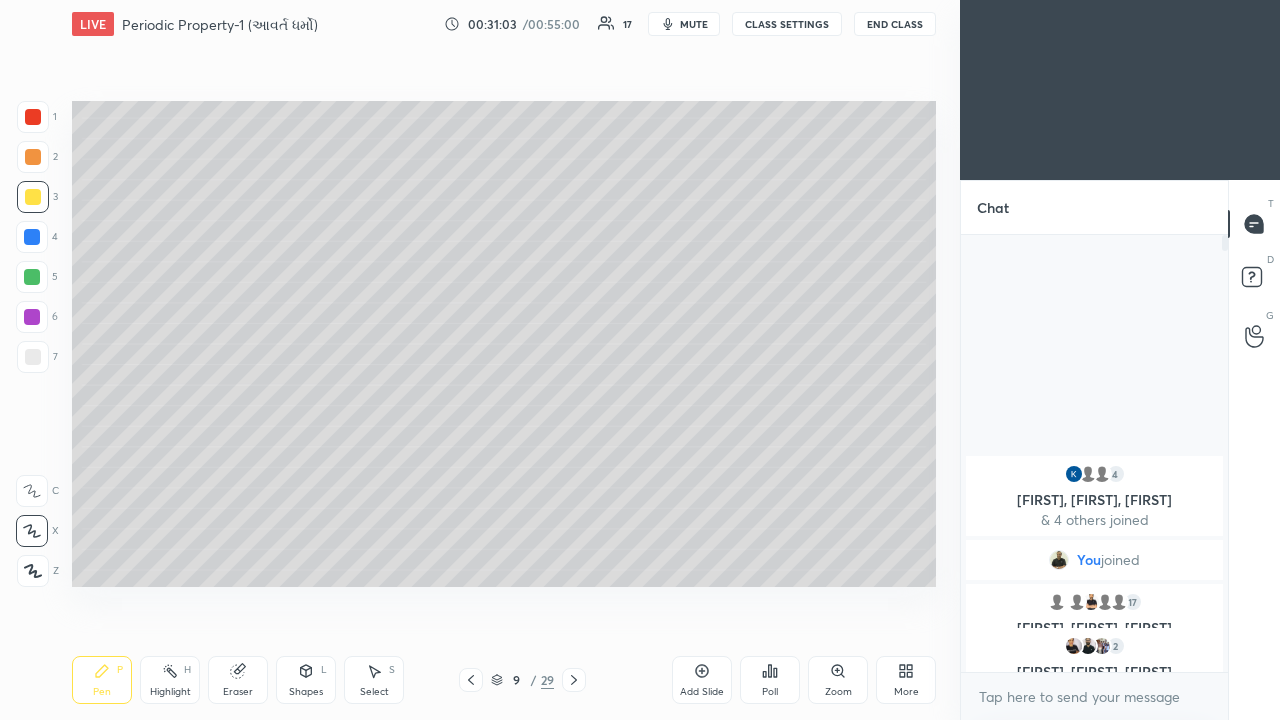 click at bounding box center [33, 157] 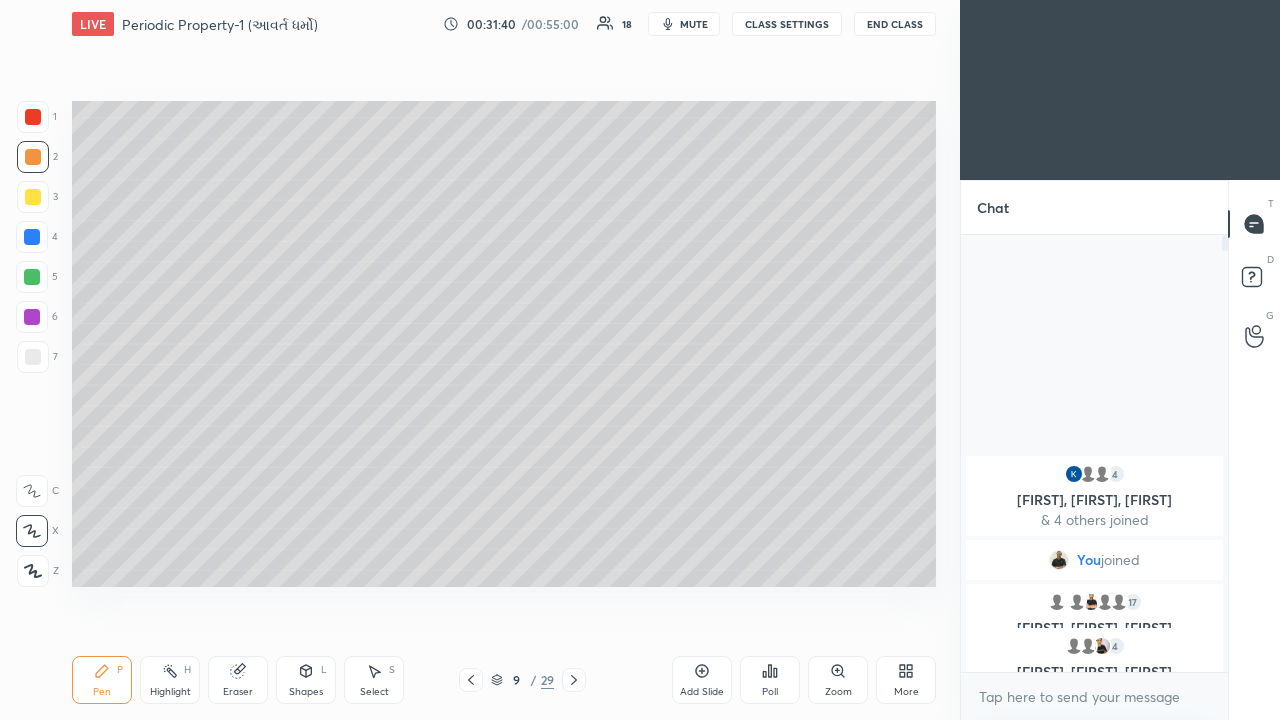 click at bounding box center (33, 357) 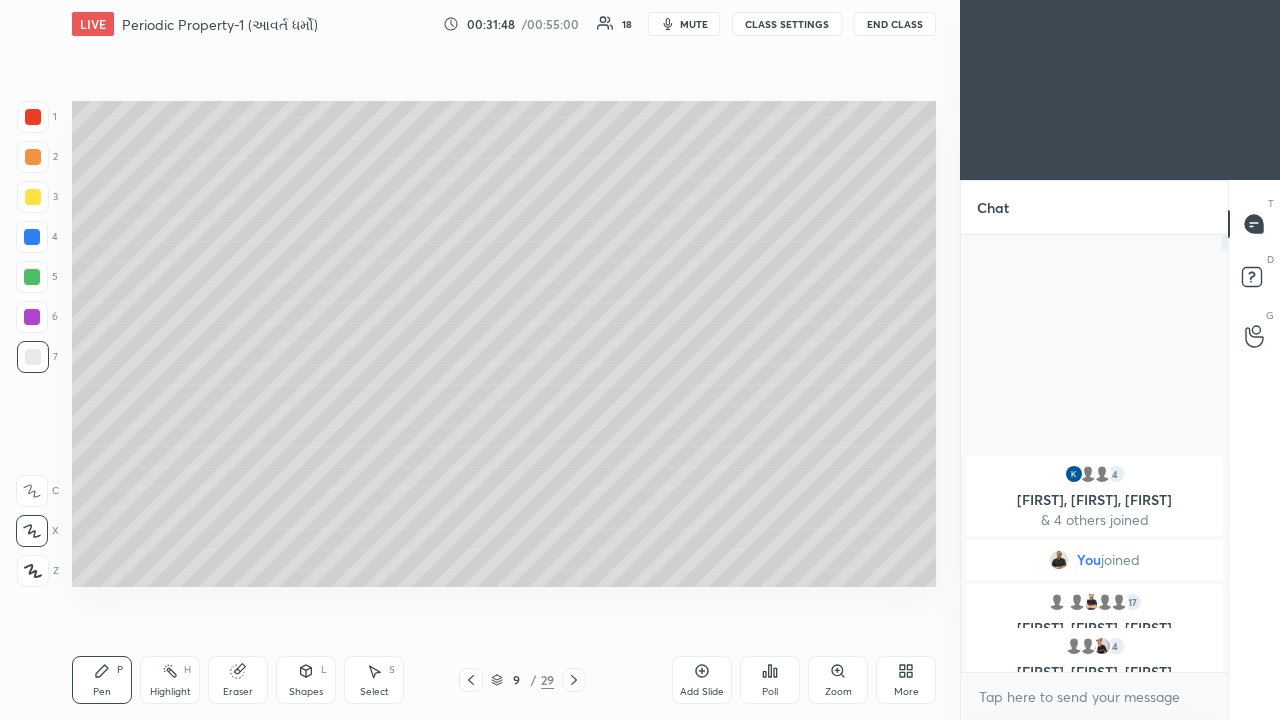 click at bounding box center [32, 317] 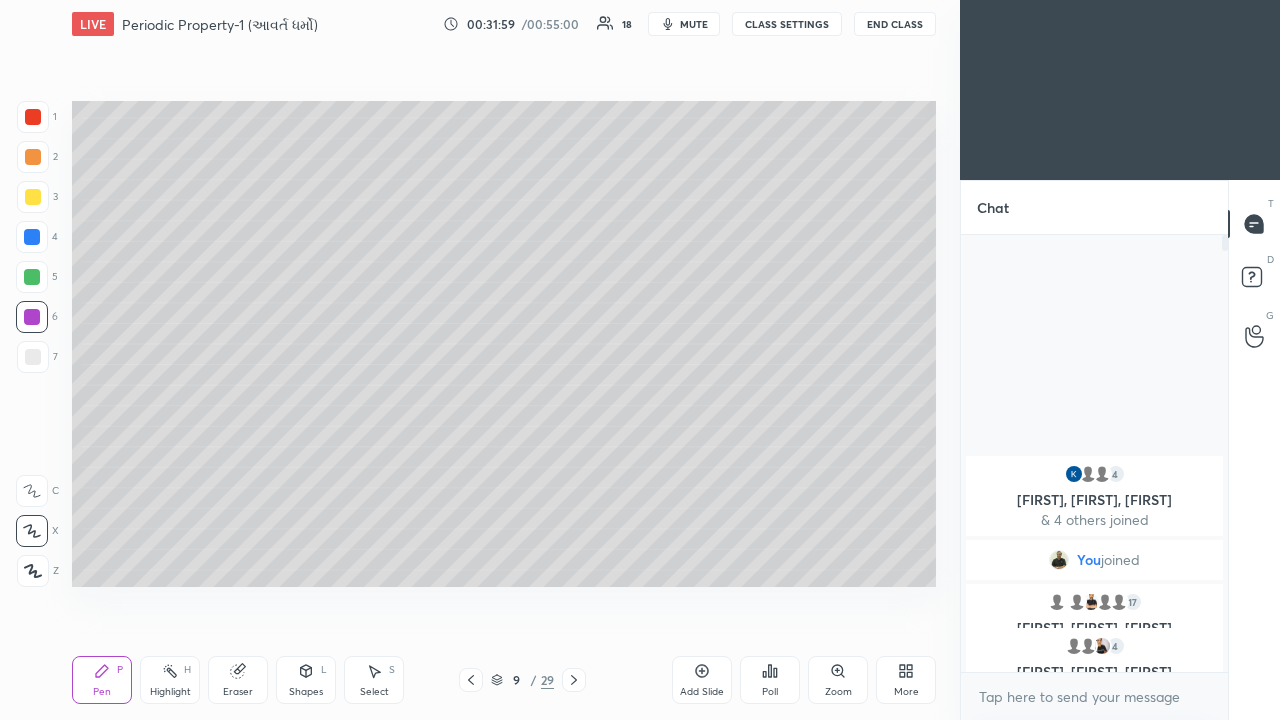 click at bounding box center [32, 237] 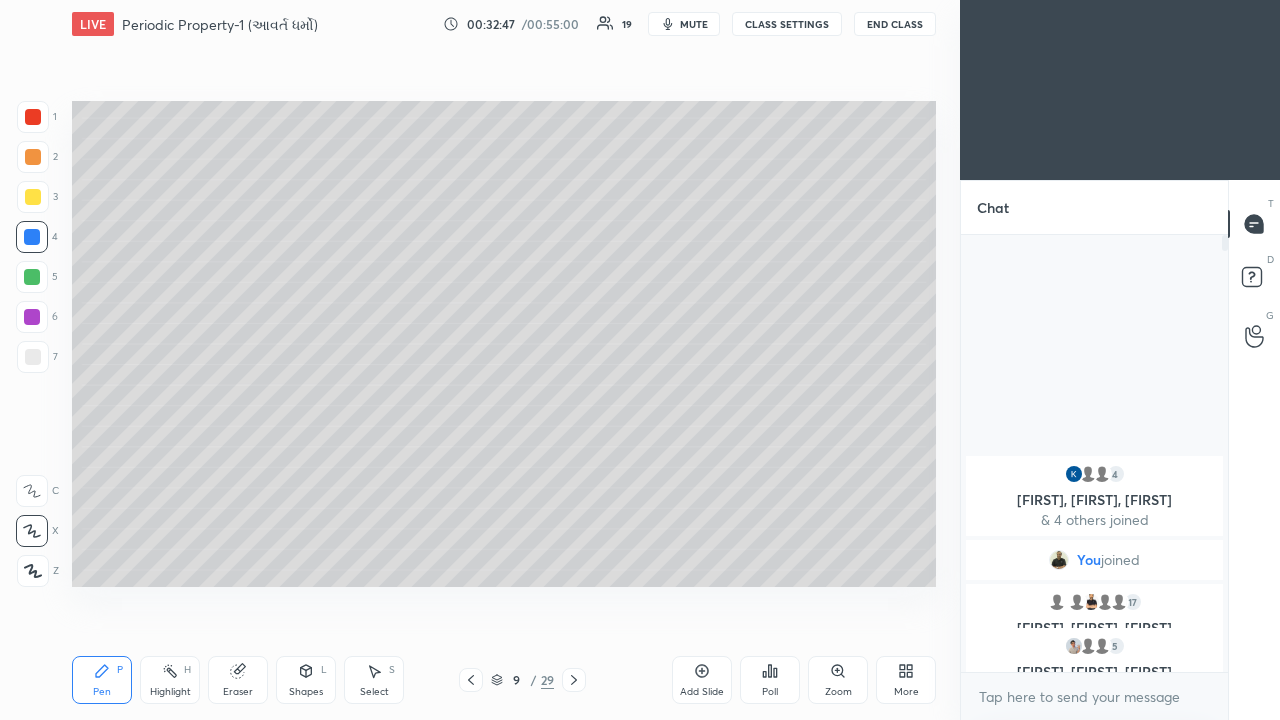 click 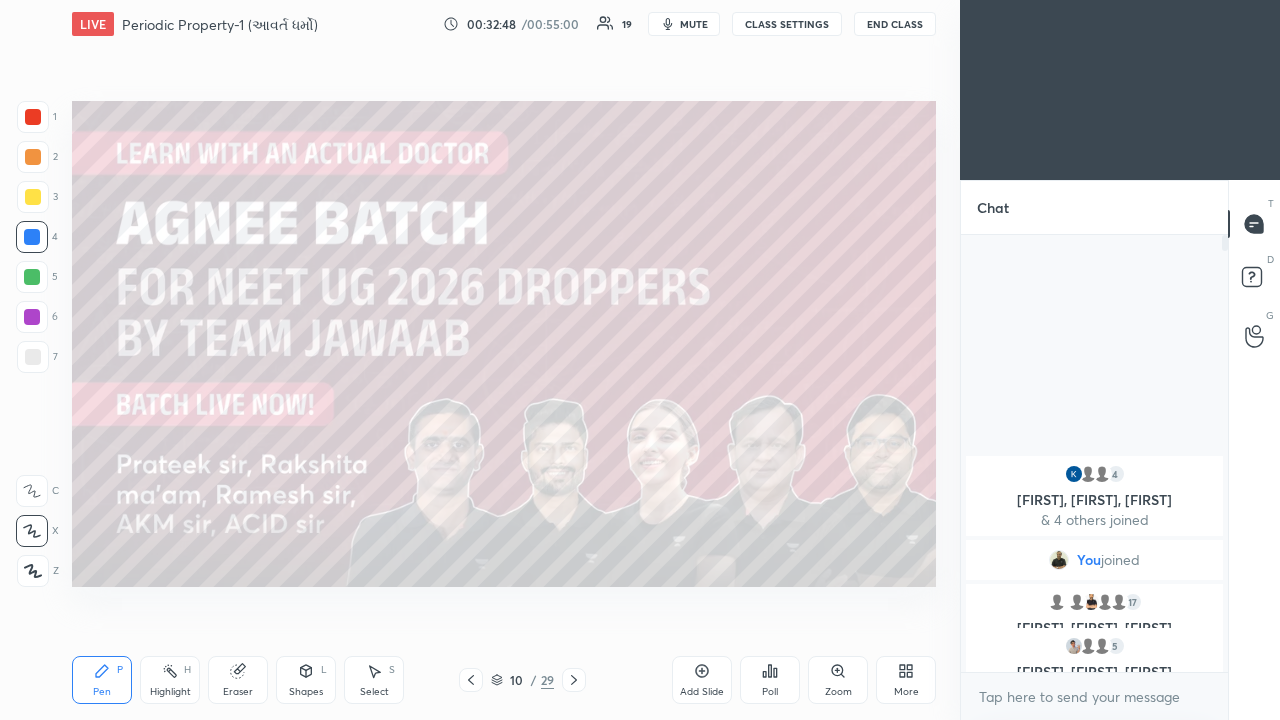 click 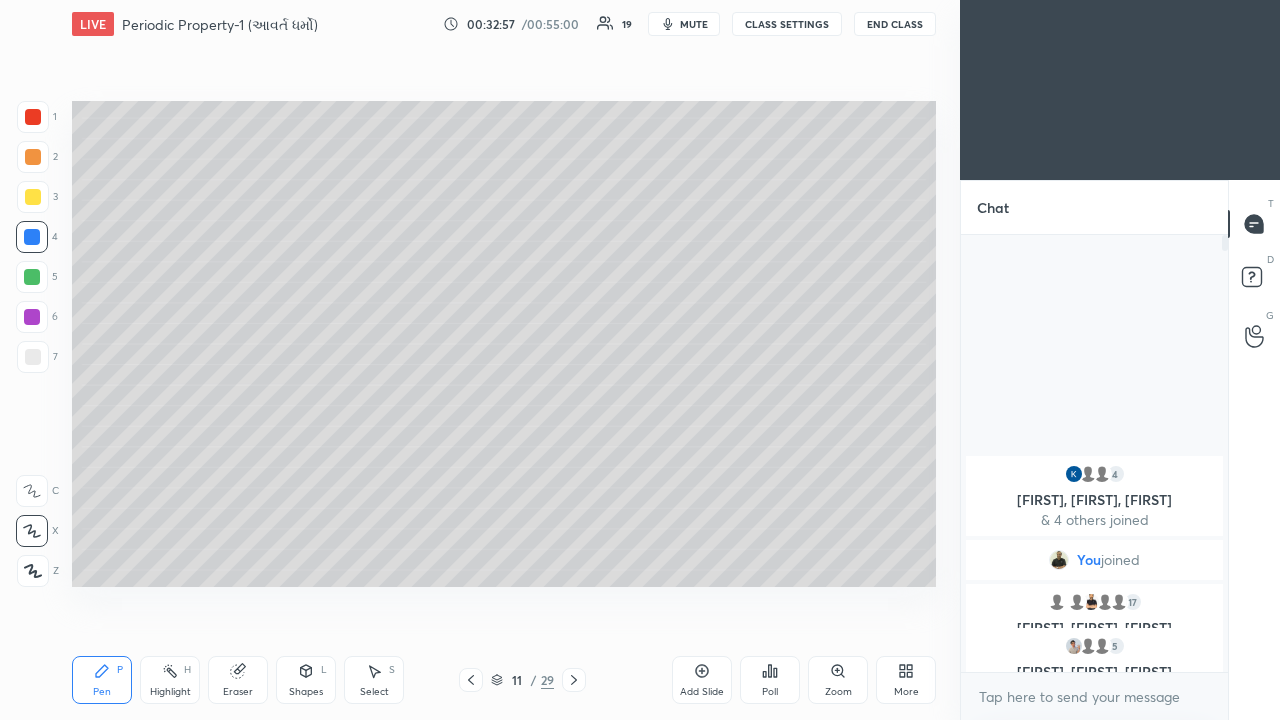 click at bounding box center [471, 680] 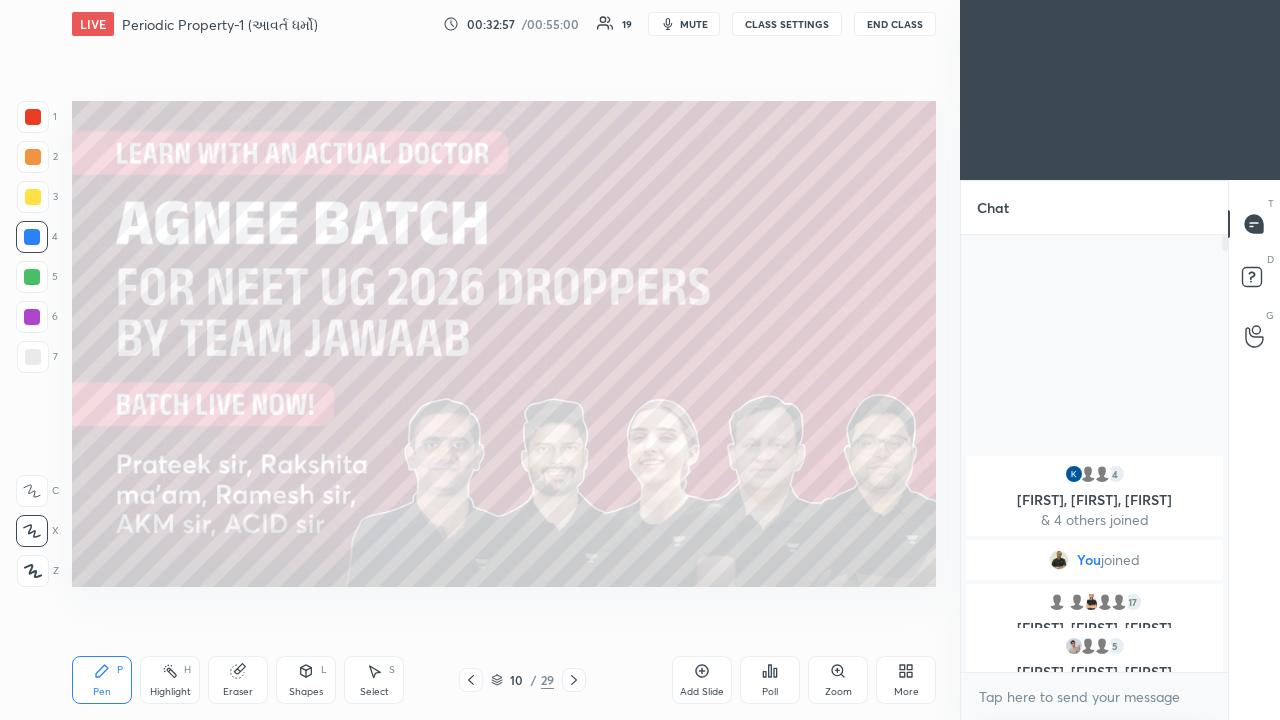 click 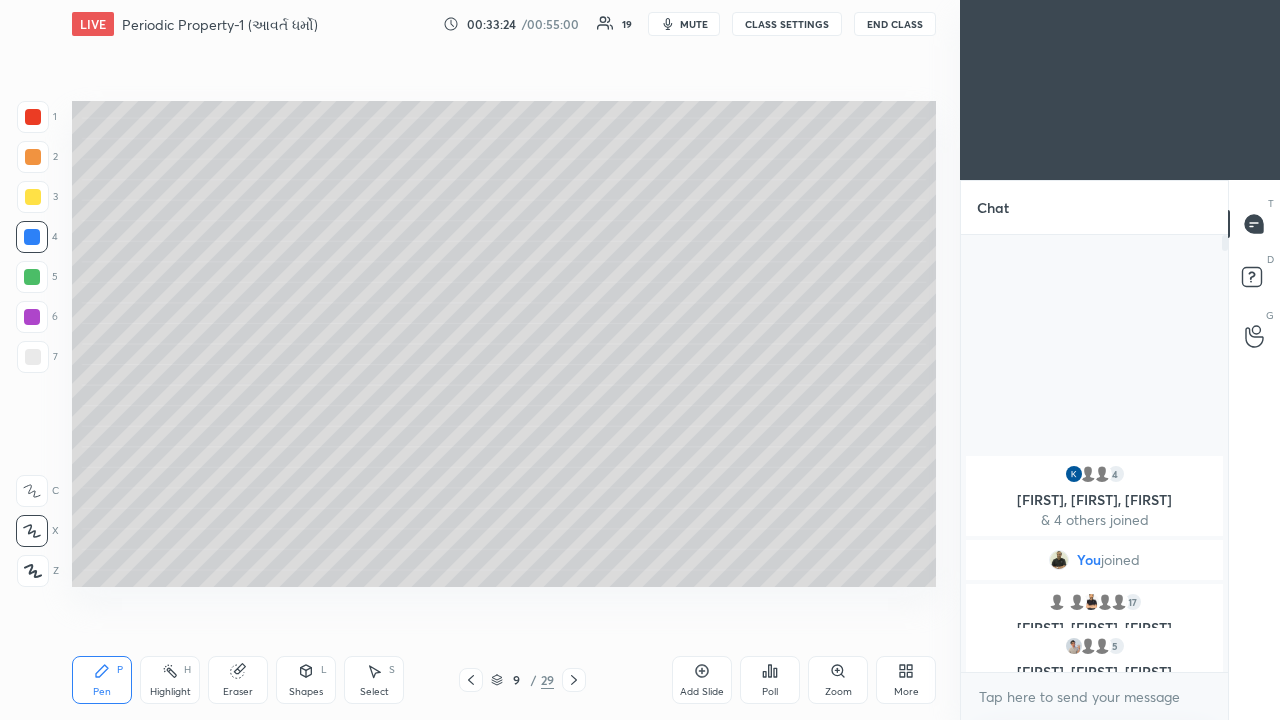 click 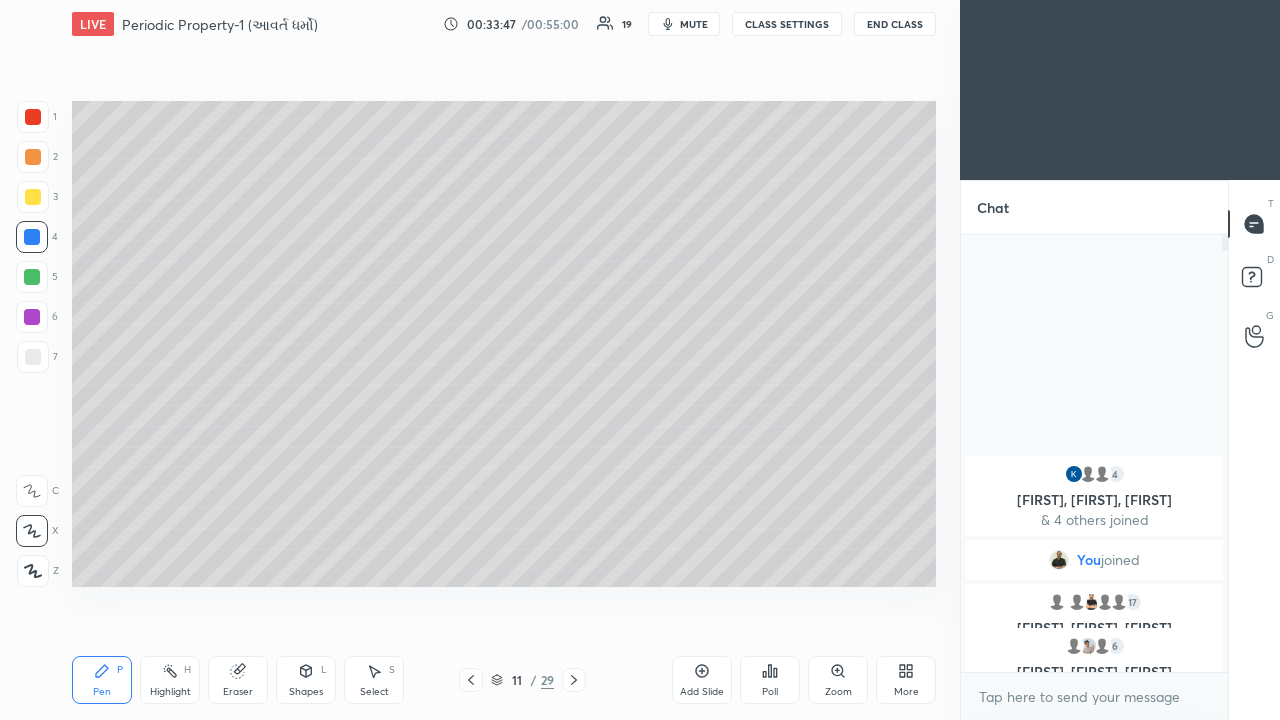 click at bounding box center (471, 680) 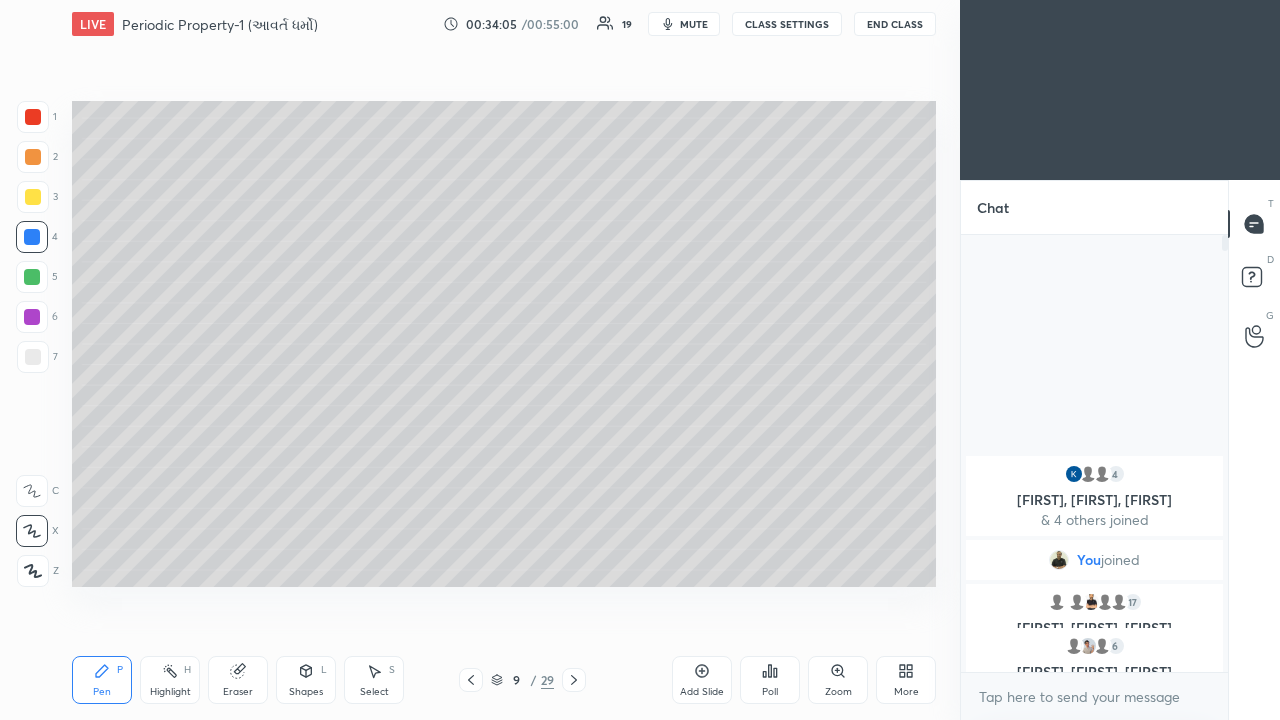 click 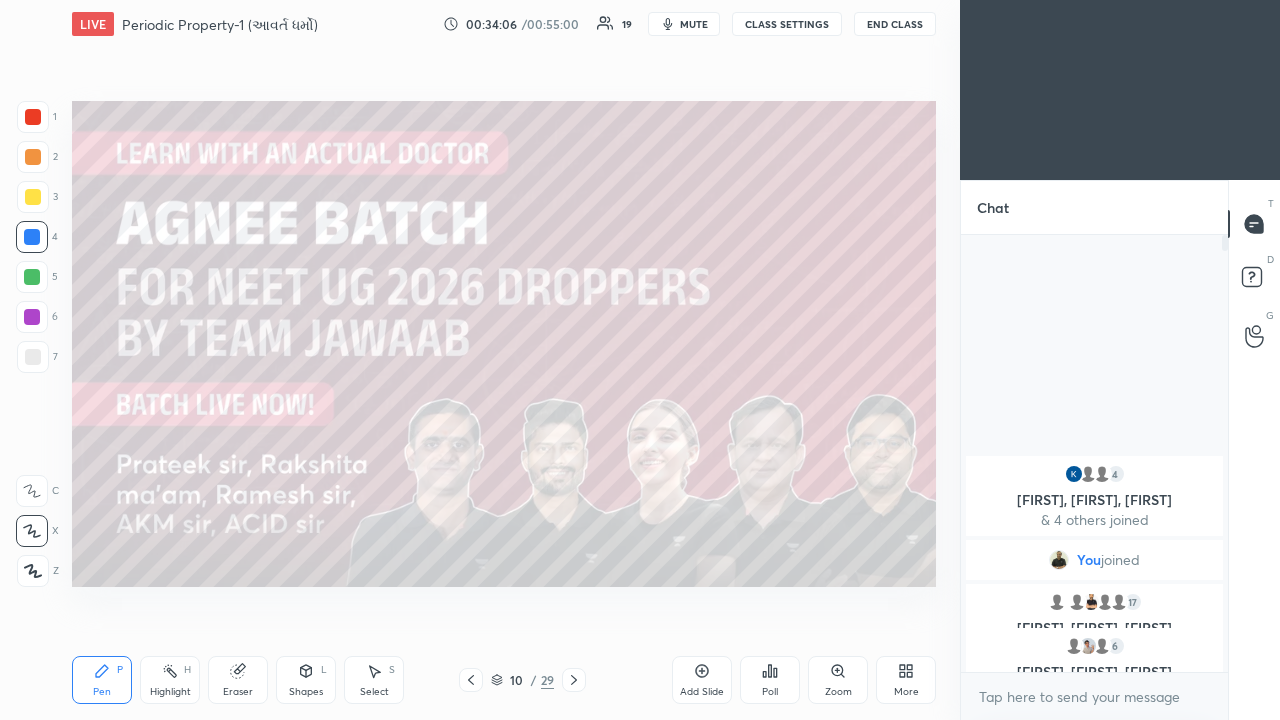 click 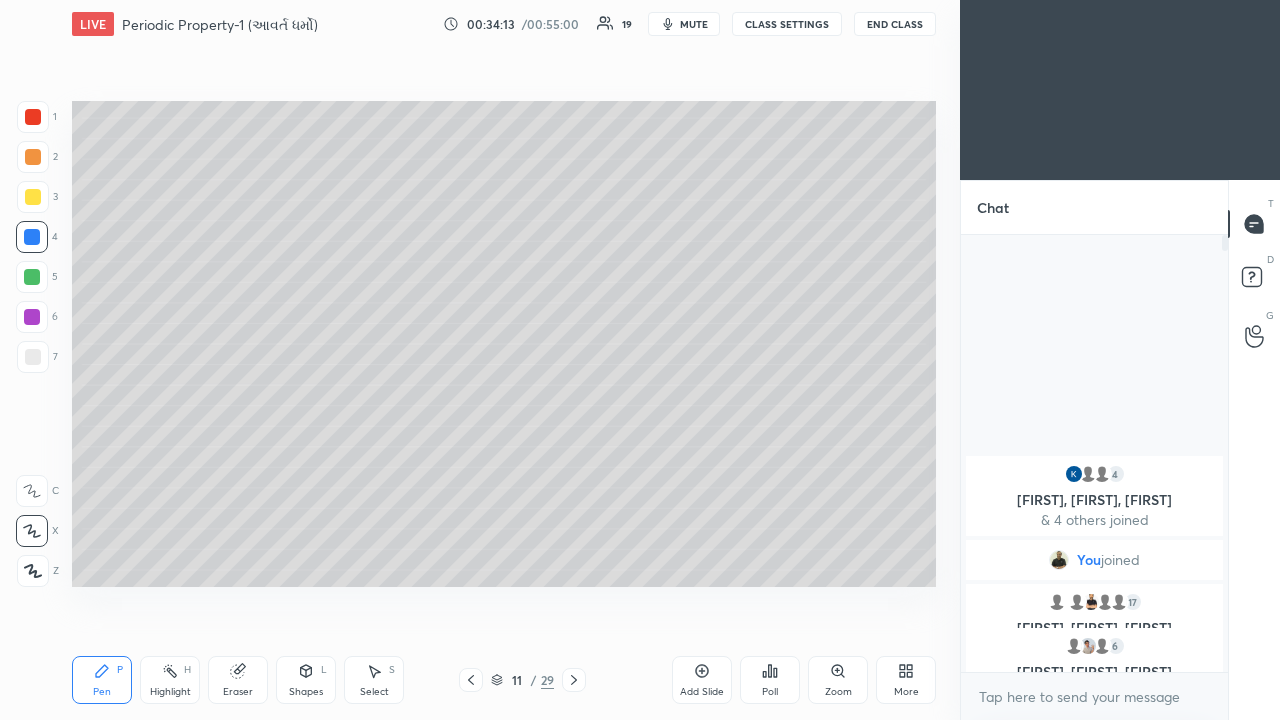 click 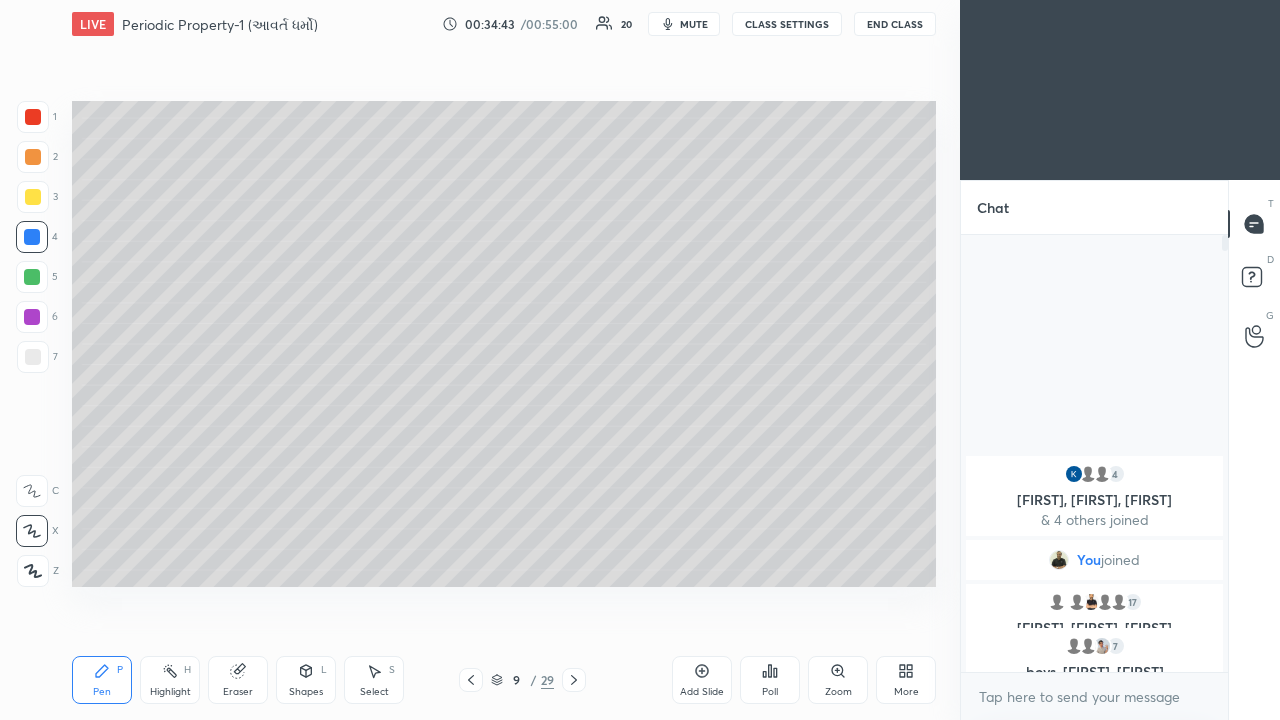 click 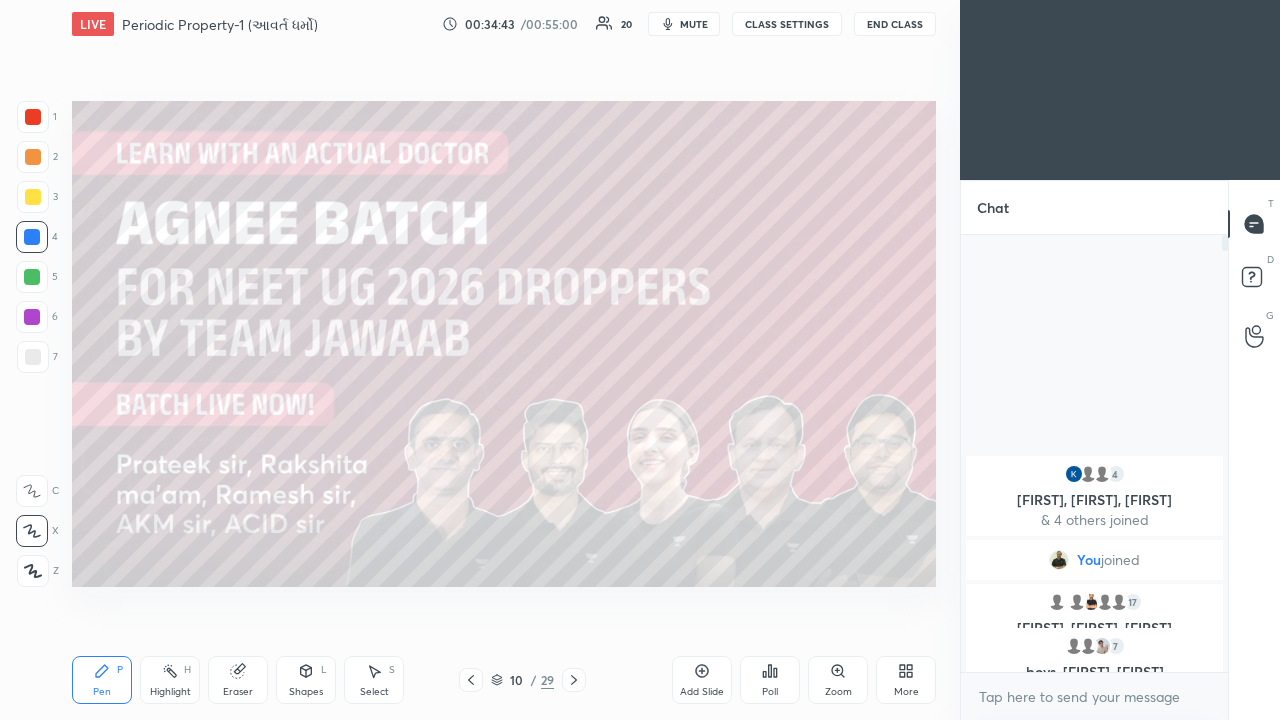 click 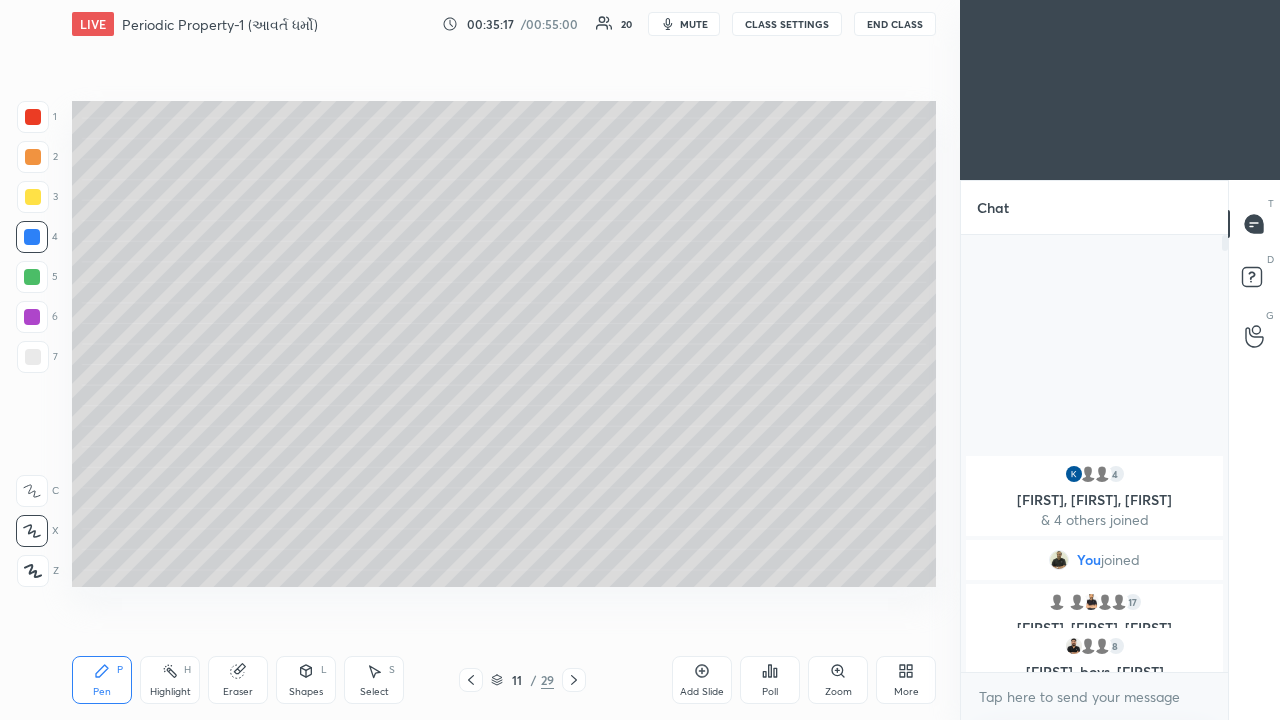 click at bounding box center (32, 237) 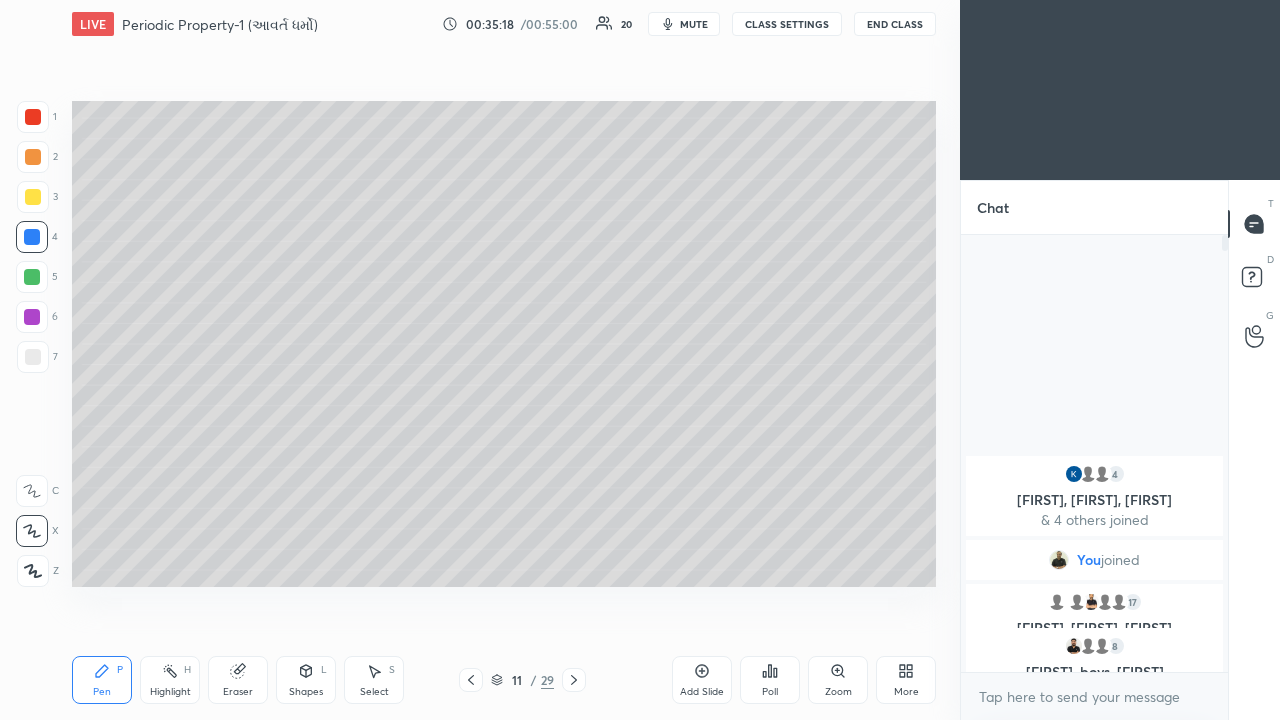 click at bounding box center (32, 277) 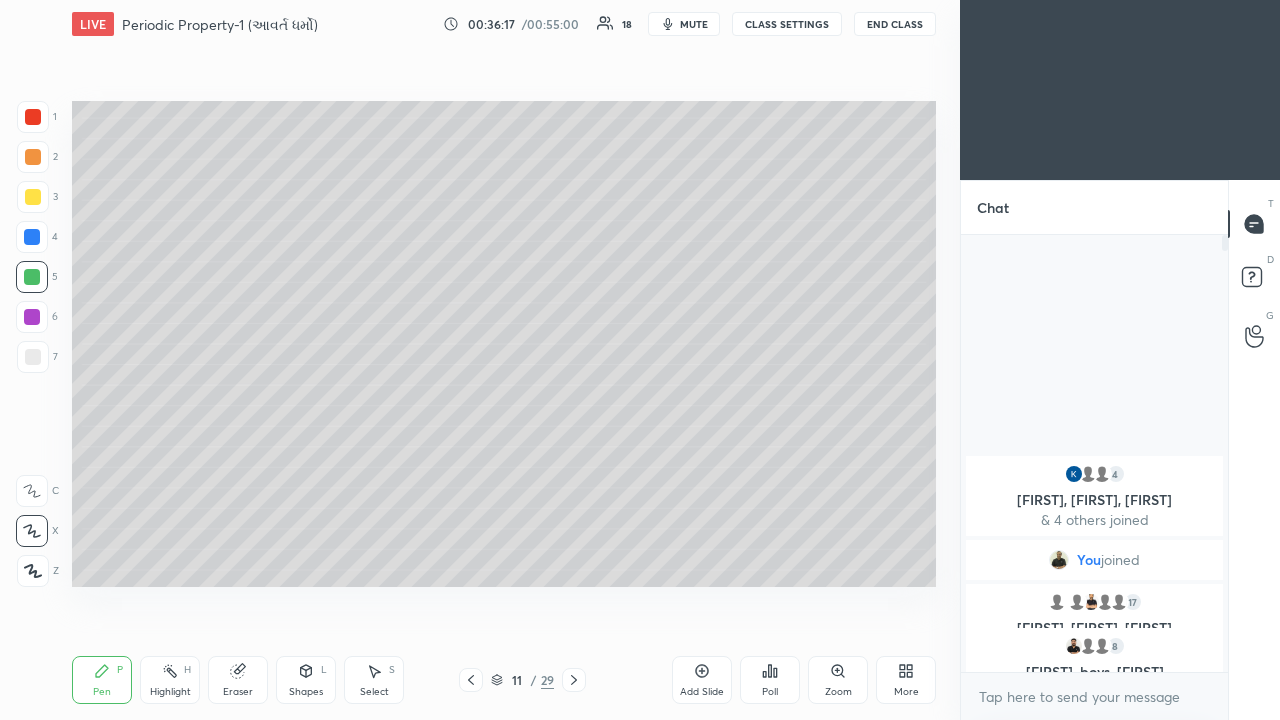 click 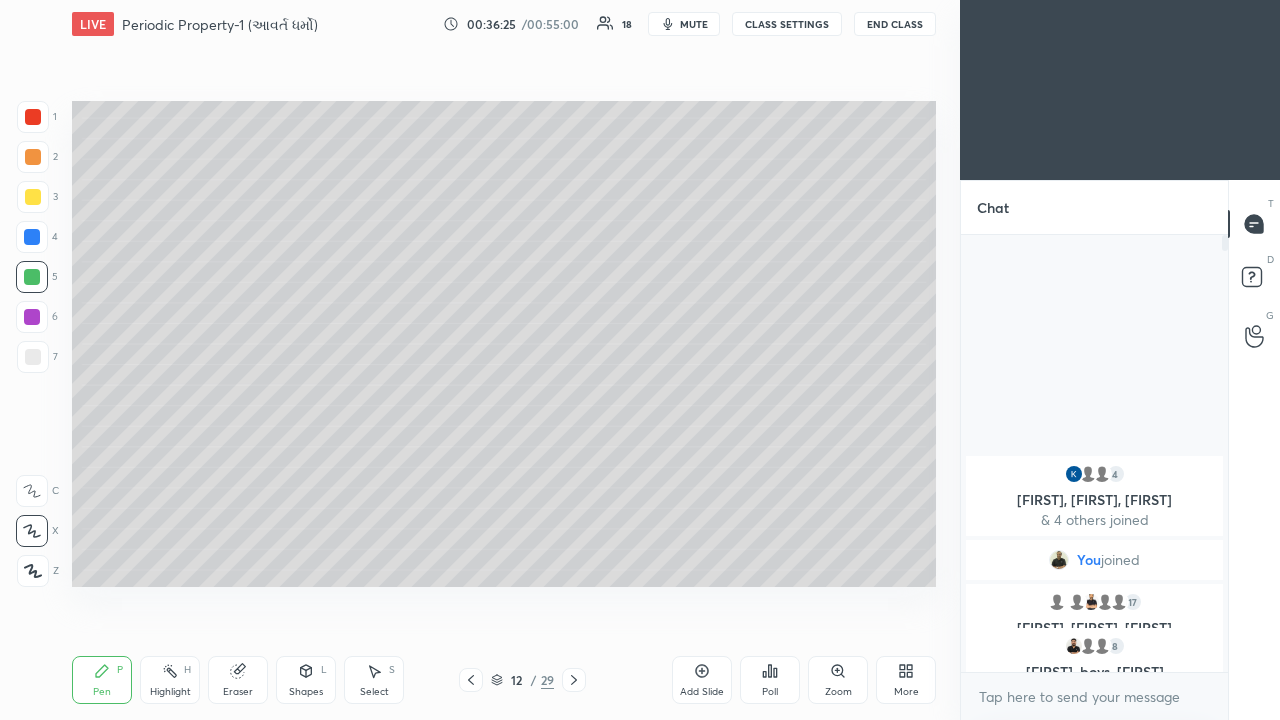 click at bounding box center (32, 237) 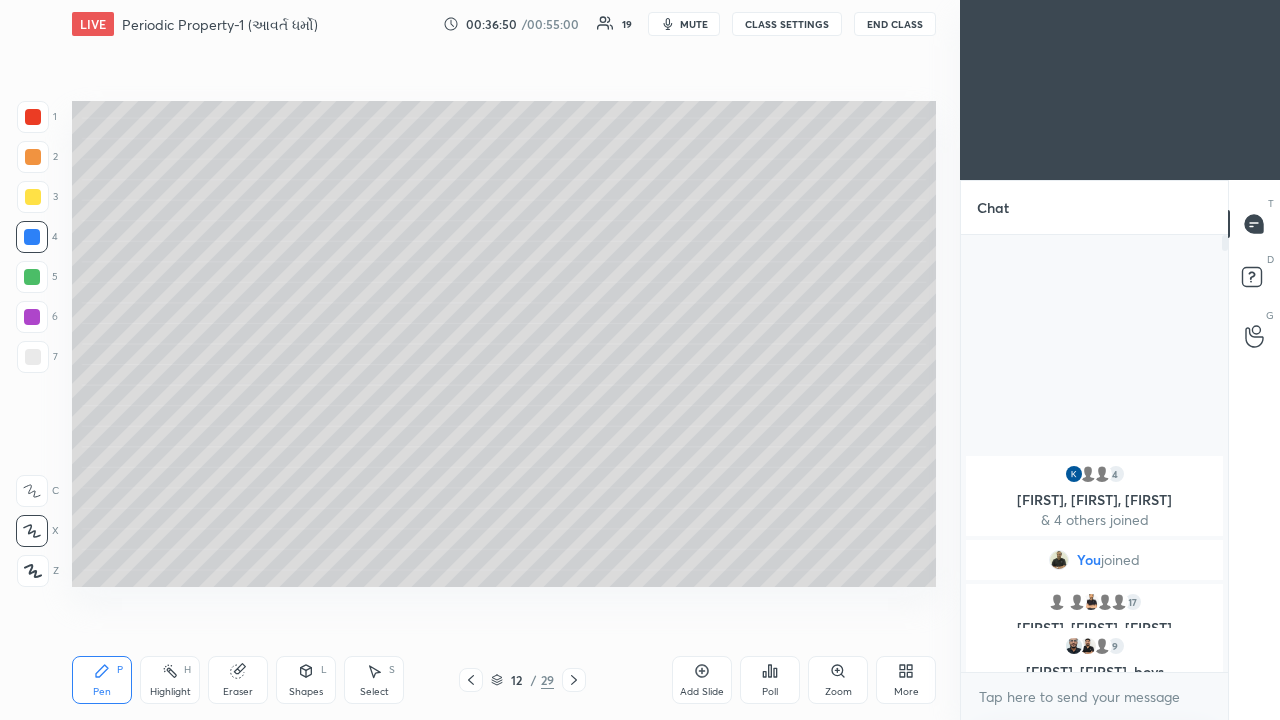 click at bounding box center (32, 237) 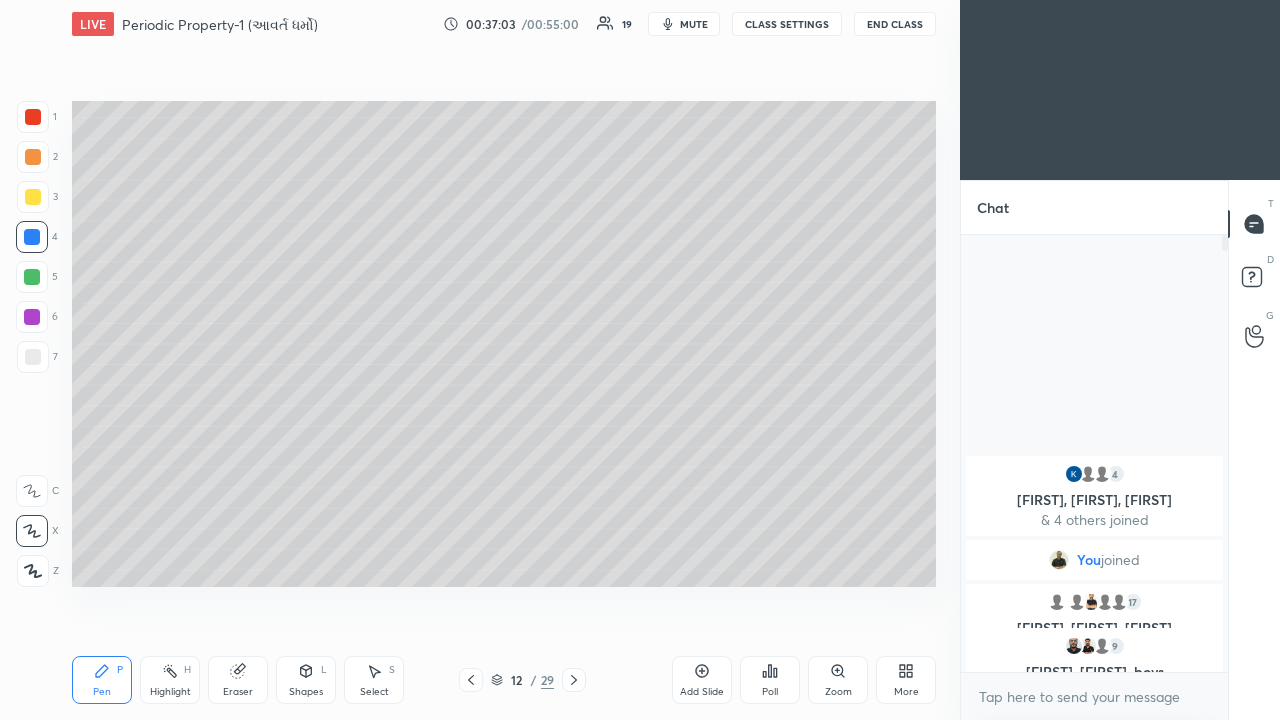 click at bounding box center (32, 317) 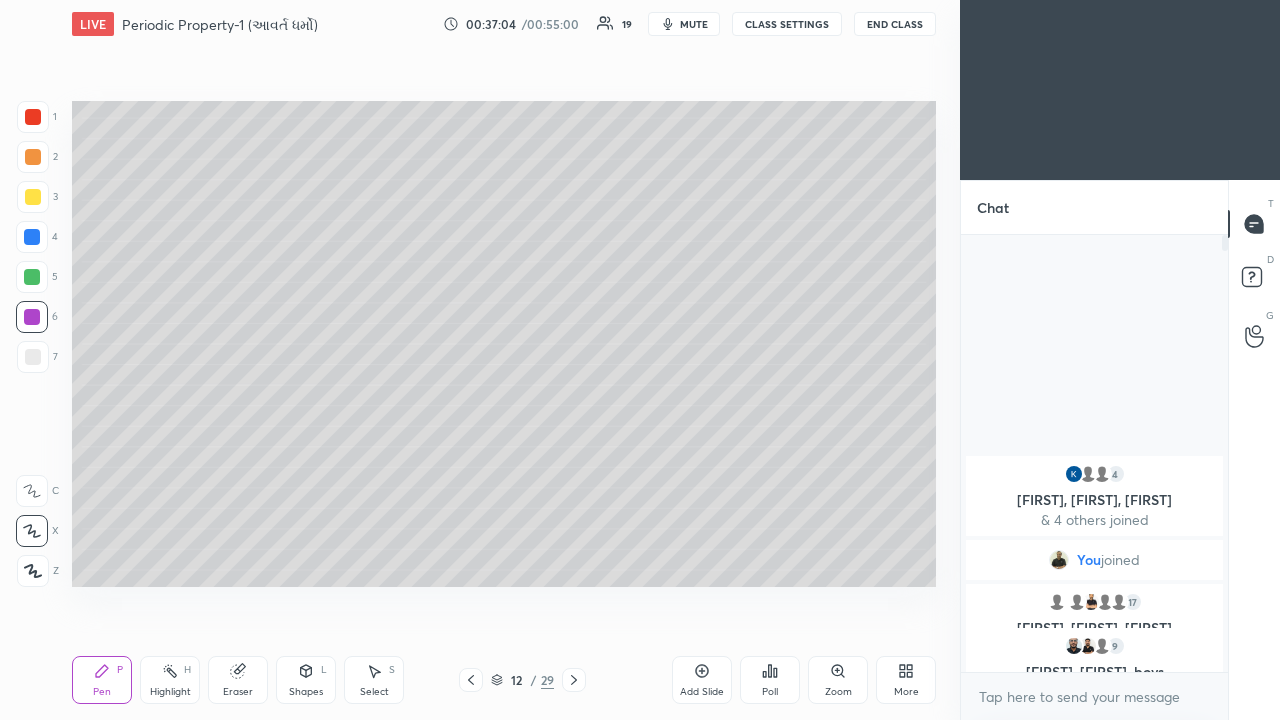click at bounding box center [32, 277] 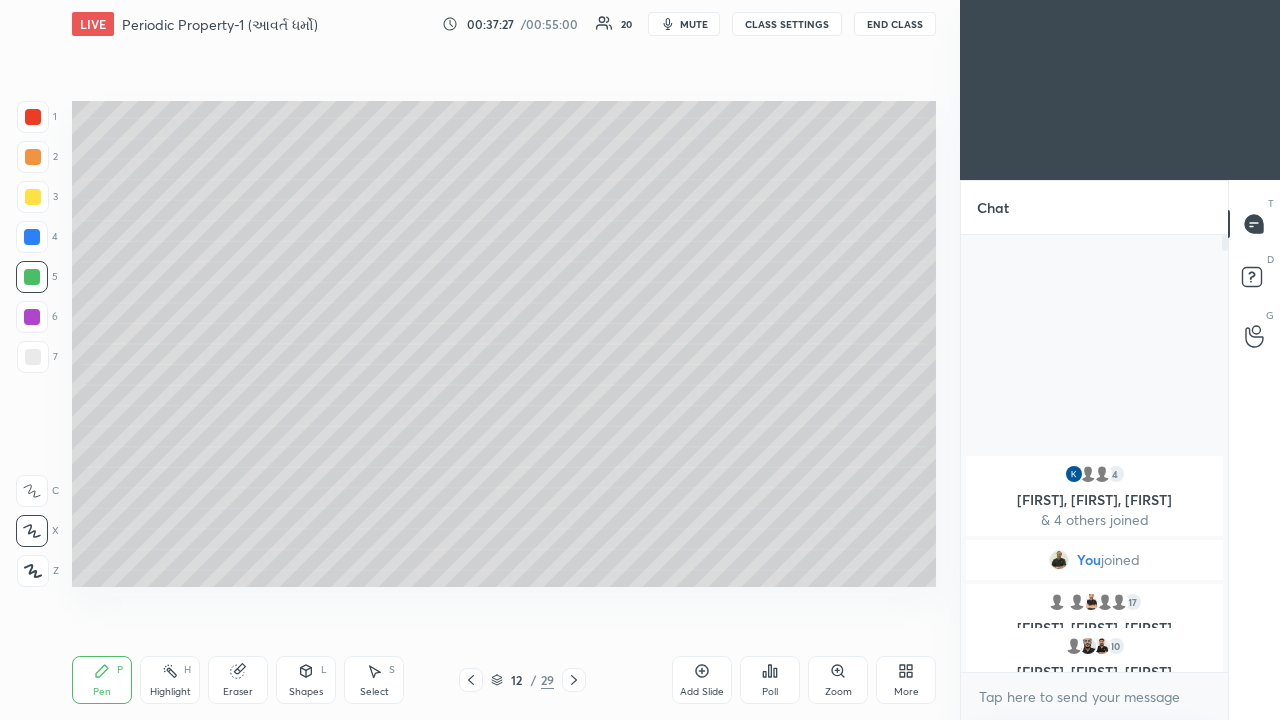 click at bounding box center (32, 317) 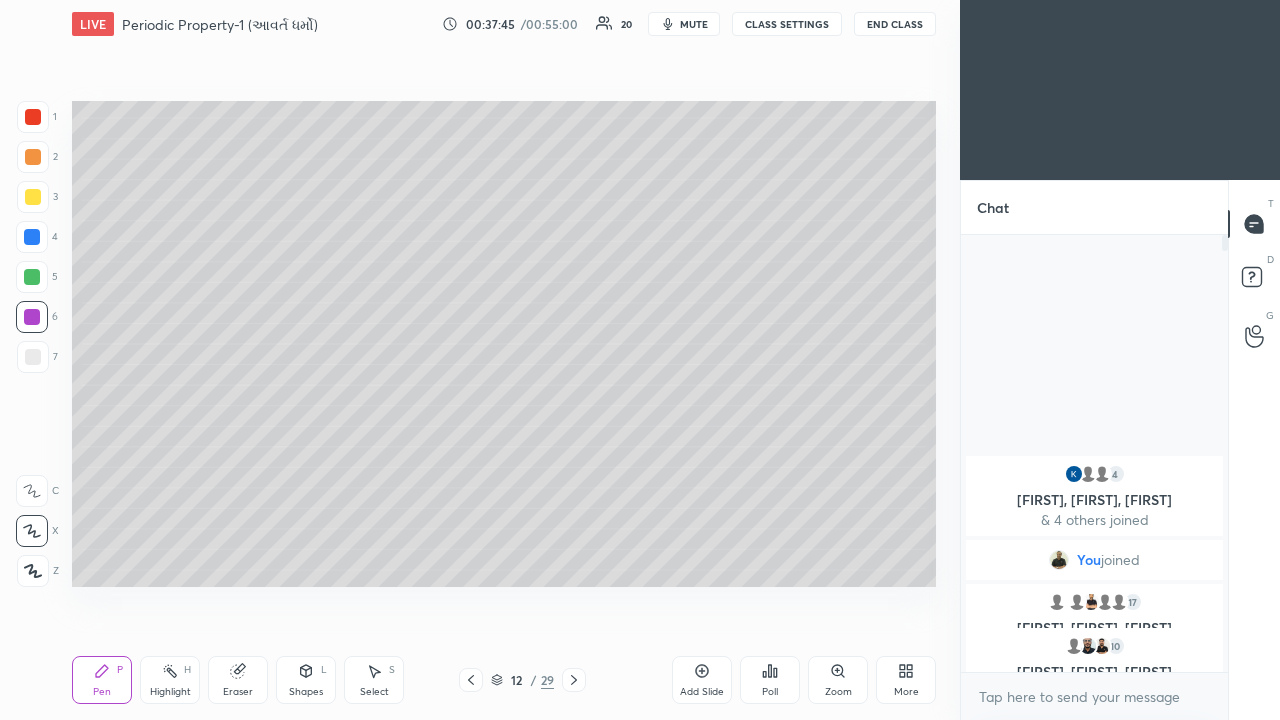 click at bounding box center [32, 277] 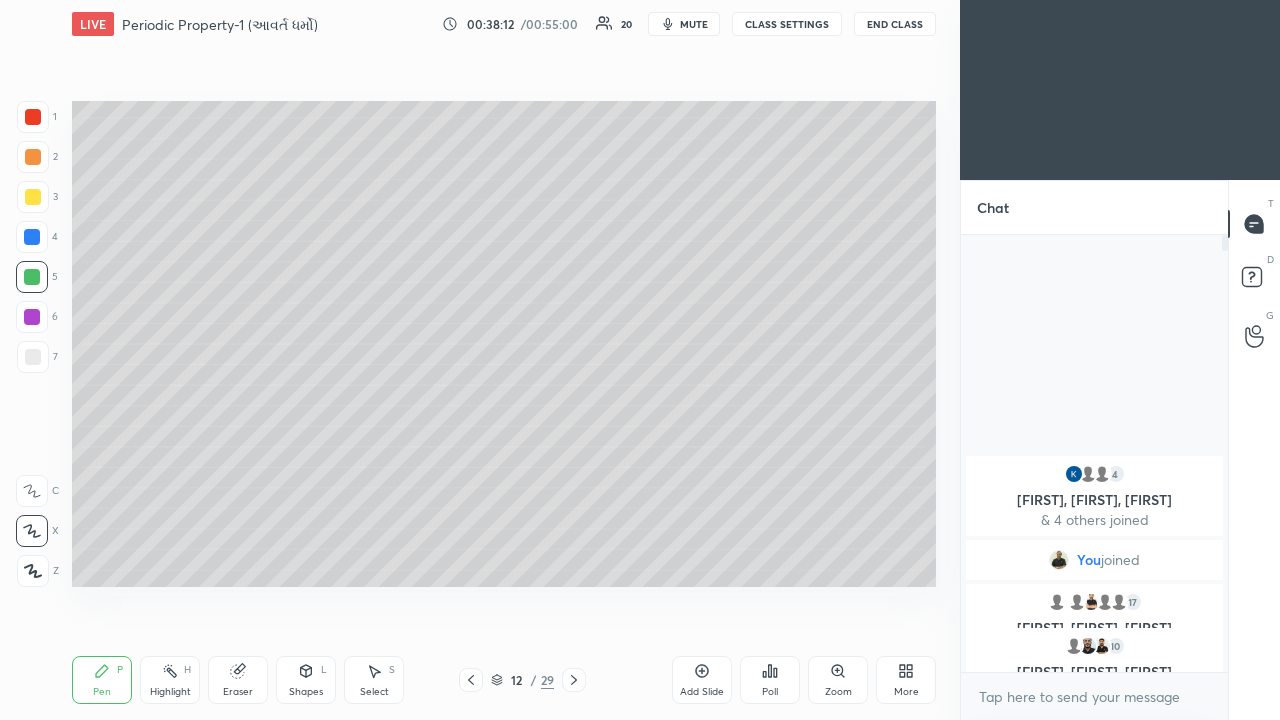 click at bounding box center [32, 237] 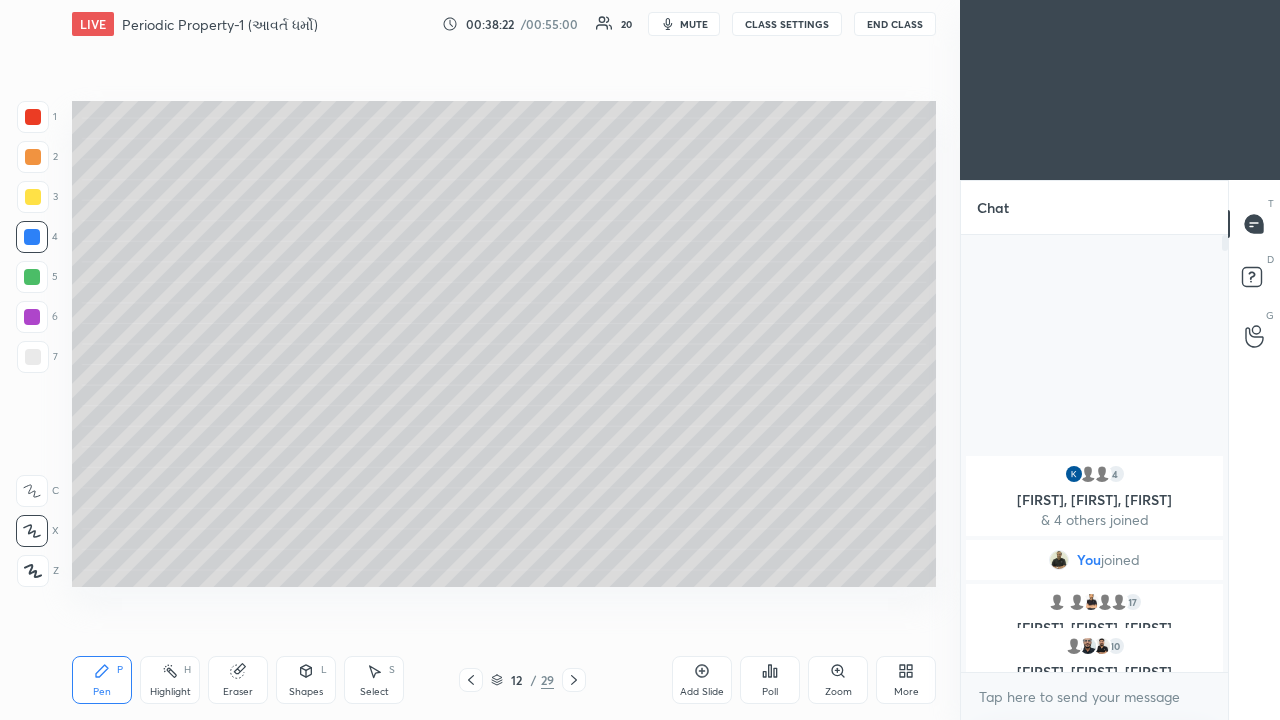 click at bounding box center [32, 317] 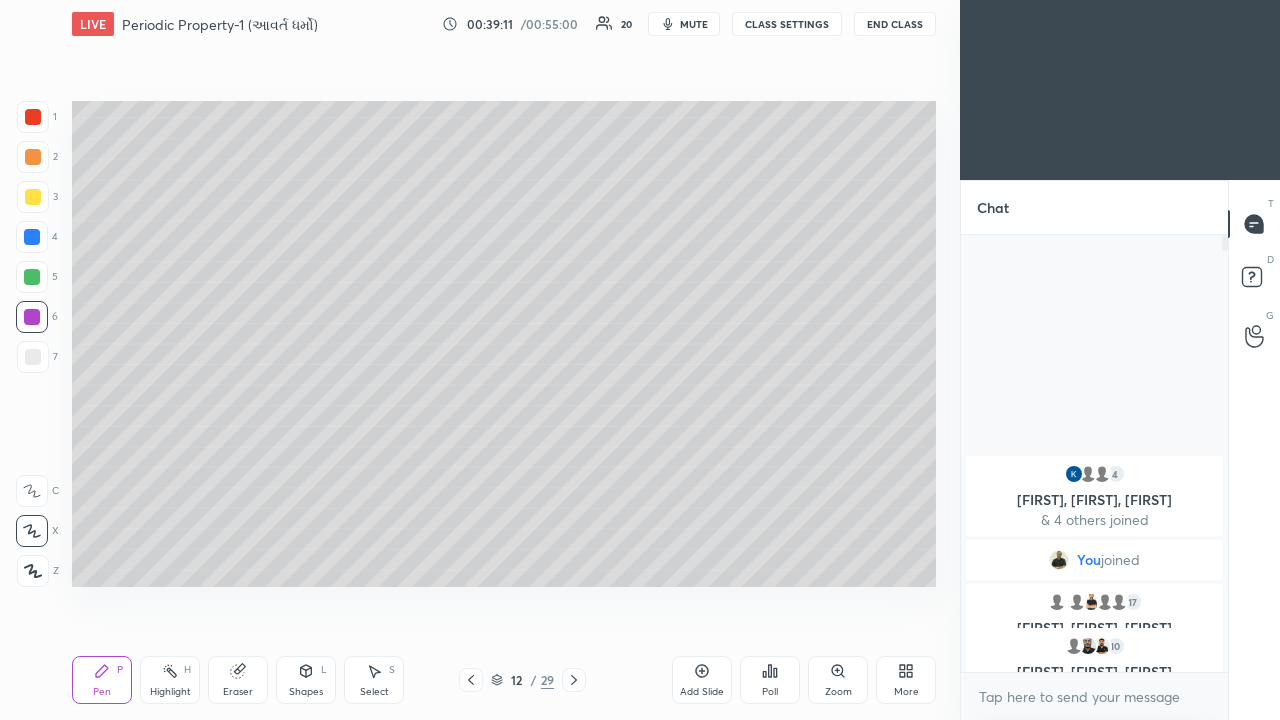 click at bounding box center (32, 317) 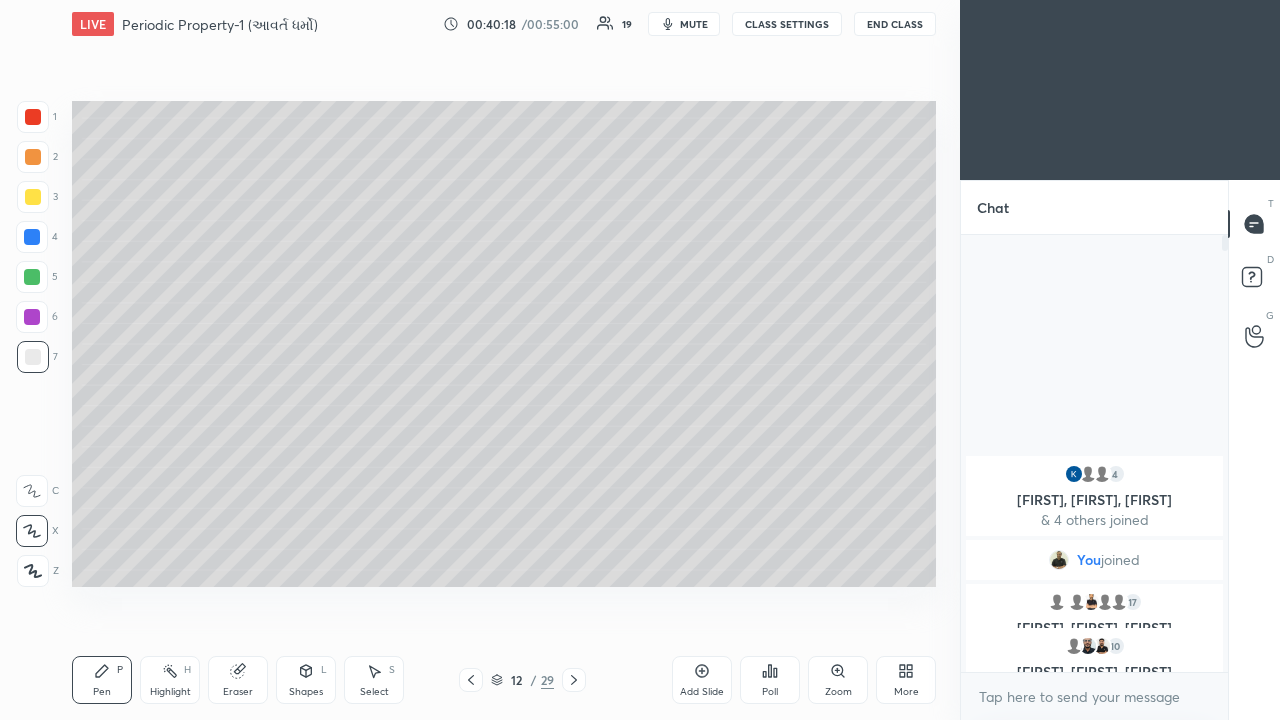 click 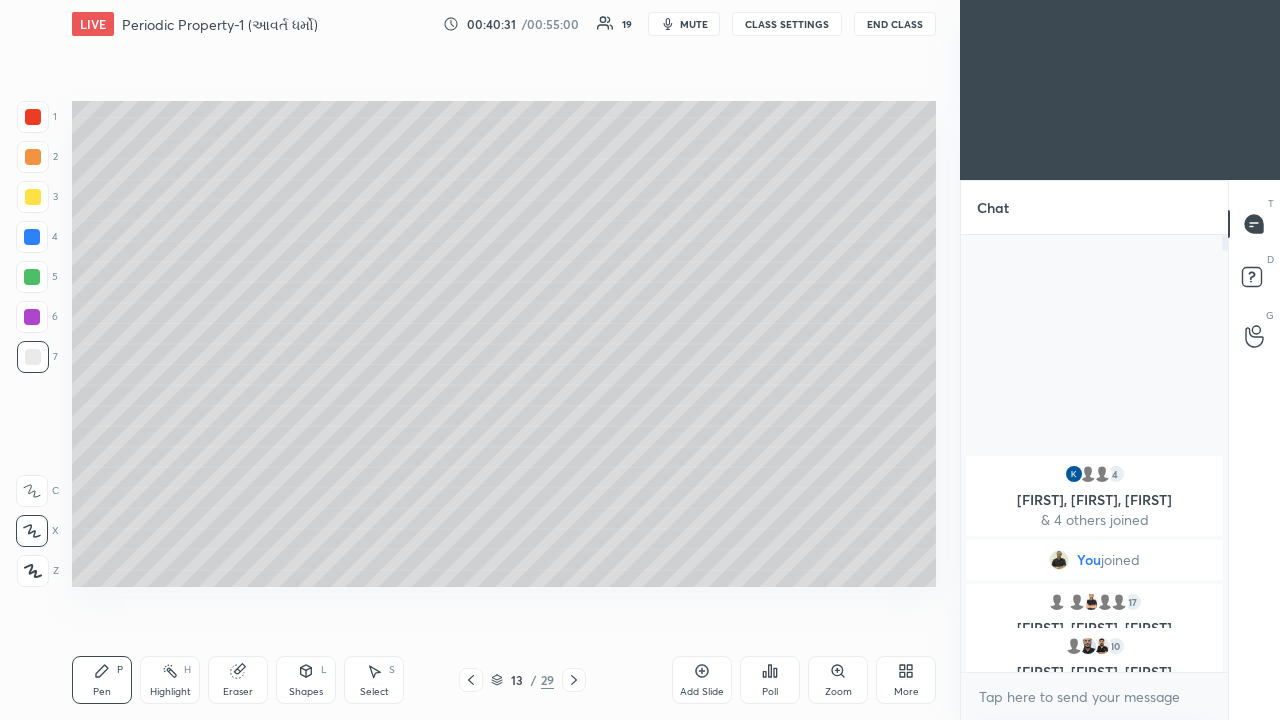 click at bounding box center [33, 197] 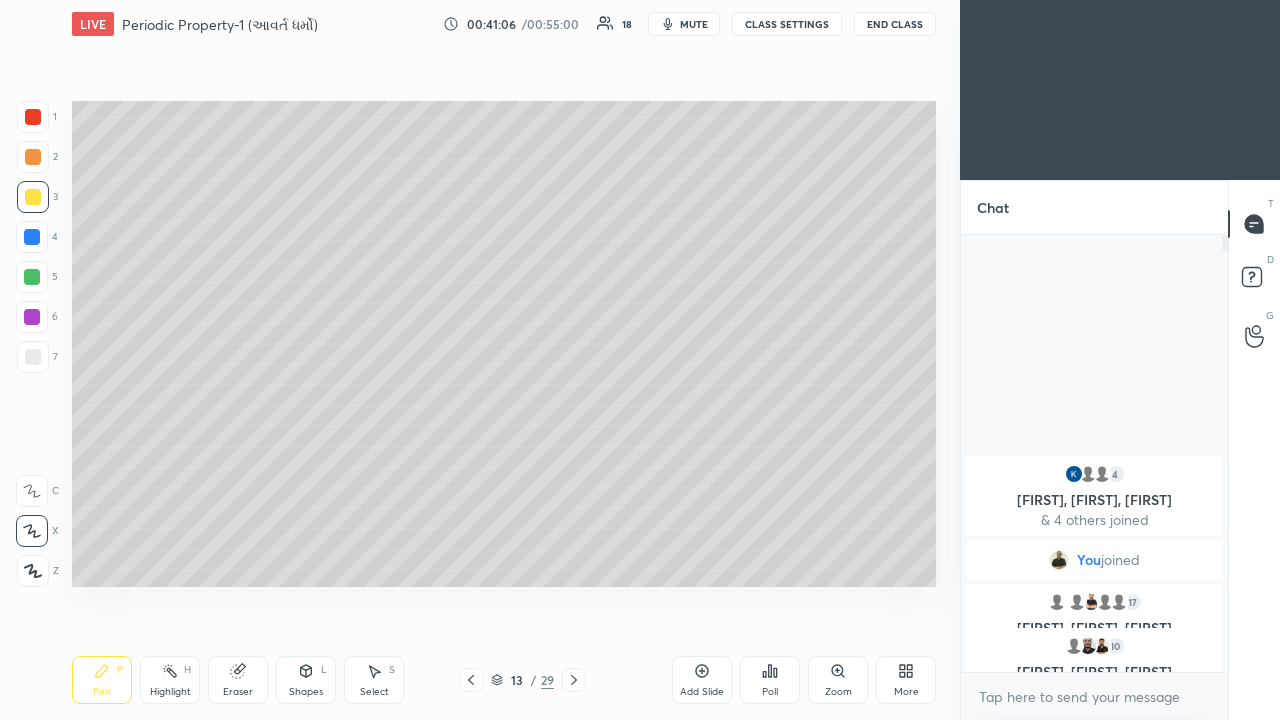 click at bounding box center (32, 277) 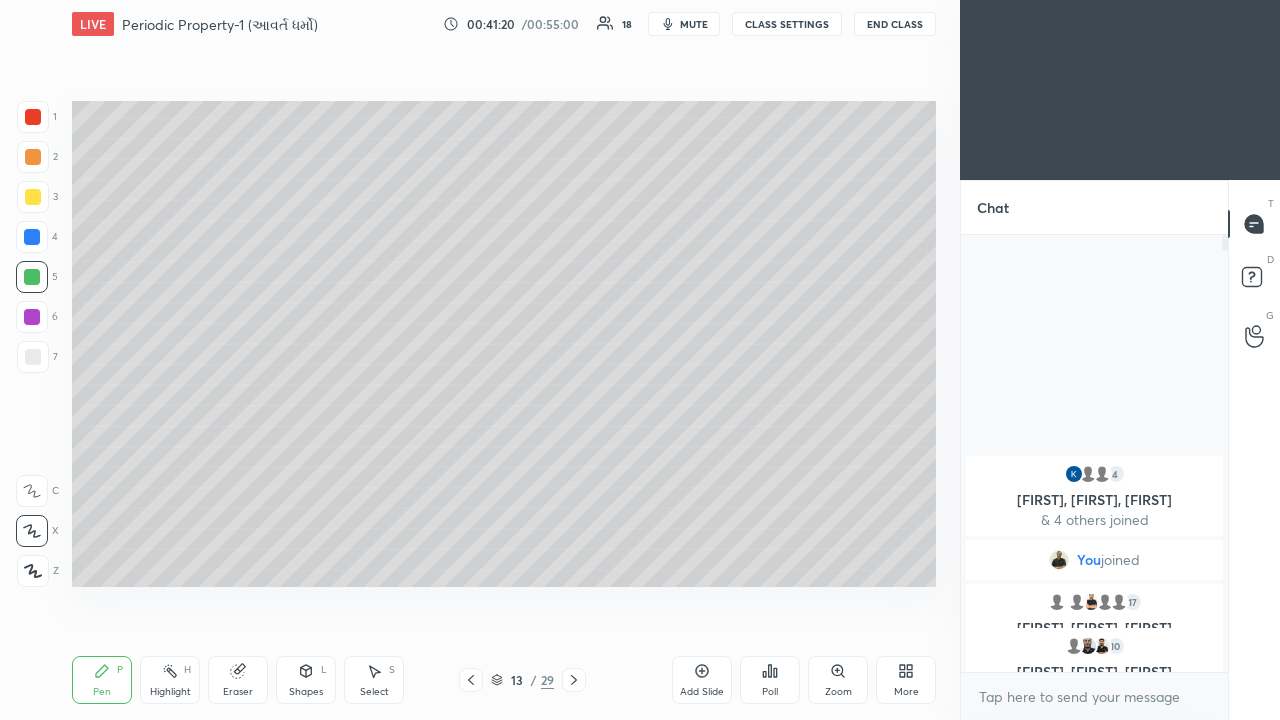 click at bounding box center (32, 317) 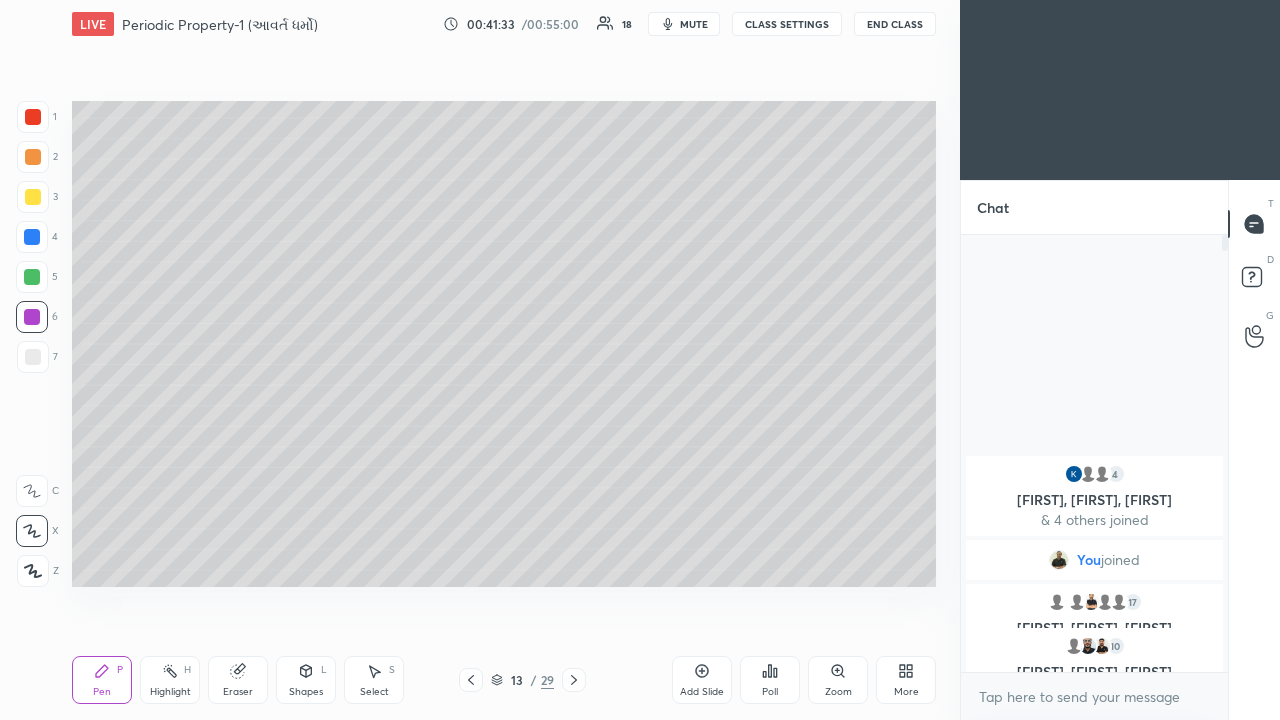 click at bounding box center (33, 197) 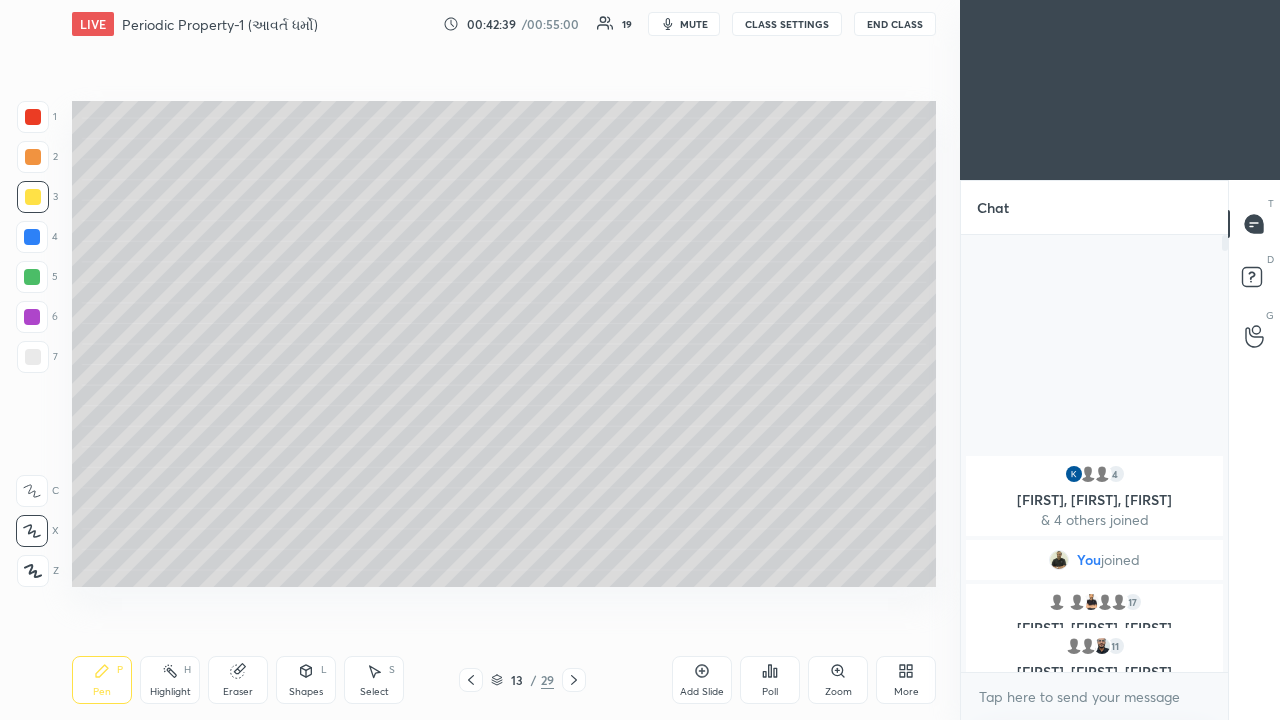 click 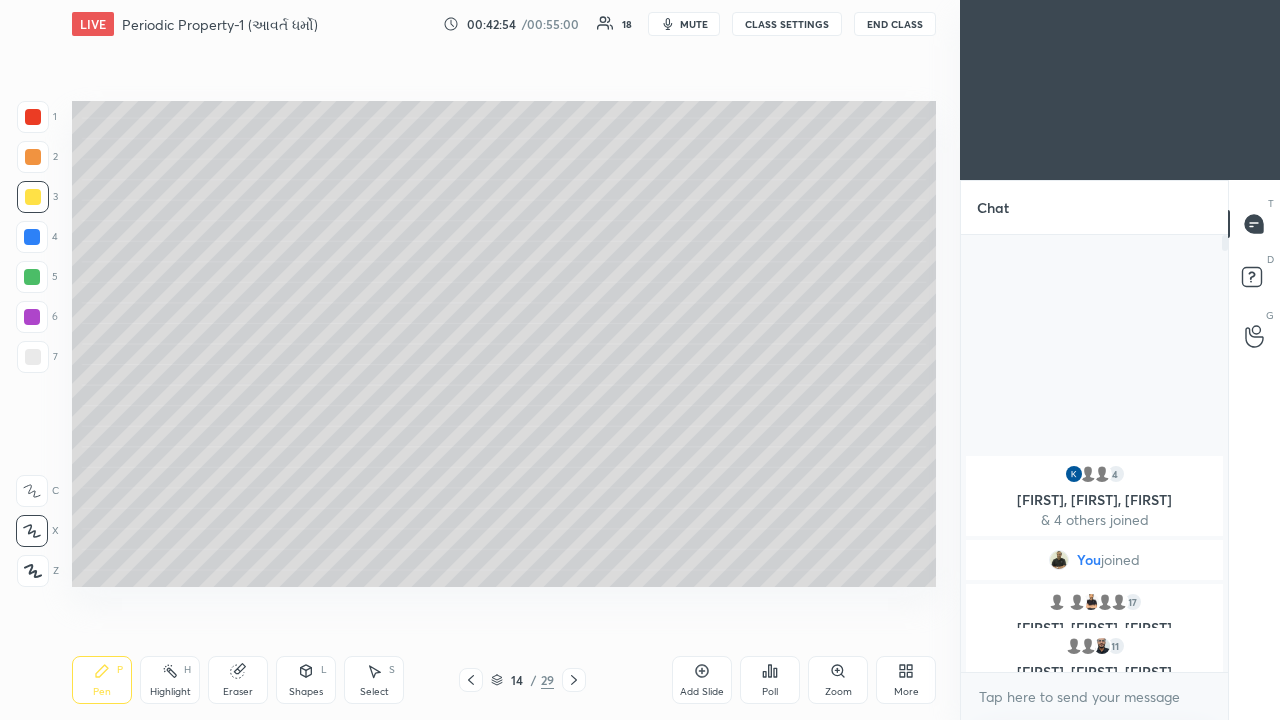click at bounding box center (33, 157) 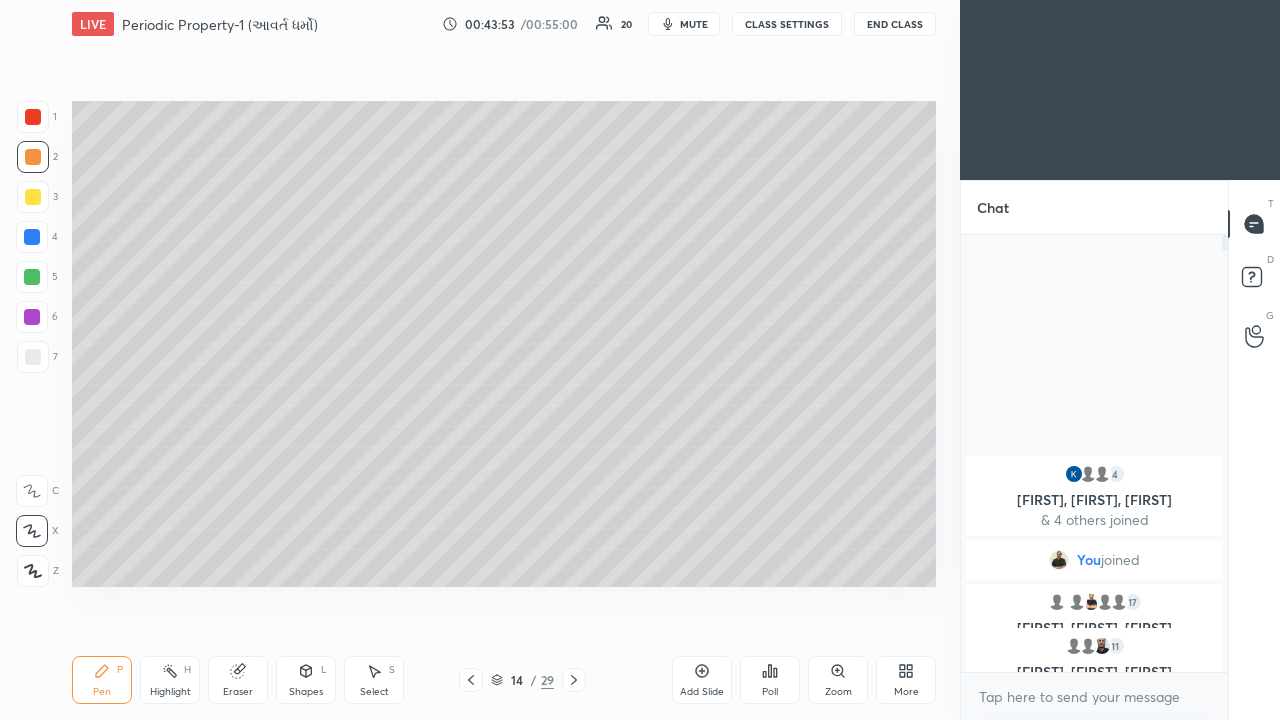 click at bounding box center [32, 277] 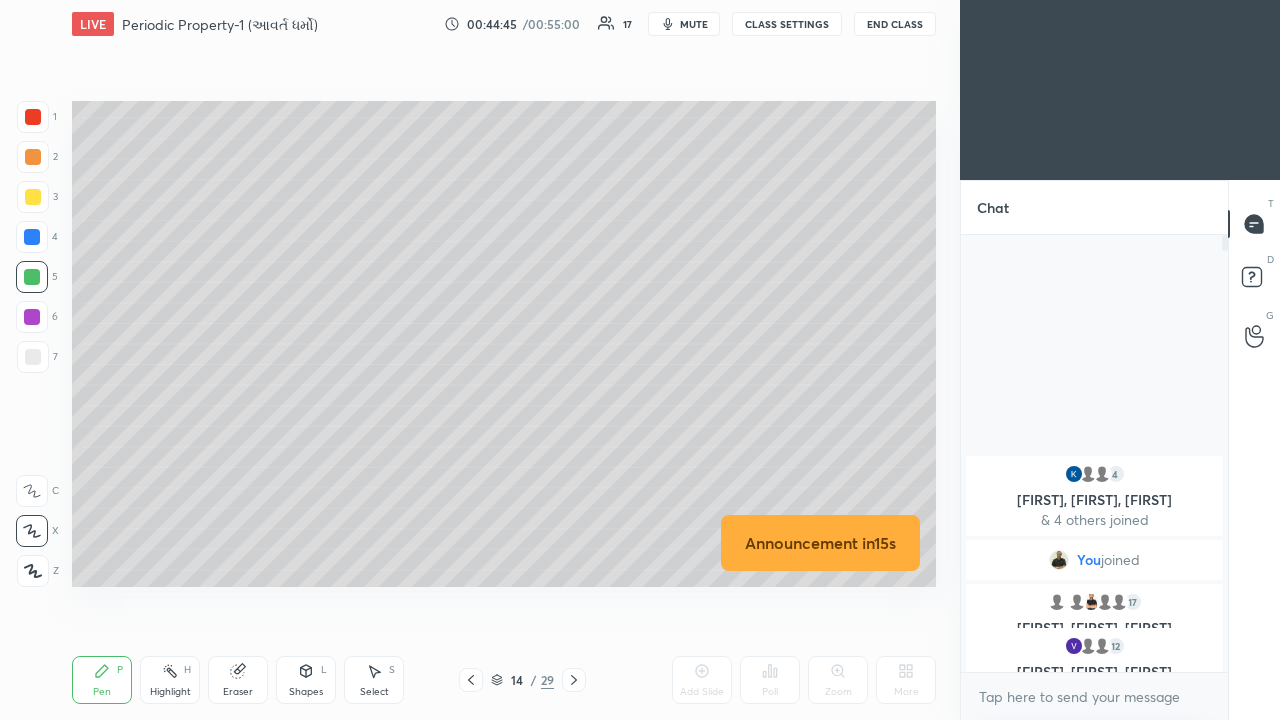click at bounding box center [33, 197] 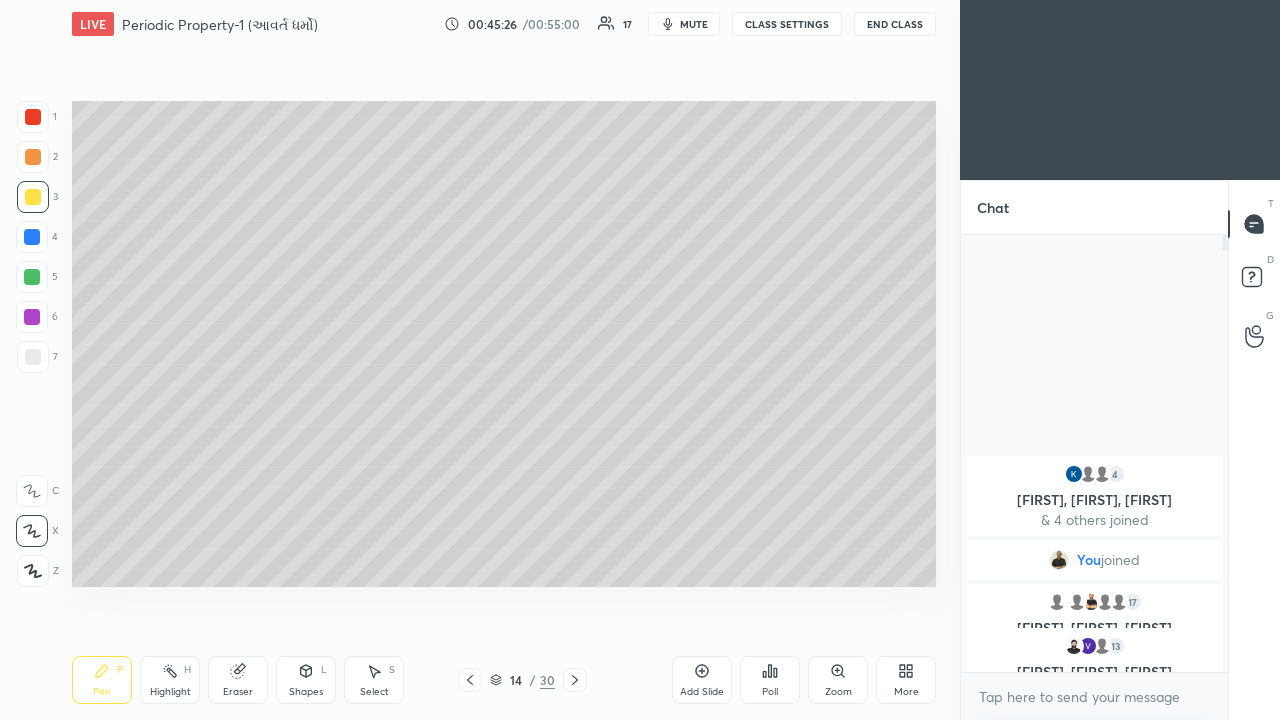 click at bounding box center [32, 237] 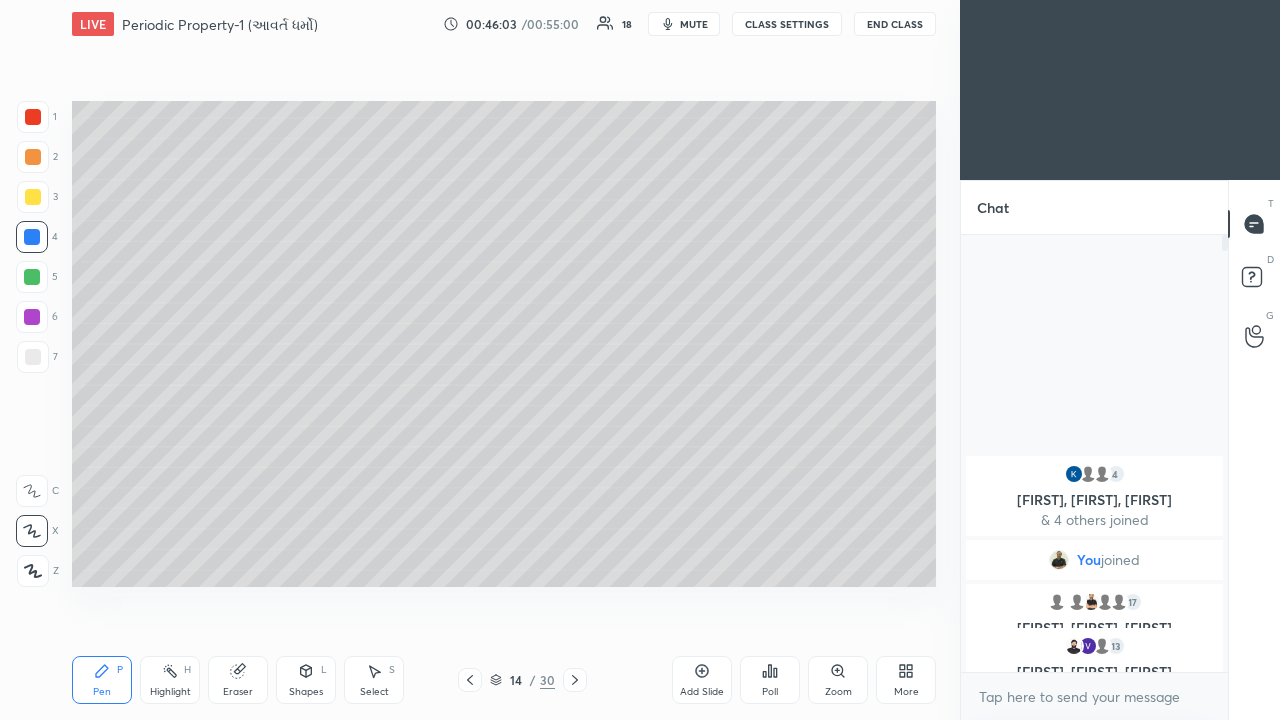 click at bounding box center [33, 197] 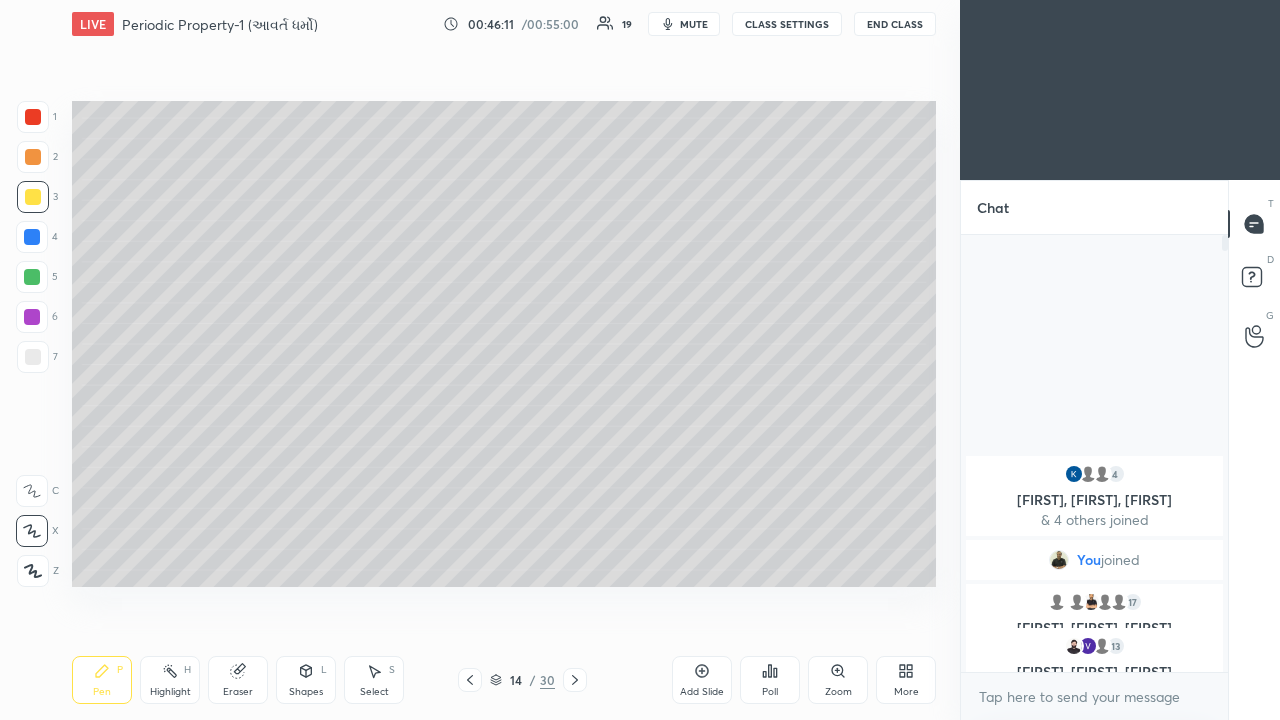 click at bounding box center [33, 157] 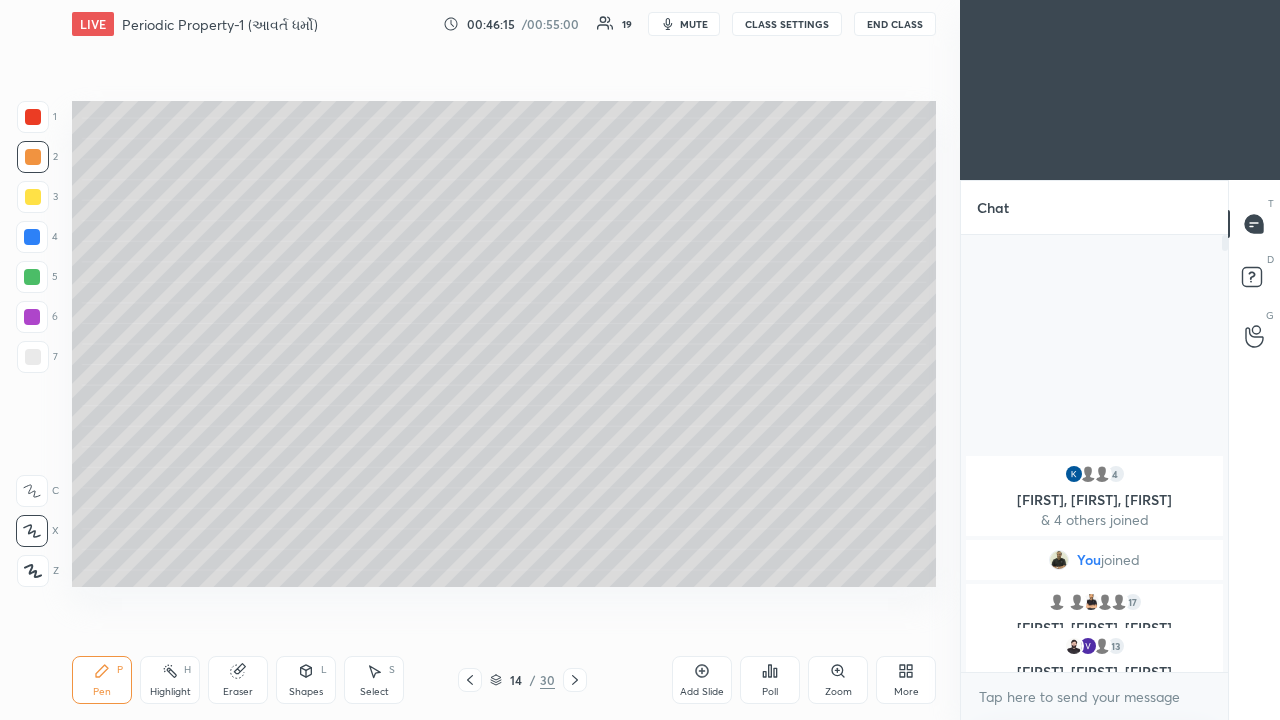 click at bounding box center (33, 197) 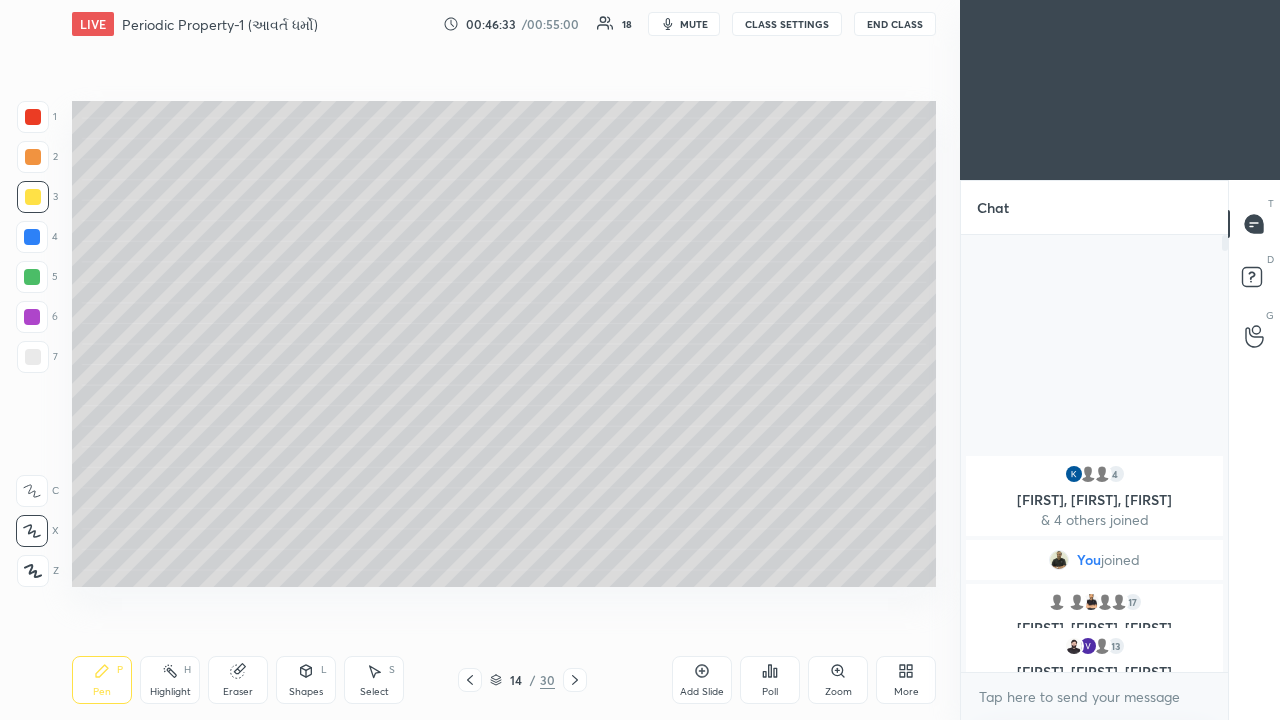 click at bounding box center (32, 237) 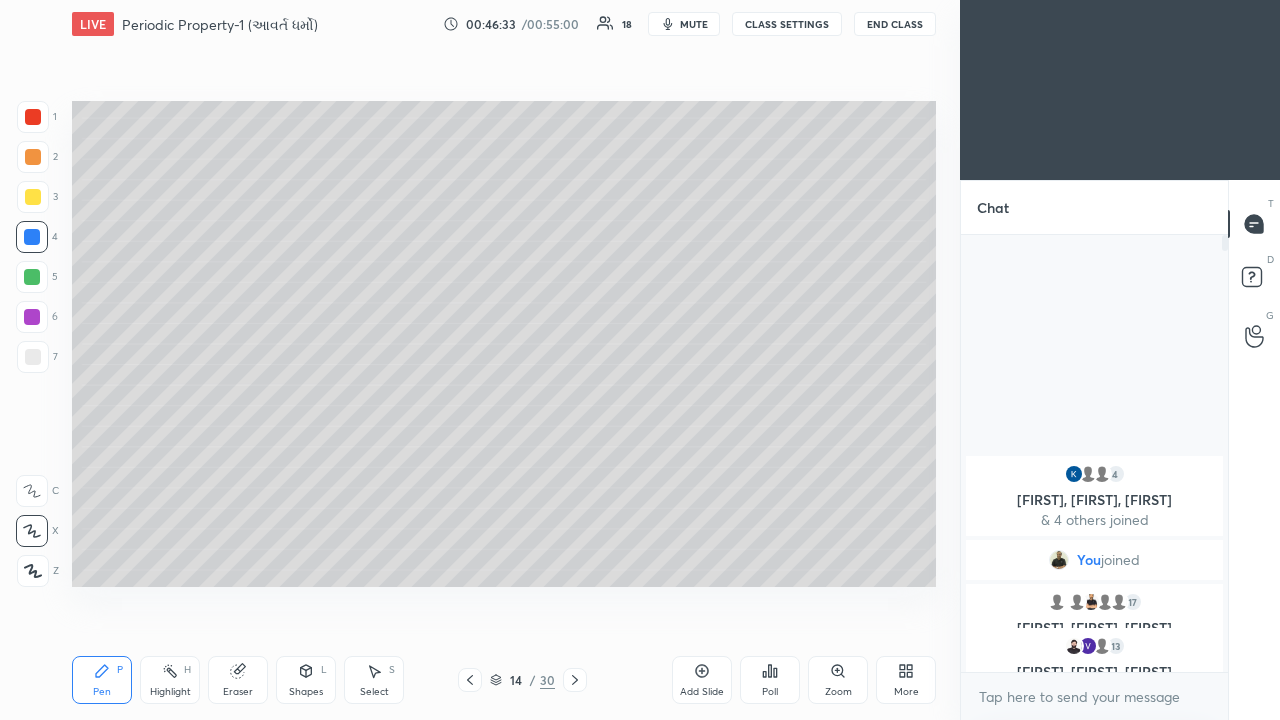 click at bounding box center (32, 277) 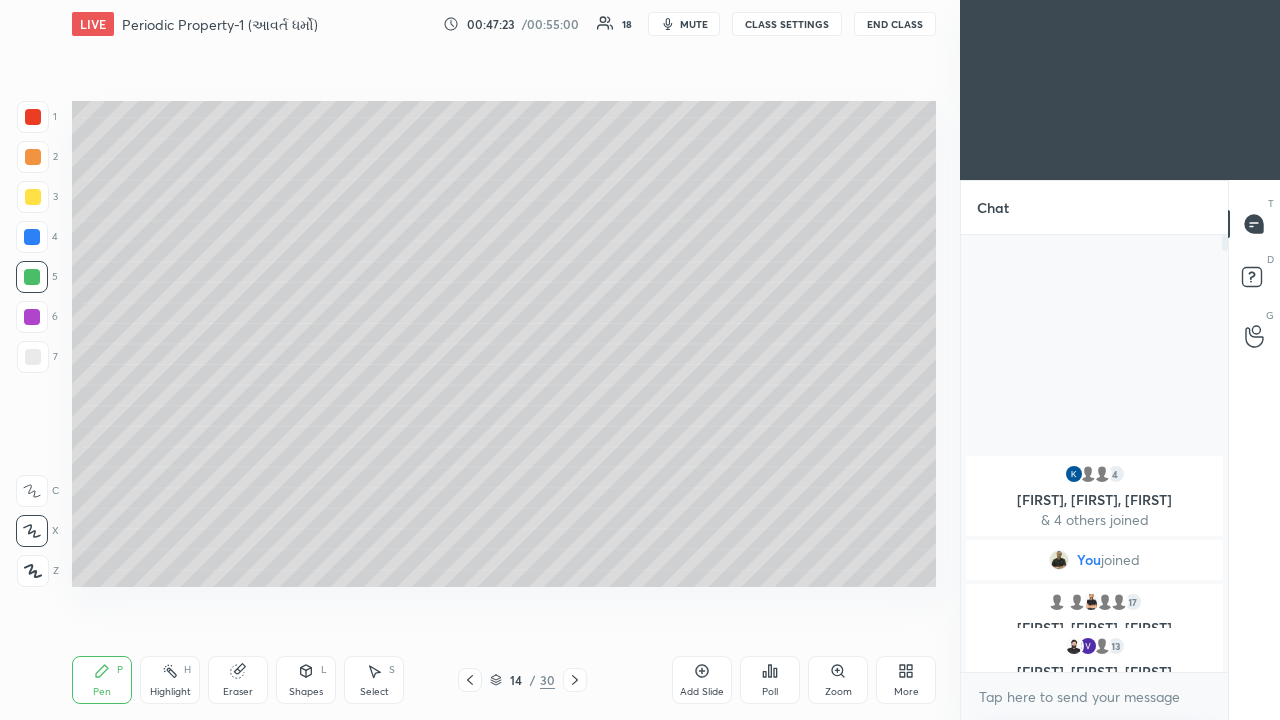 click at bounding box center [33, 157] 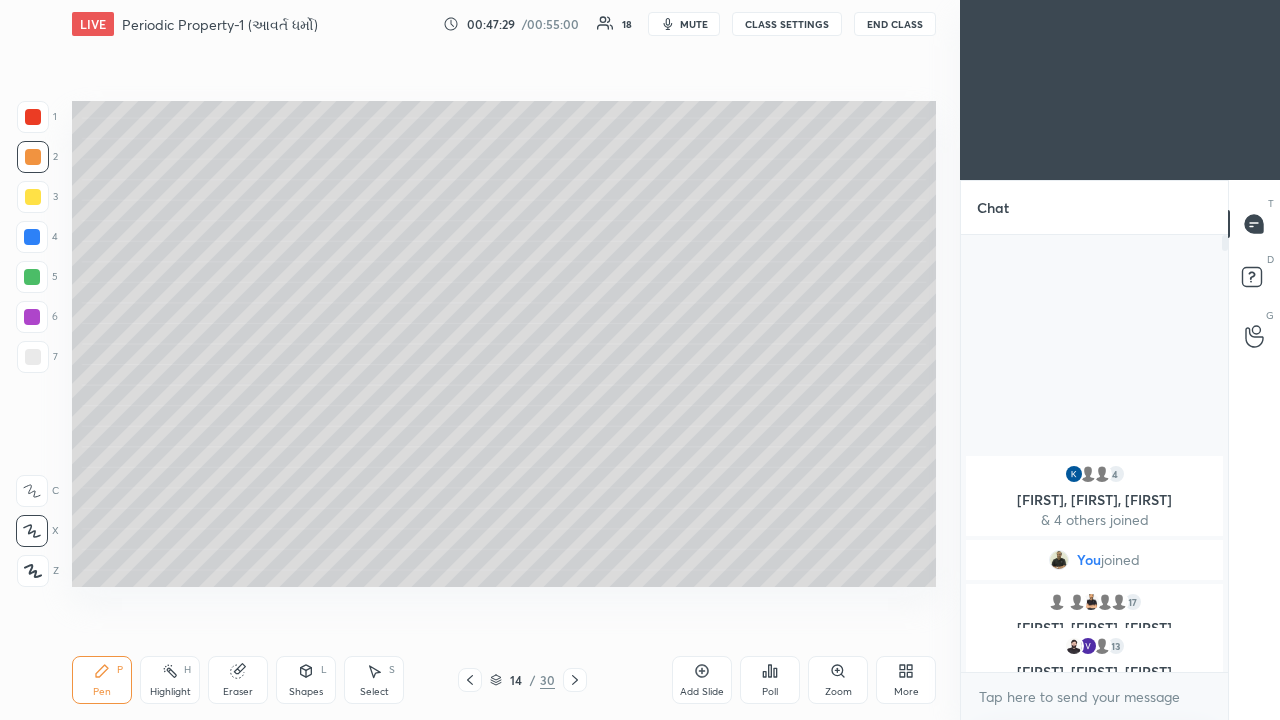 click at bounding box center (32, 237) 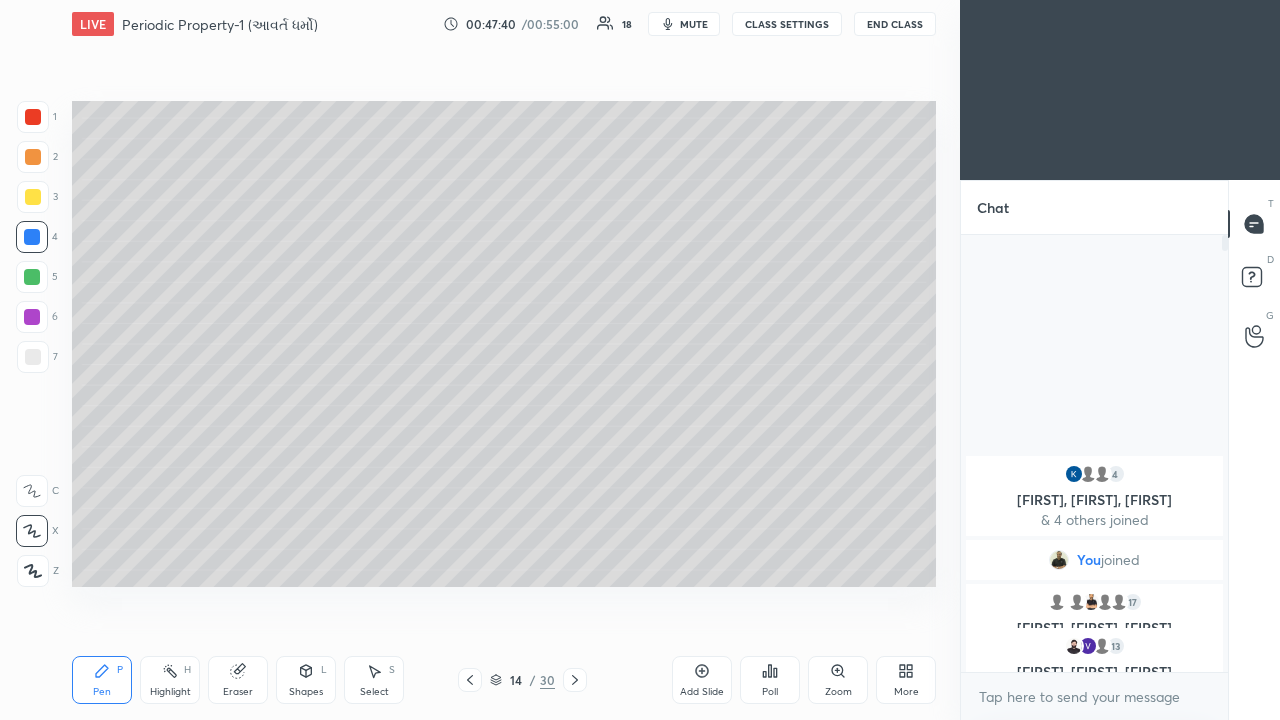 click at bounding box center [33, 157] 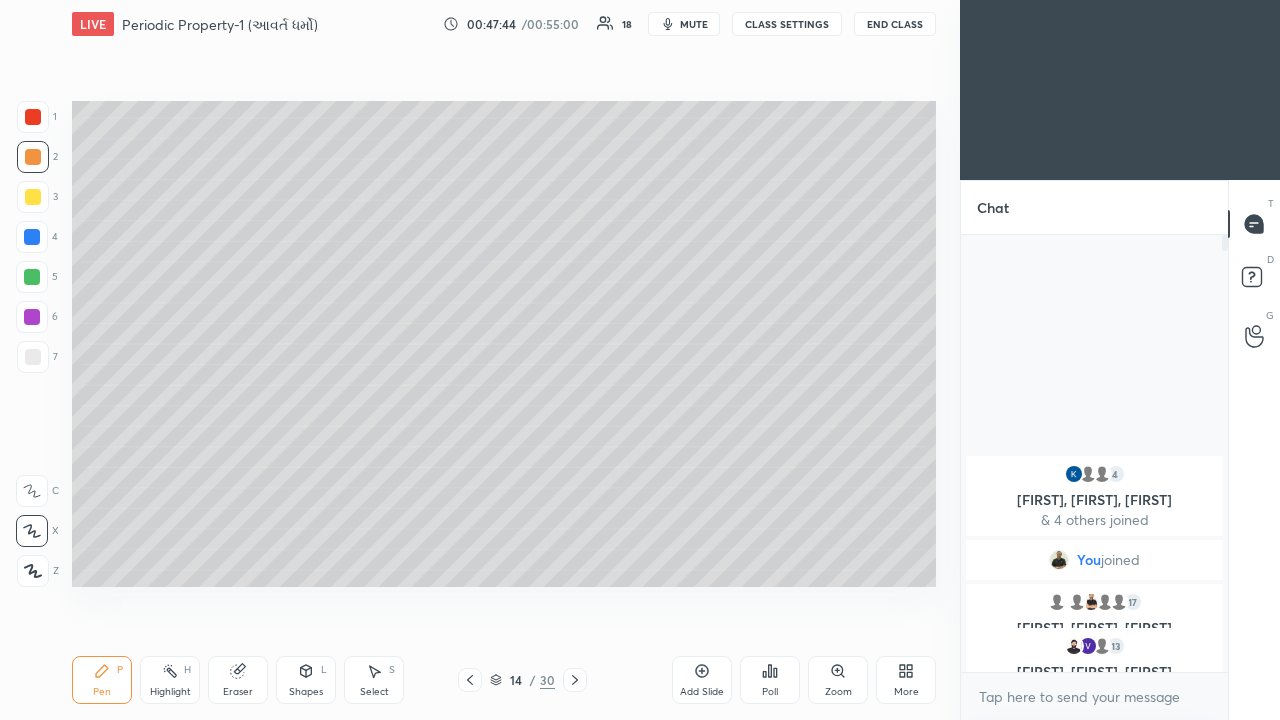 click at bounding box center (32, 277) 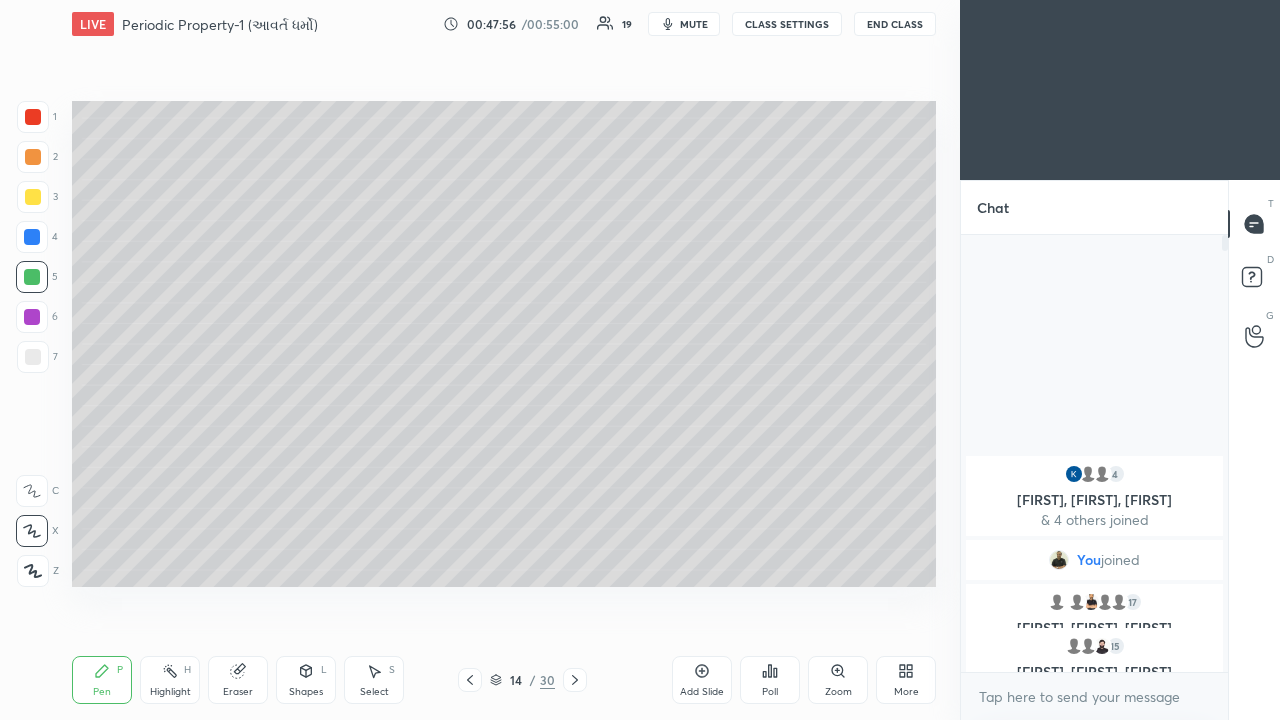 click at bounding box center (32, 237) 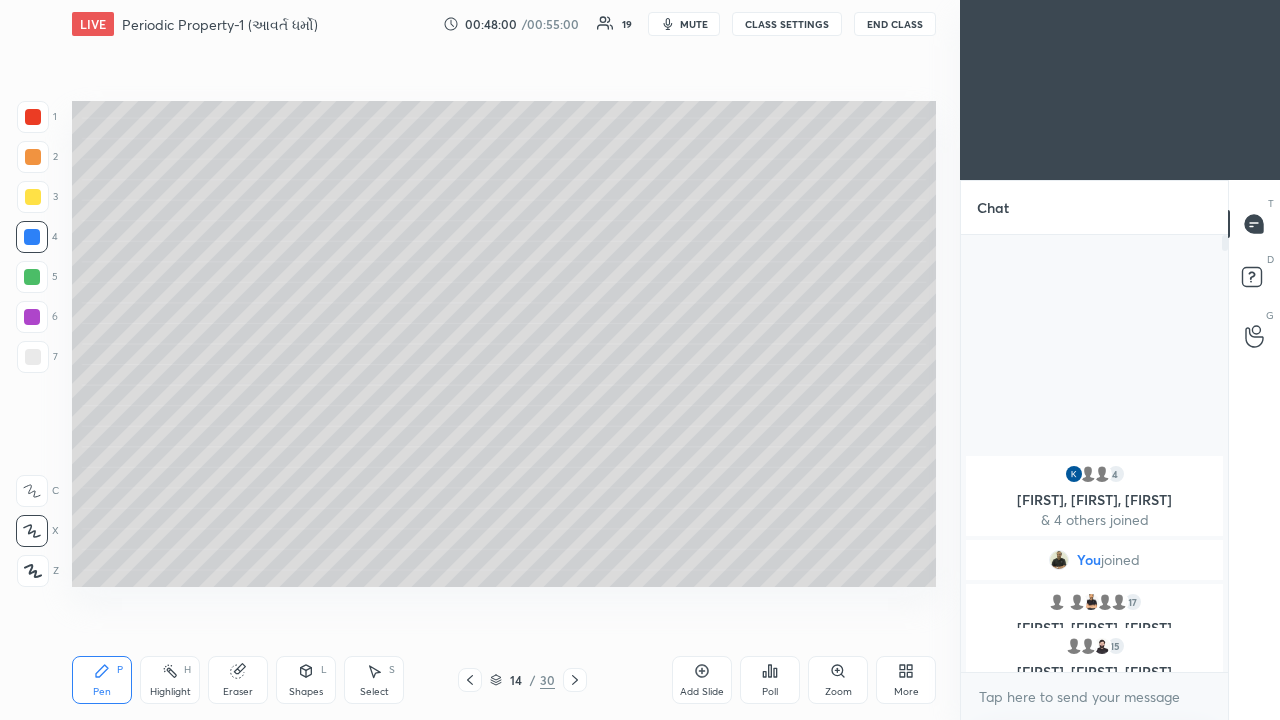 click at bounding box center [33, 157] 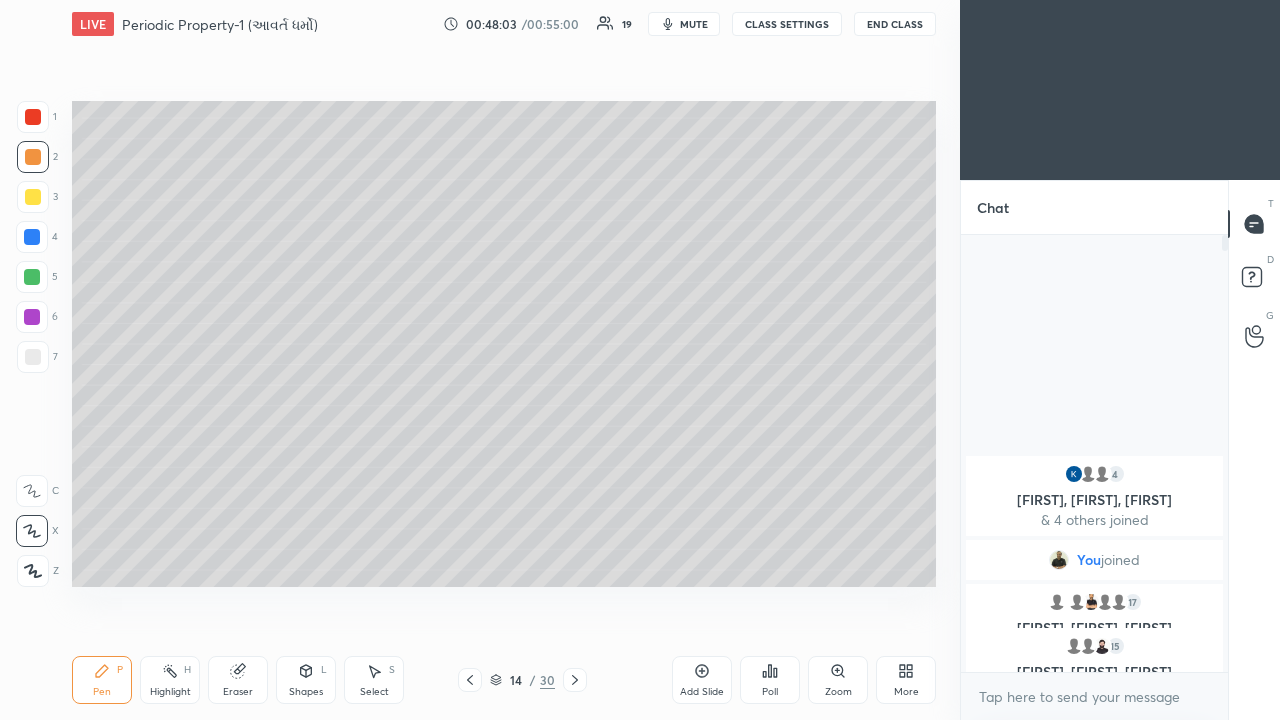 click at bounding box center [32, 277] 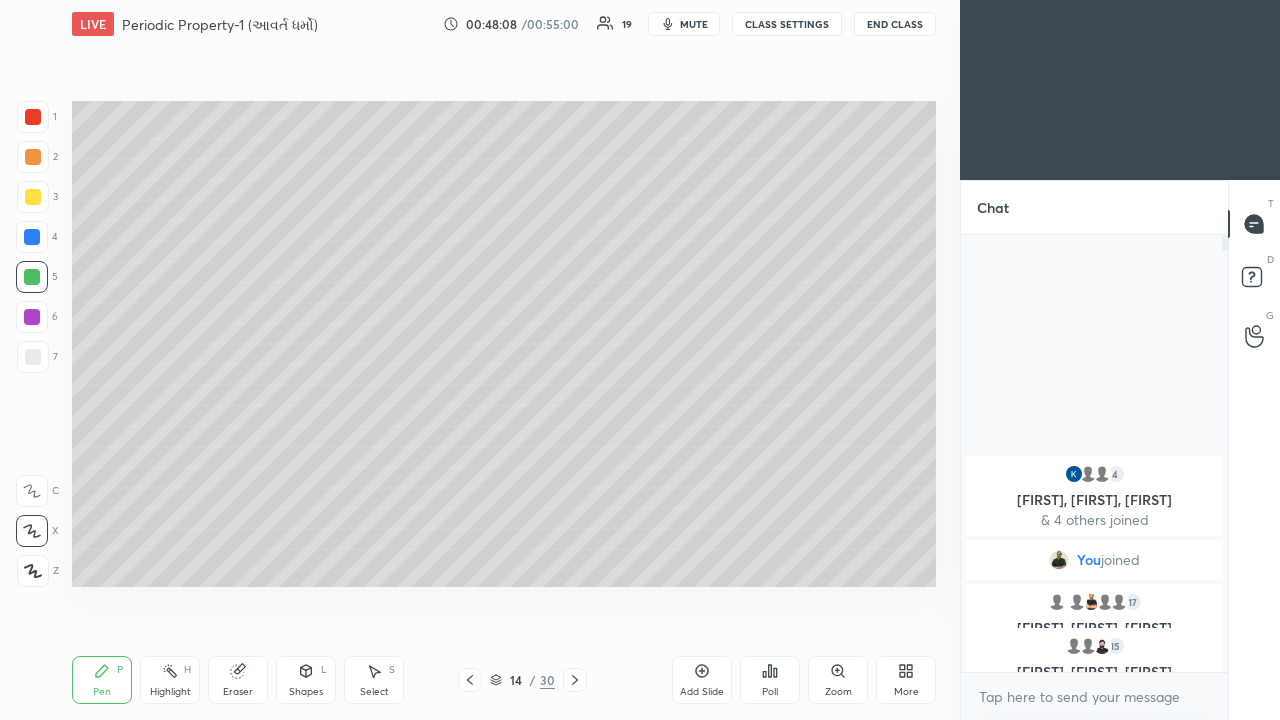 click at bounding box center (32, 277) 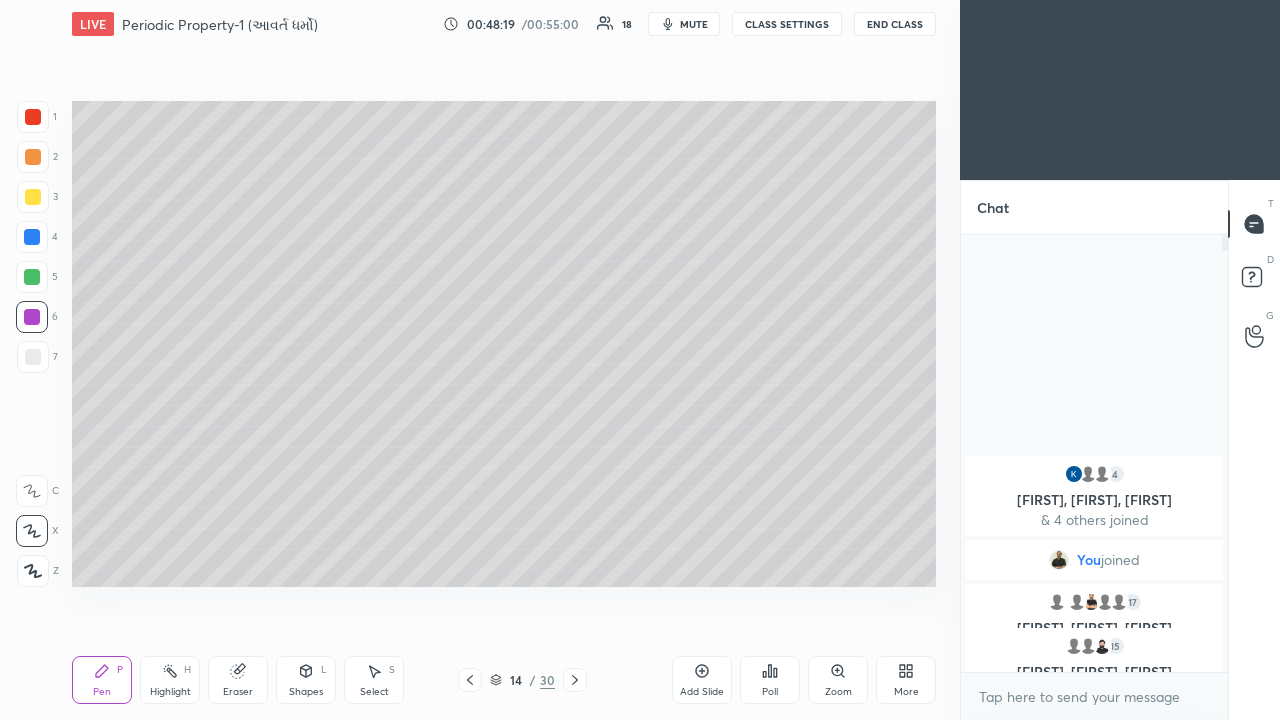 click at bounding box center [33, 197] 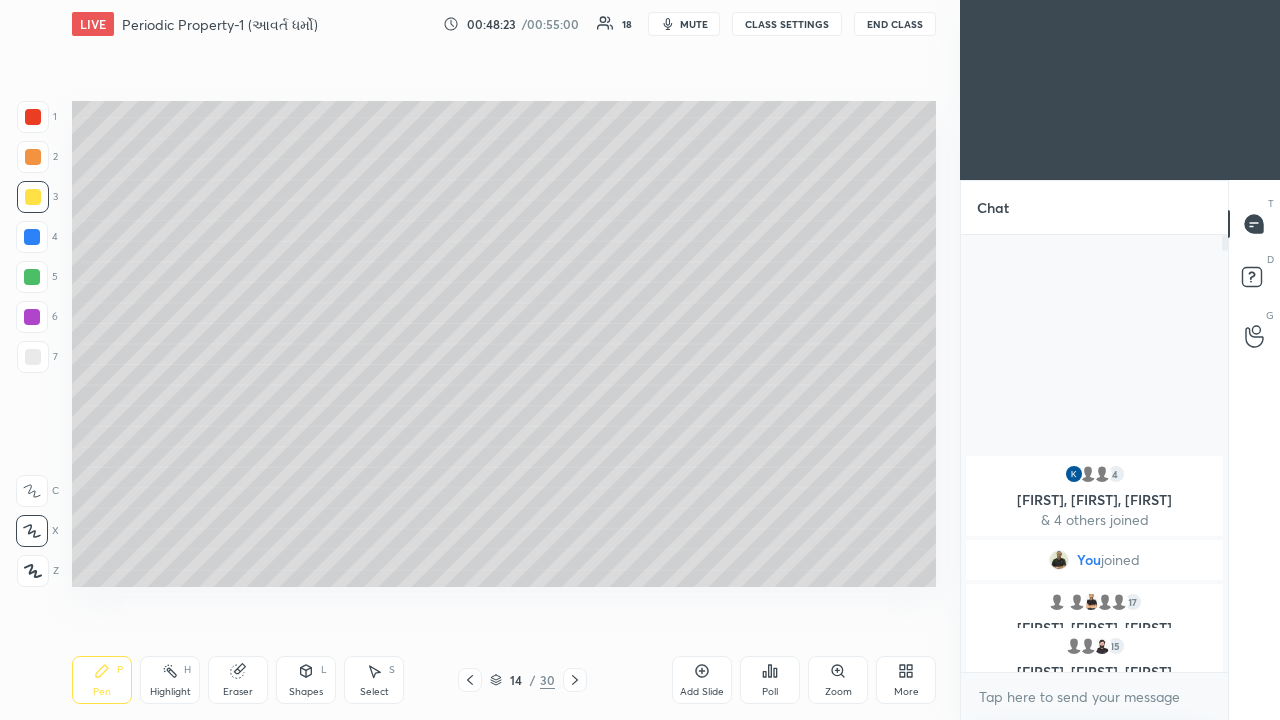 click at bounding box center [32, 277] 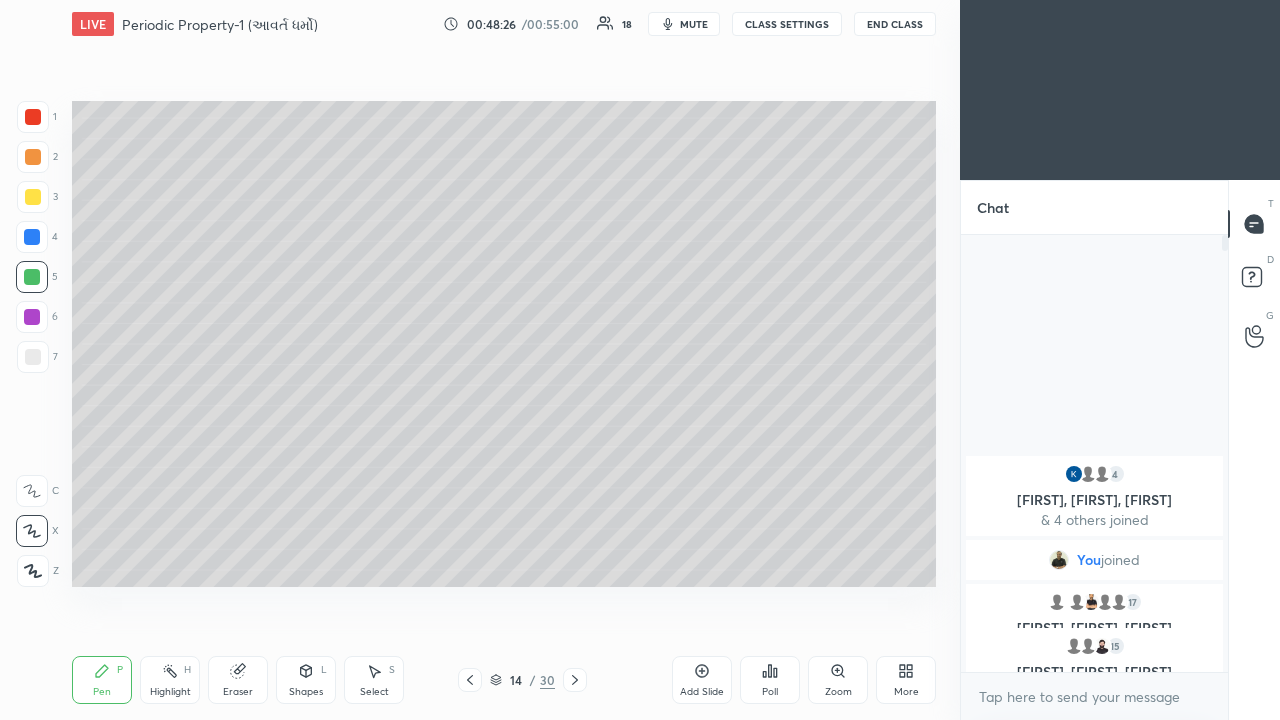 click at bounding box center (32, 317) 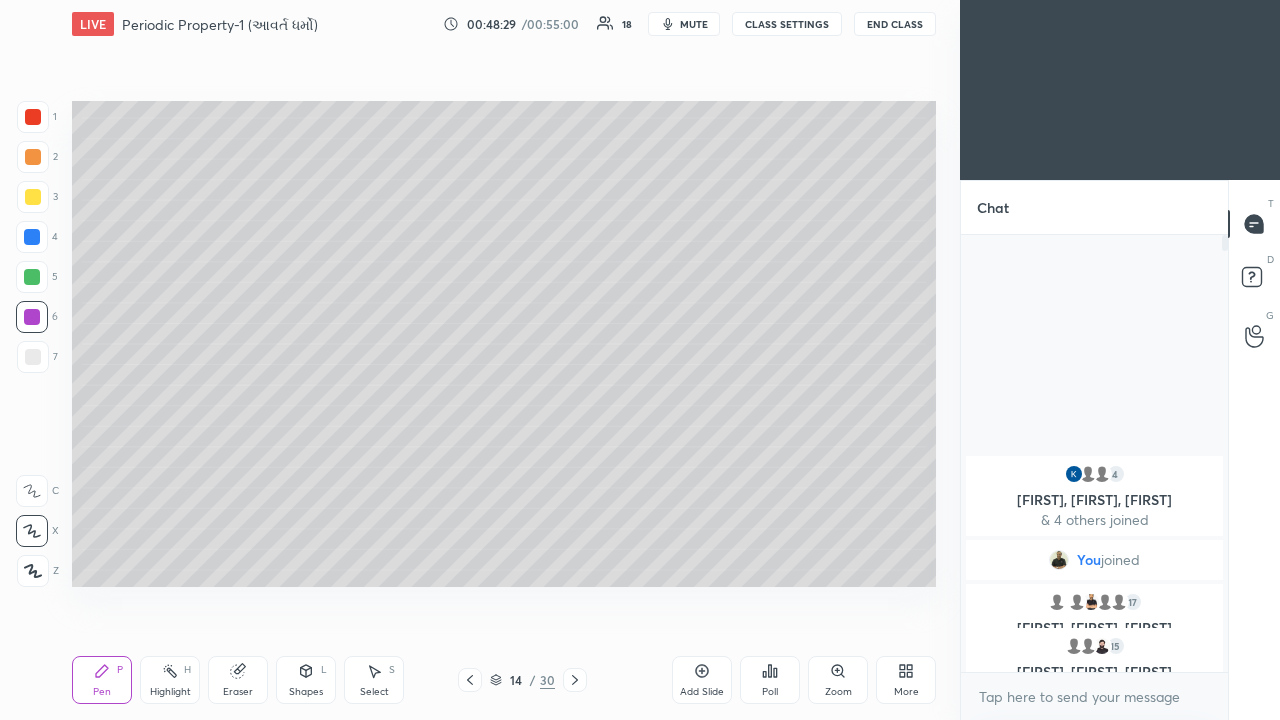 click at bounding box center (33, 157) 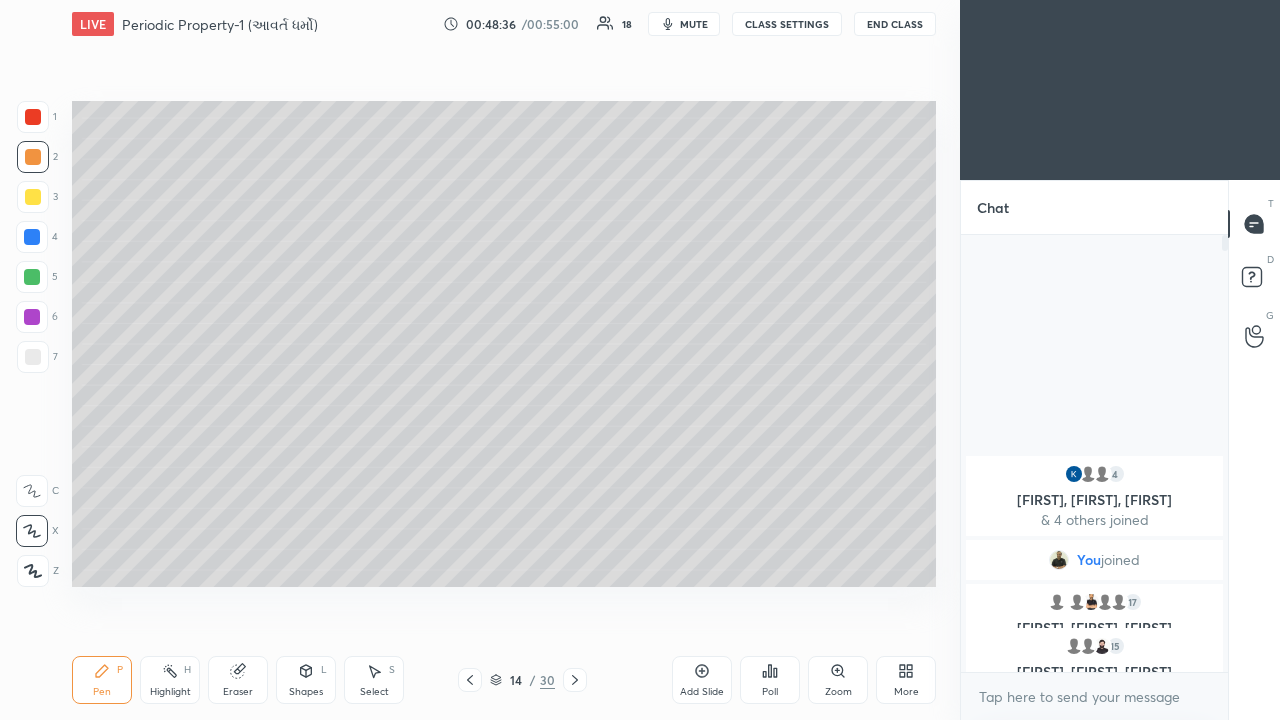 click at bounding box center (33, 197) 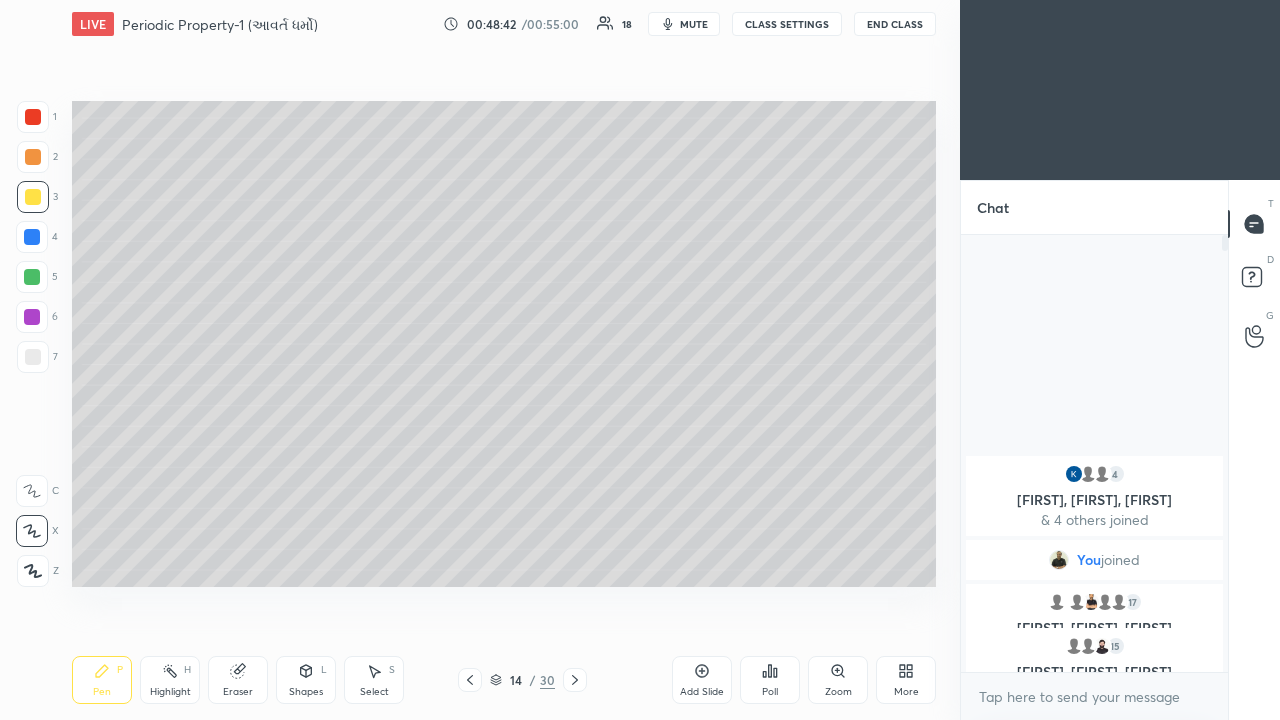 click at bounding box center (32, 237) 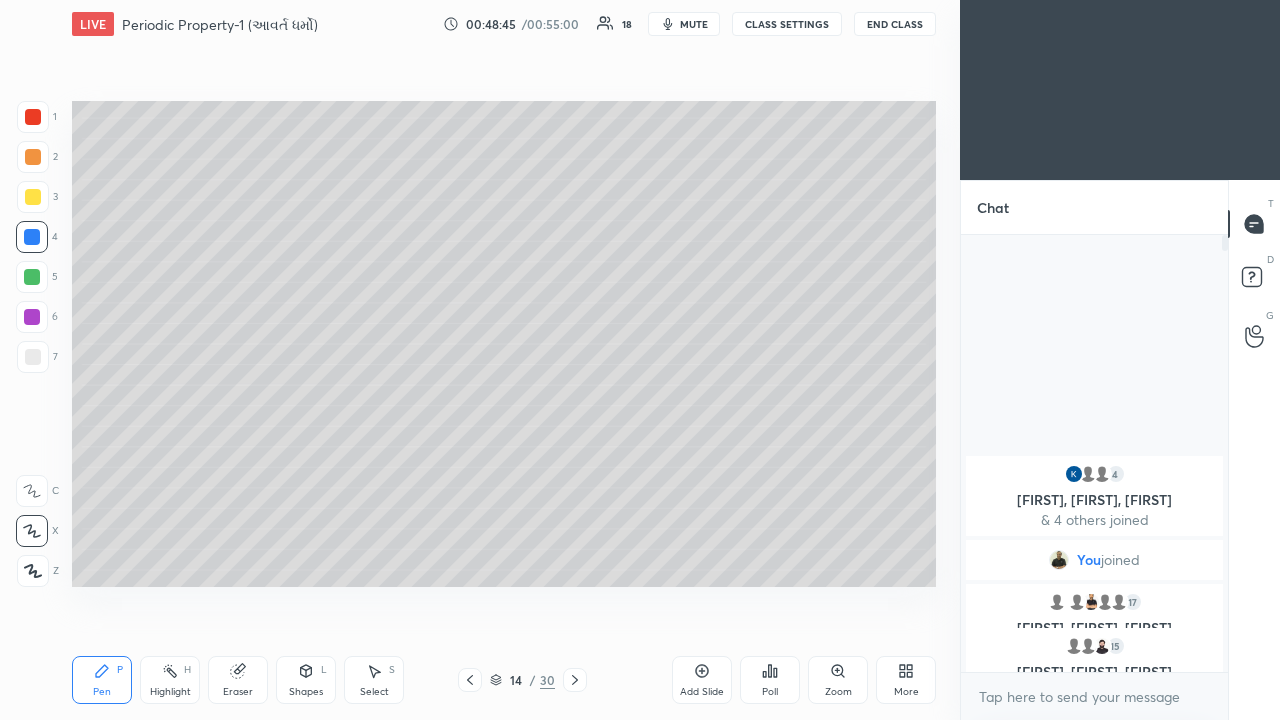 click at bounding box center [33, 157] 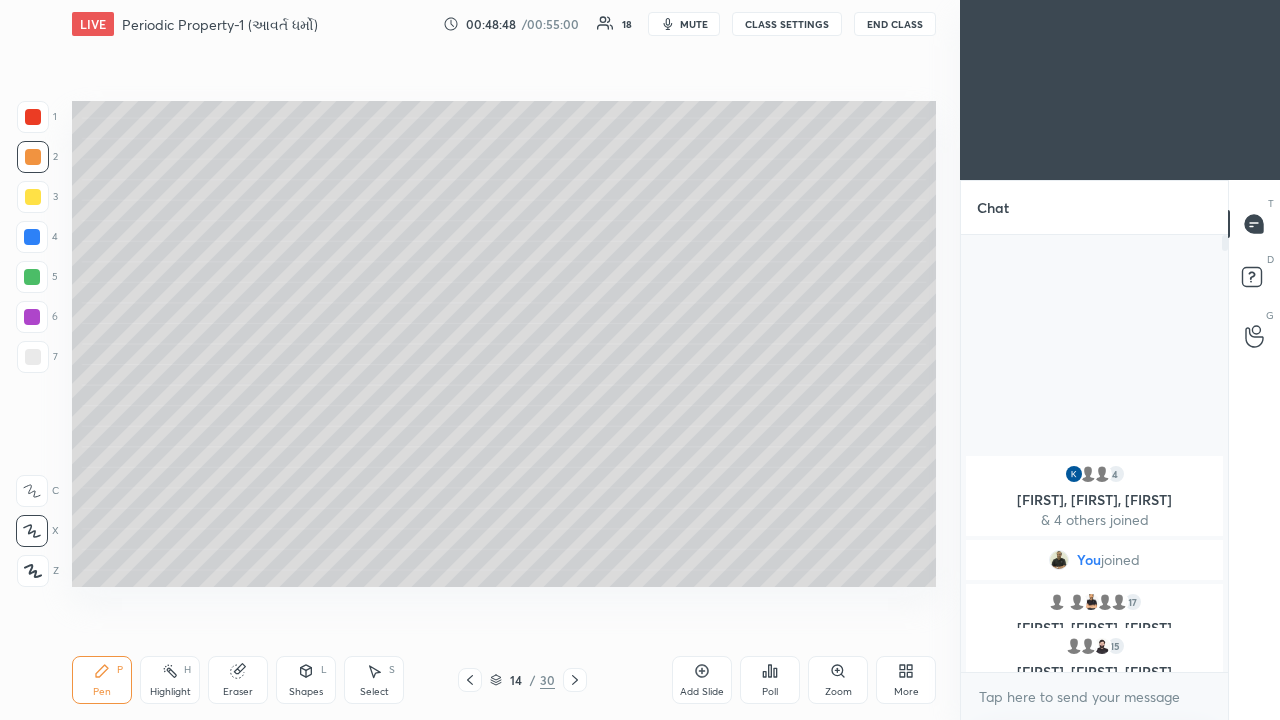 click at bounding box center (32, 277) 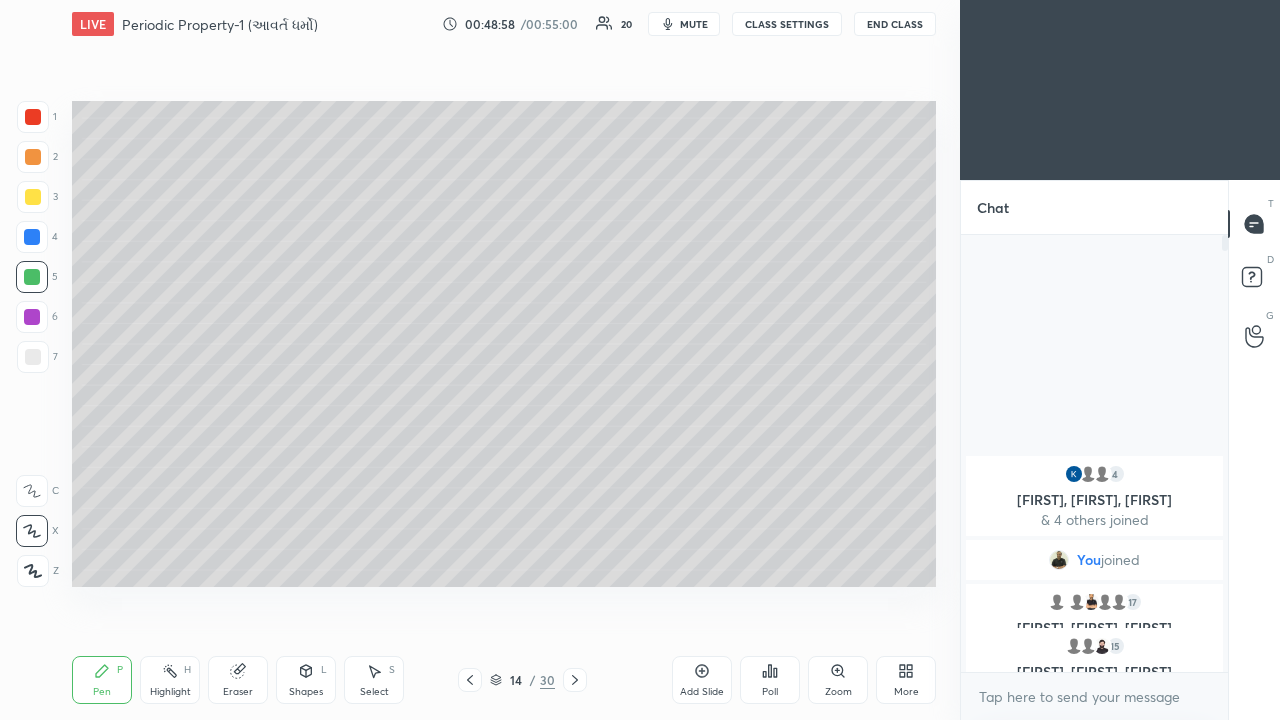 click at bounding box center (33, 197) 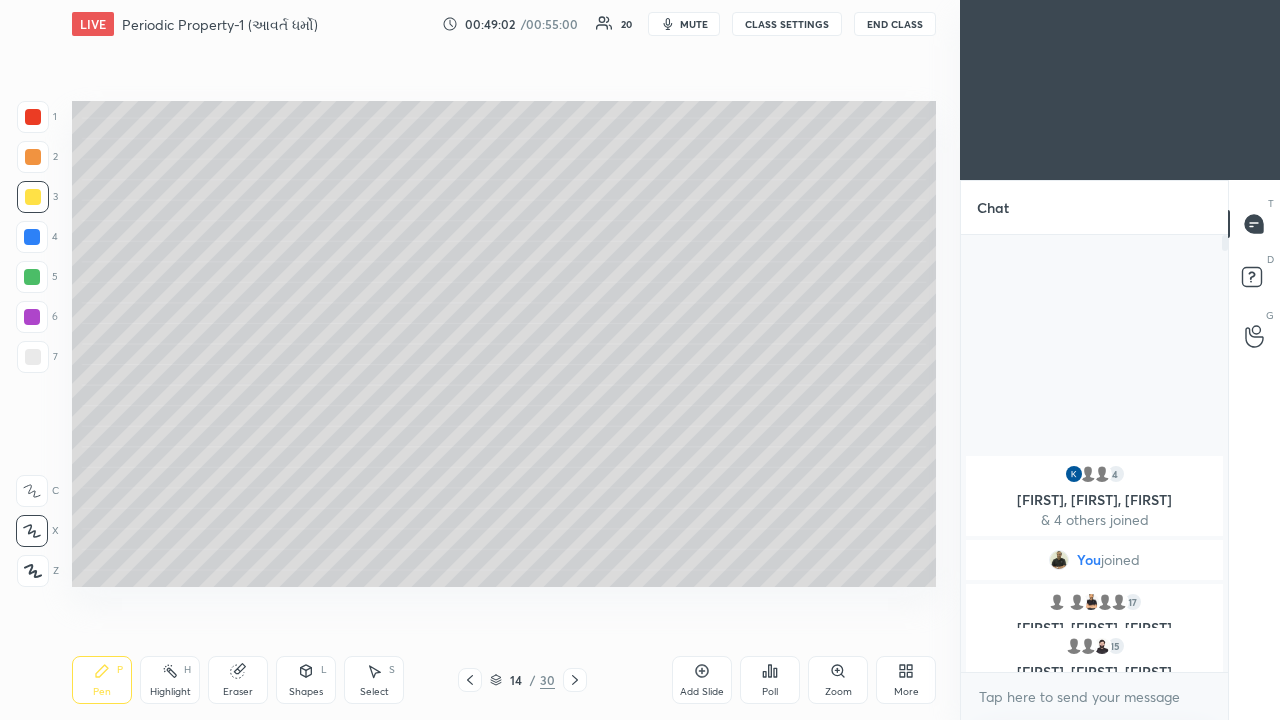 click at bounding box center (32, 277) 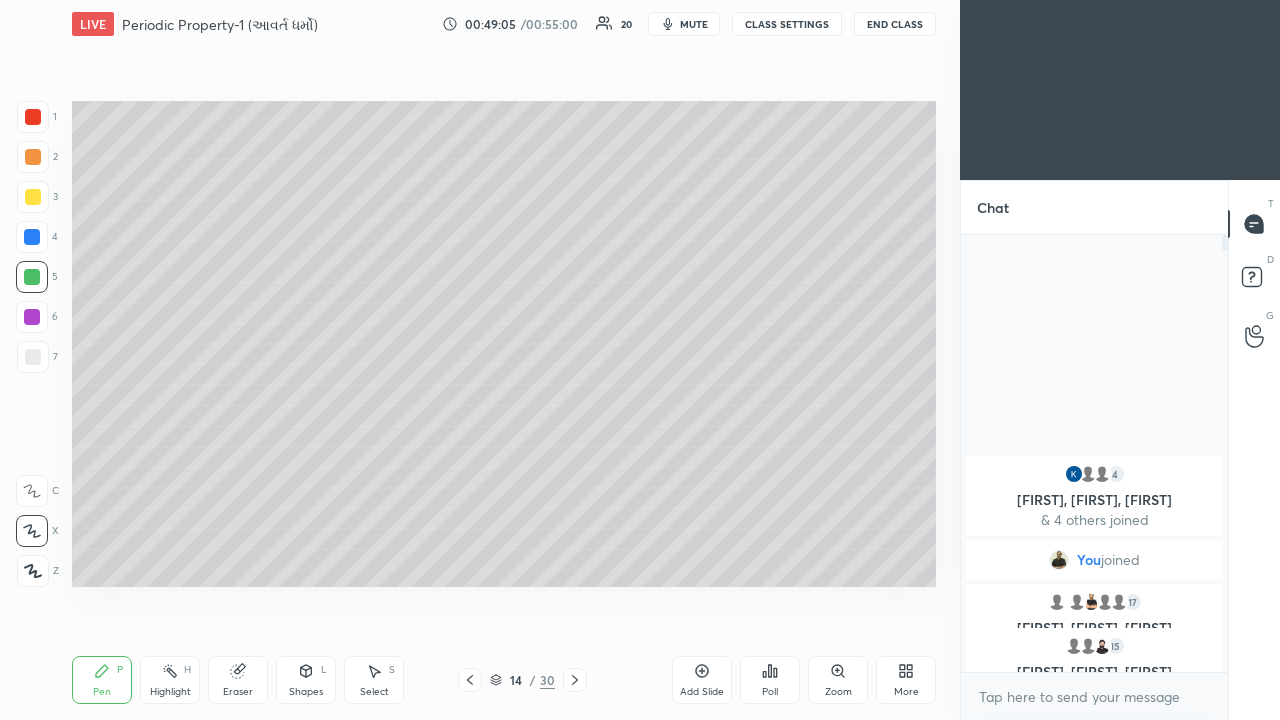 click at bounding box center (33, 157) 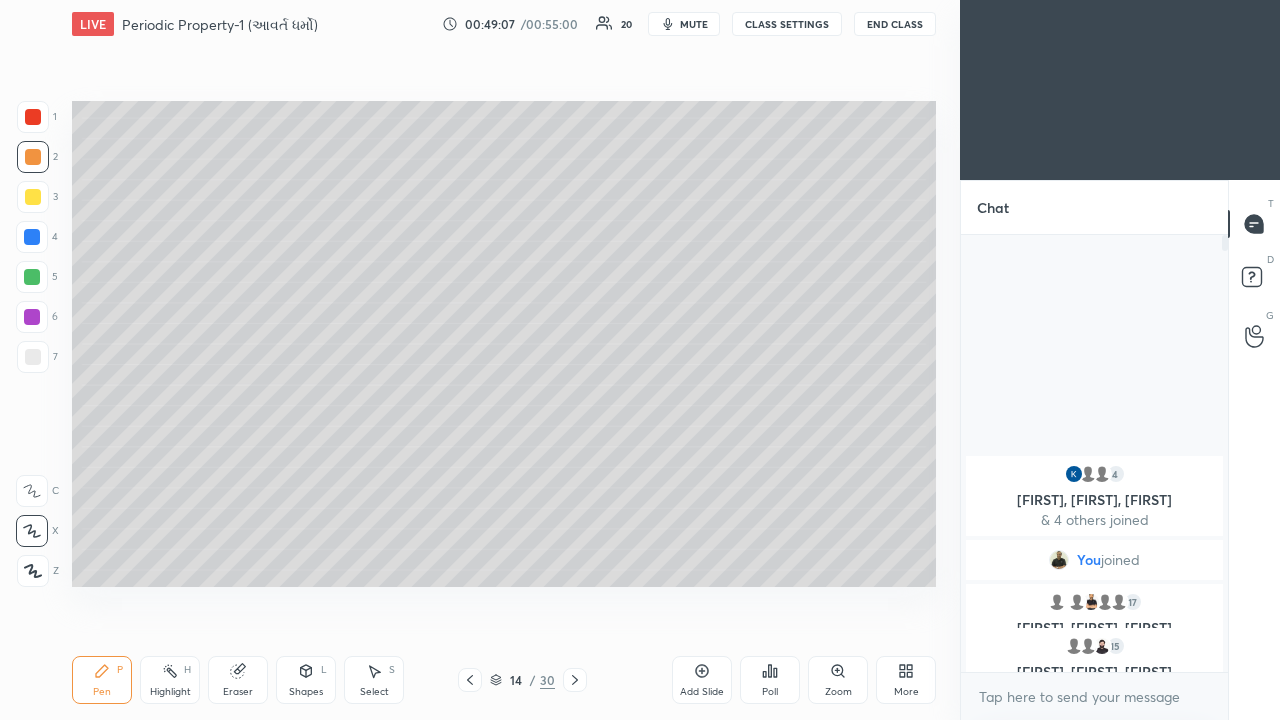 click at bounding box center [32, 277] 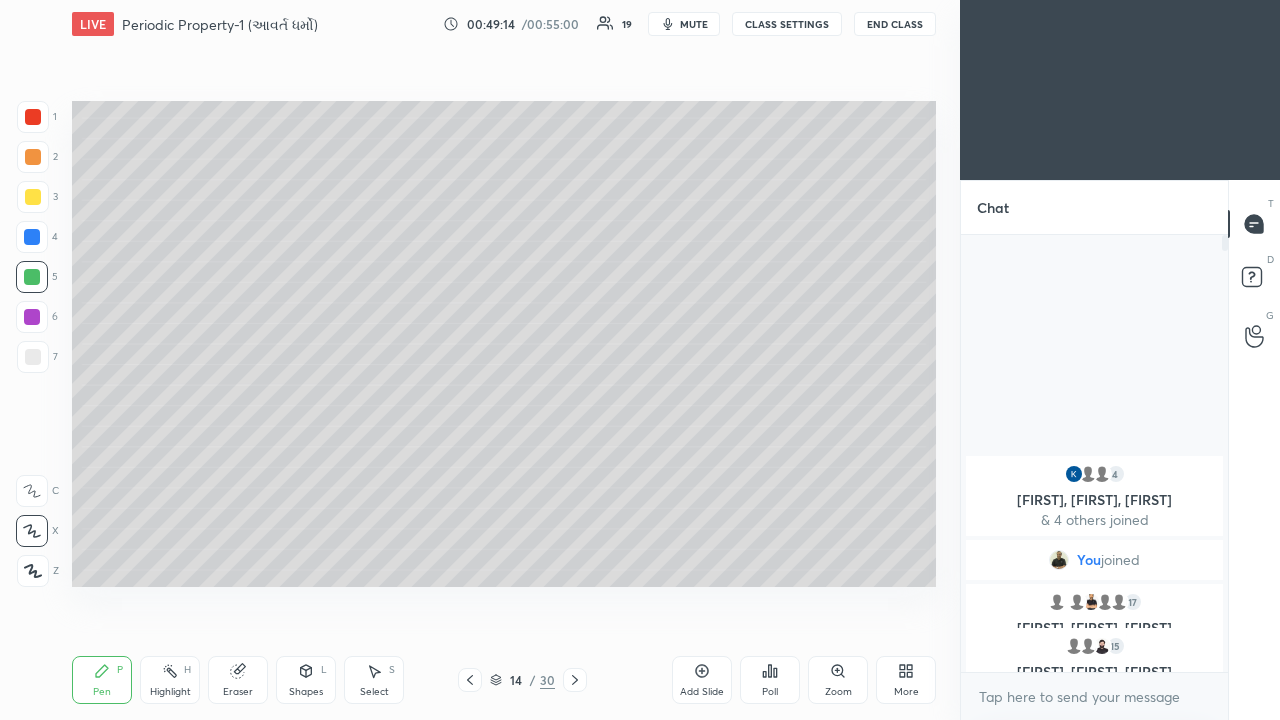 click at bounding box center [32, 317] 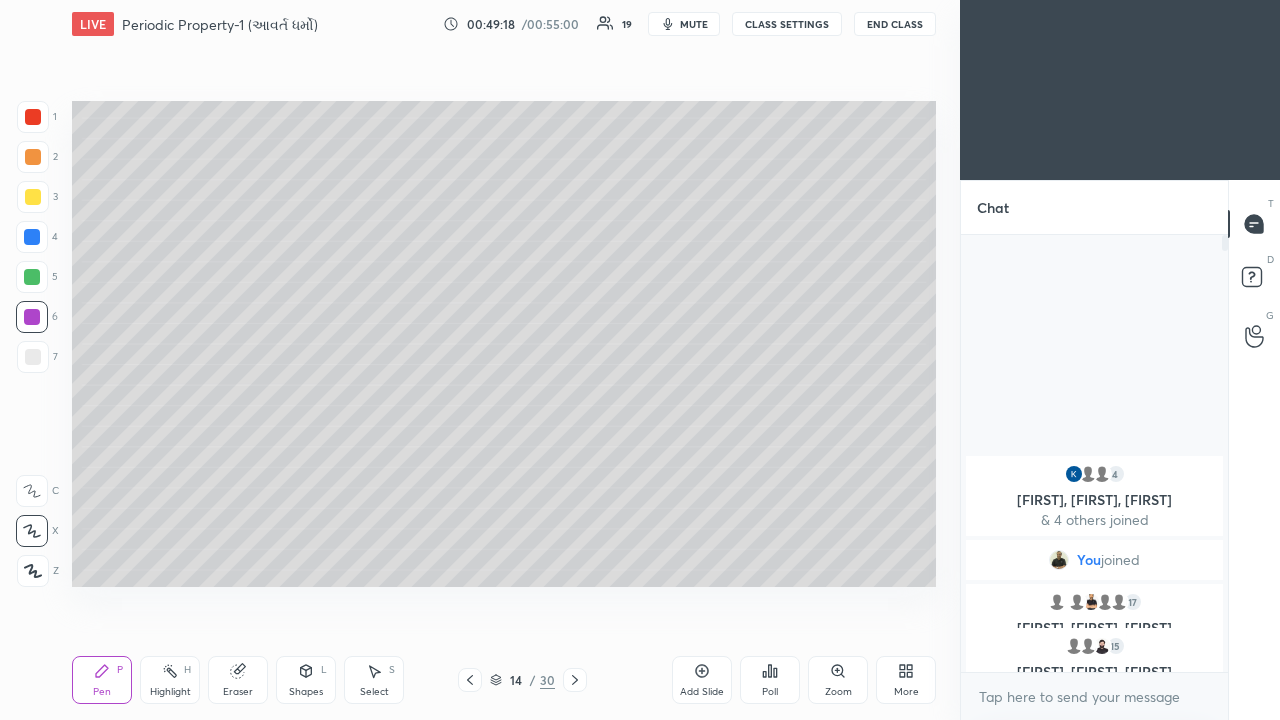 click at bounding box center (33, 157) 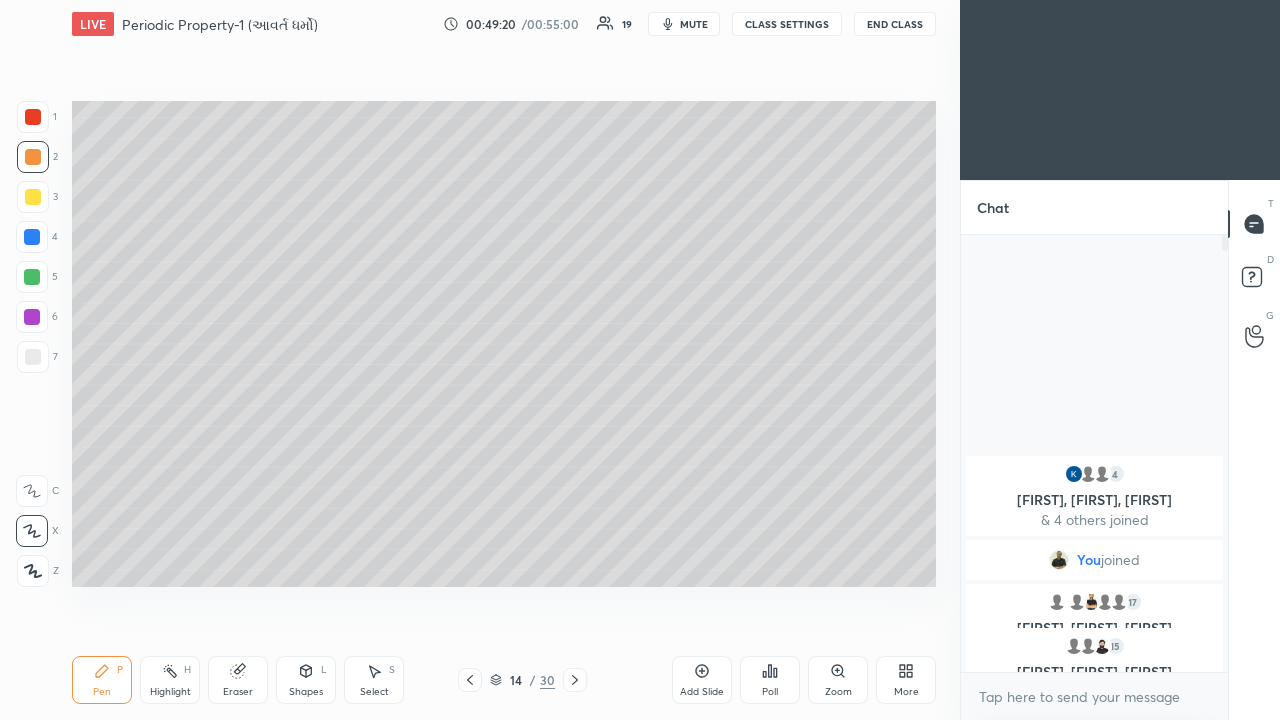 click at bounding box center [32, 237] 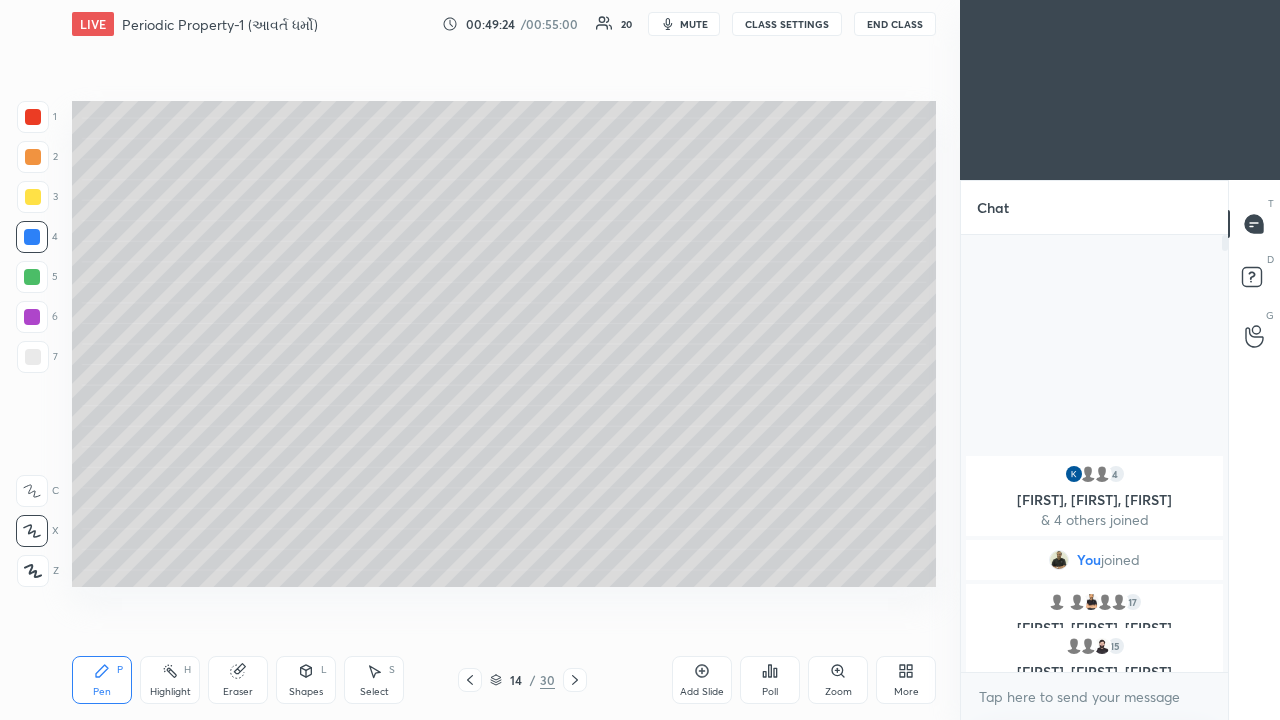 click at bounding box center [33, 157] 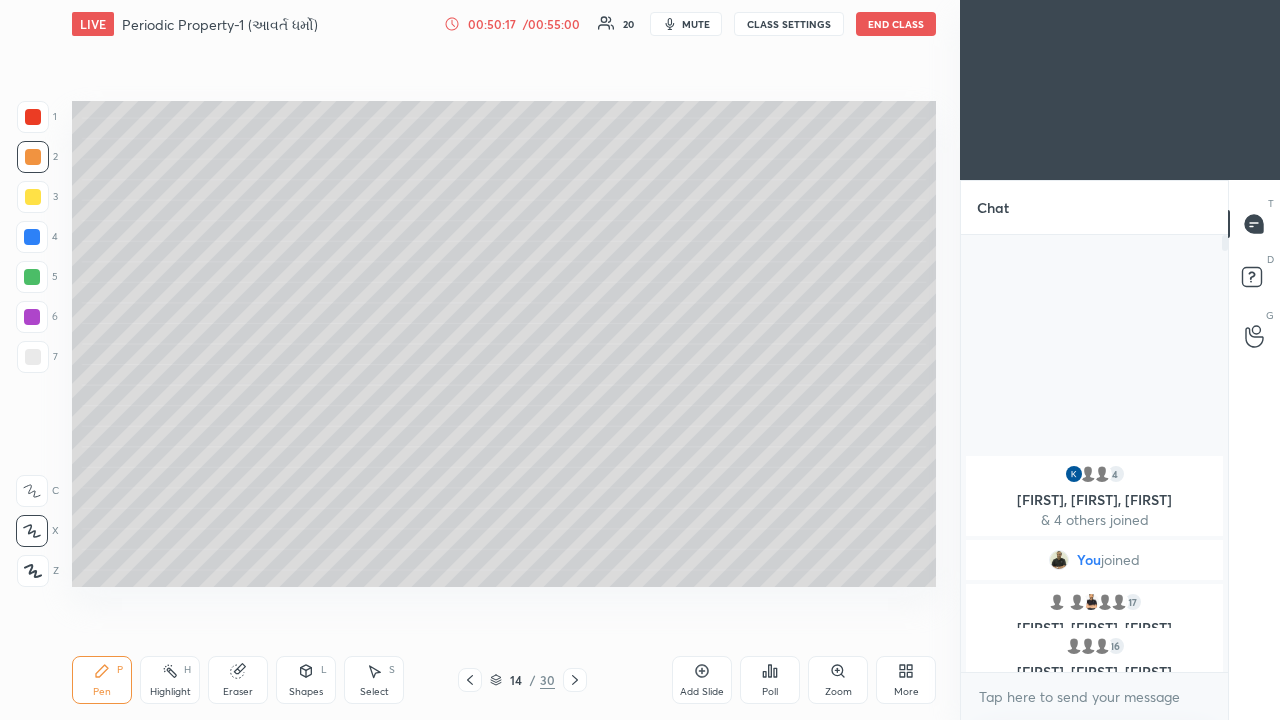 click 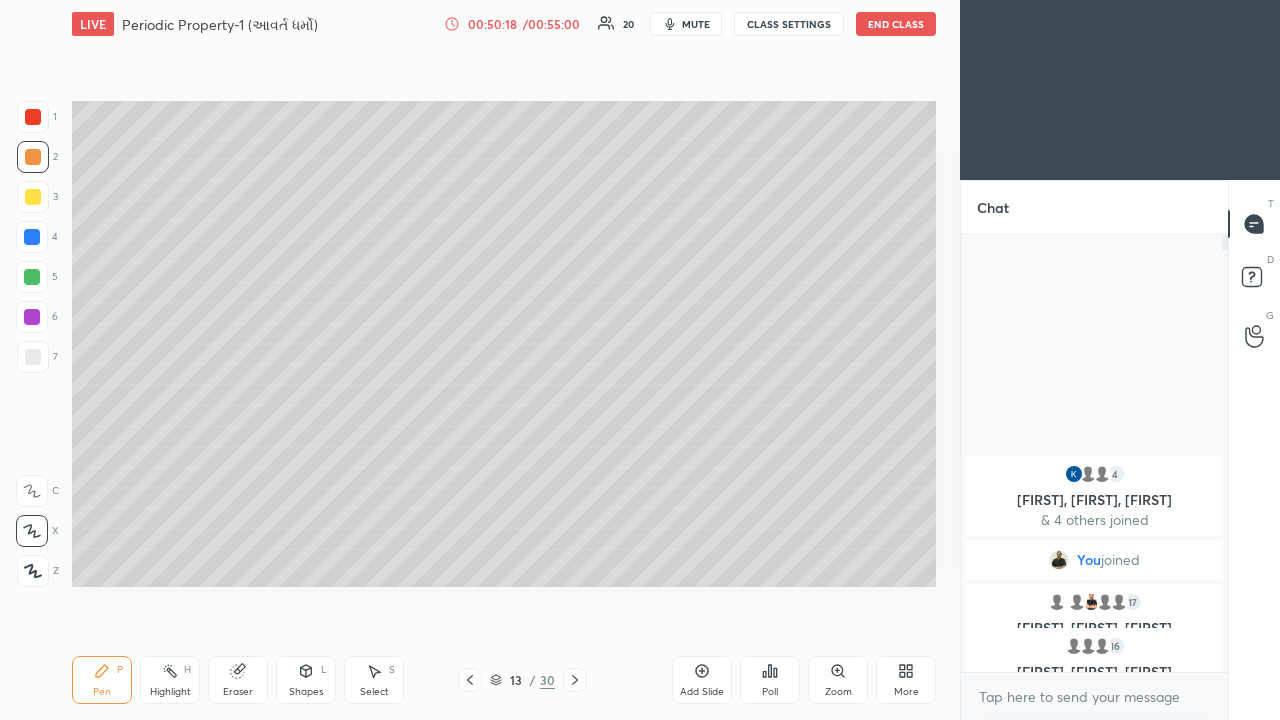 click 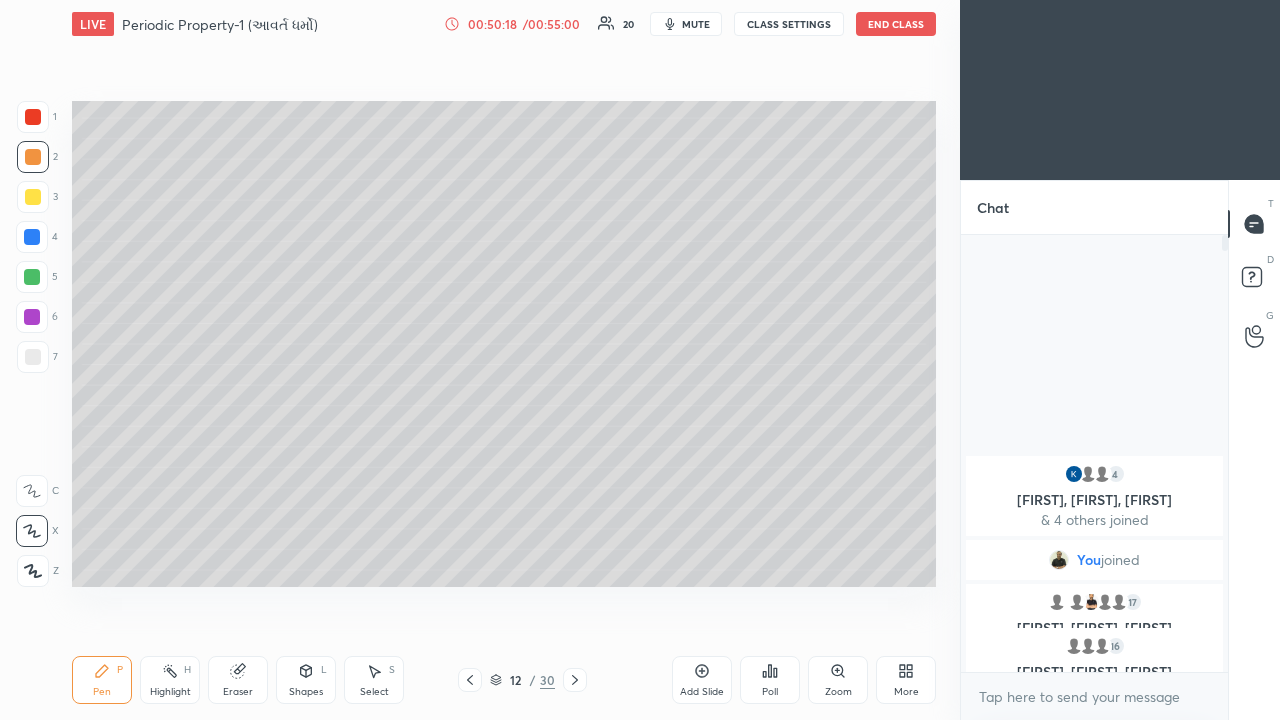 click 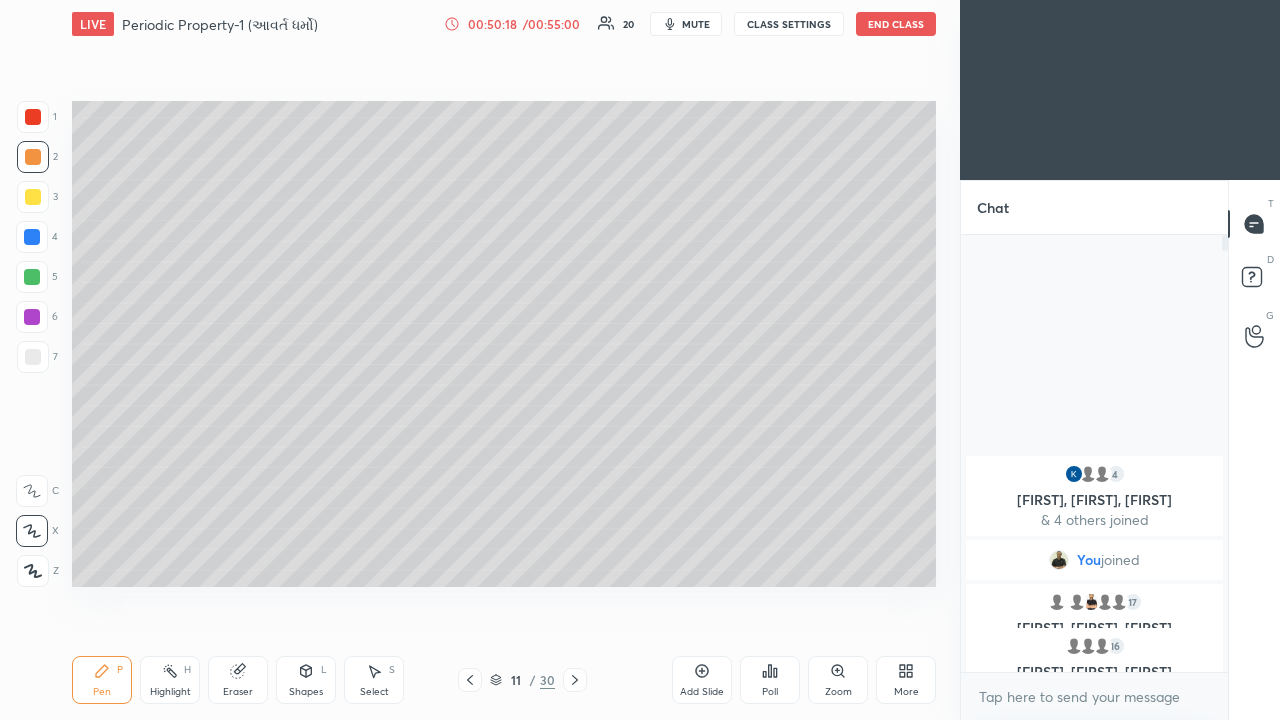 click 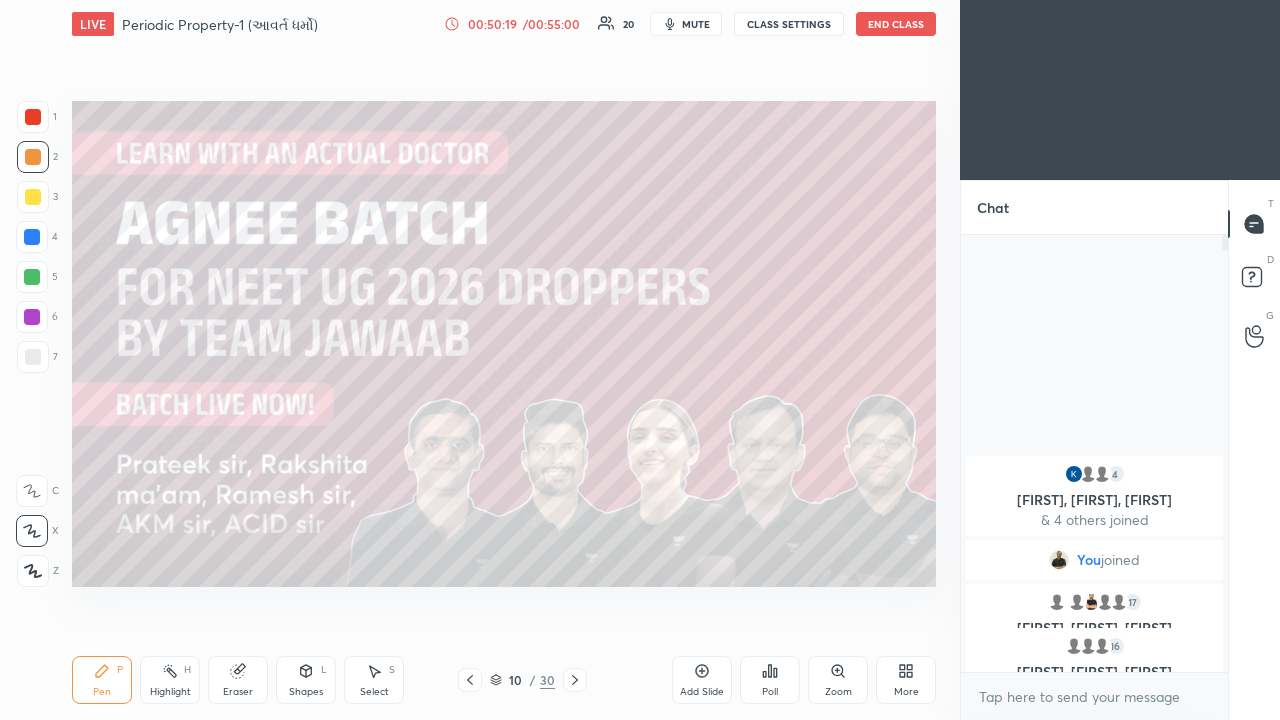 click 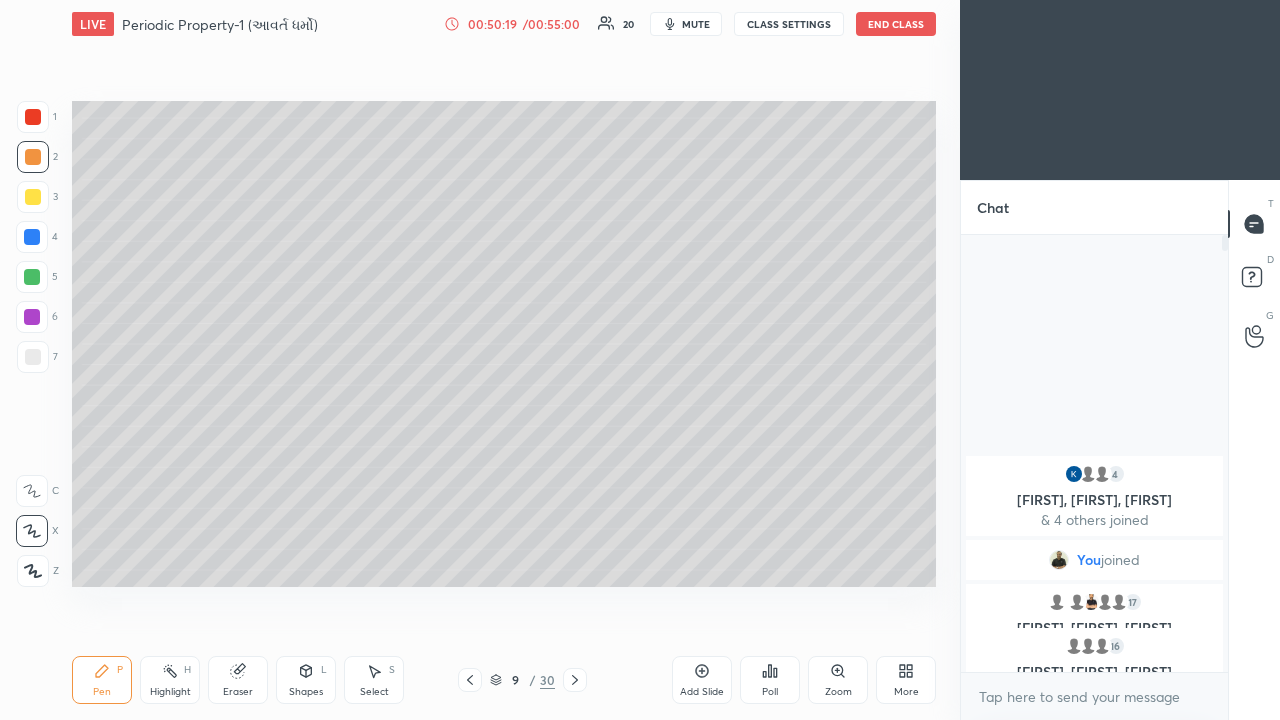 click 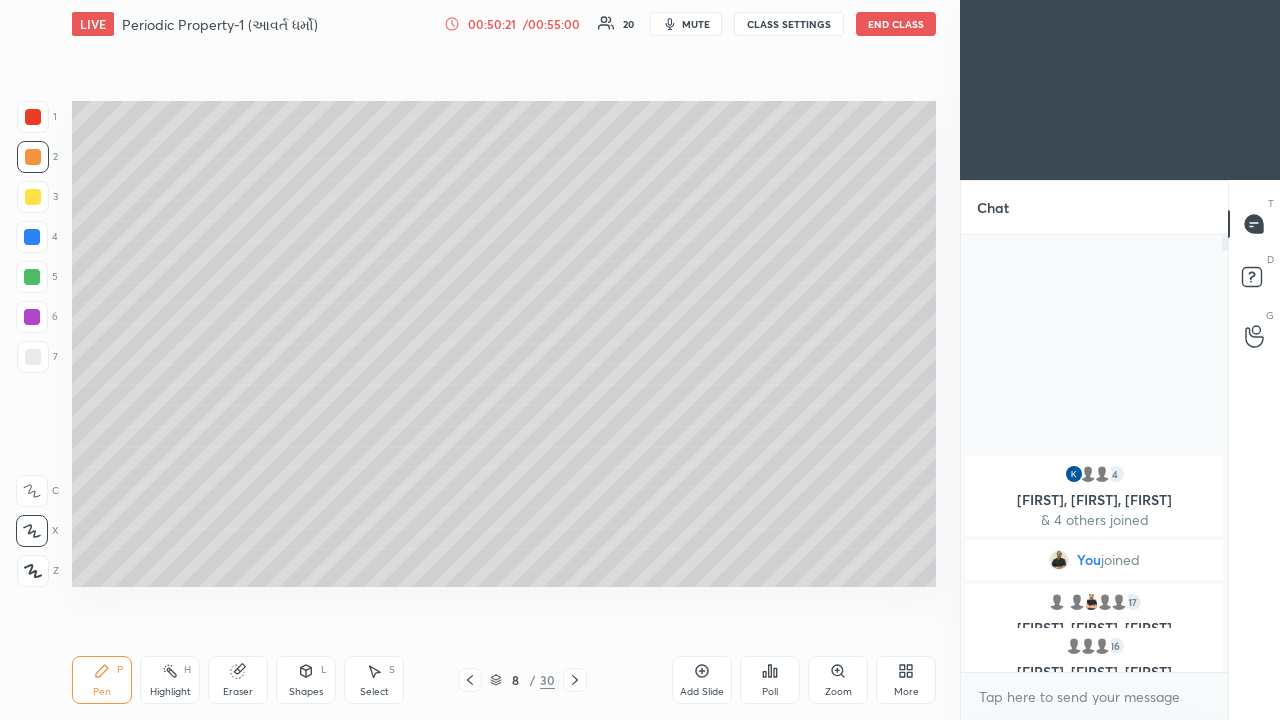click 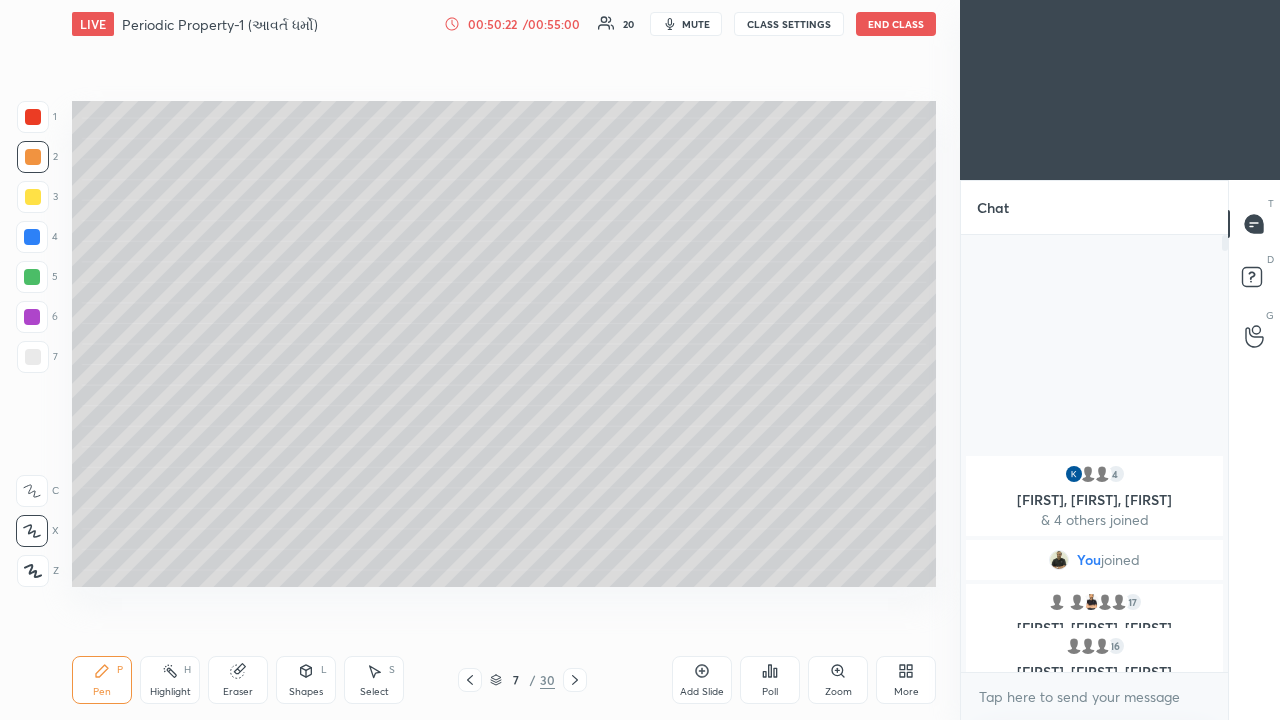 click 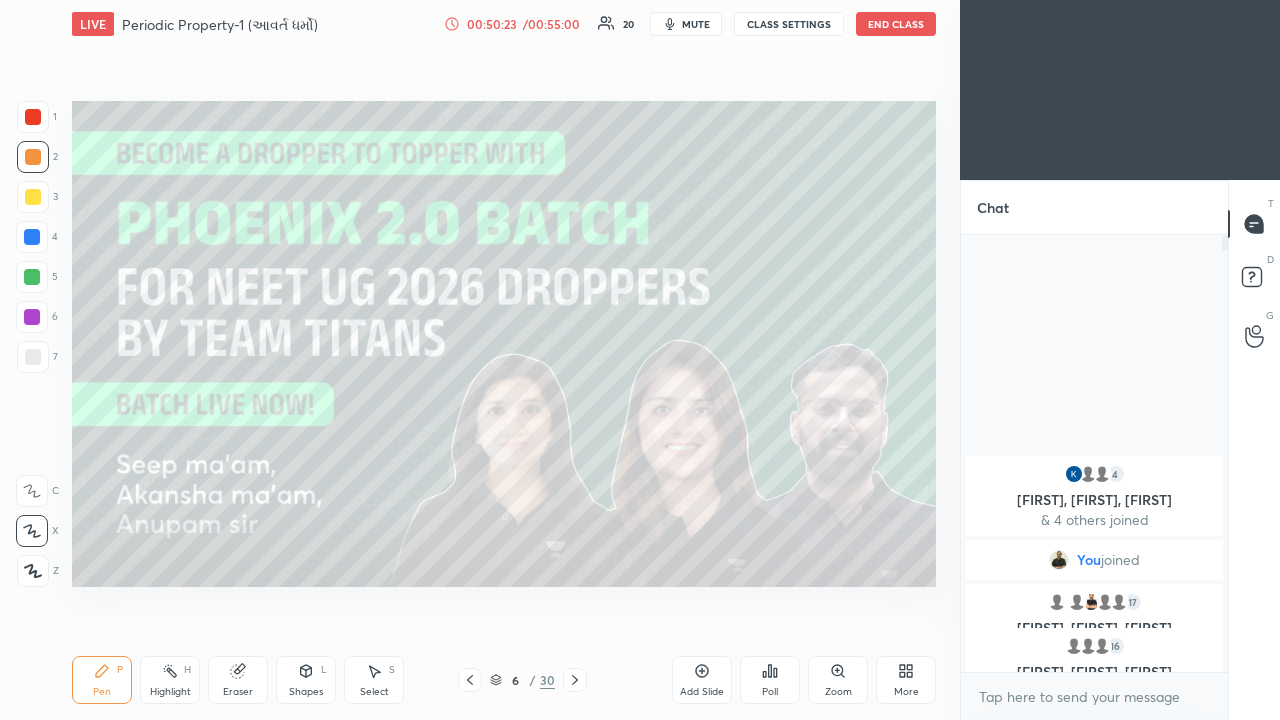 click 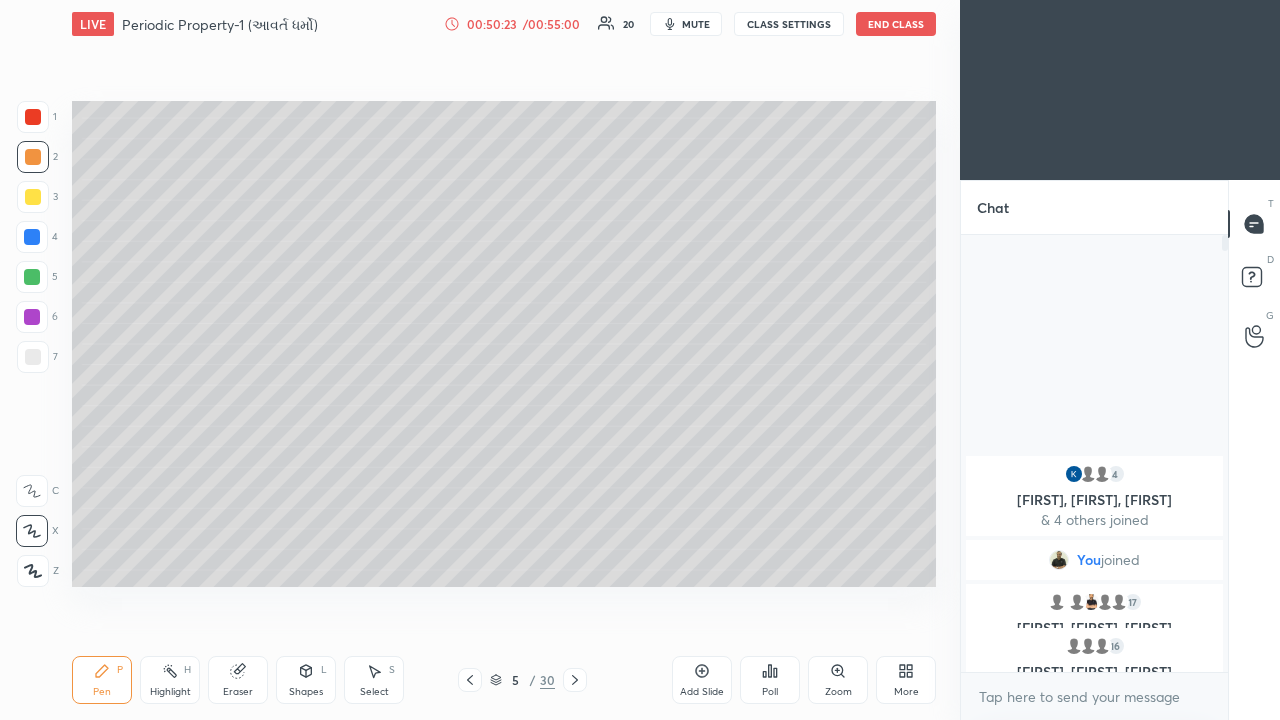 click 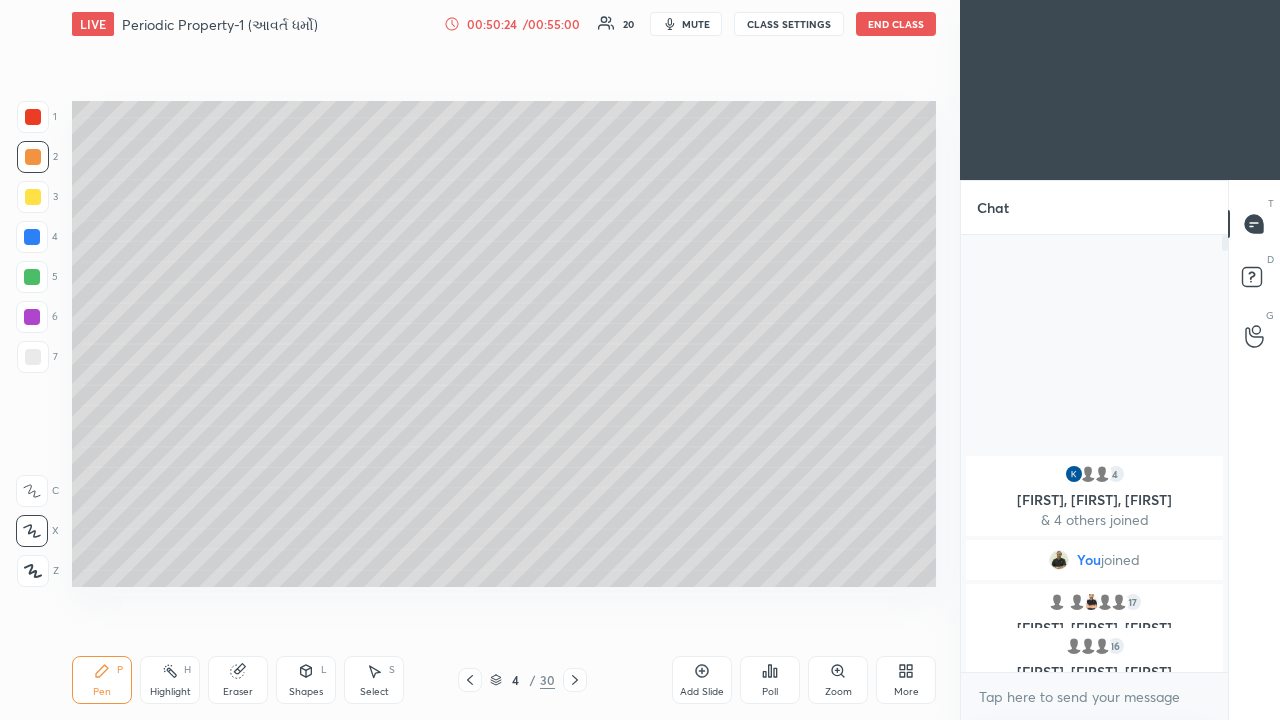 click 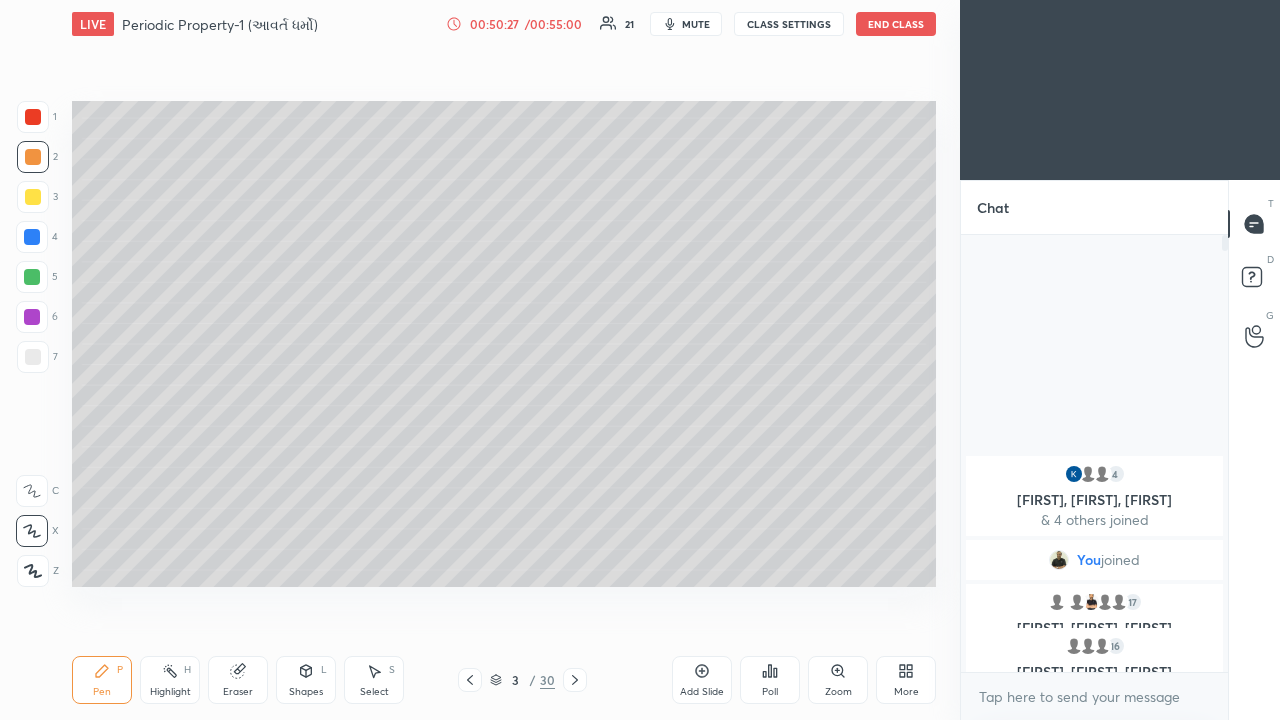 click 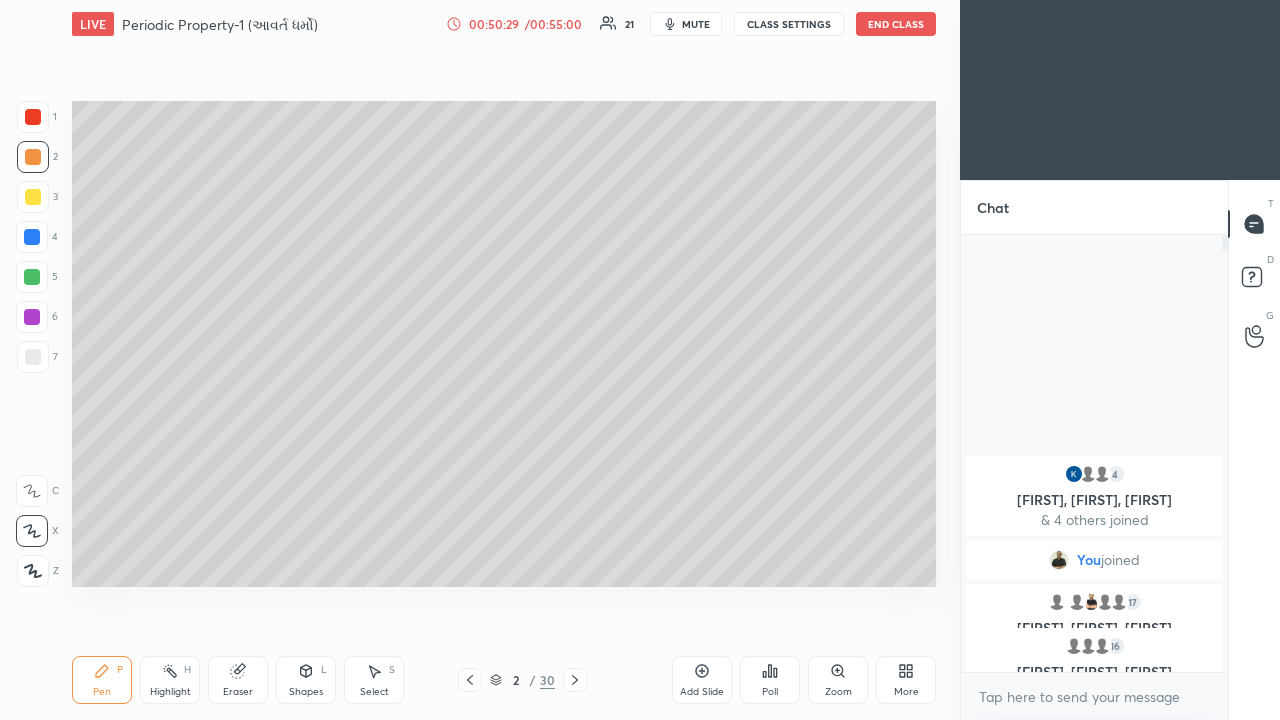 click 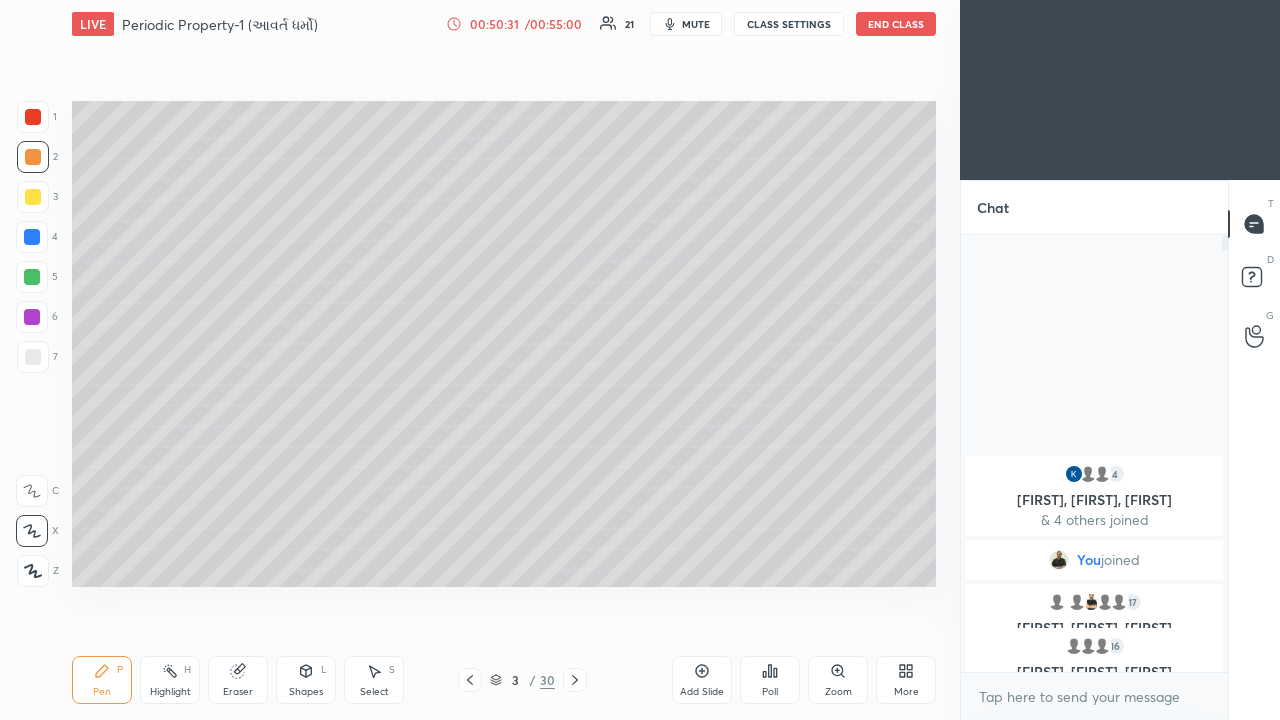 click 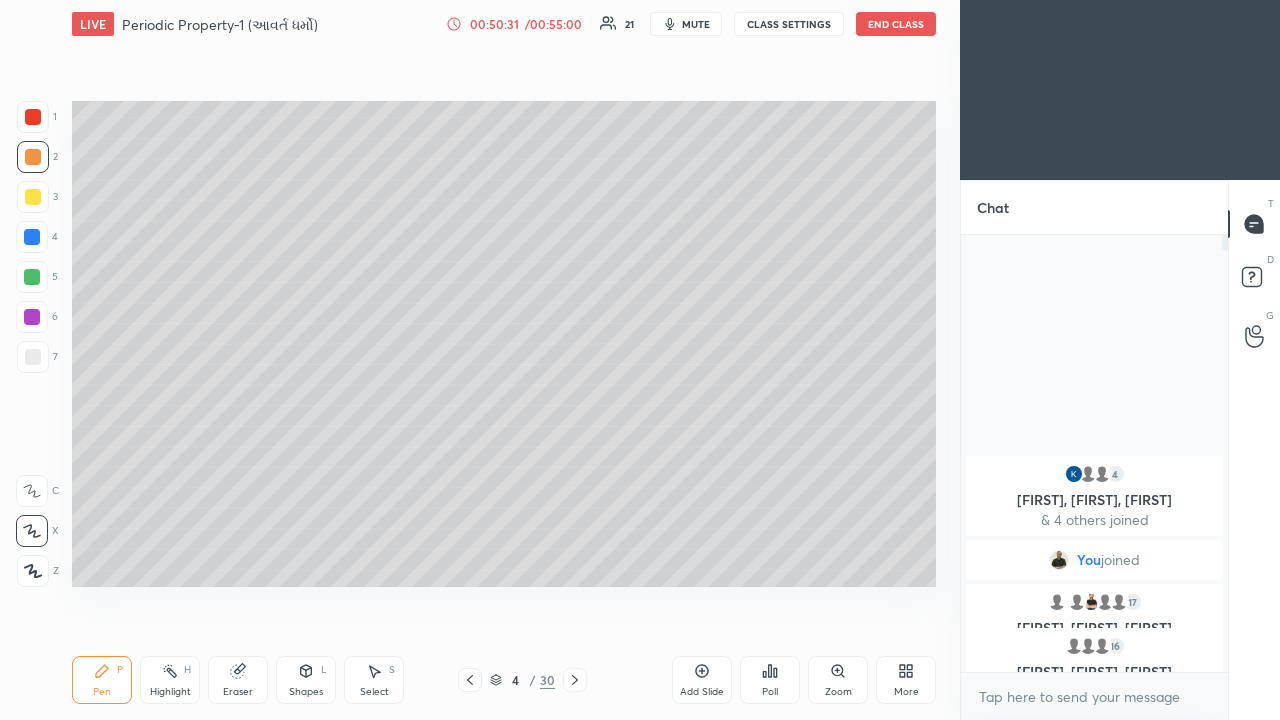 click 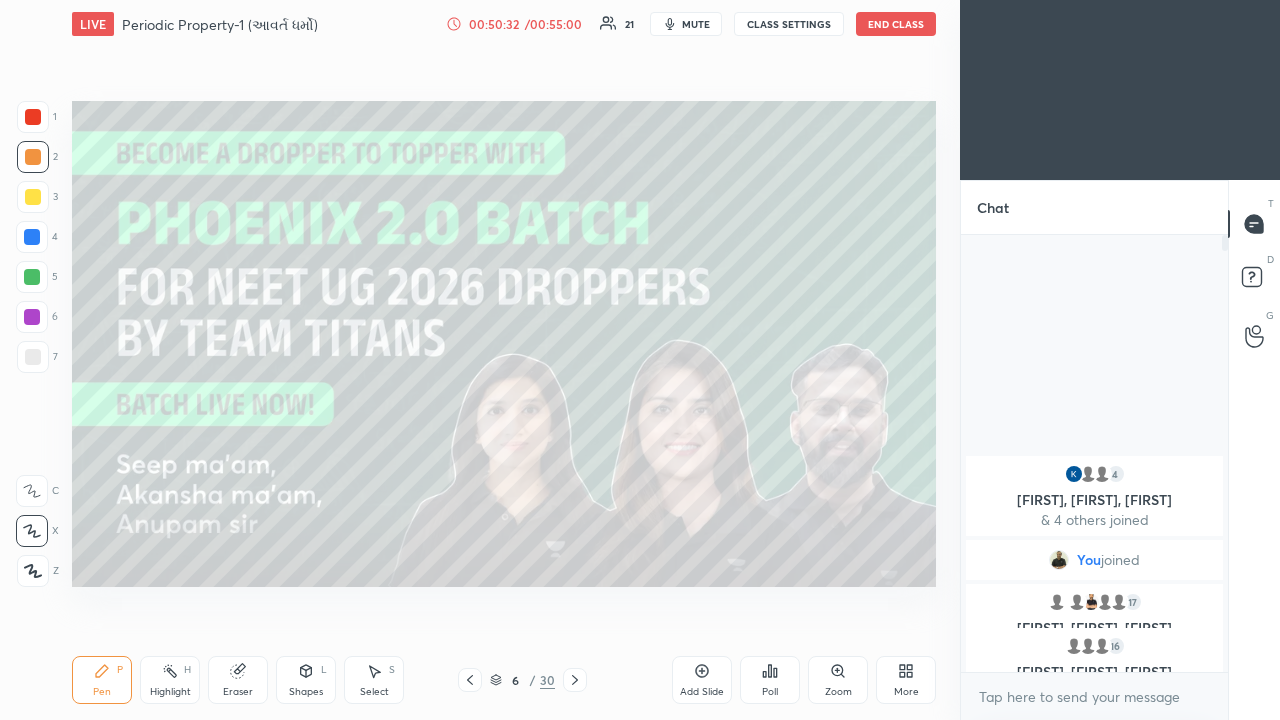 click 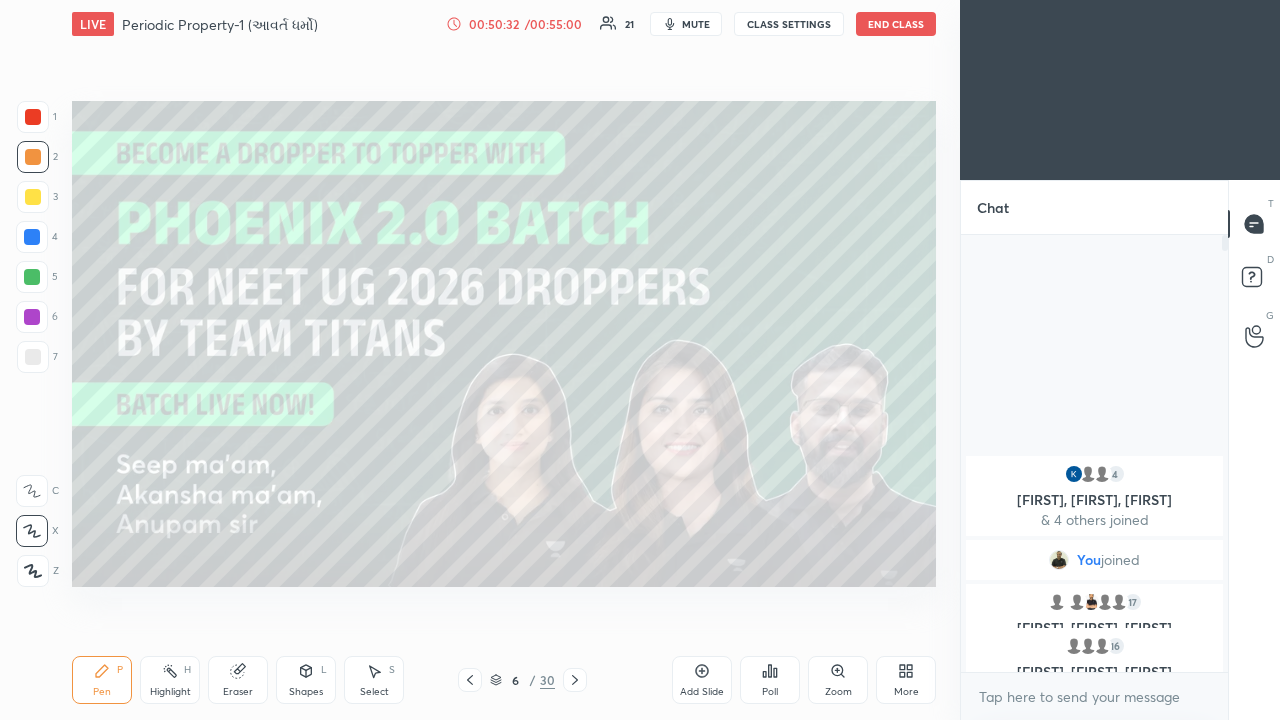 click 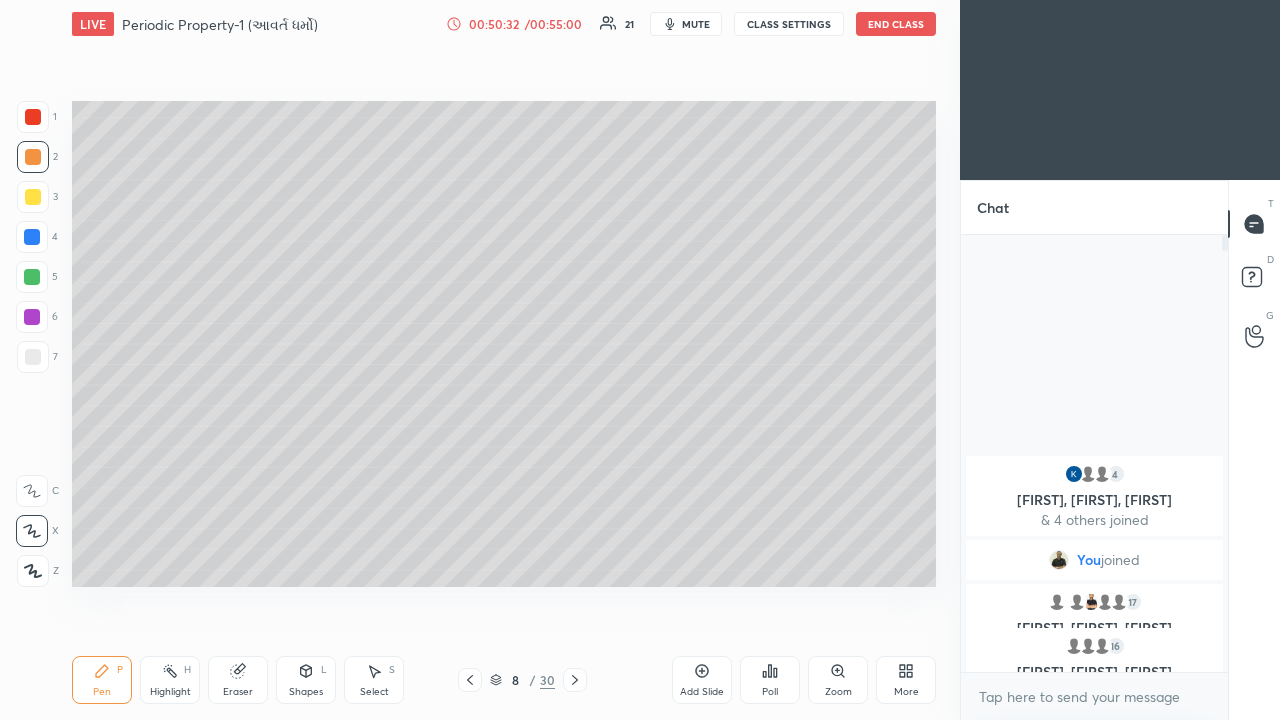 click 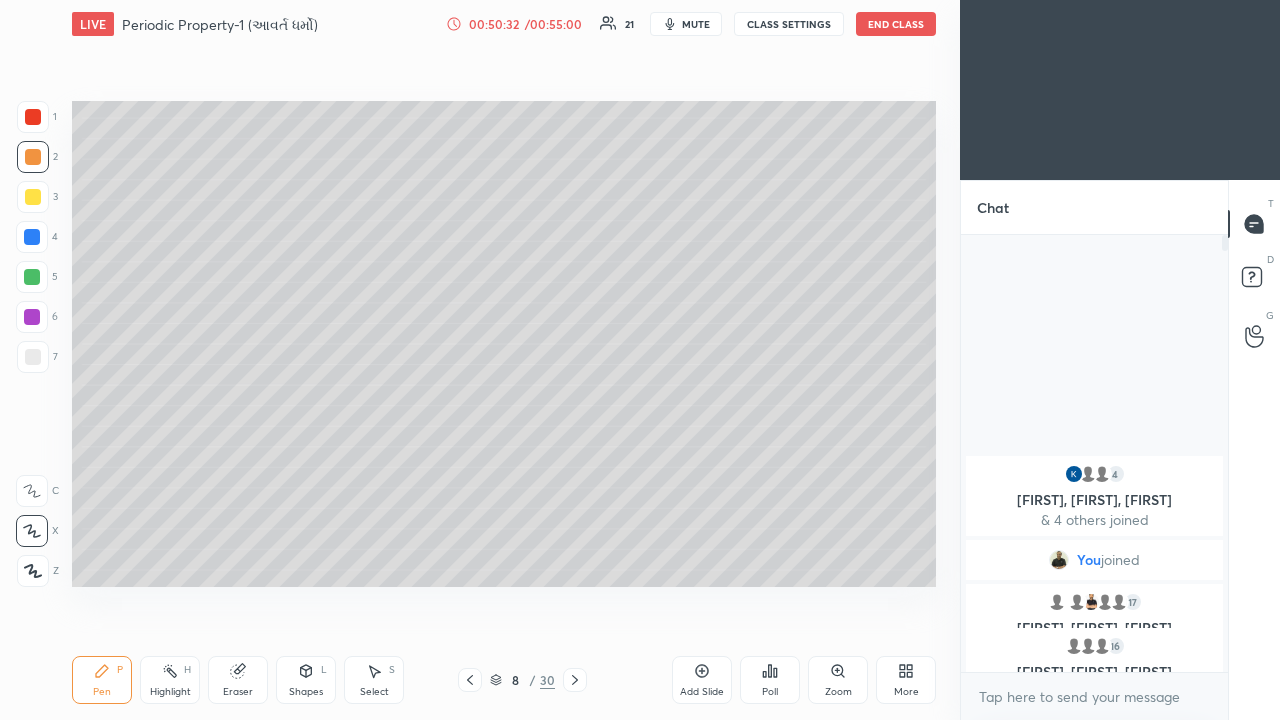 click at bounding box center (575, 680) 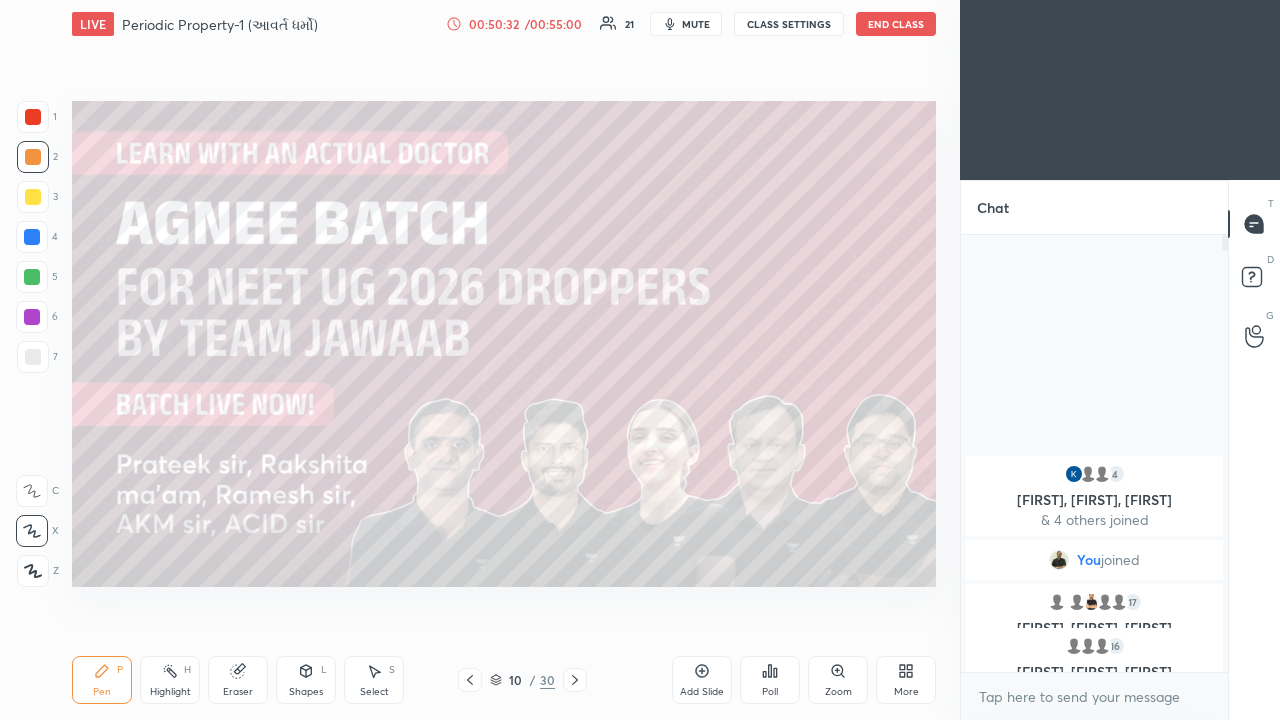 click at bounding box center (575, 680) 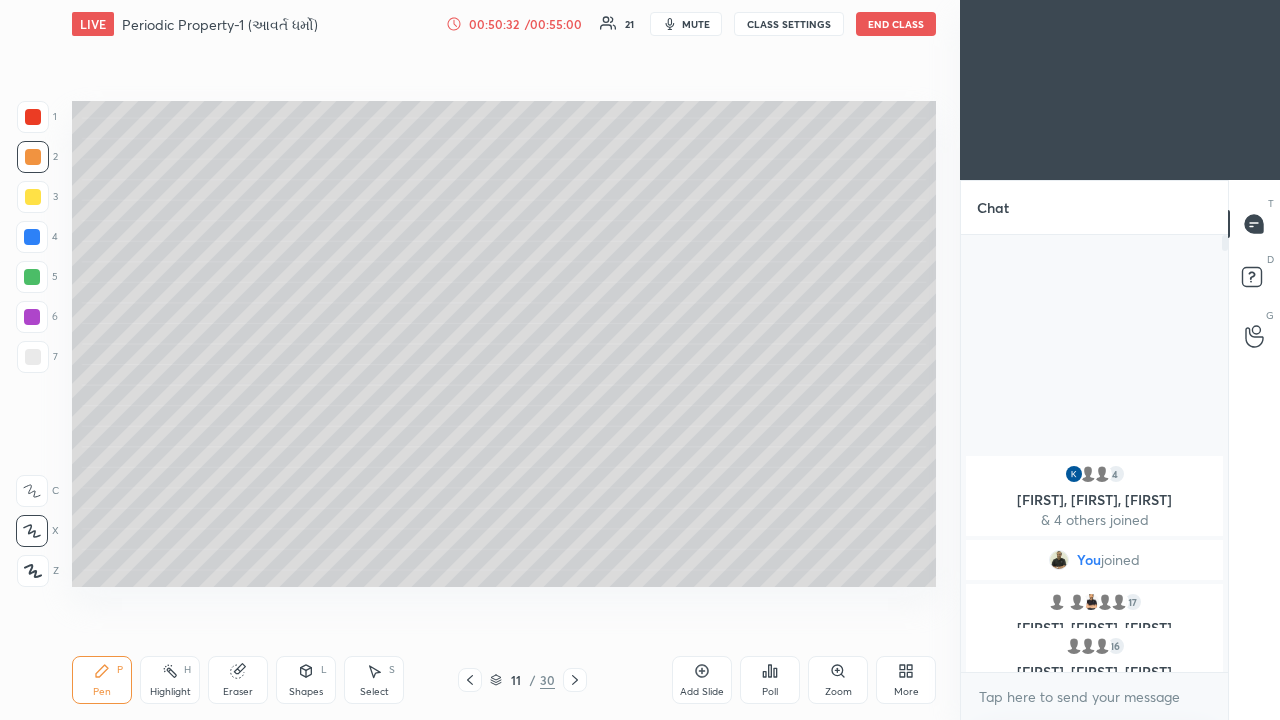 click at bounding box center (575, 680) 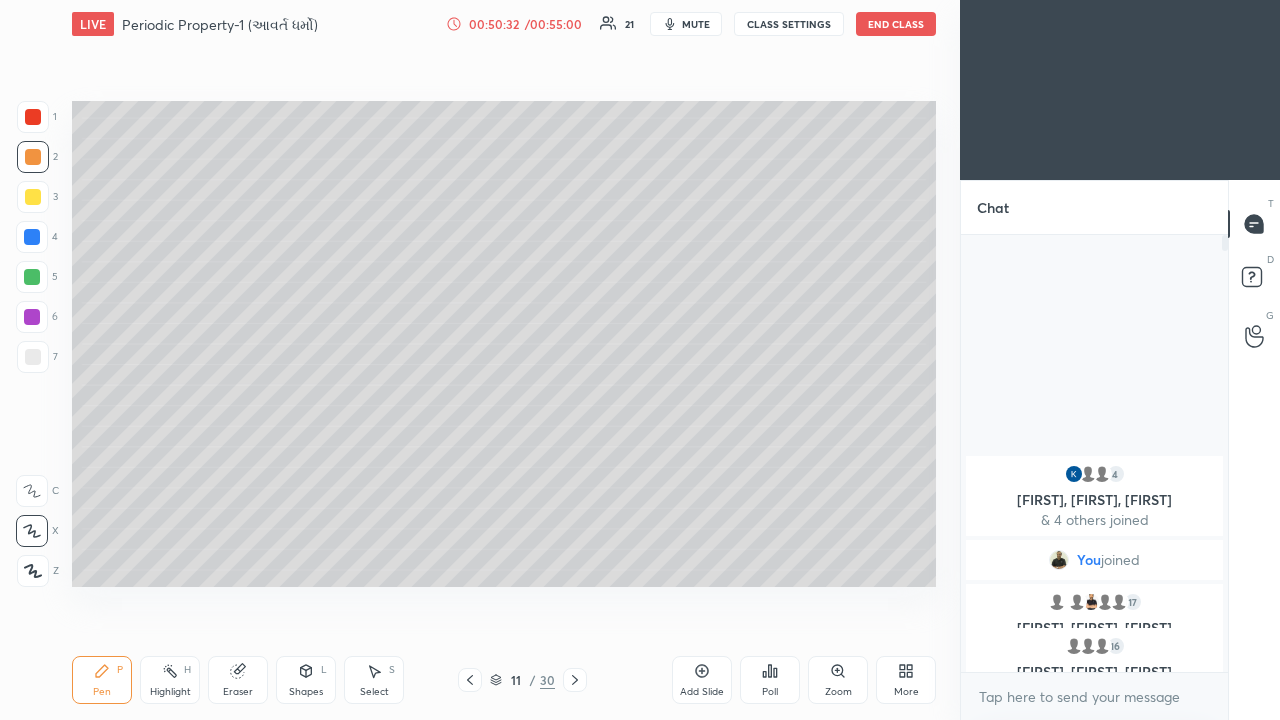 click at bounding box center (575, 680) 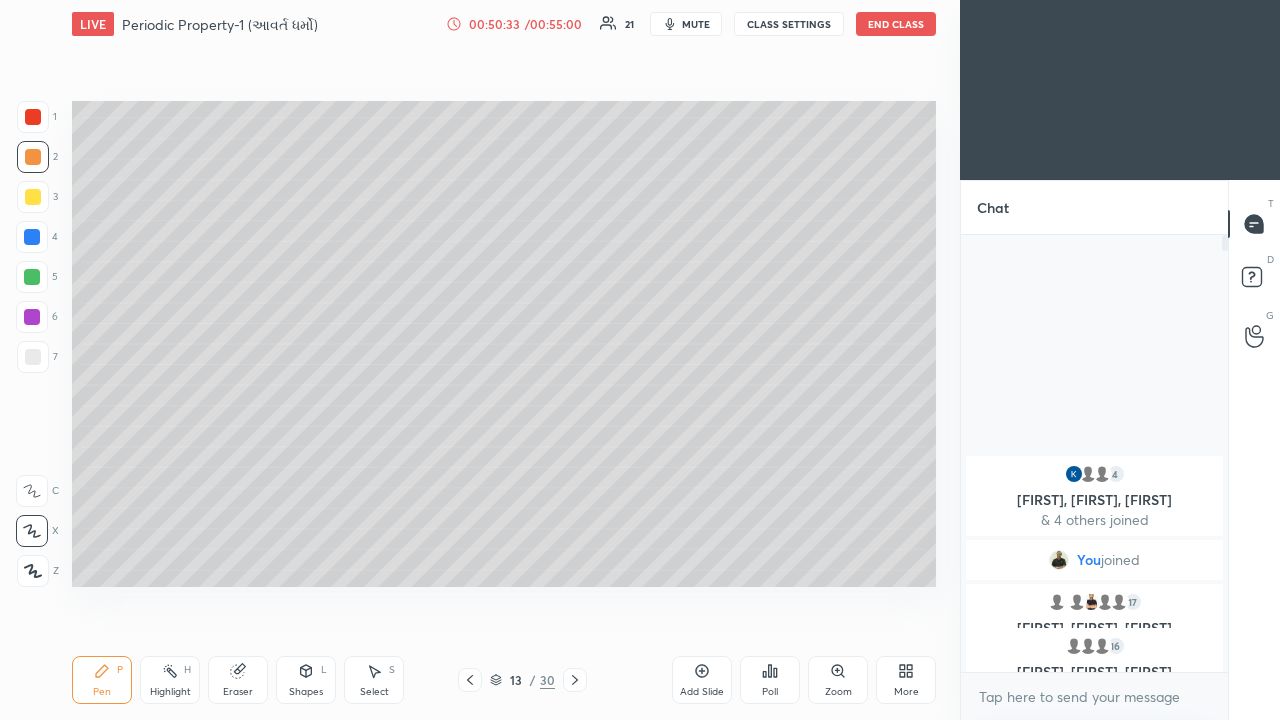 click 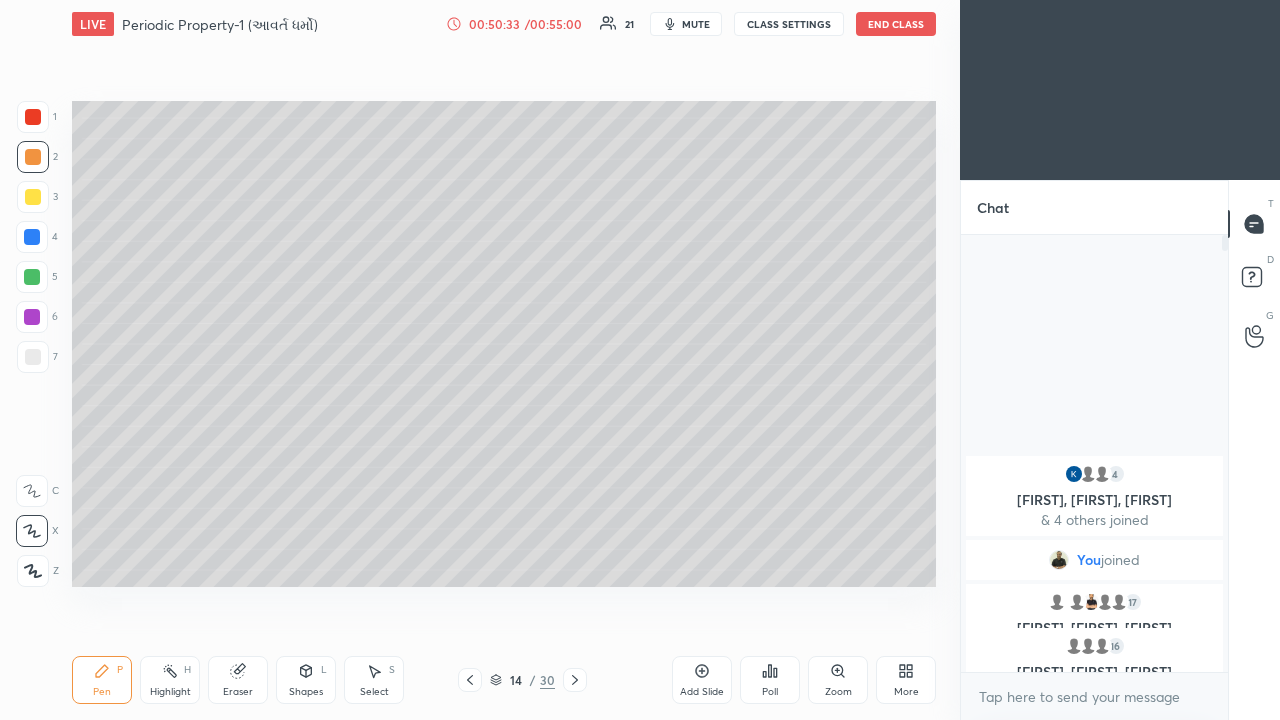 click at bounding box center [575, 680] 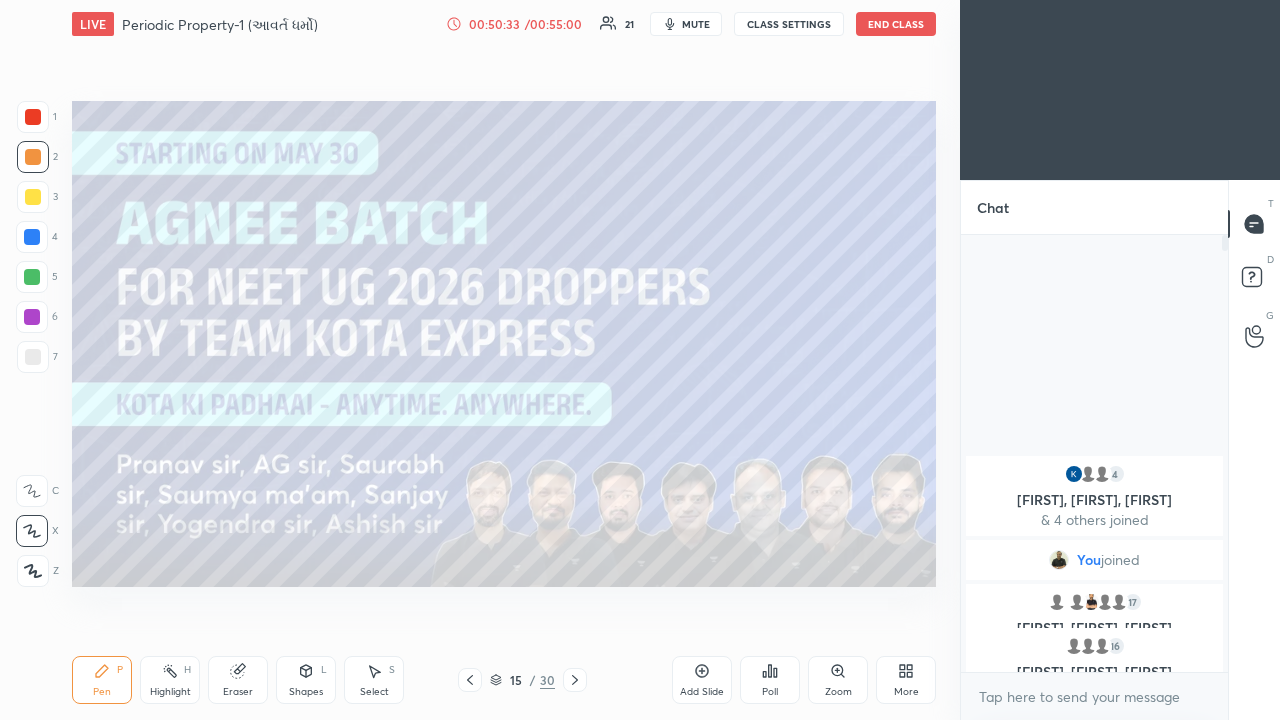 click at bounding box center [575, 680] 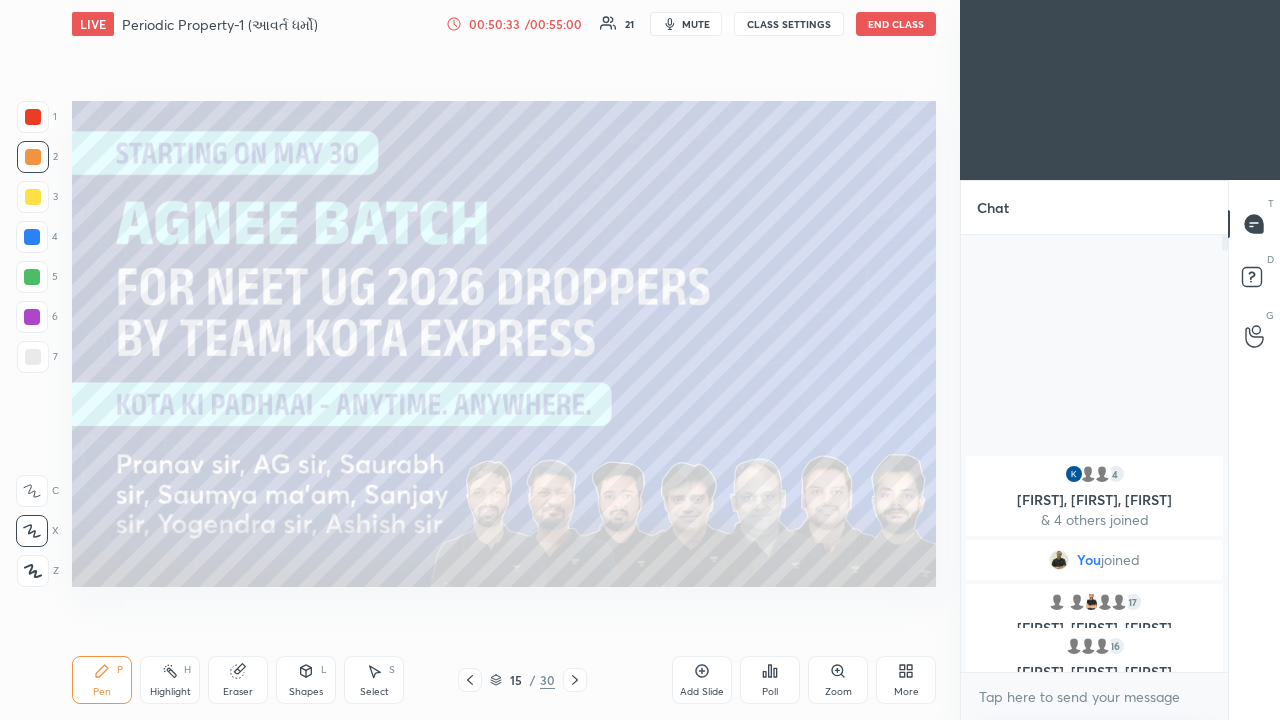 click at bounding box center [575, 680] 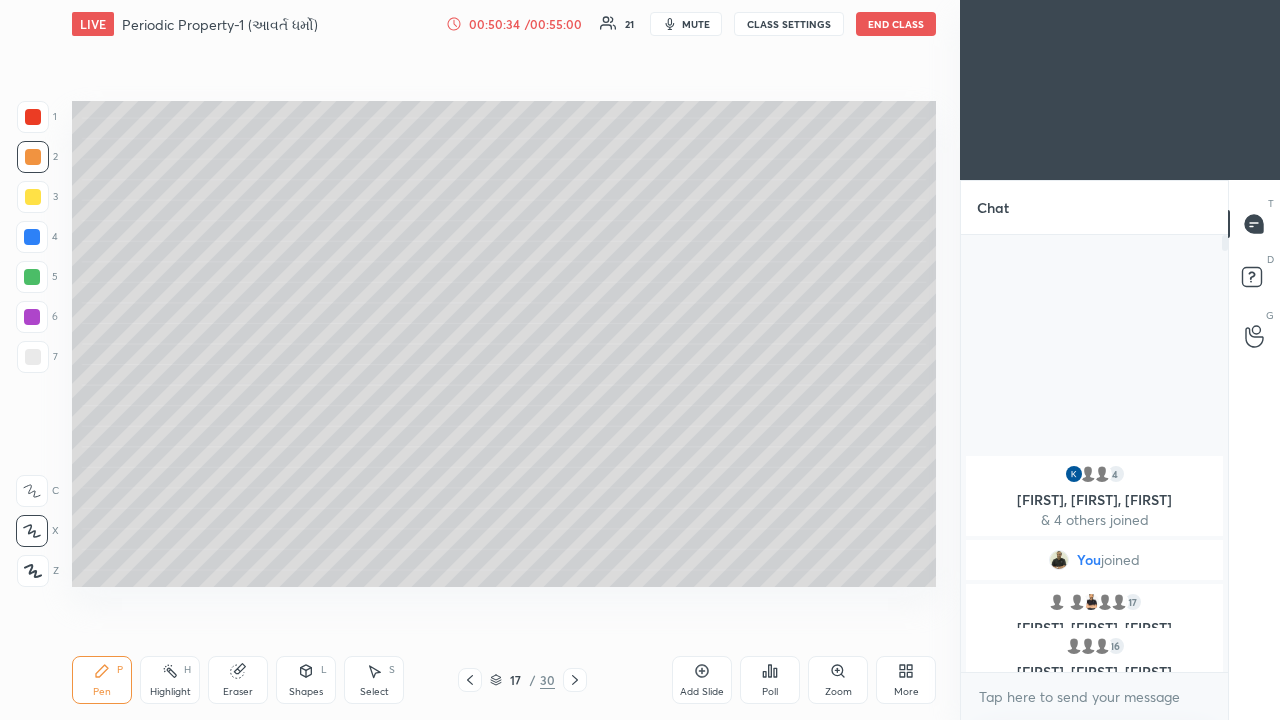 click at bounding box center (575, 680) 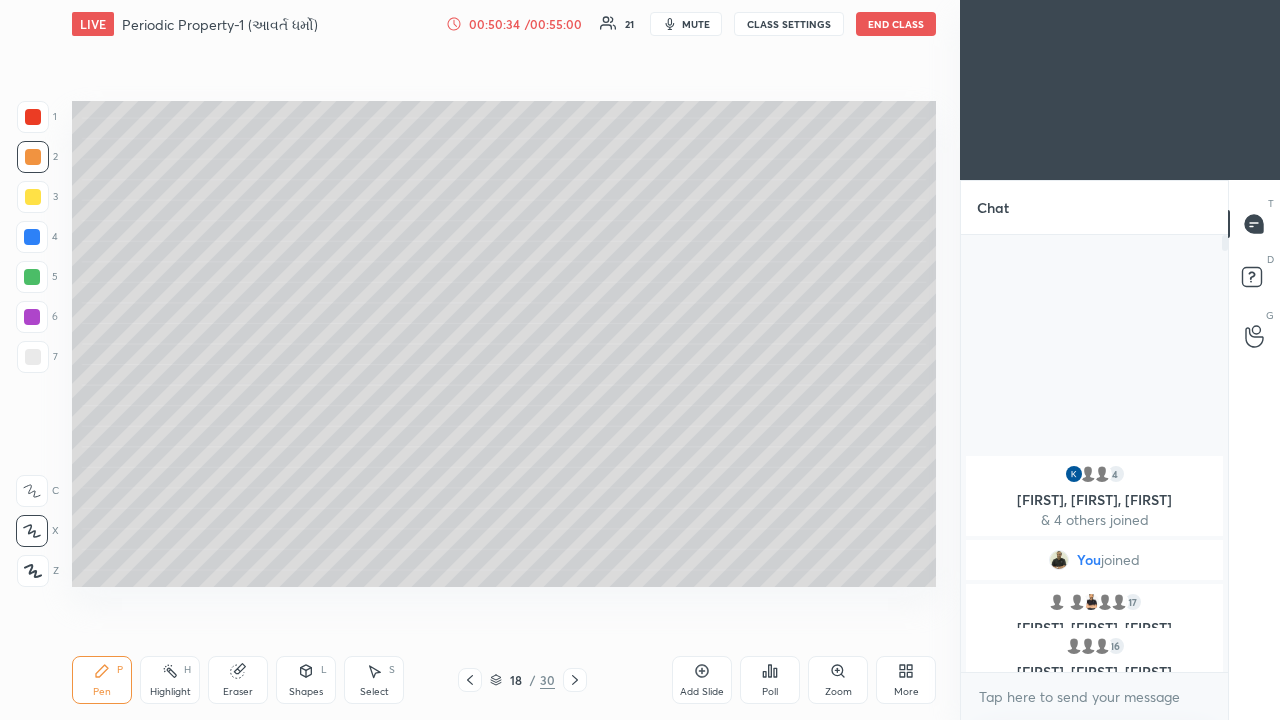 click at bounding box center [575, 680] 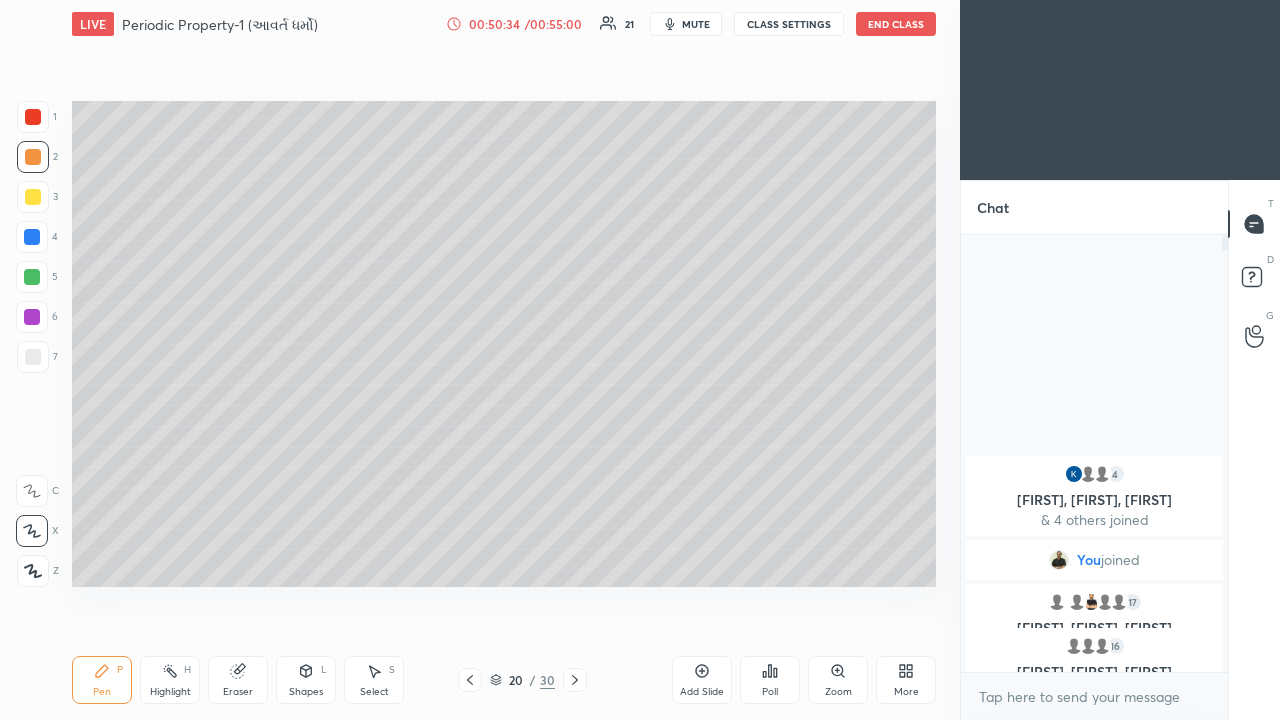 click 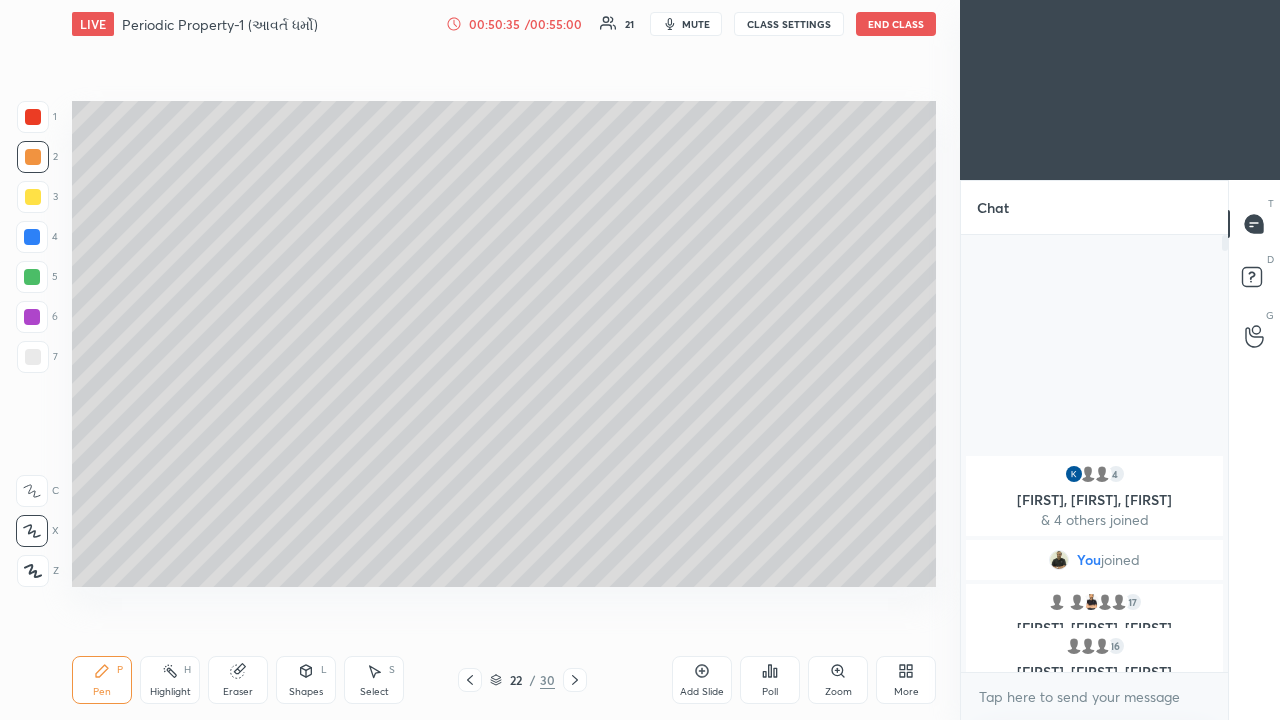 click 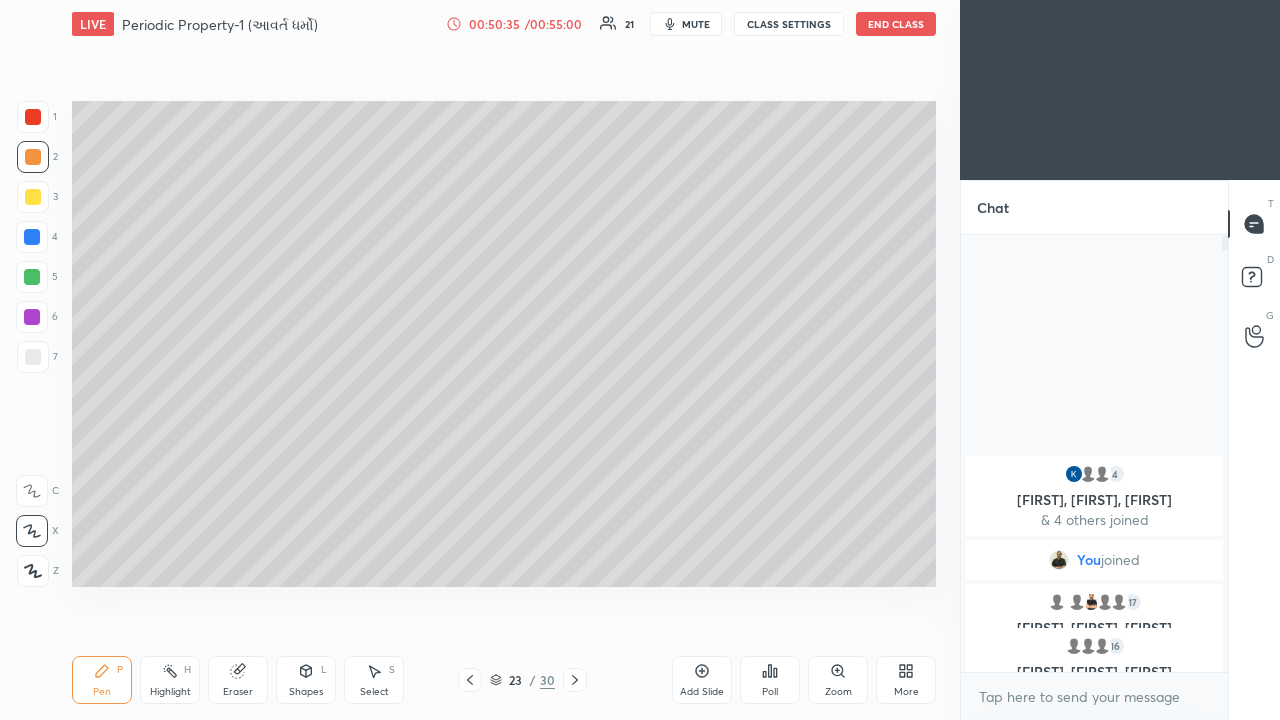 click 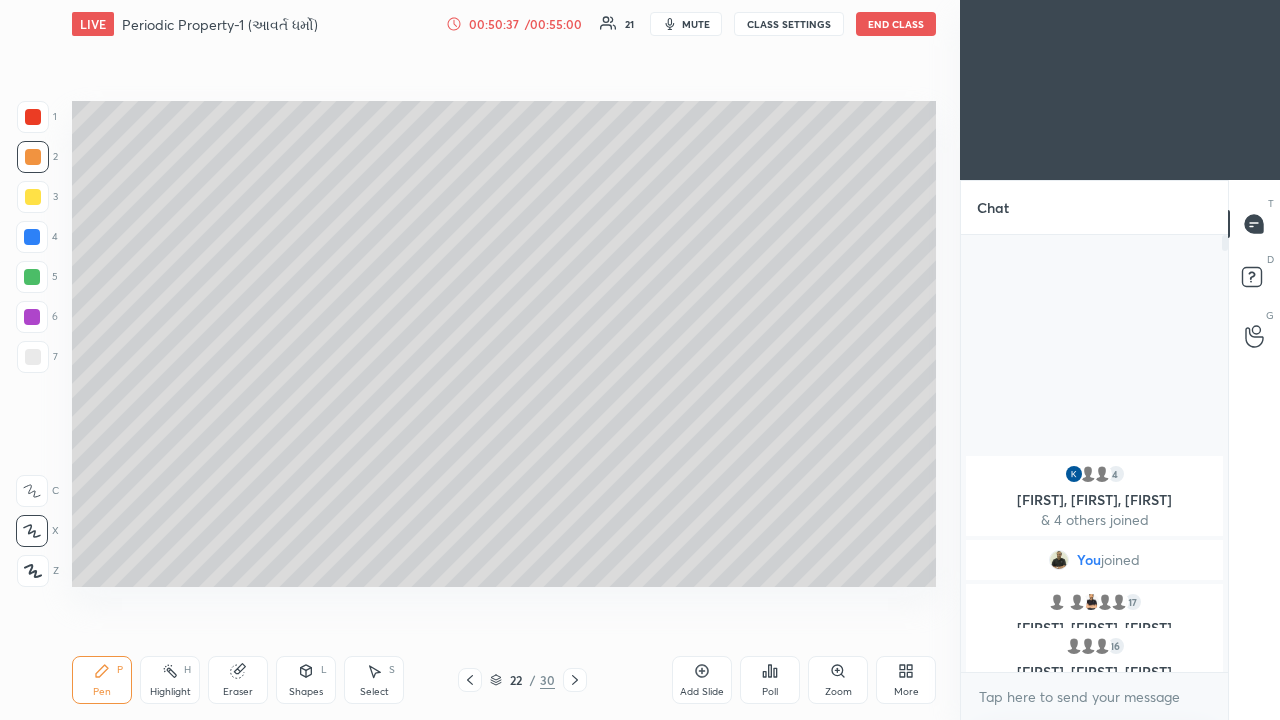 click at bounding box center [470, 680] 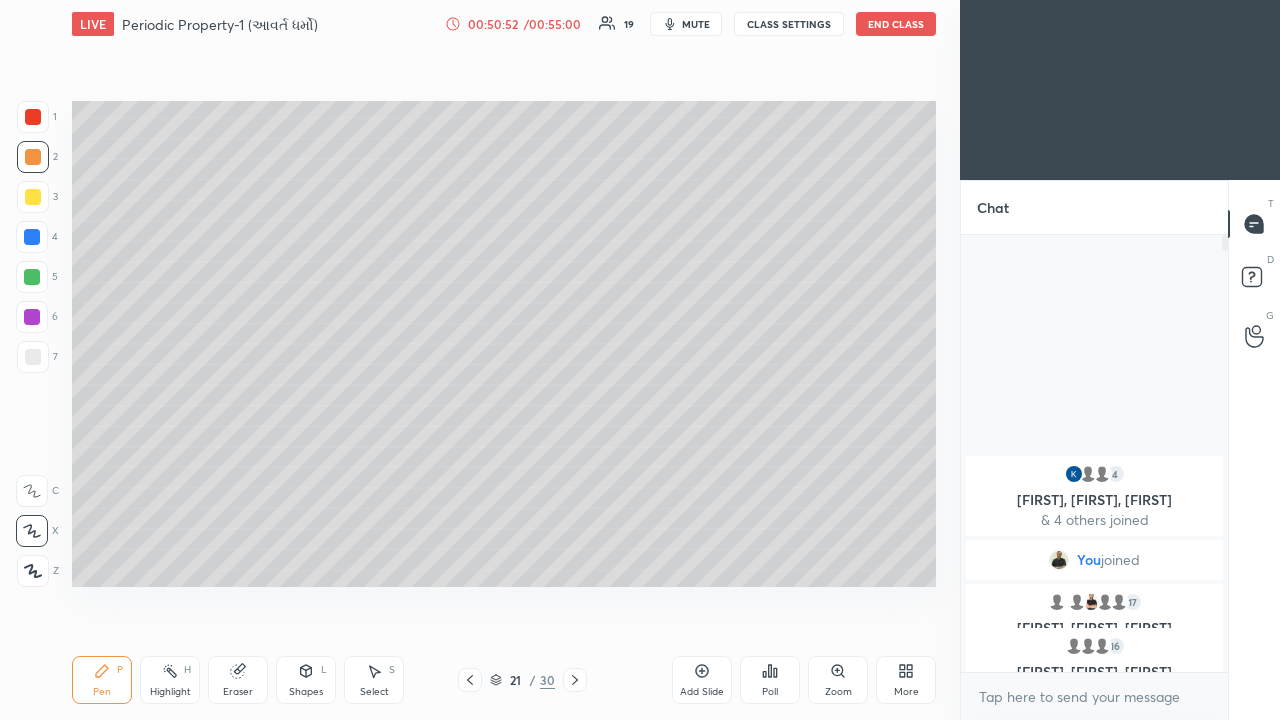 click 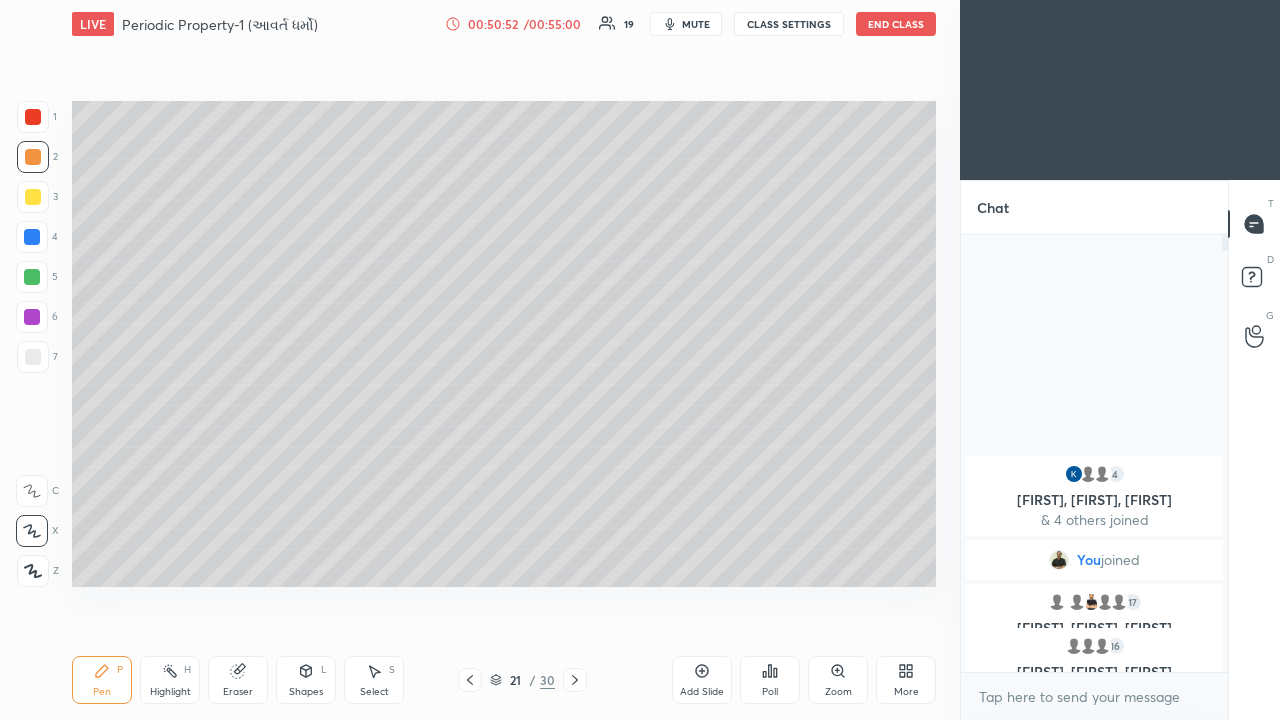 click at bounding box center (470, 680) 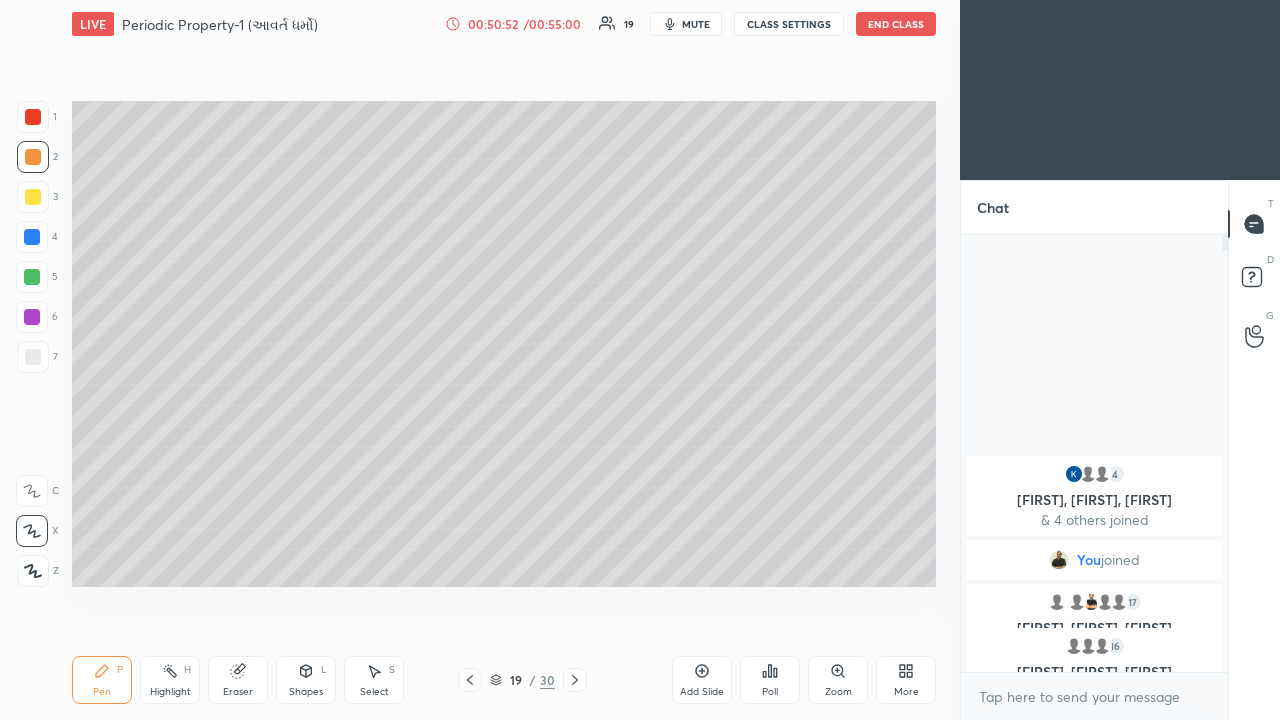 click at bounding box center (470, 680) 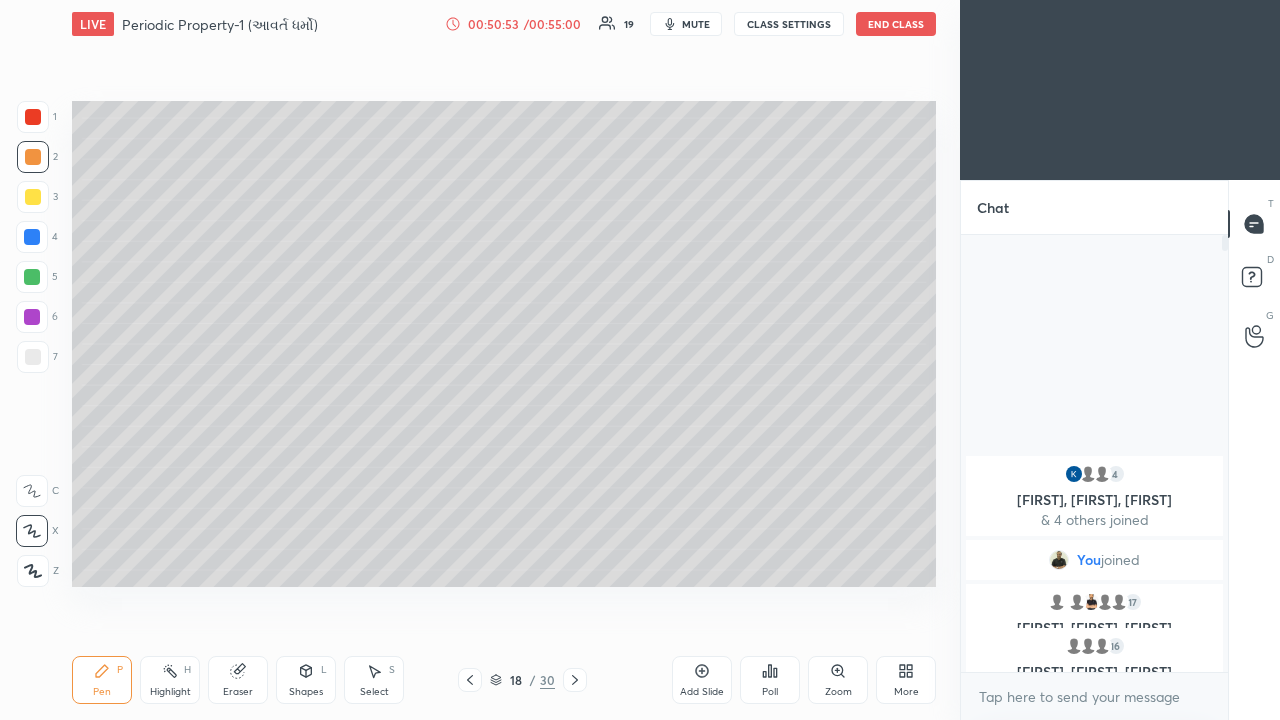 click at bounding box center [470, 680] 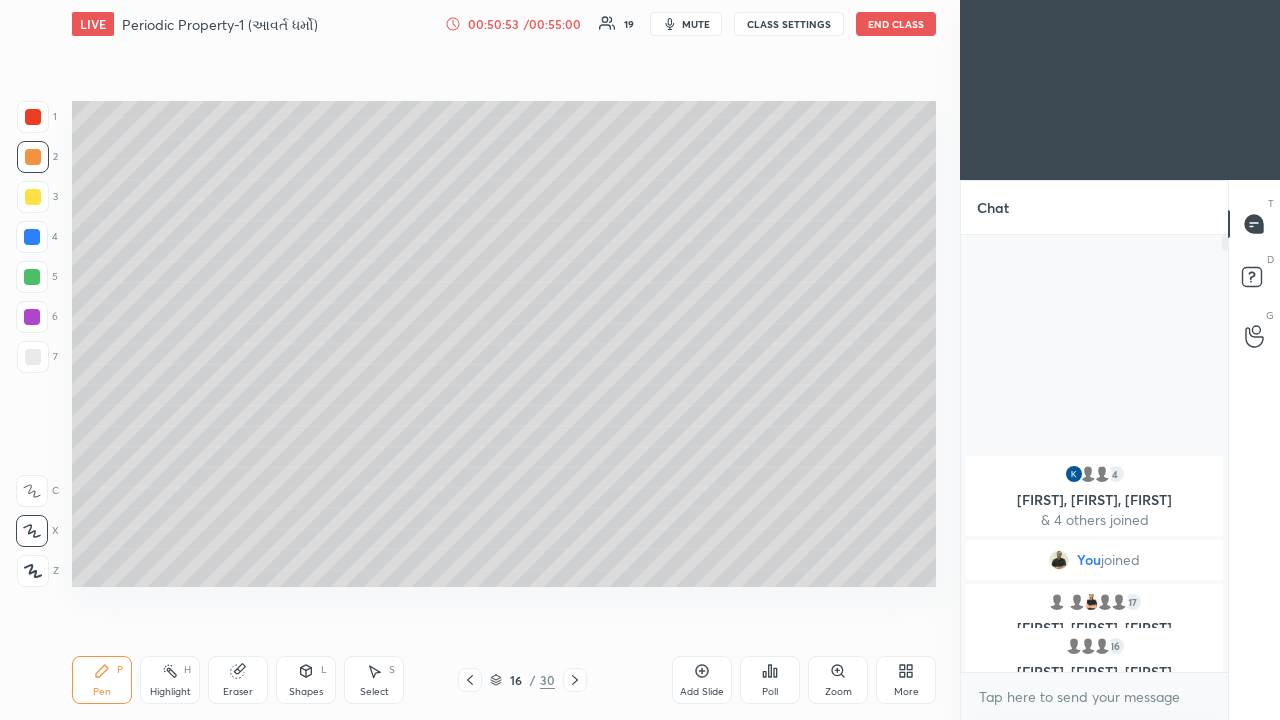 click at bounding box center [470, 680] 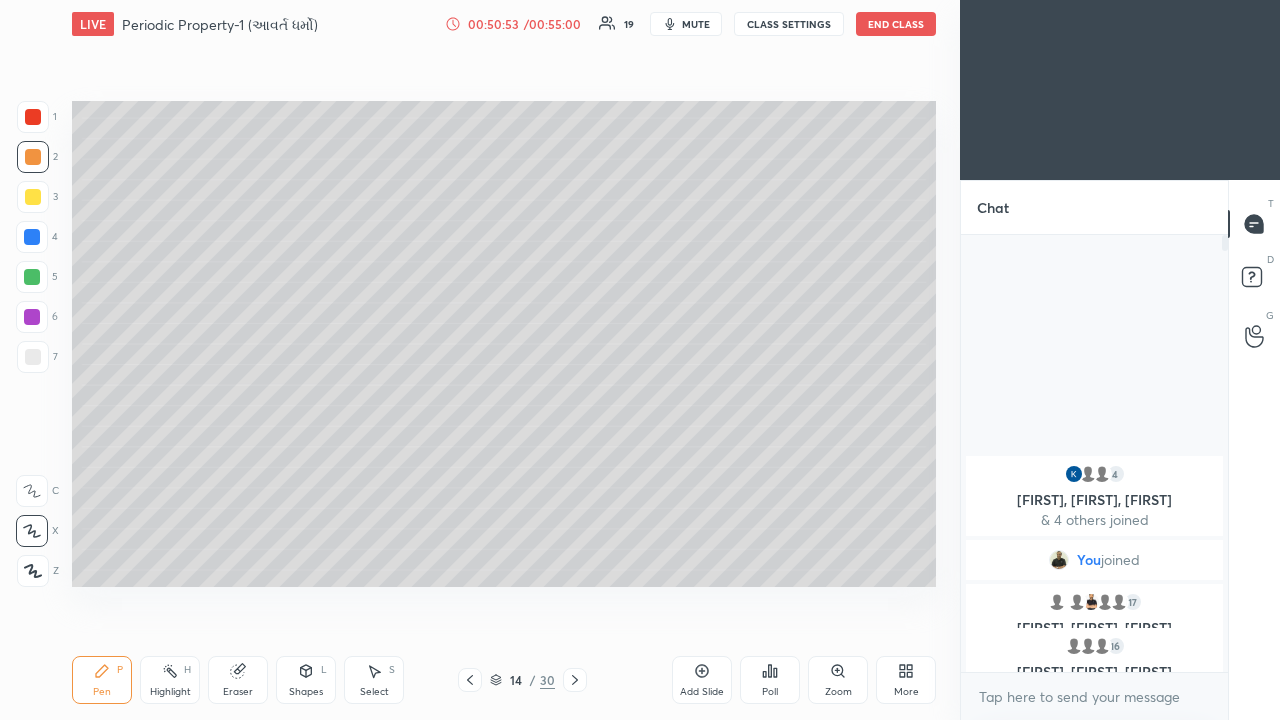 click at bounding box center (470, 680) 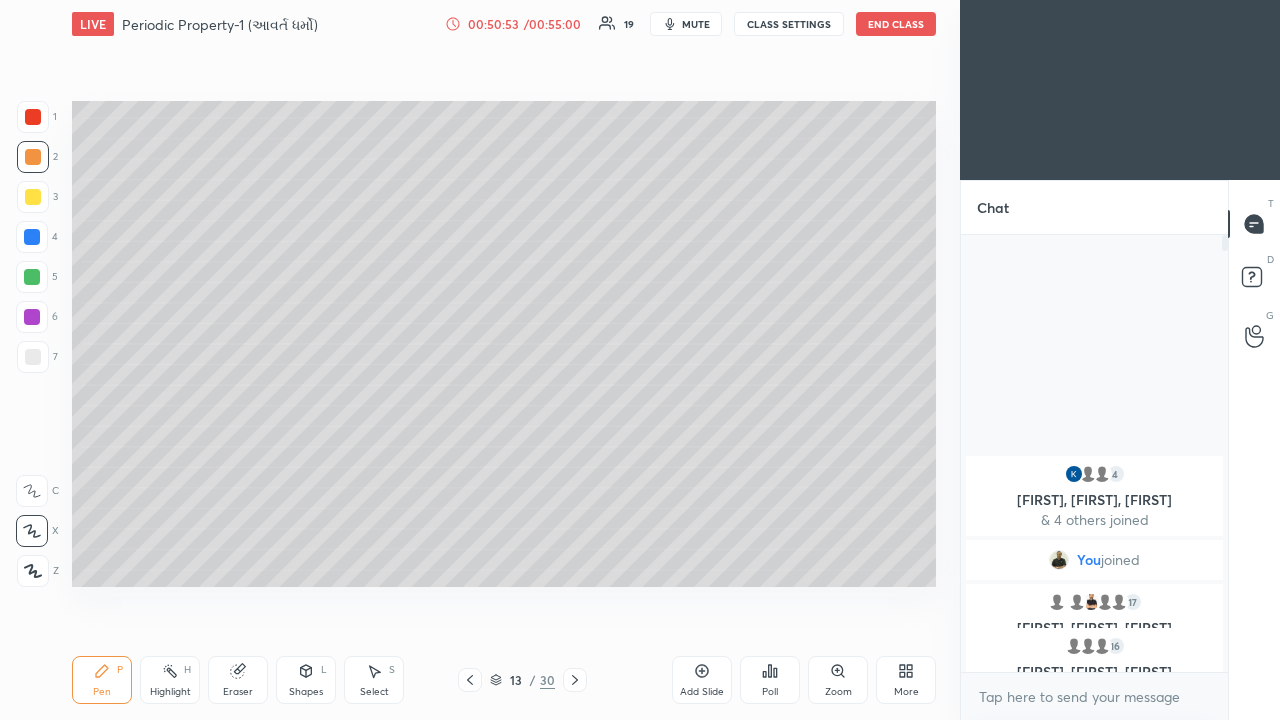 click 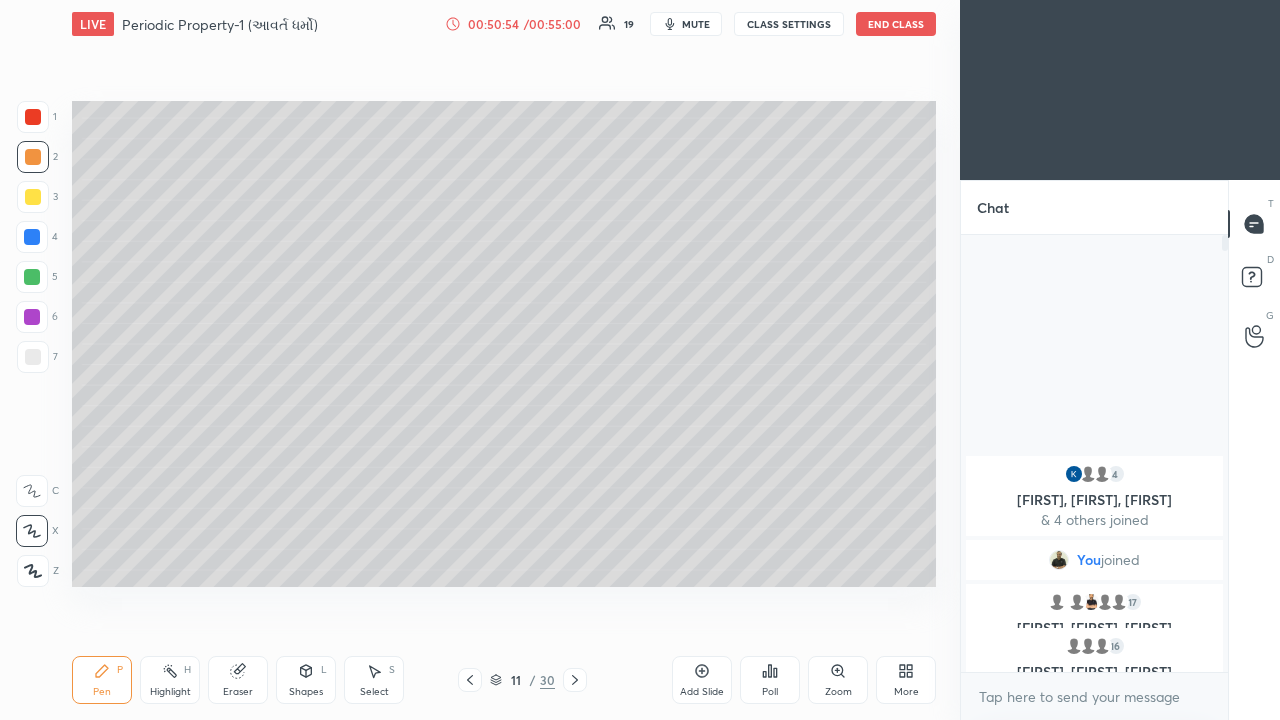 click 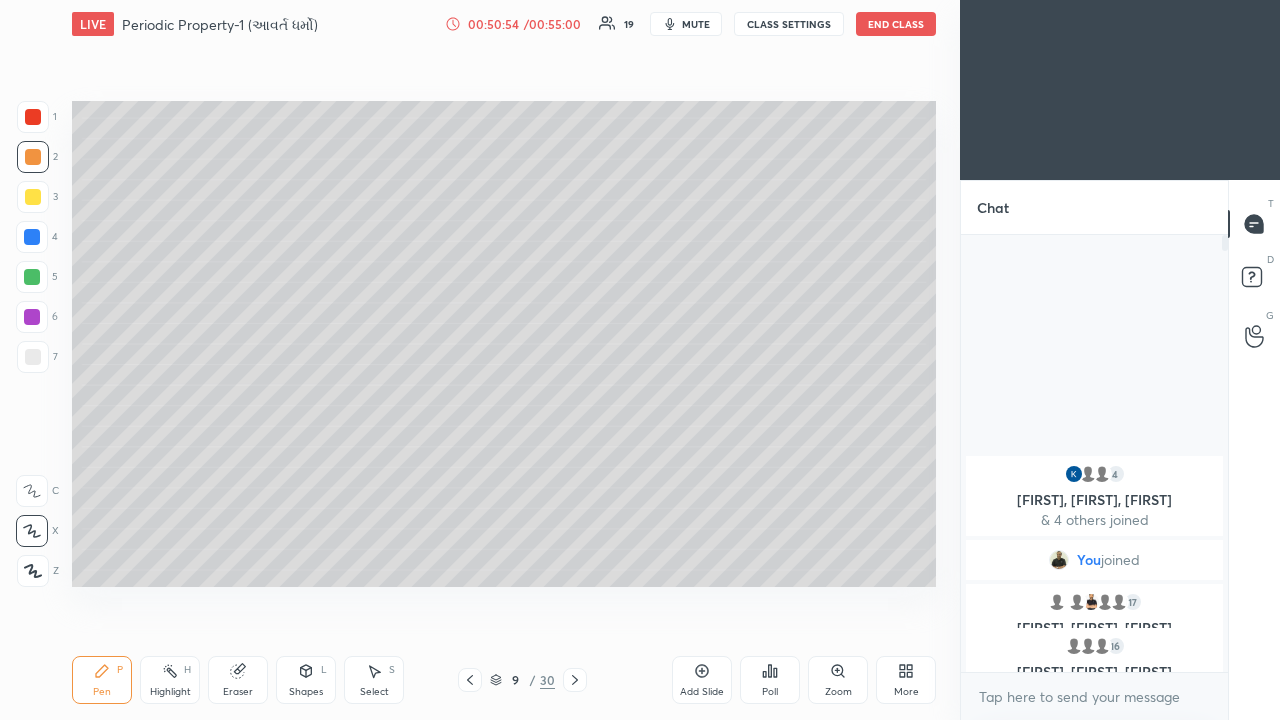 click 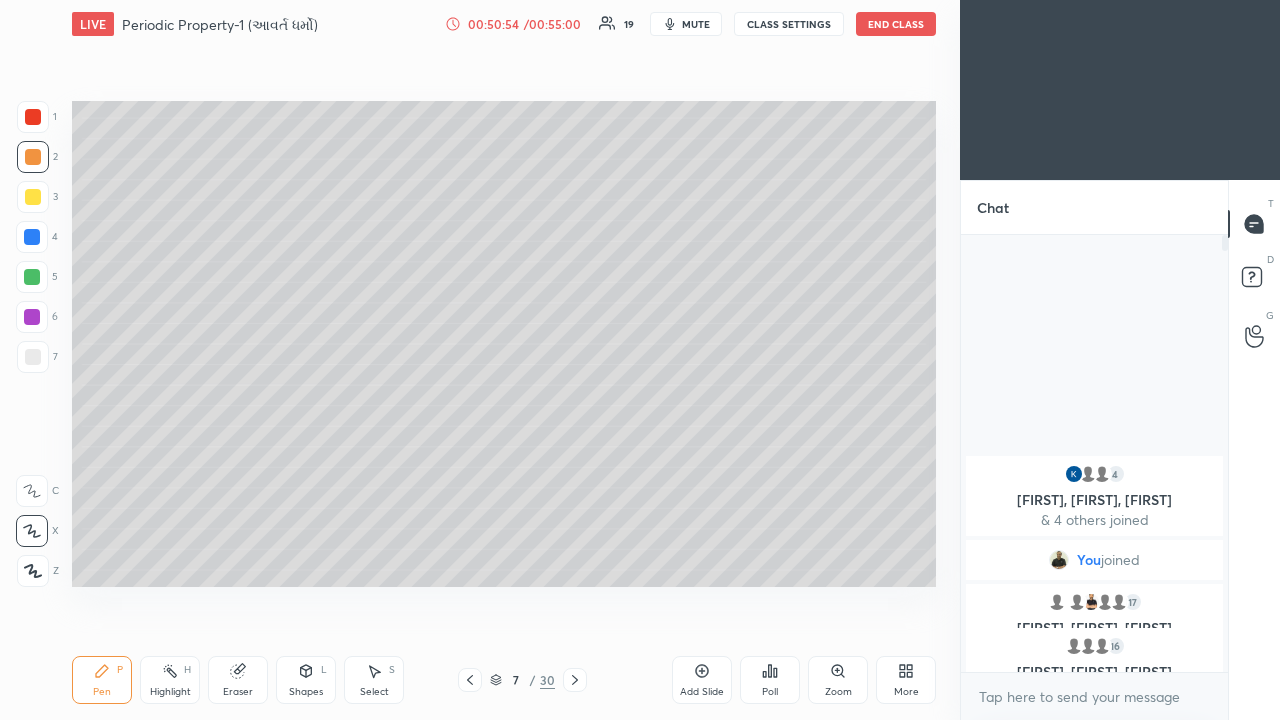 click 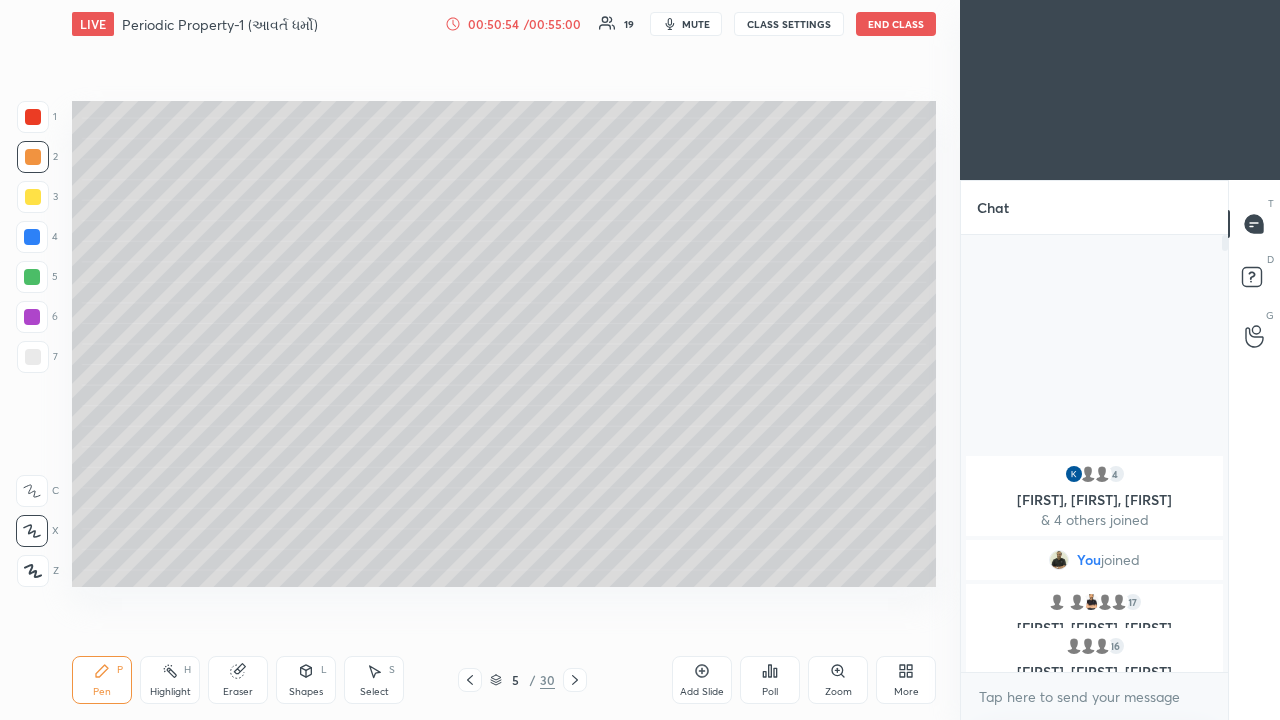 click 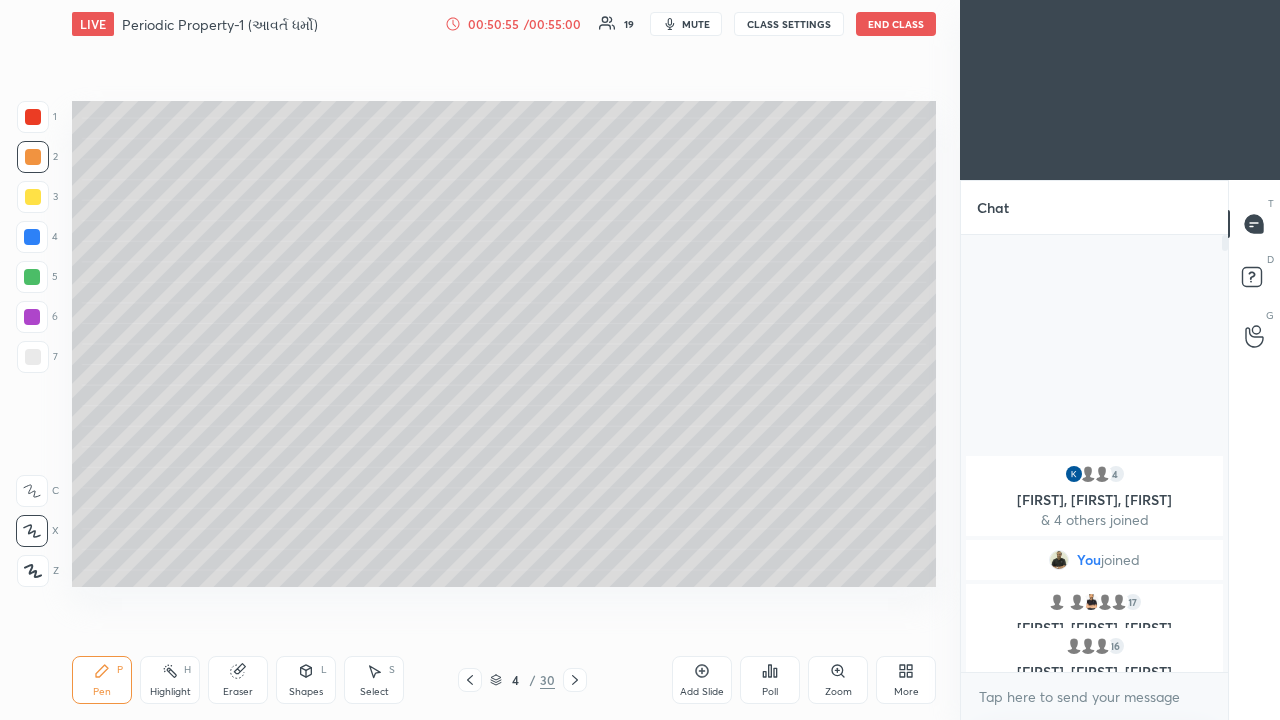 click 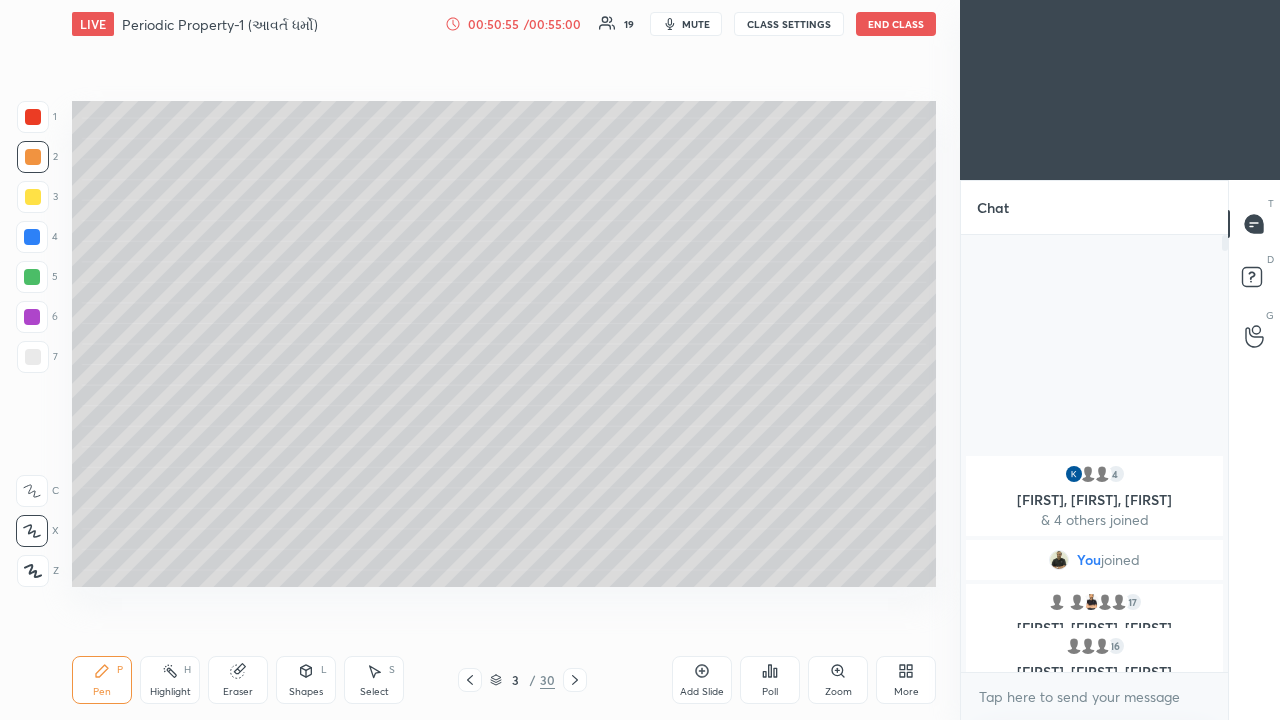 click 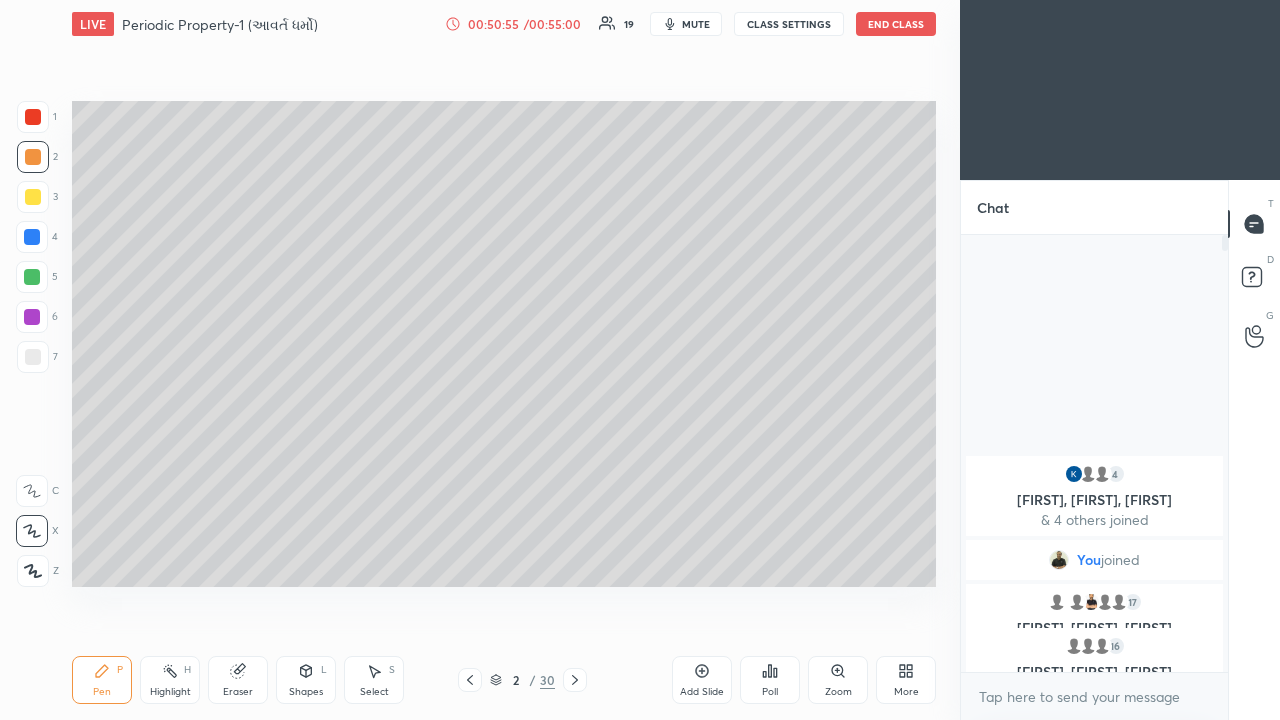 click 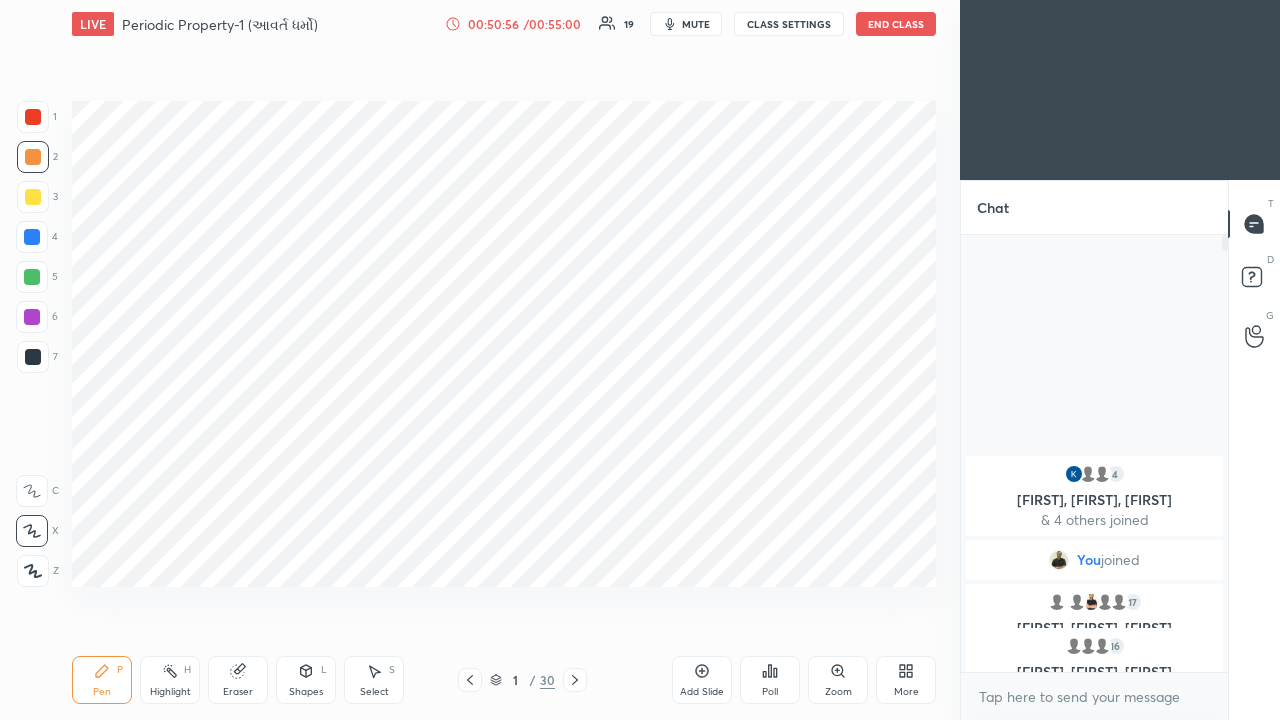 click 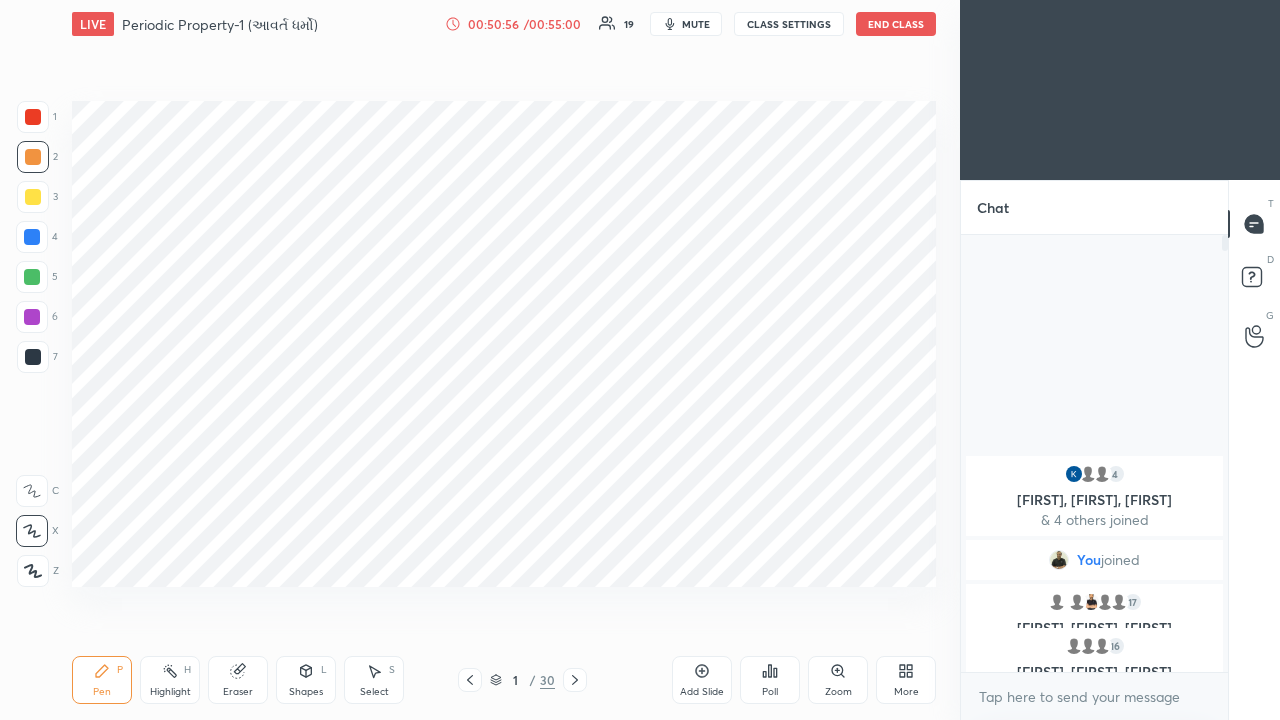 click 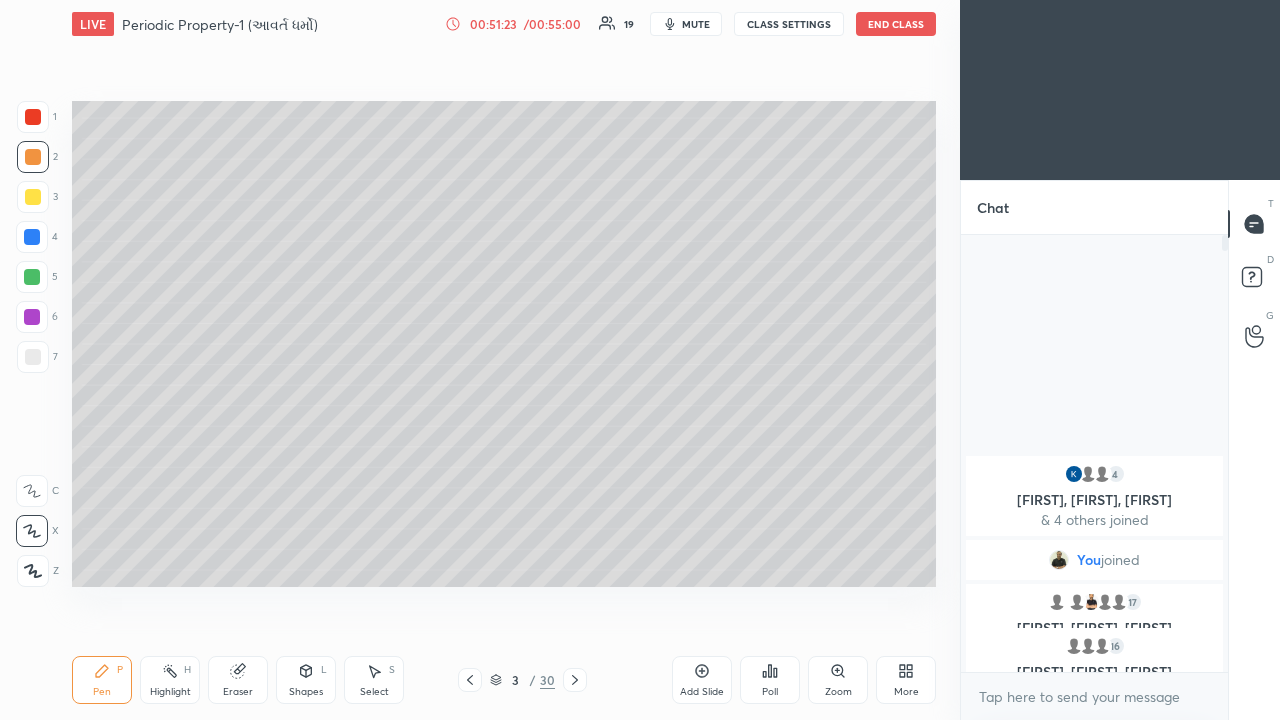 click at bounding box center (575, 680) 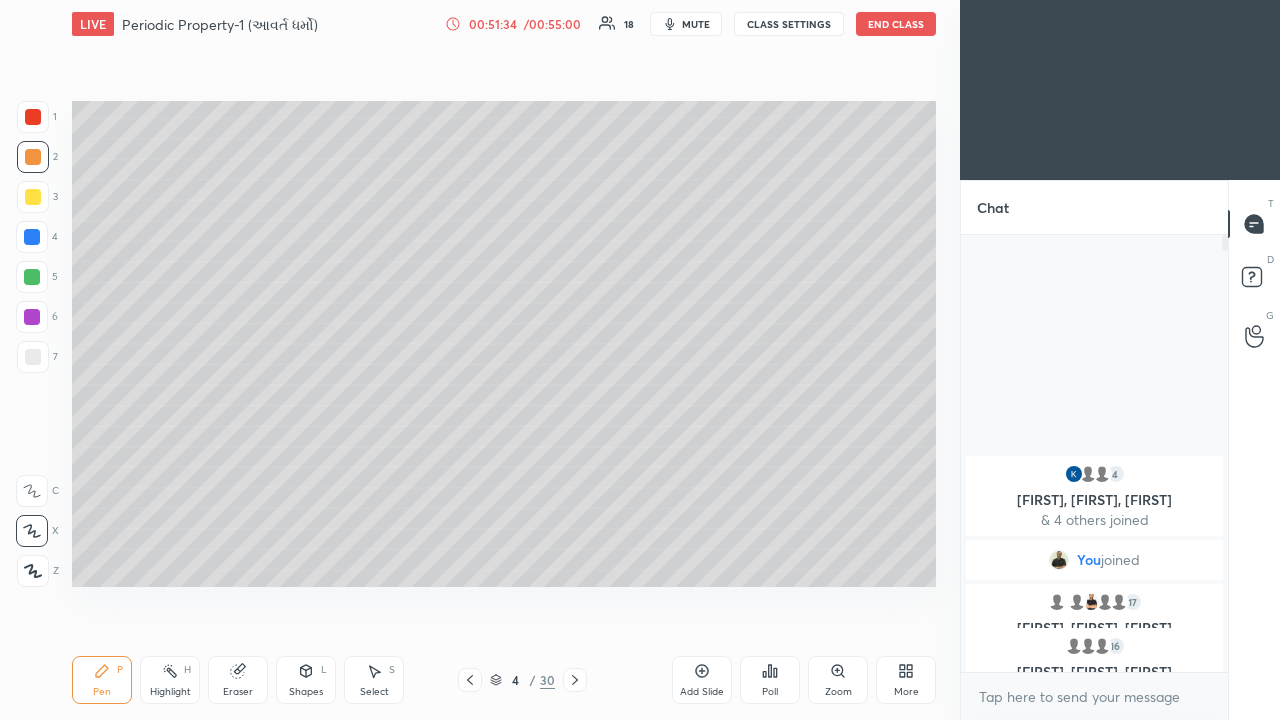 click 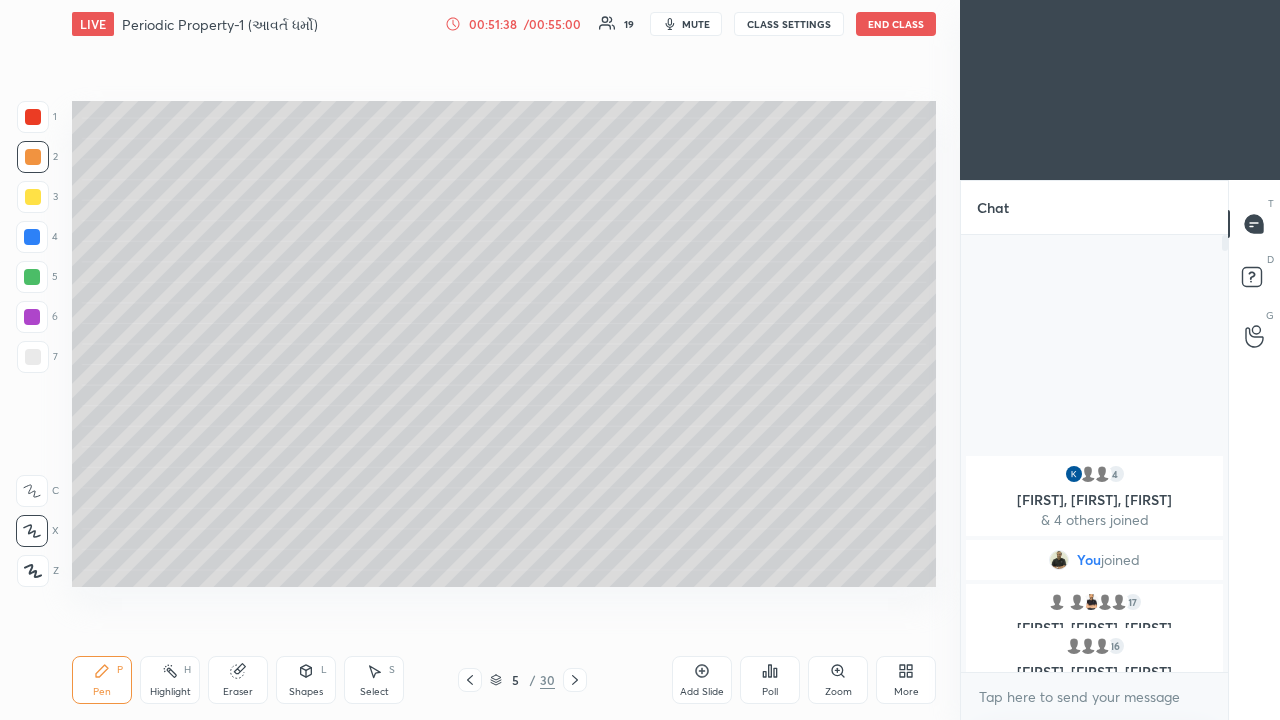click 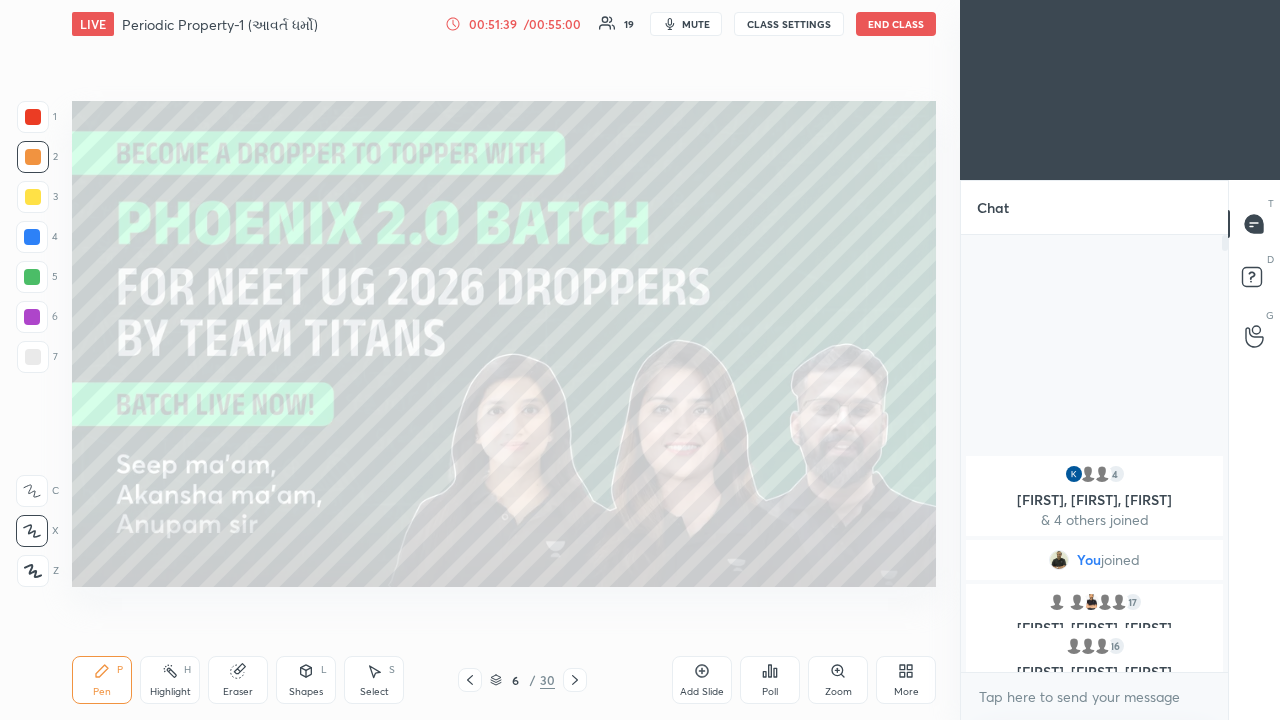 click 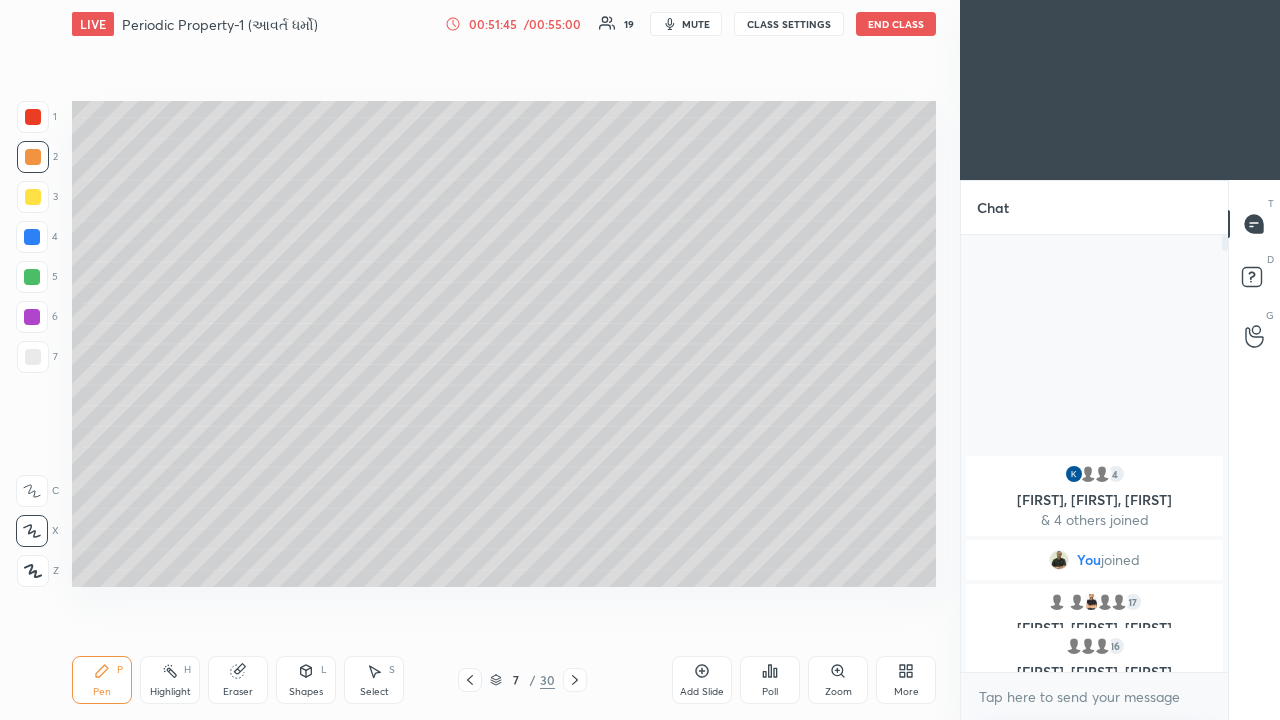 click 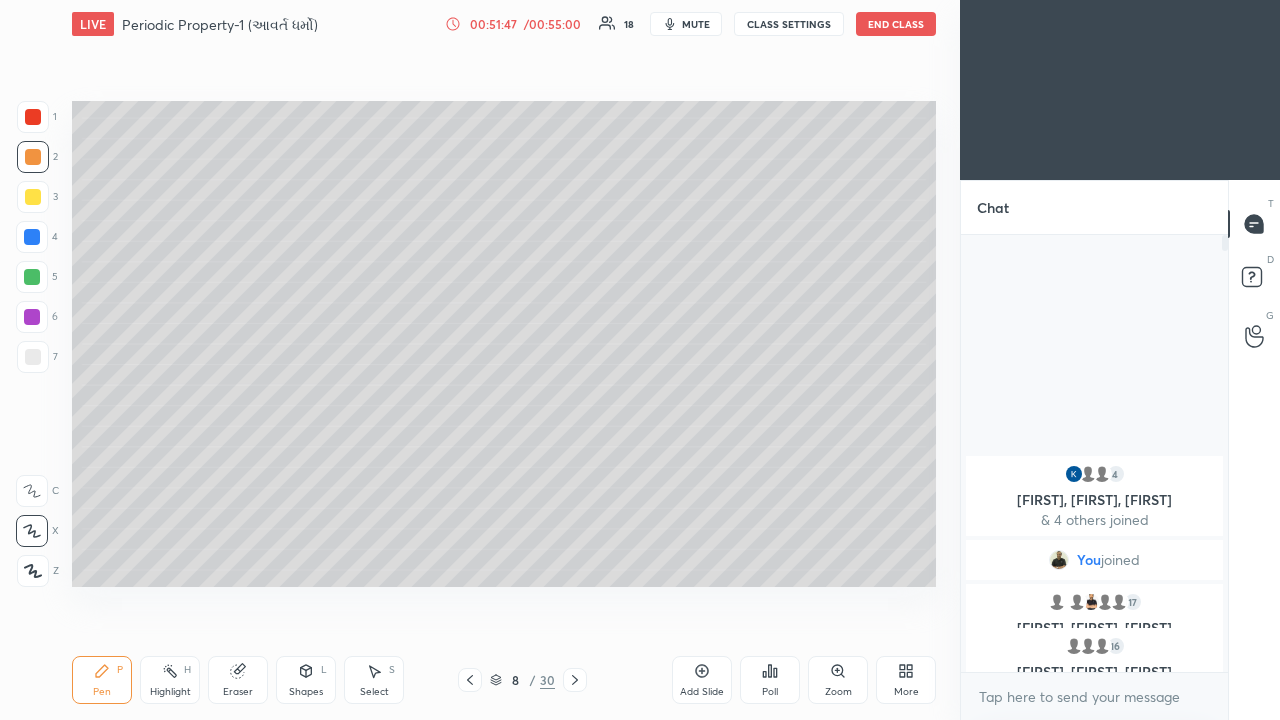 click 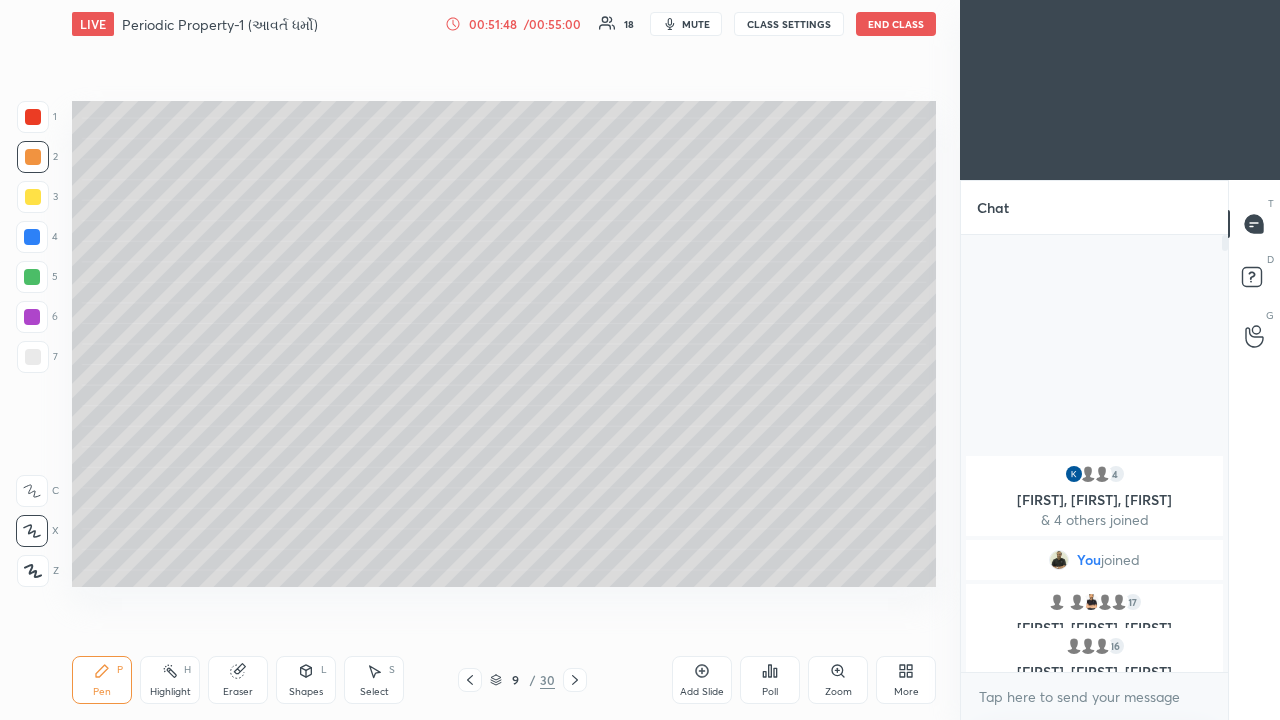 click 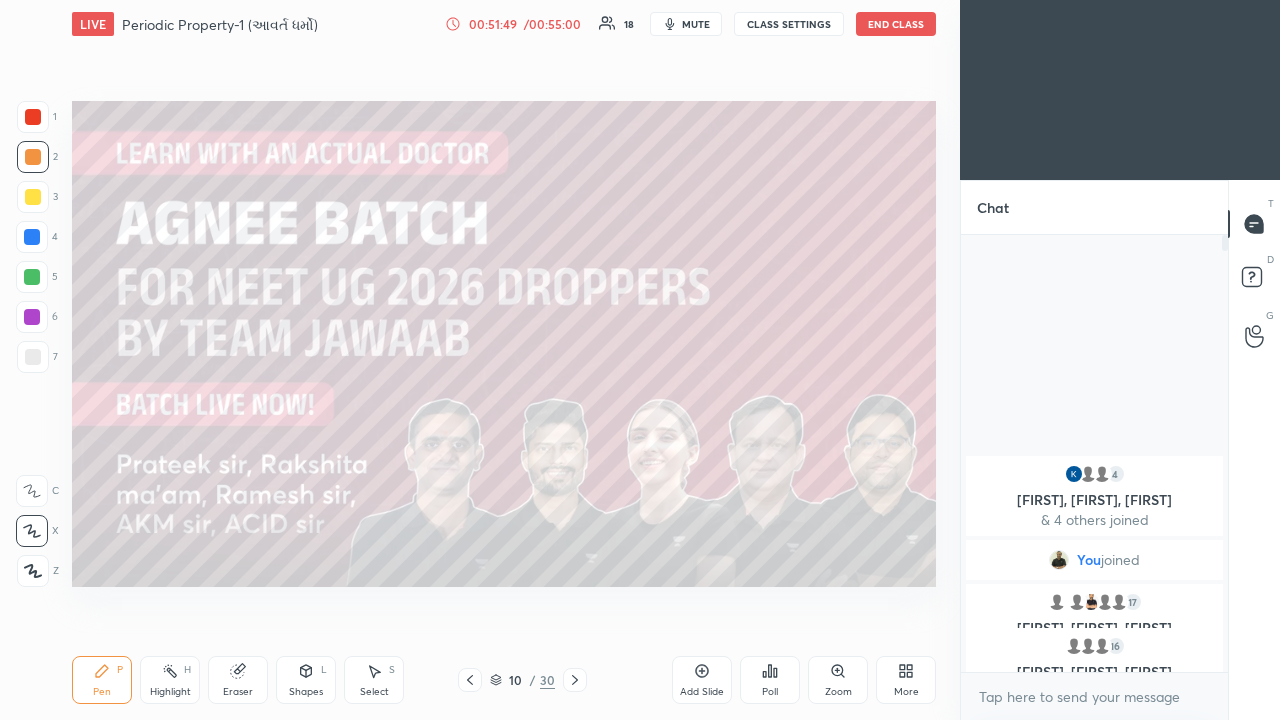 click 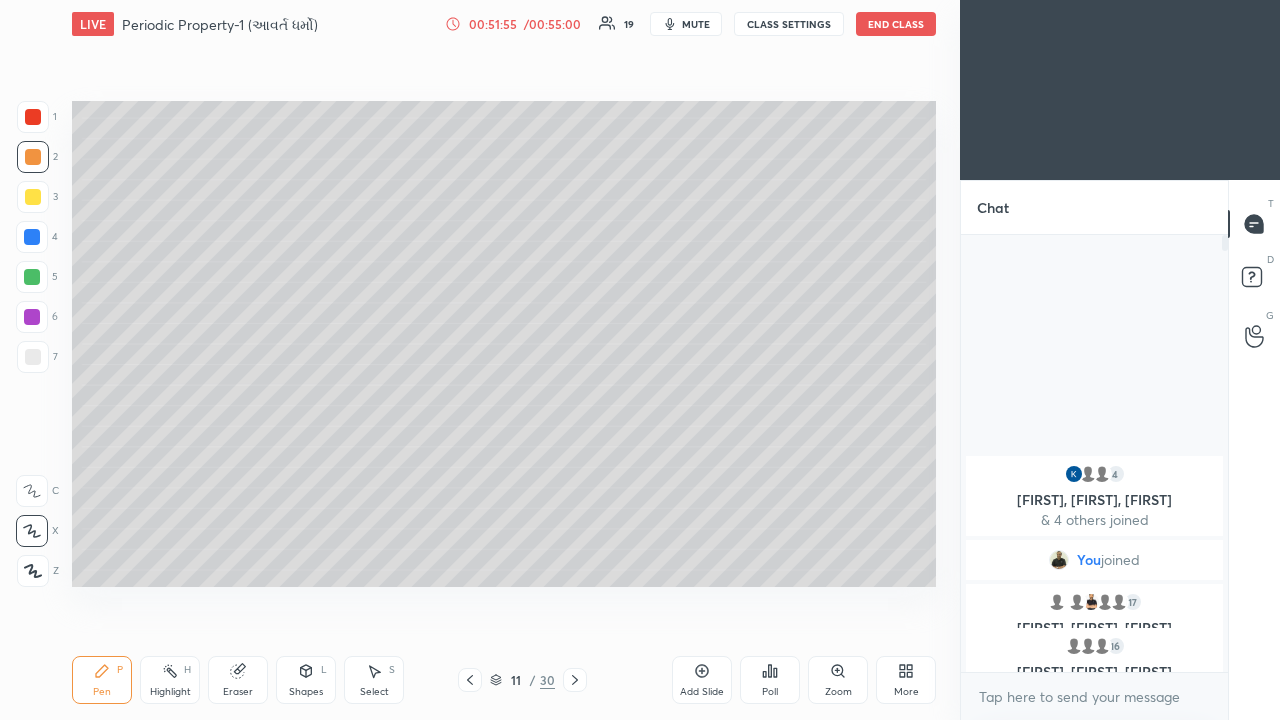 click 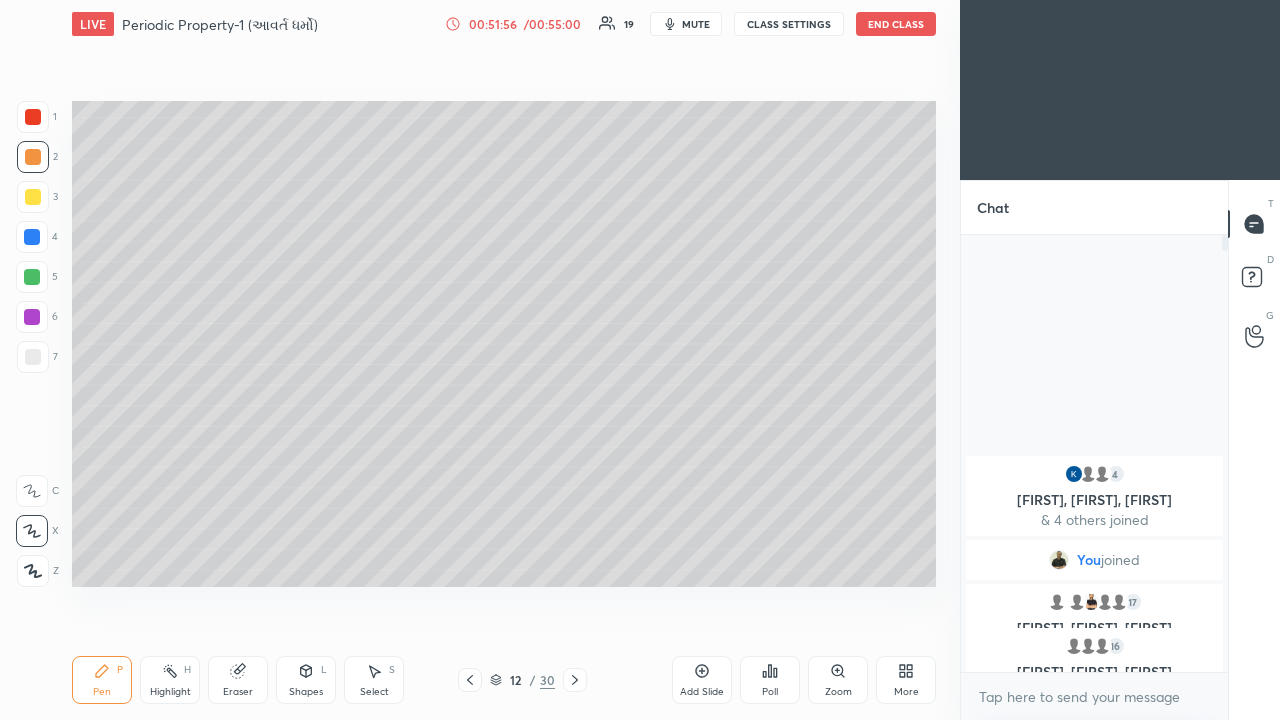 click 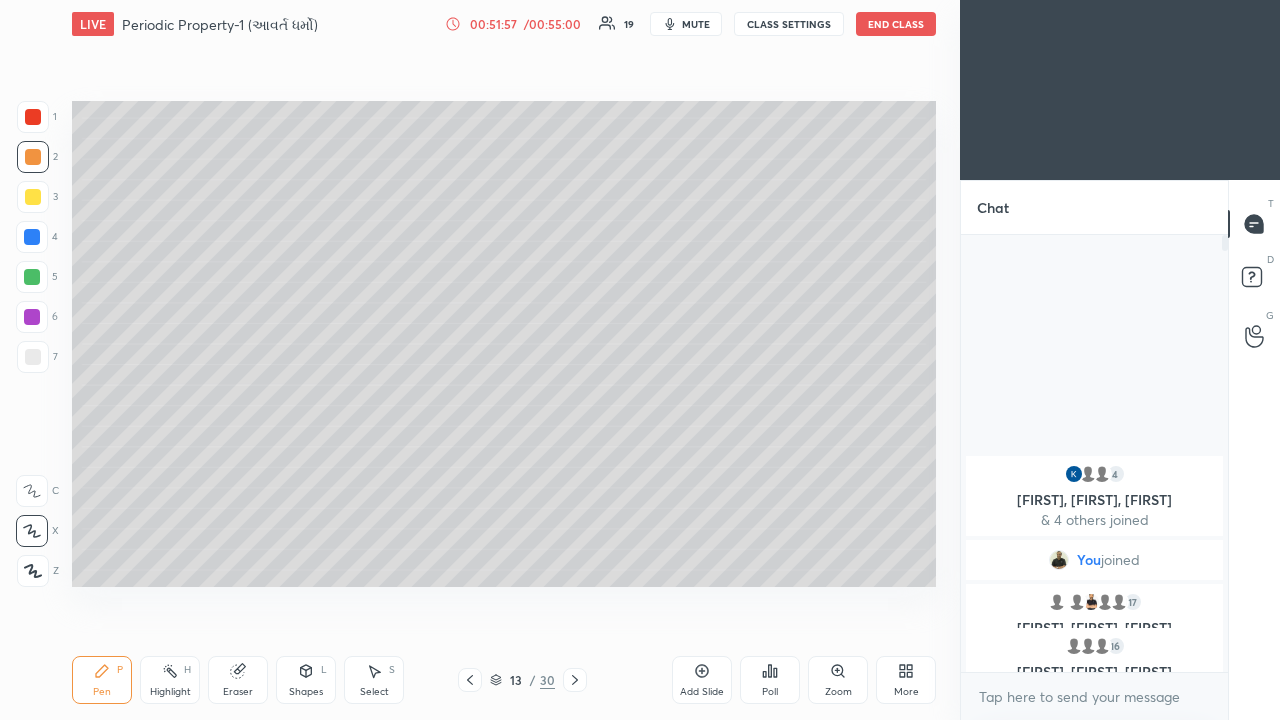 click 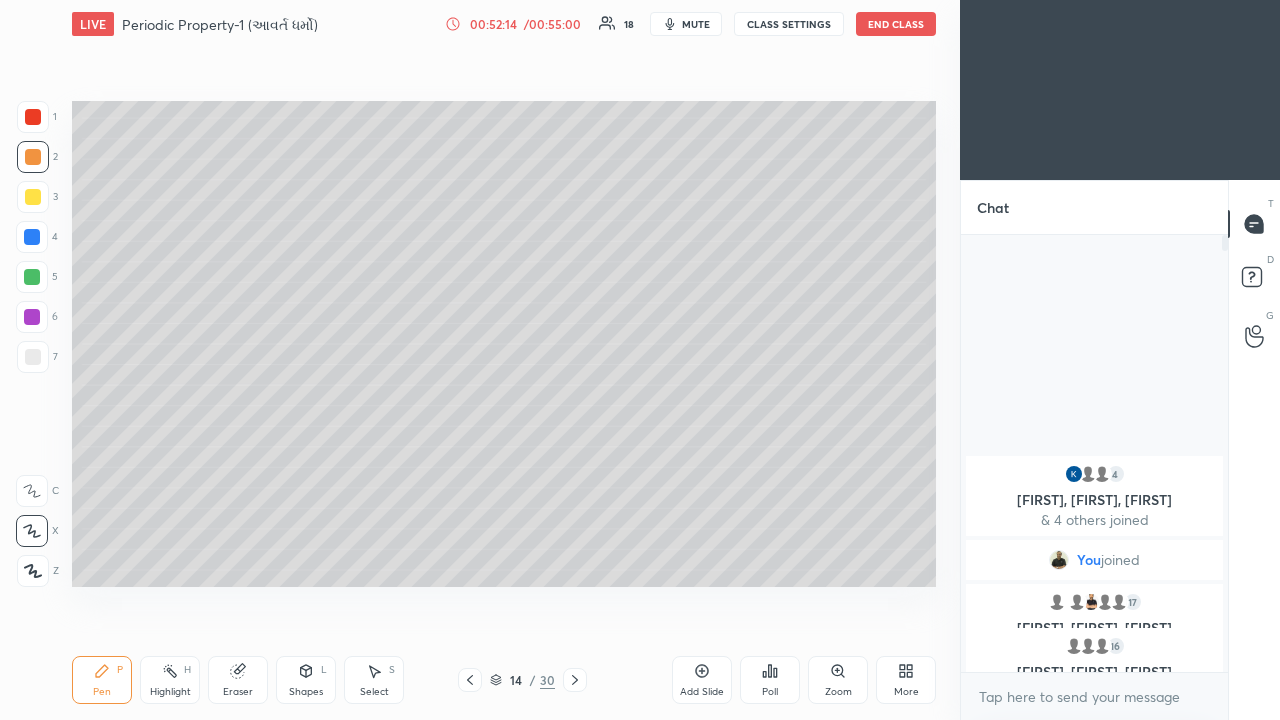 click on "End Class" at bounding box center [896, 24] 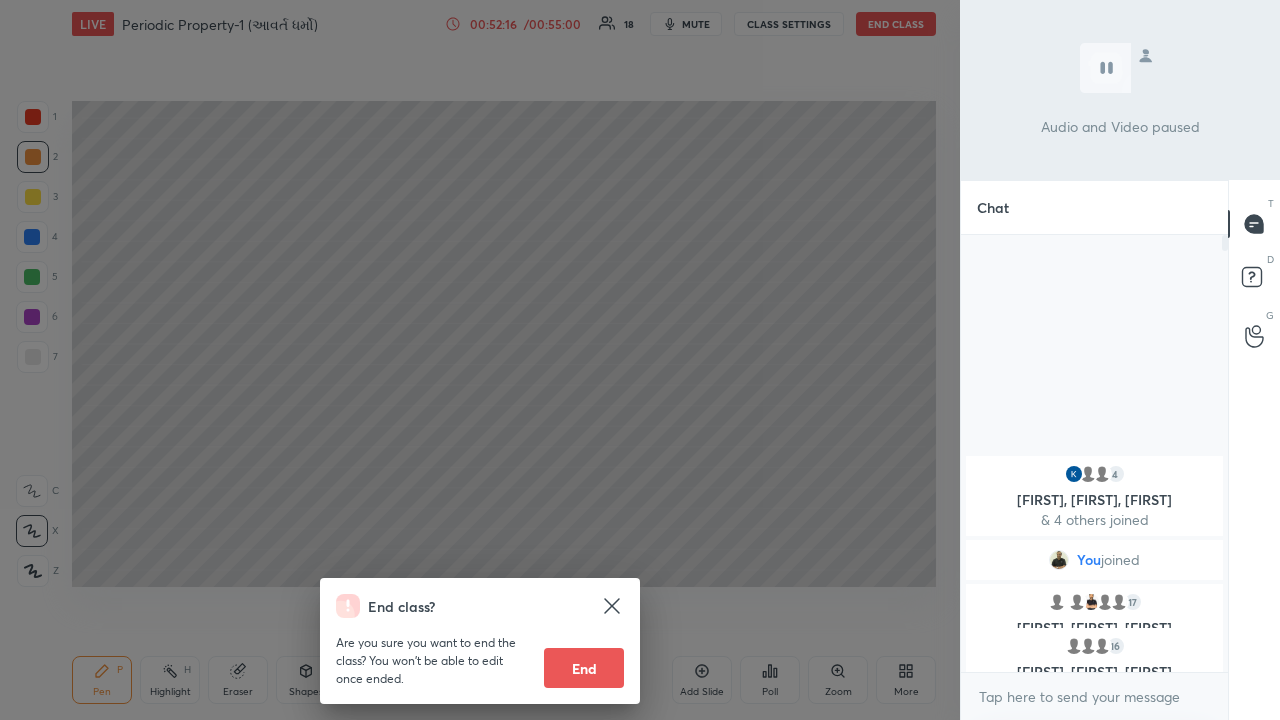 click on "End" at bounding box center (584, 668) 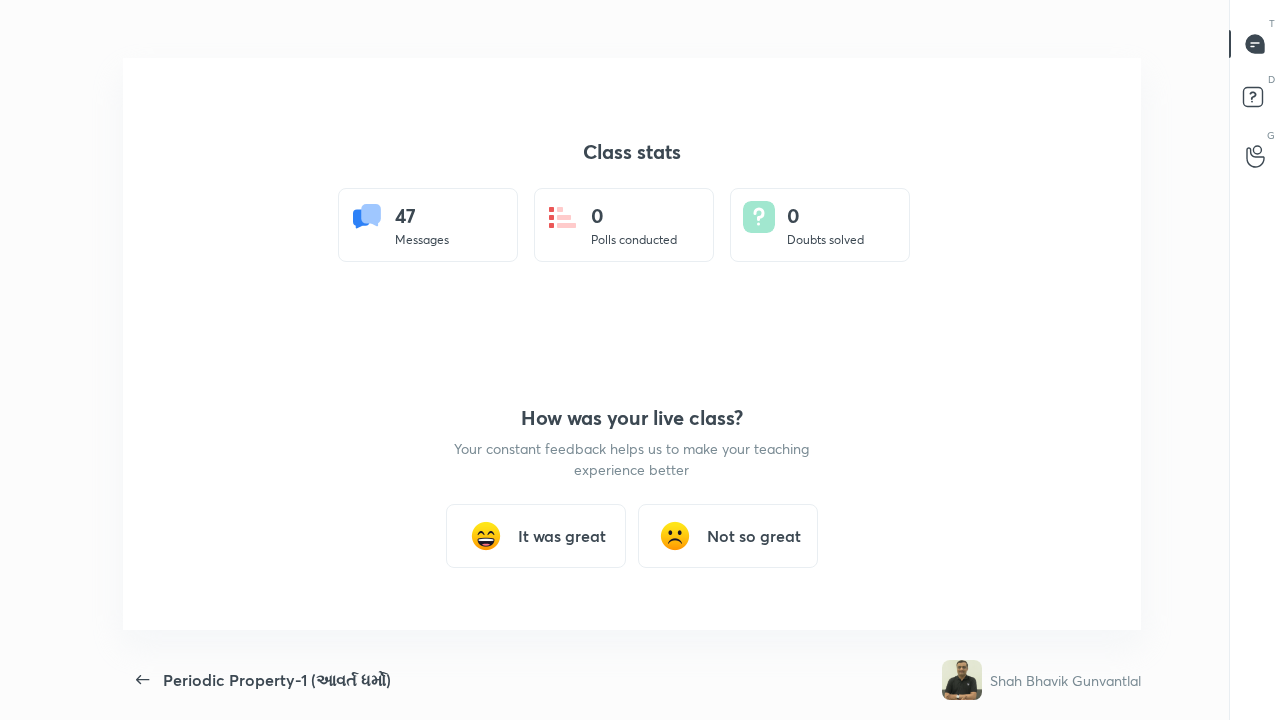 scroll, scrollTop: 99408, scrollLeft: 98966, axis: both 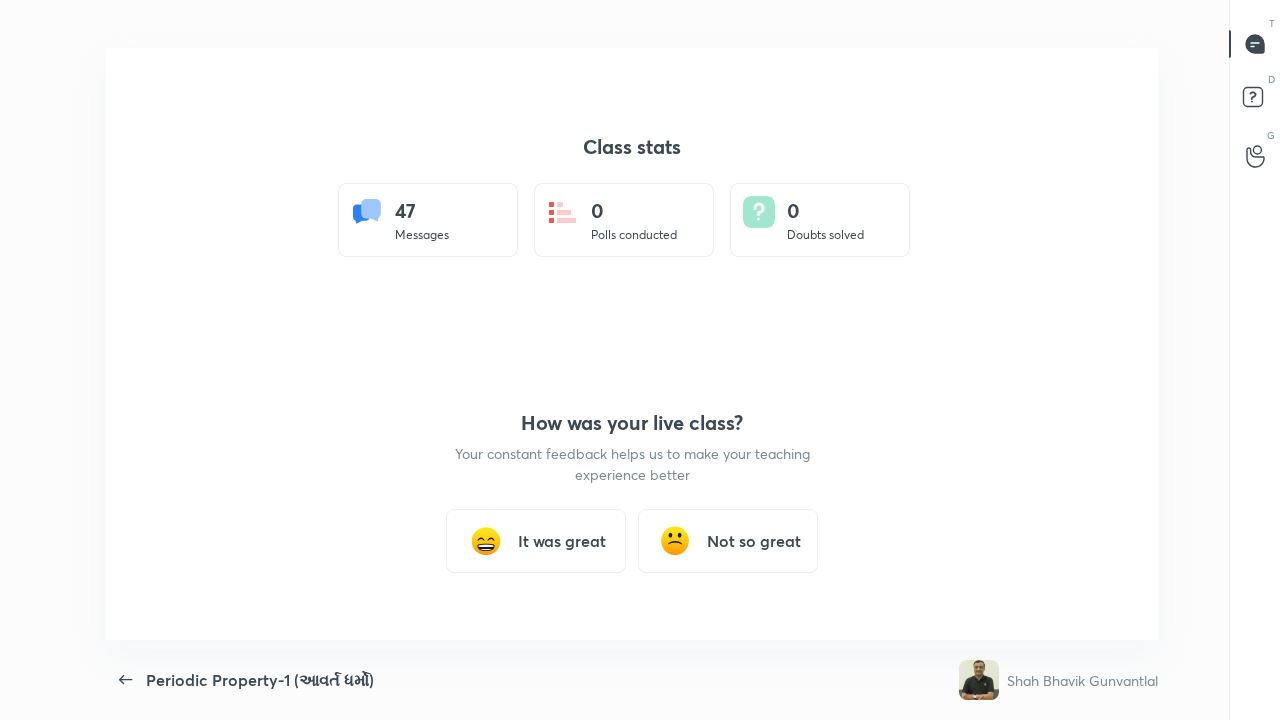 click at bounding box center (632, 344) 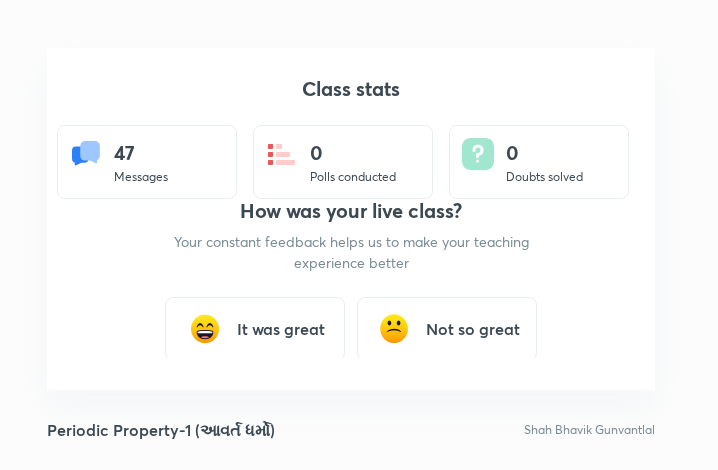 scroll, scrollTop: 342, scrollLeft: 702, axis: both 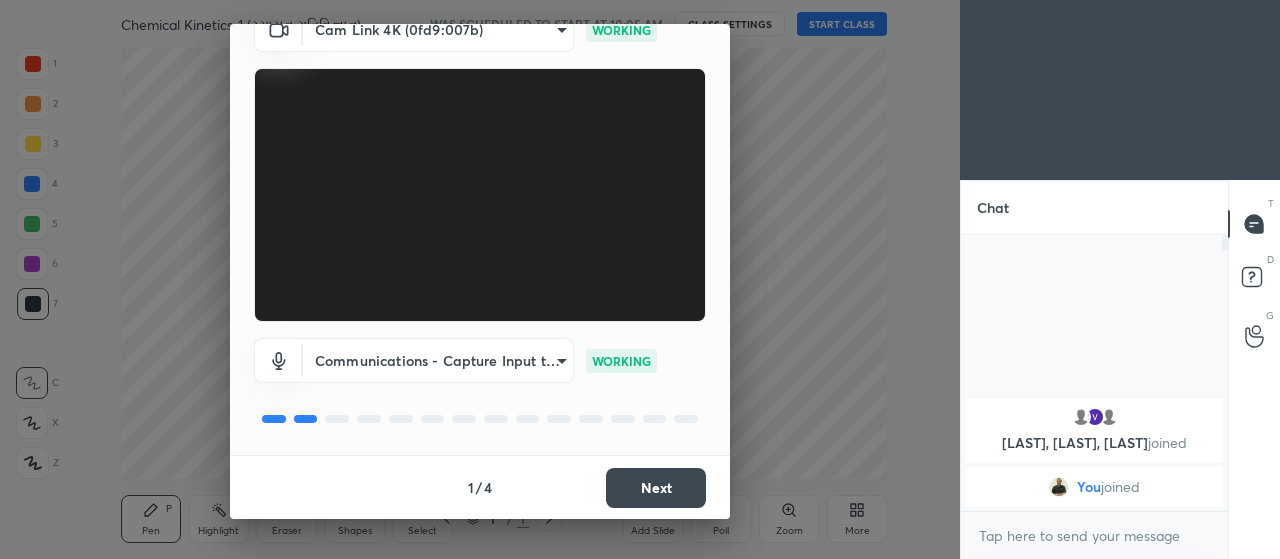 click on "Next" at bounding box center (656, 488) 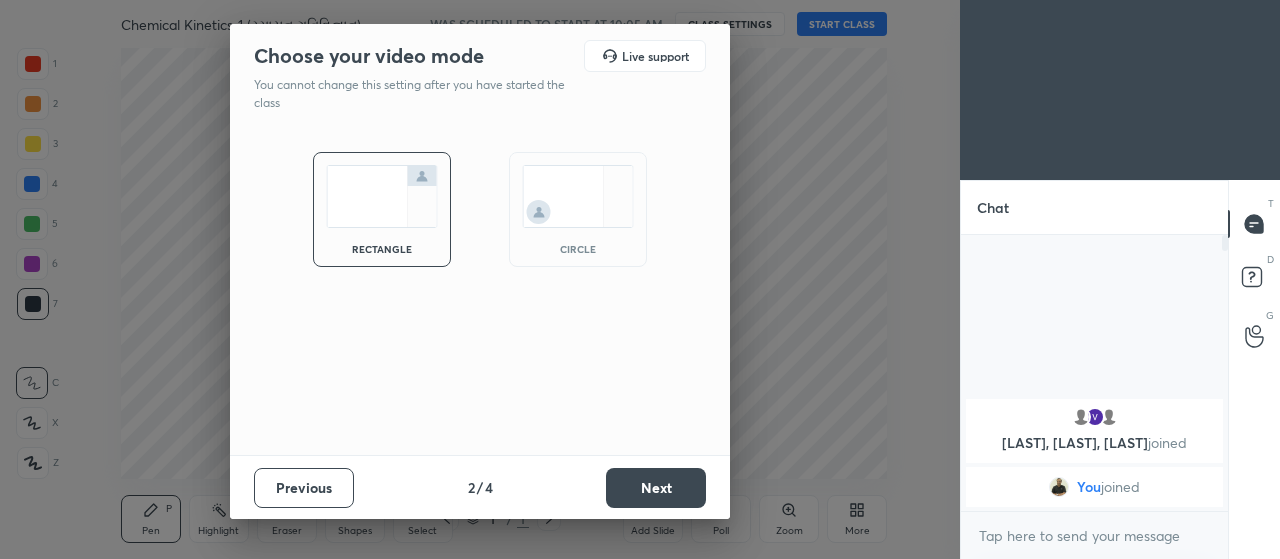 click on "Next" at bounding box center (656, 488) 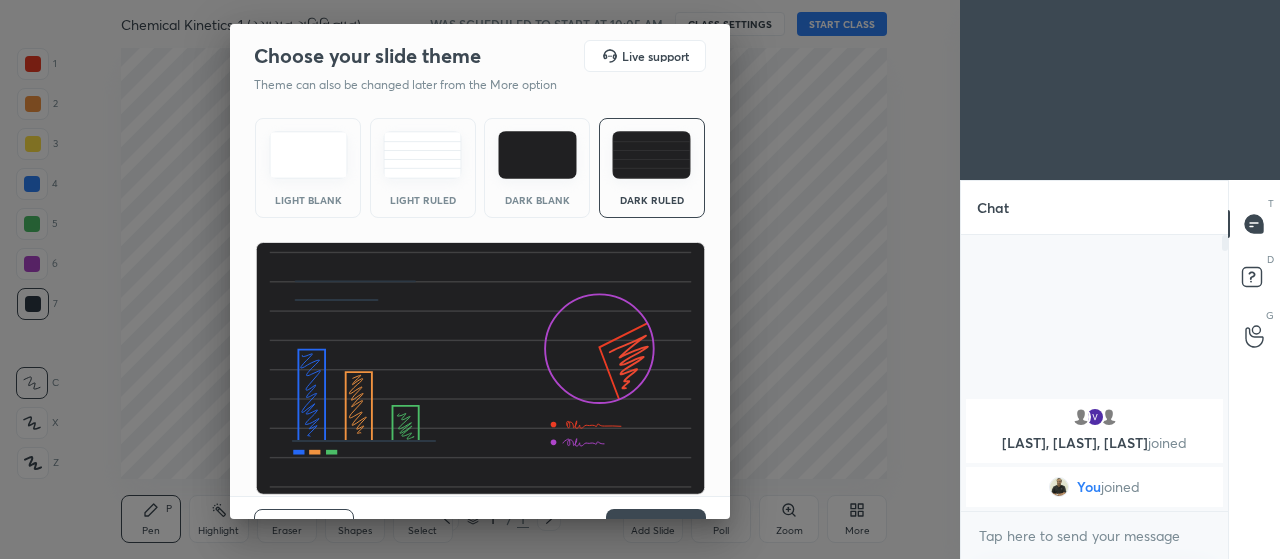 click on "Choose your slide theme Live support Theme can also be changed later from the More option Light Blank Light Ruled Dark Blank Dark Ruled Previous 3 / 4 Next" at bounding box center [480, 279] 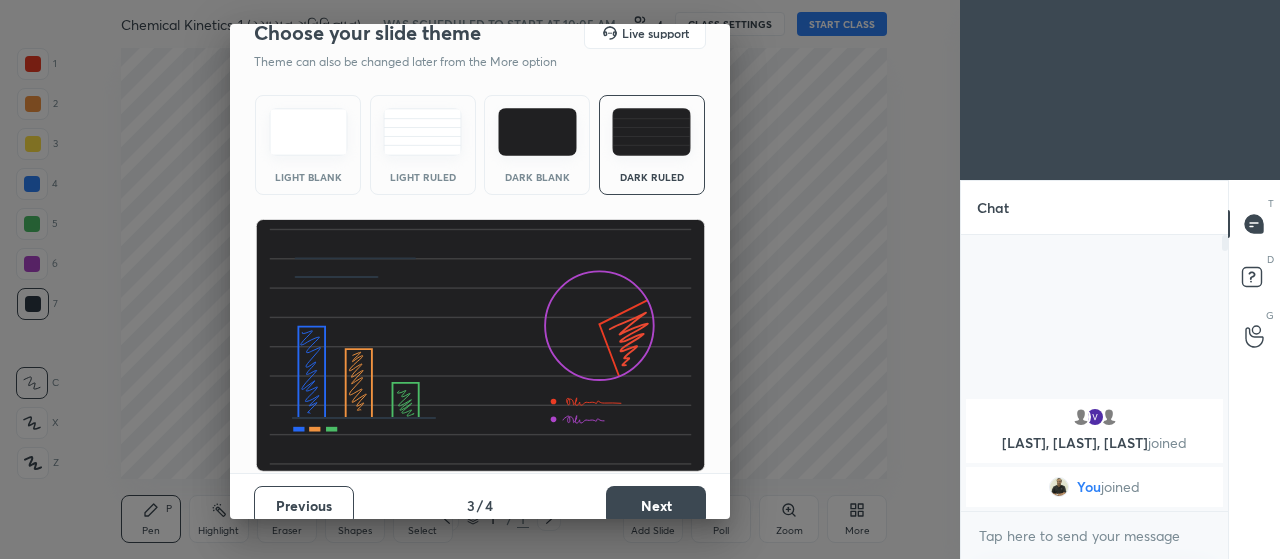 scroll, scrollTop: 41, scrollLeft: 0, axis: vertical 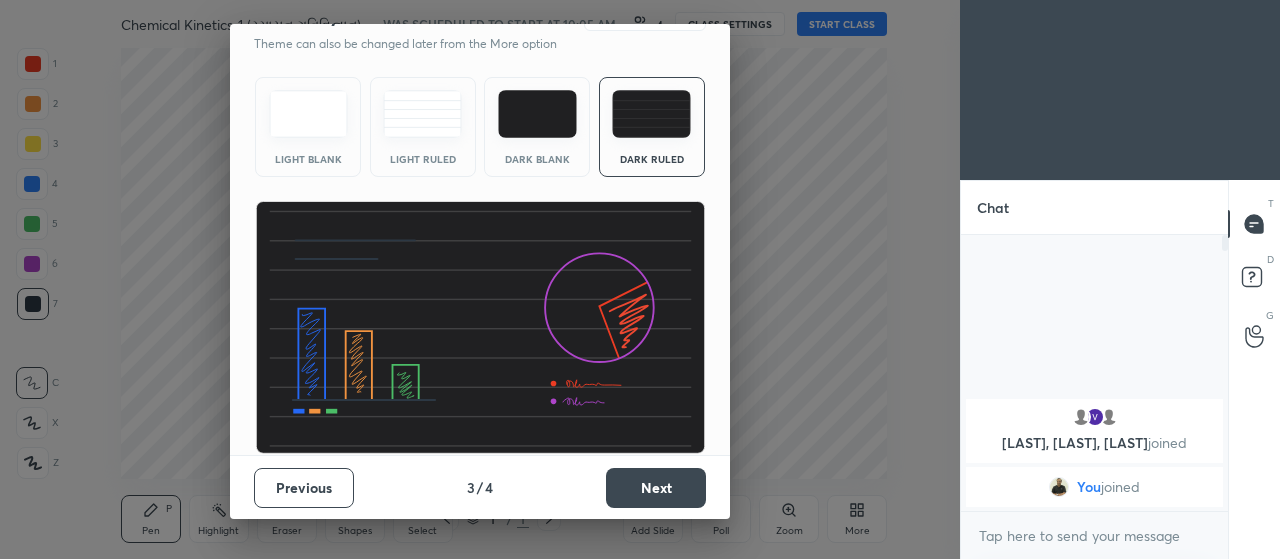 click on "Next" at bounding box center [656, 488] 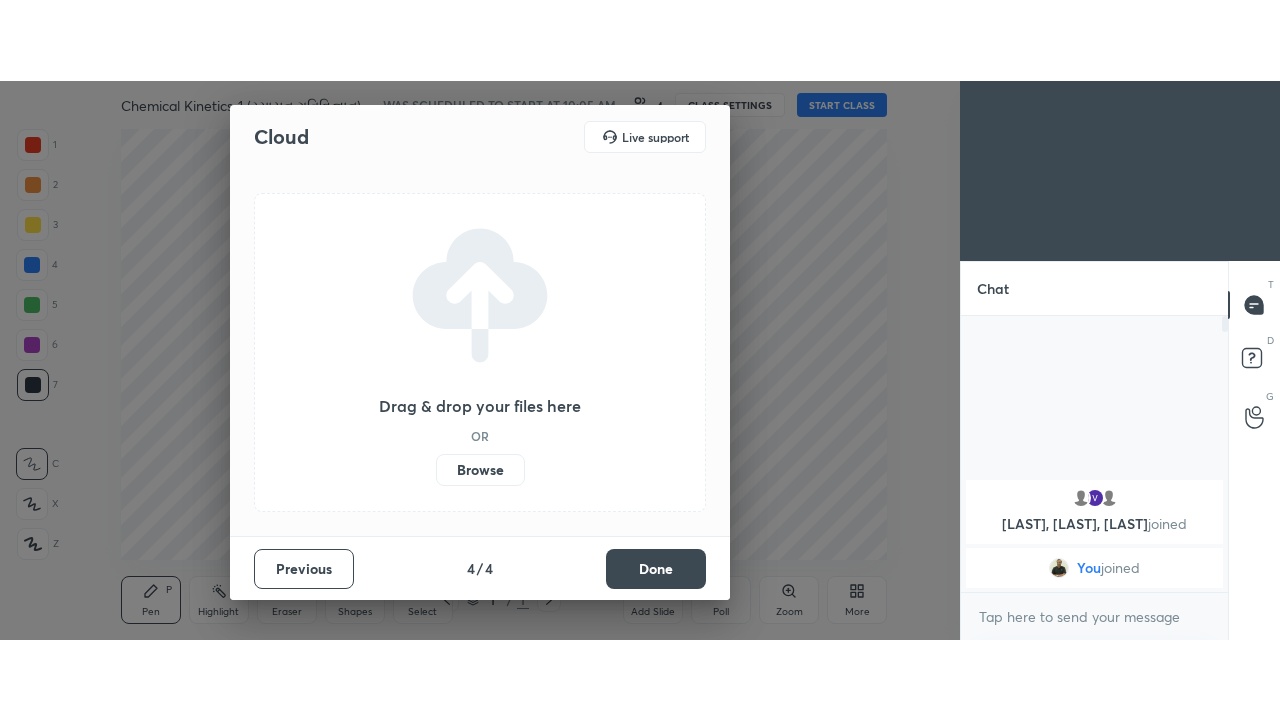 scroll, scrollTop: 0, scrollLeft: 0, axis: both 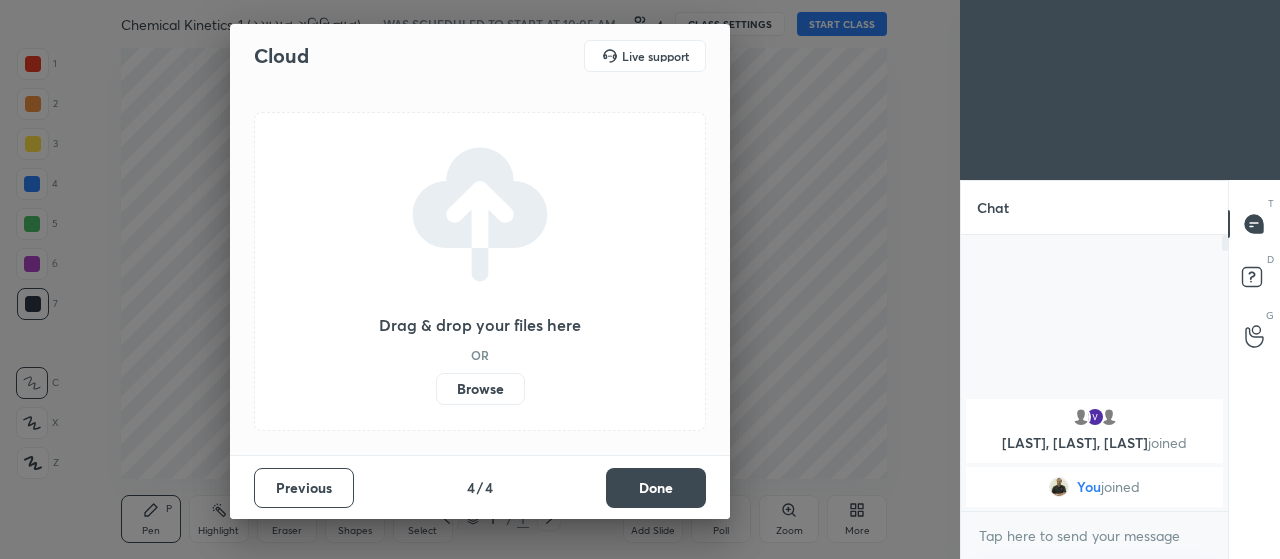 click on "Done" at bounding box center [656, 488] 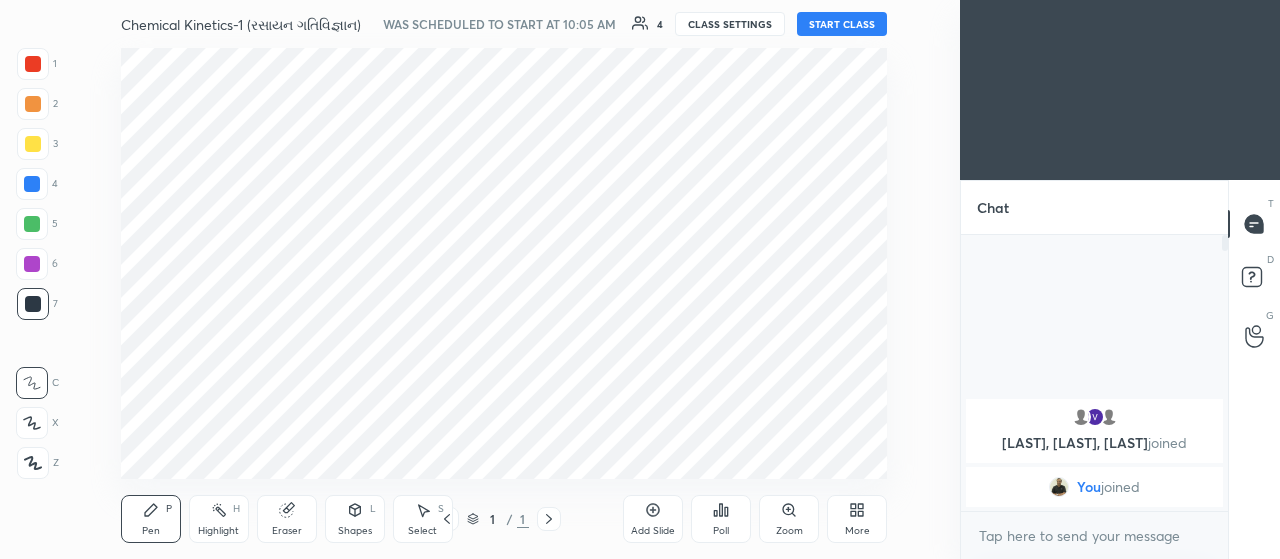 click 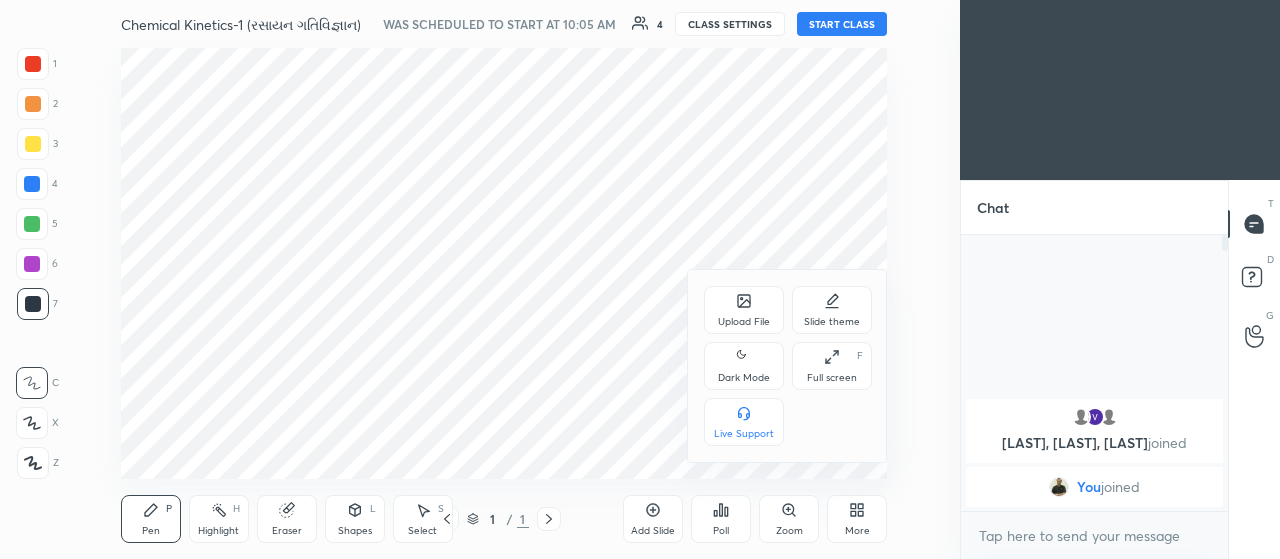 click at bounding box center (640, 279) 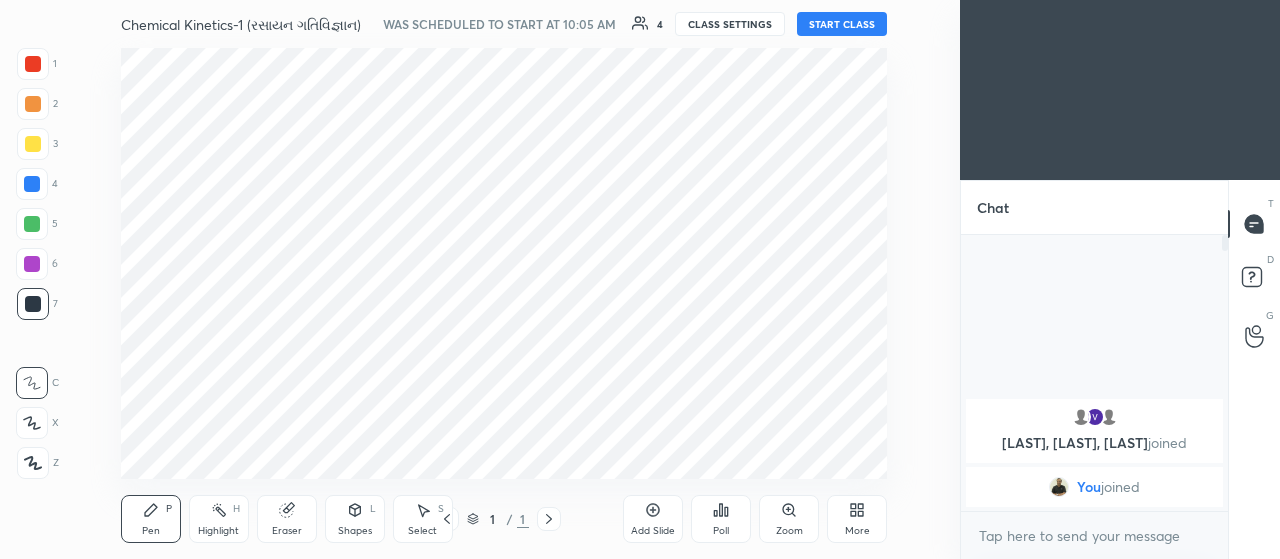 click 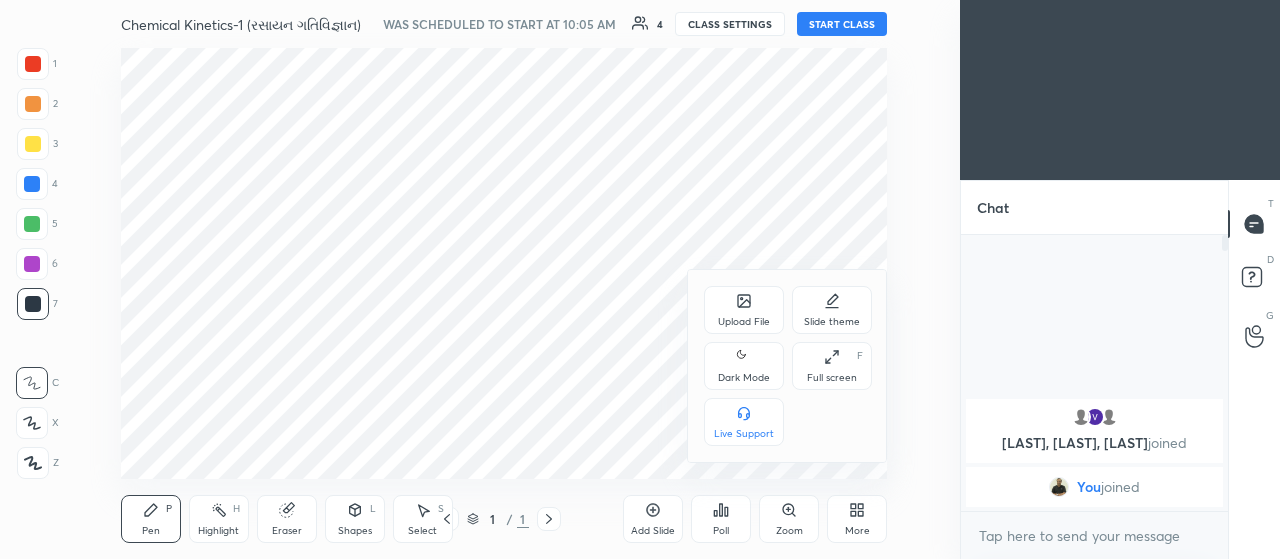 click 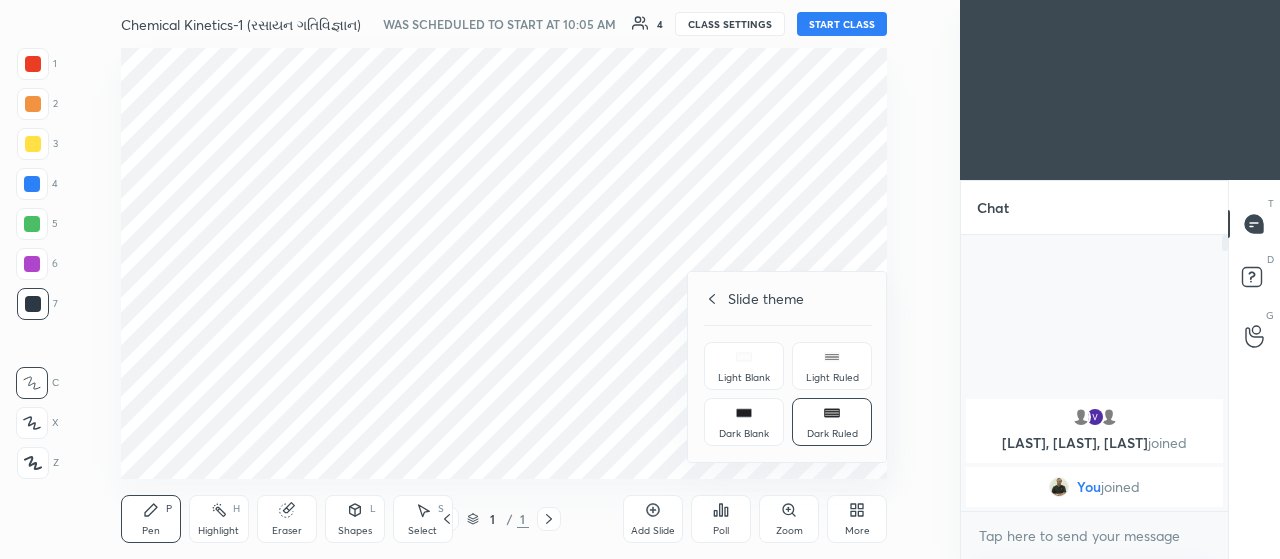 click 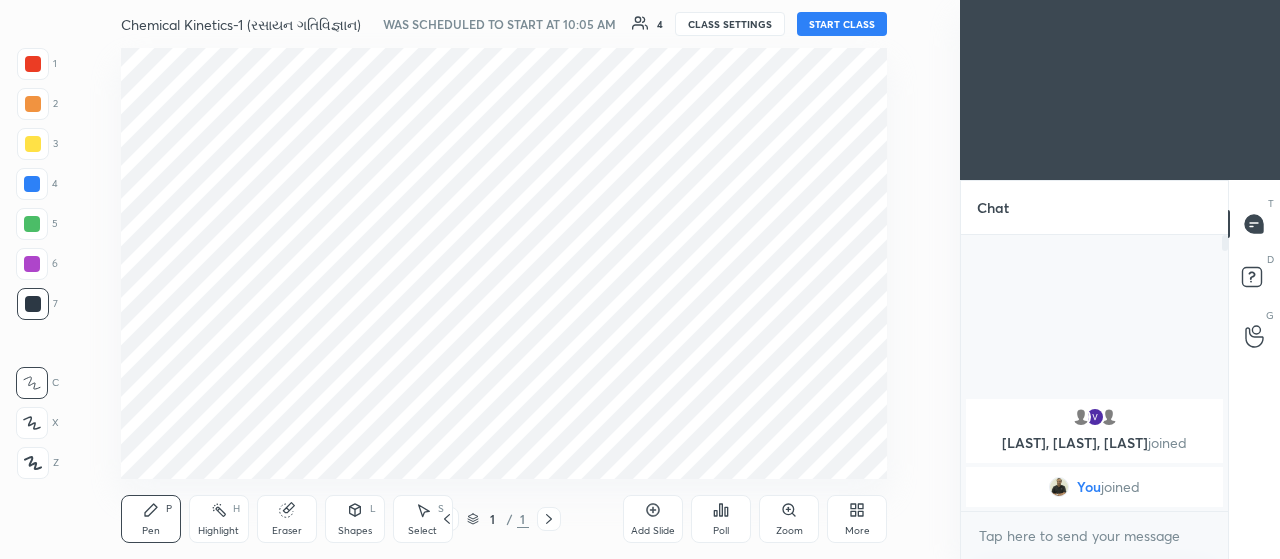 click 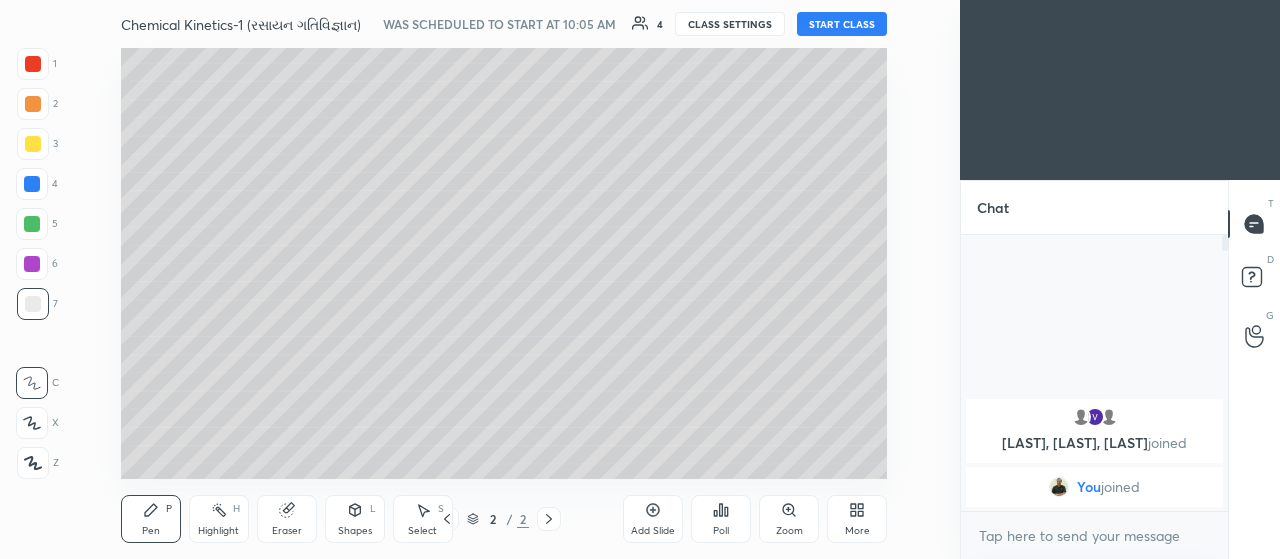 click 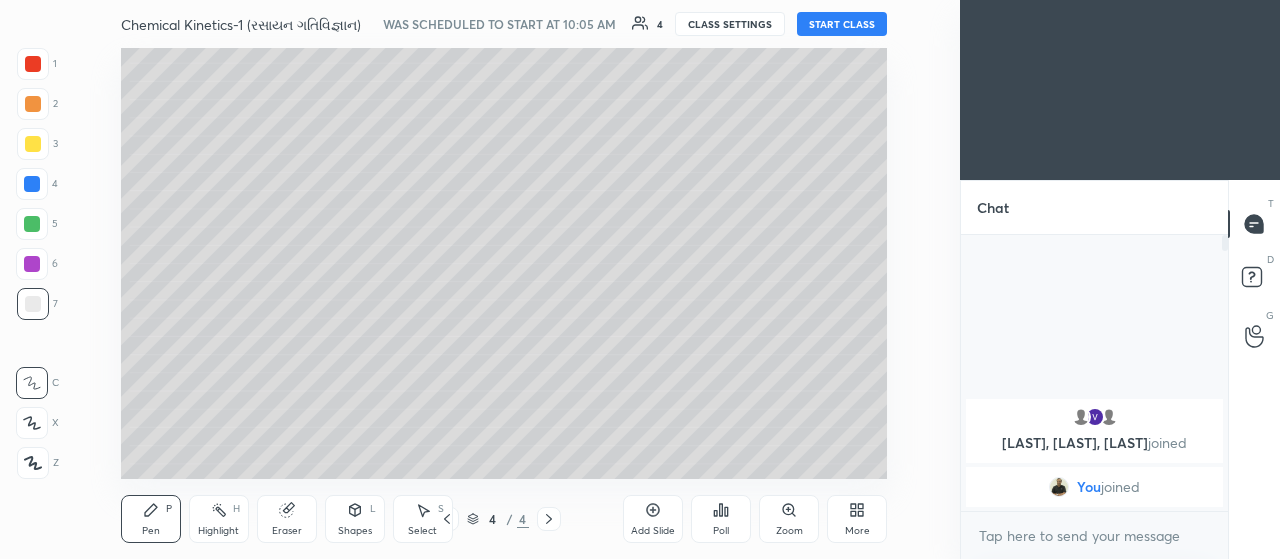 click 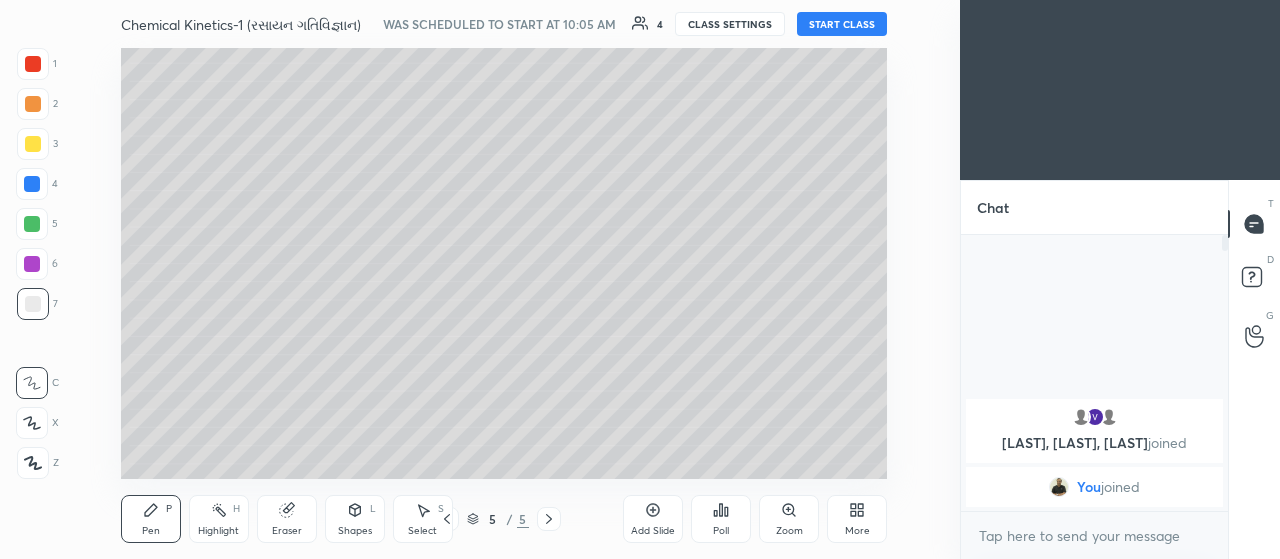 click on "Add Slide" at bounding box center (653, 519) 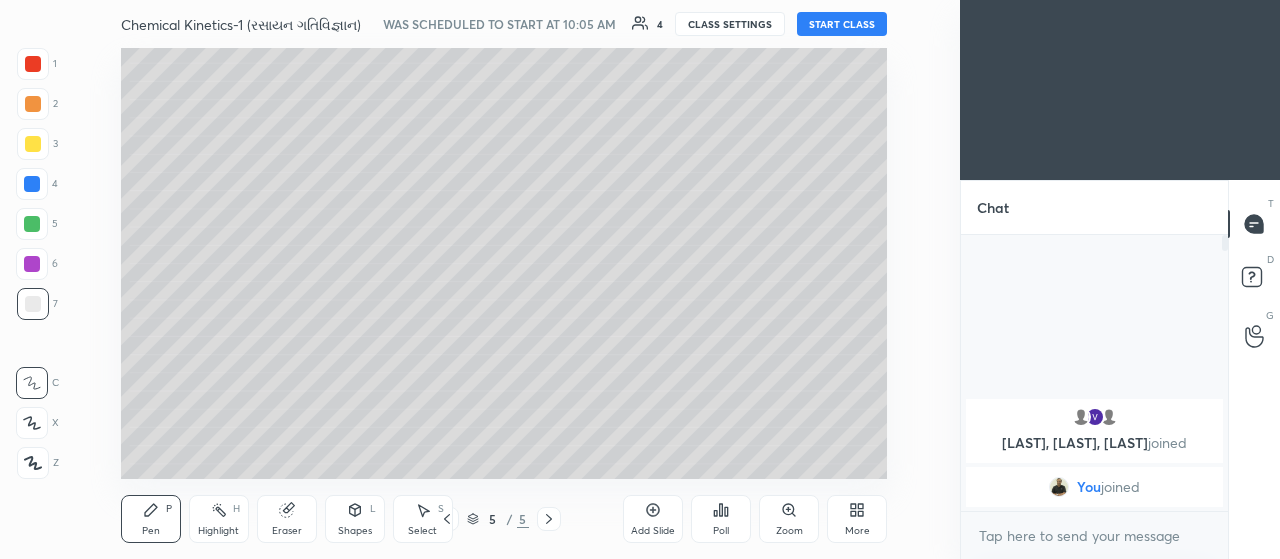click on "Add Slide" at bounding box center [653, 519] 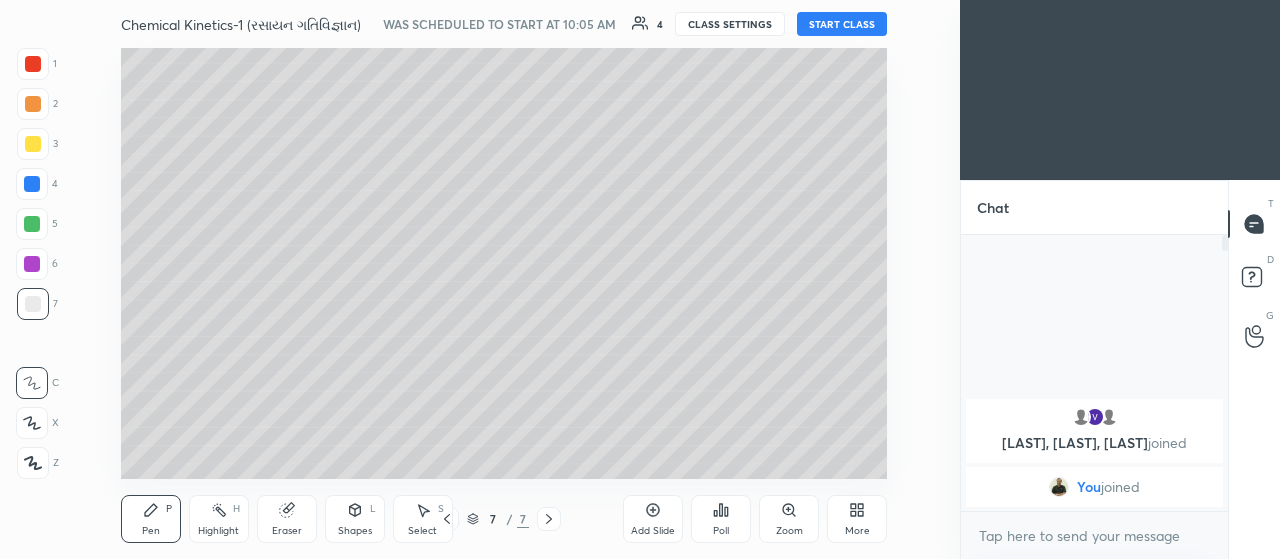 click on "Add Slide" at bounding box center (653, 519) 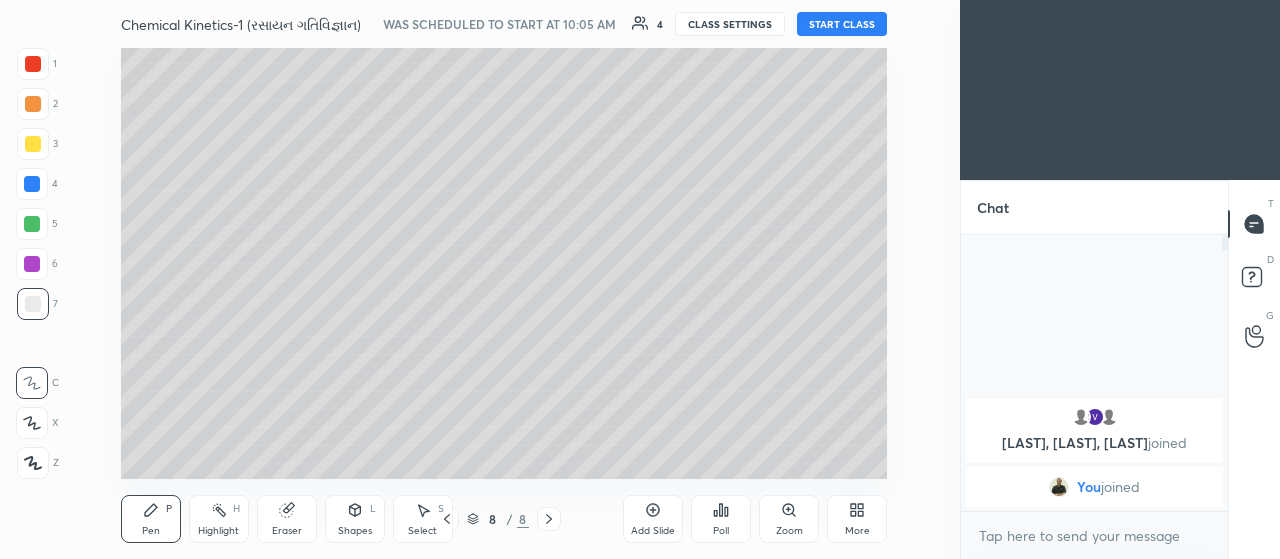click on "Add Slide" at bounding box center (653, 519) 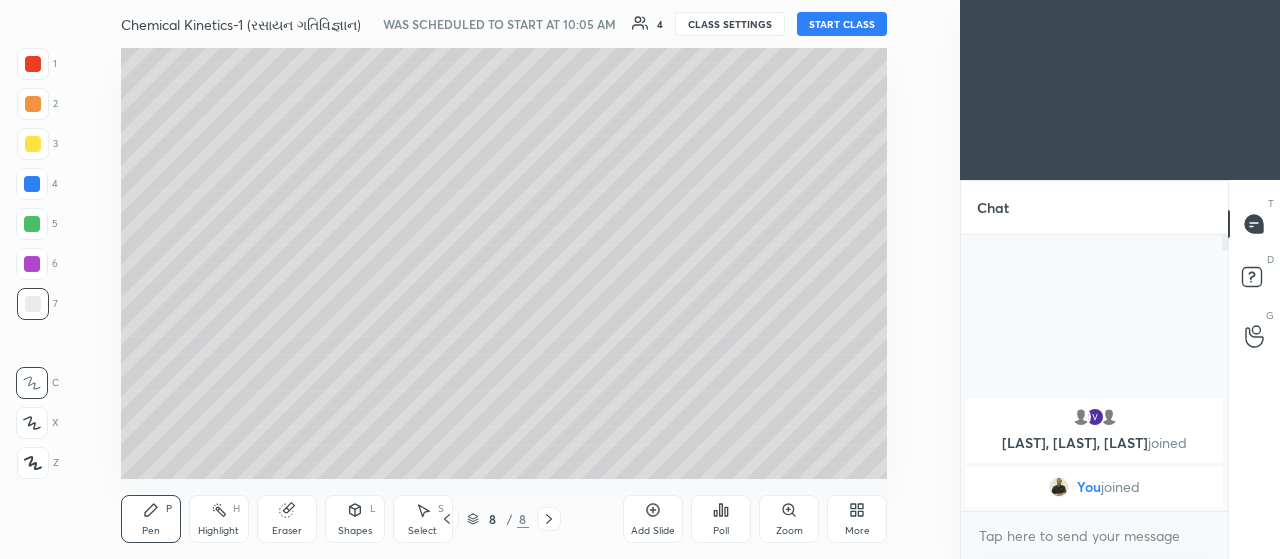 click on "Add Slide" at bounding box center (653, 519) 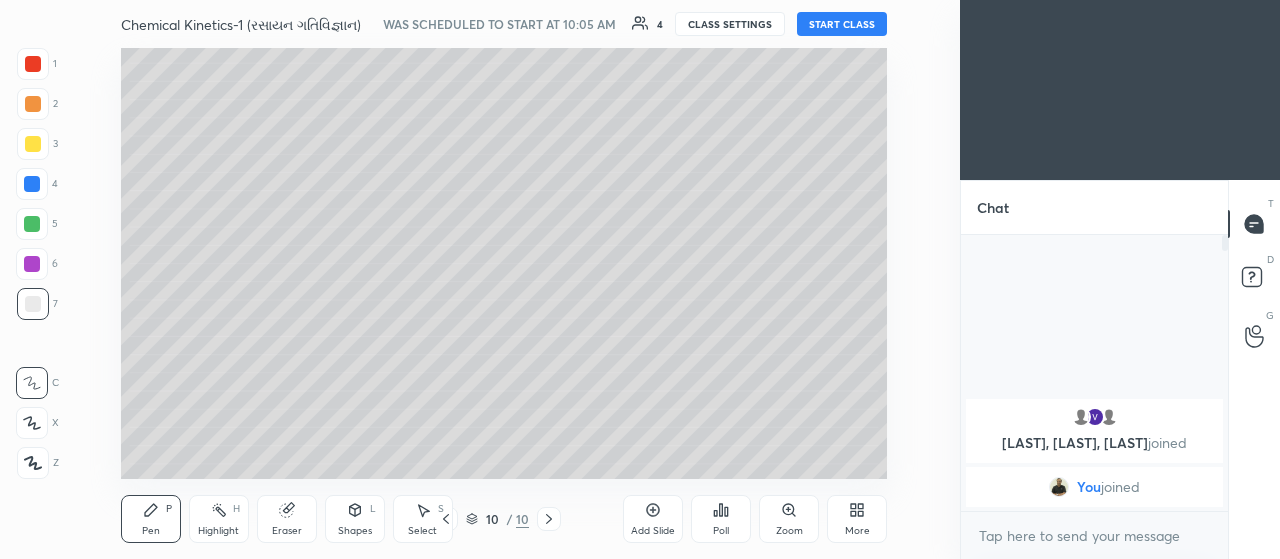 click on "Add Slide" at bounding box center [653, 519] 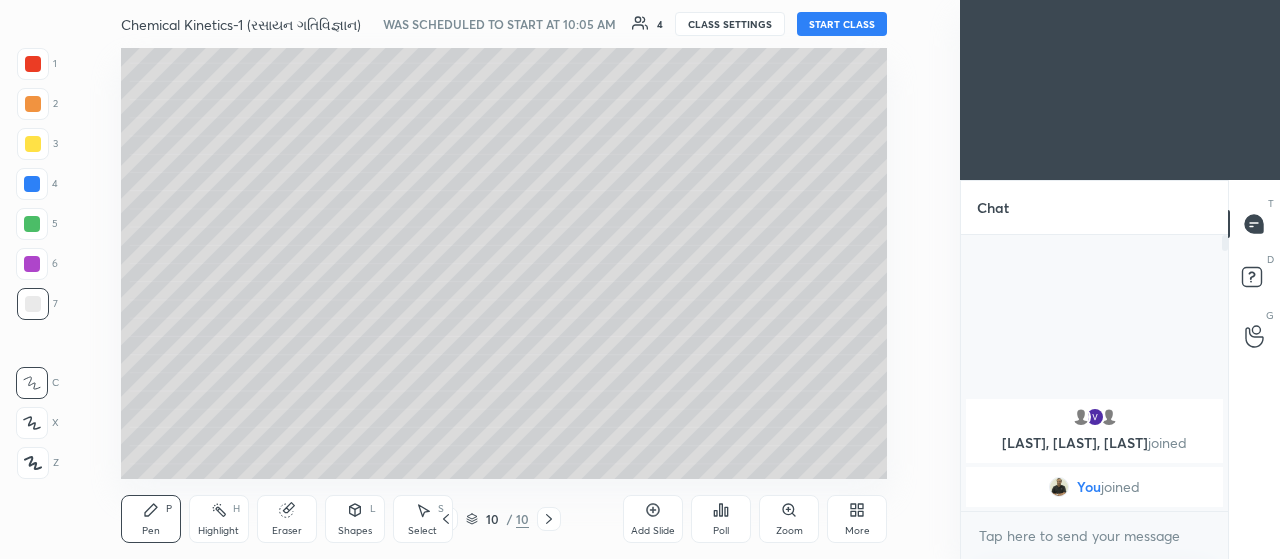 click 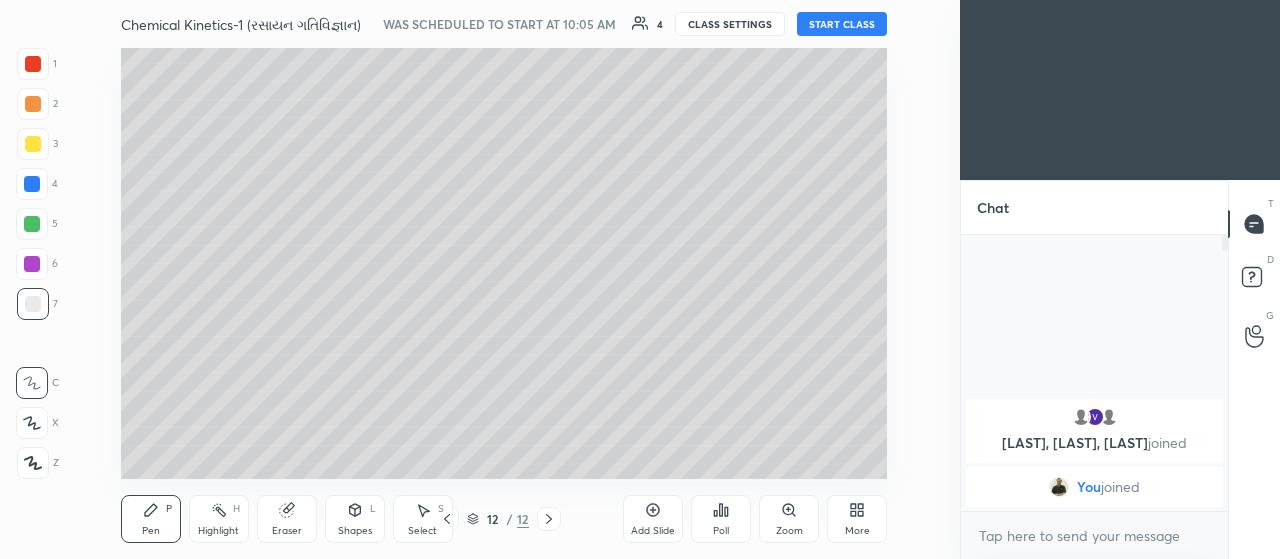 click 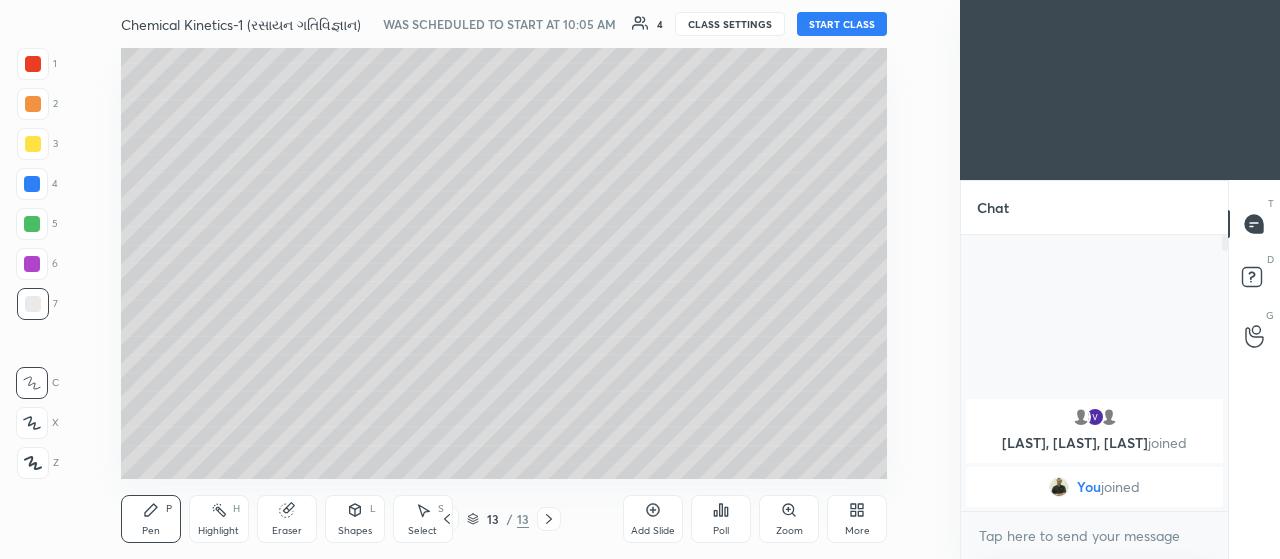 click 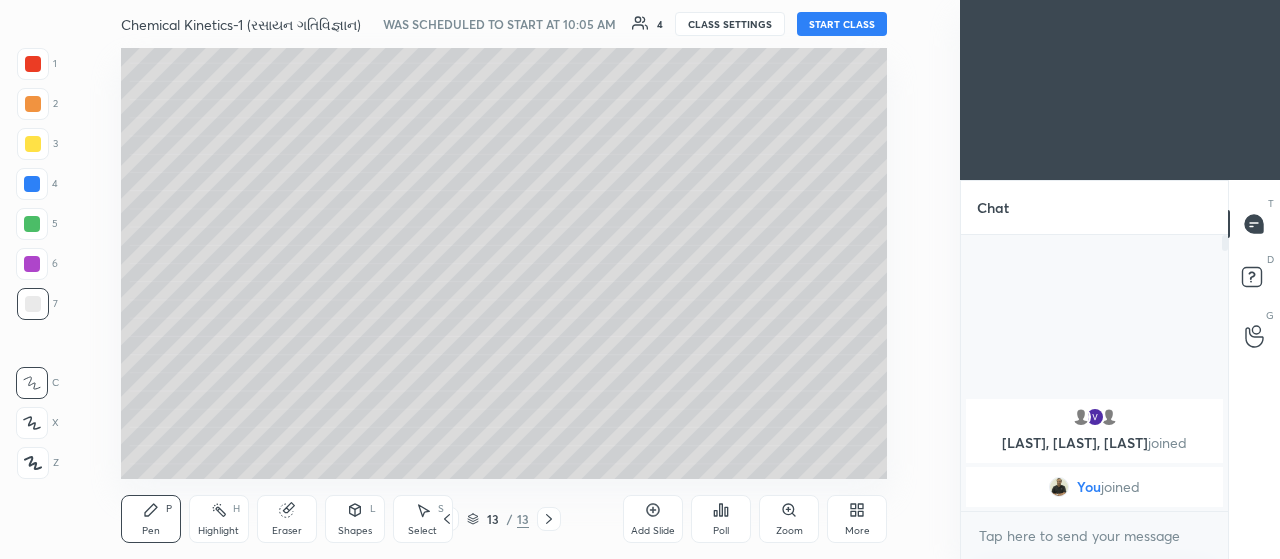 click on "Add Slide" at bounding box center [653, 519] 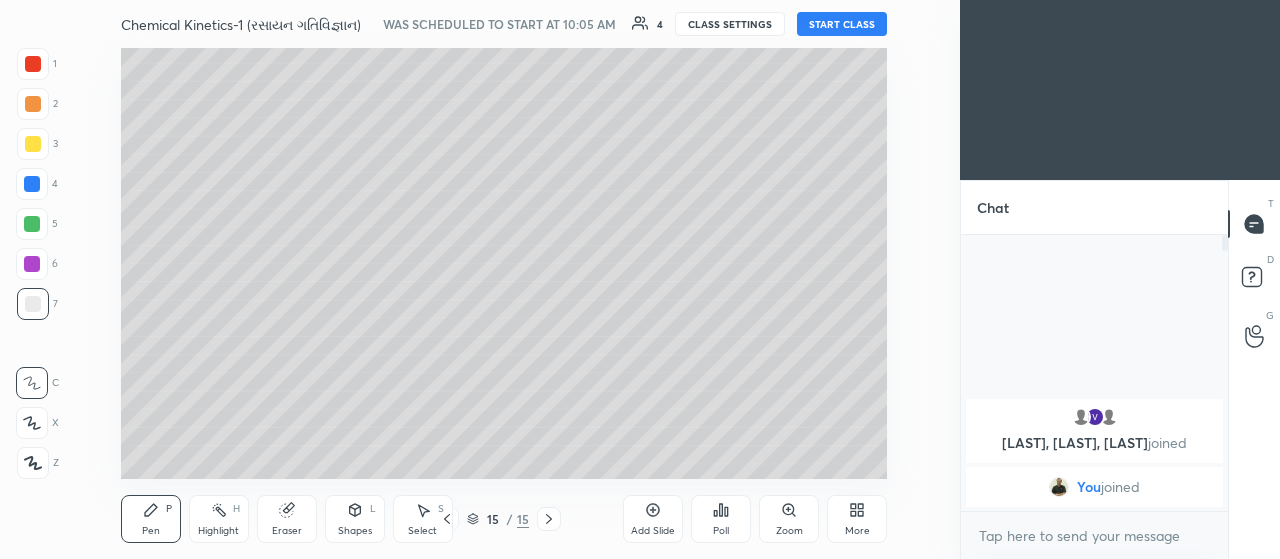 click 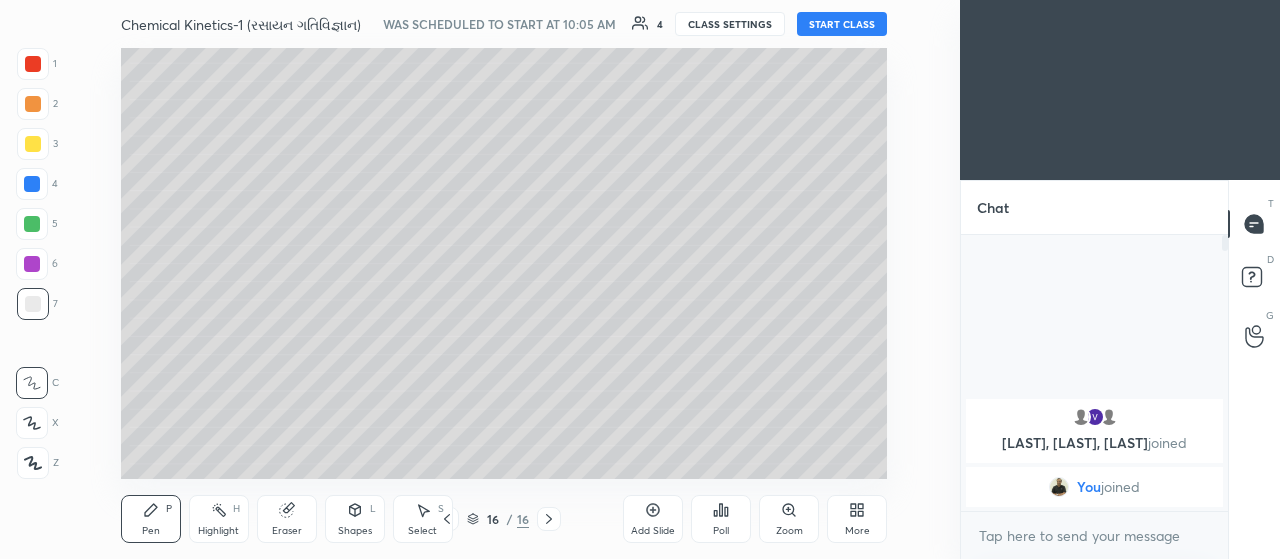 click on "More" at bounding box center (857, 519) 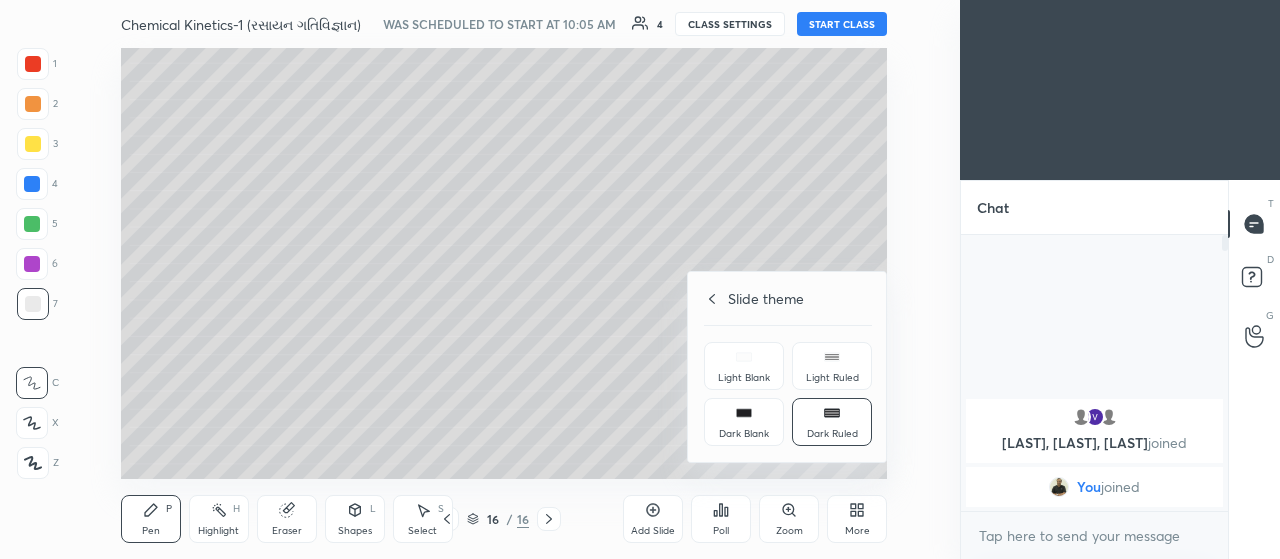 click 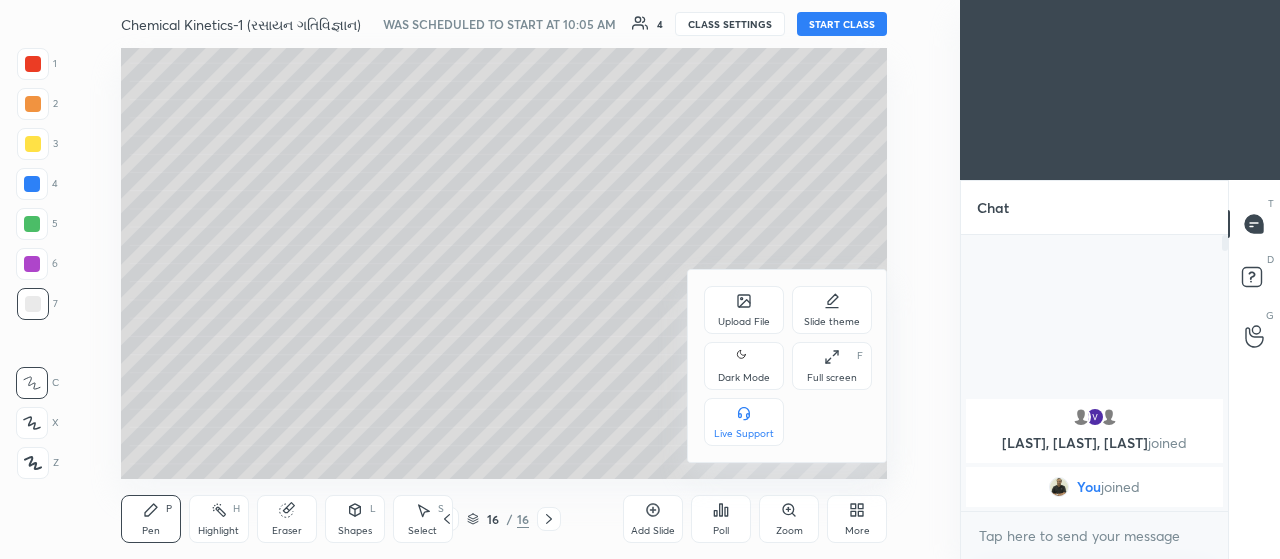 click 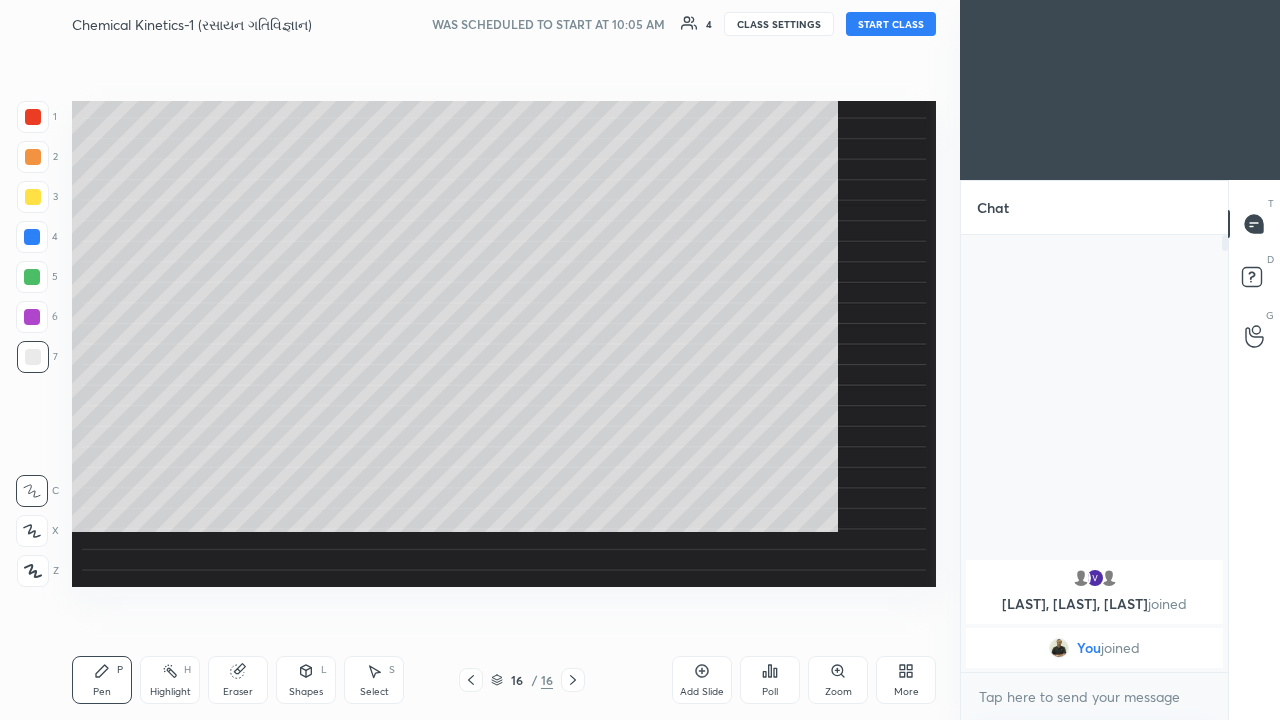 scroll, scrollTop: 99408, scrollLeft: 99120, axis: both 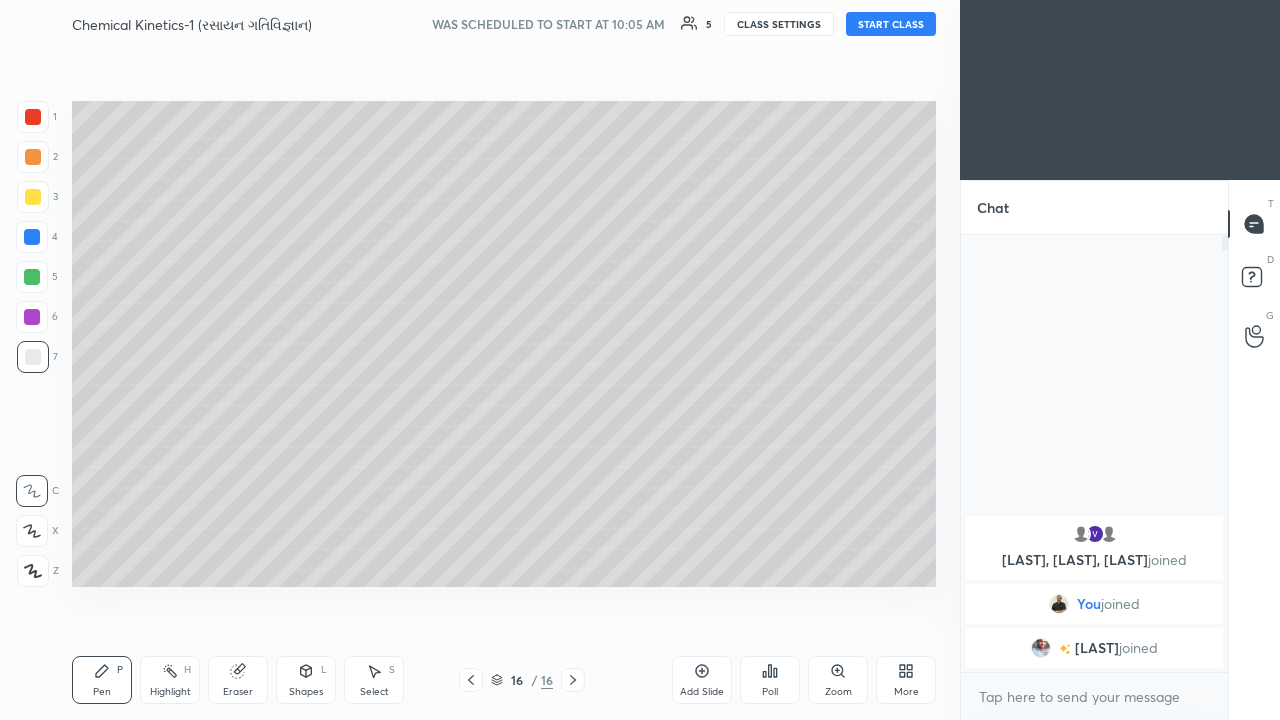 click 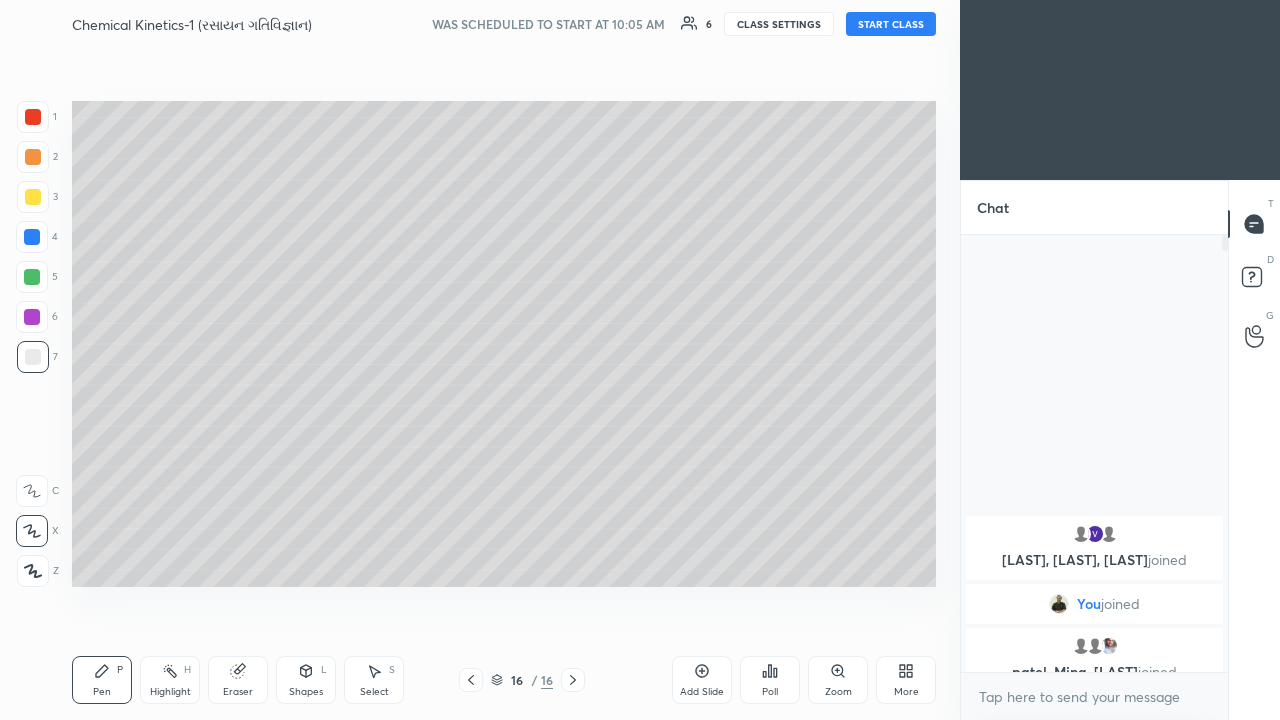 click on "START CLASS" at bounding box center [891, 24] 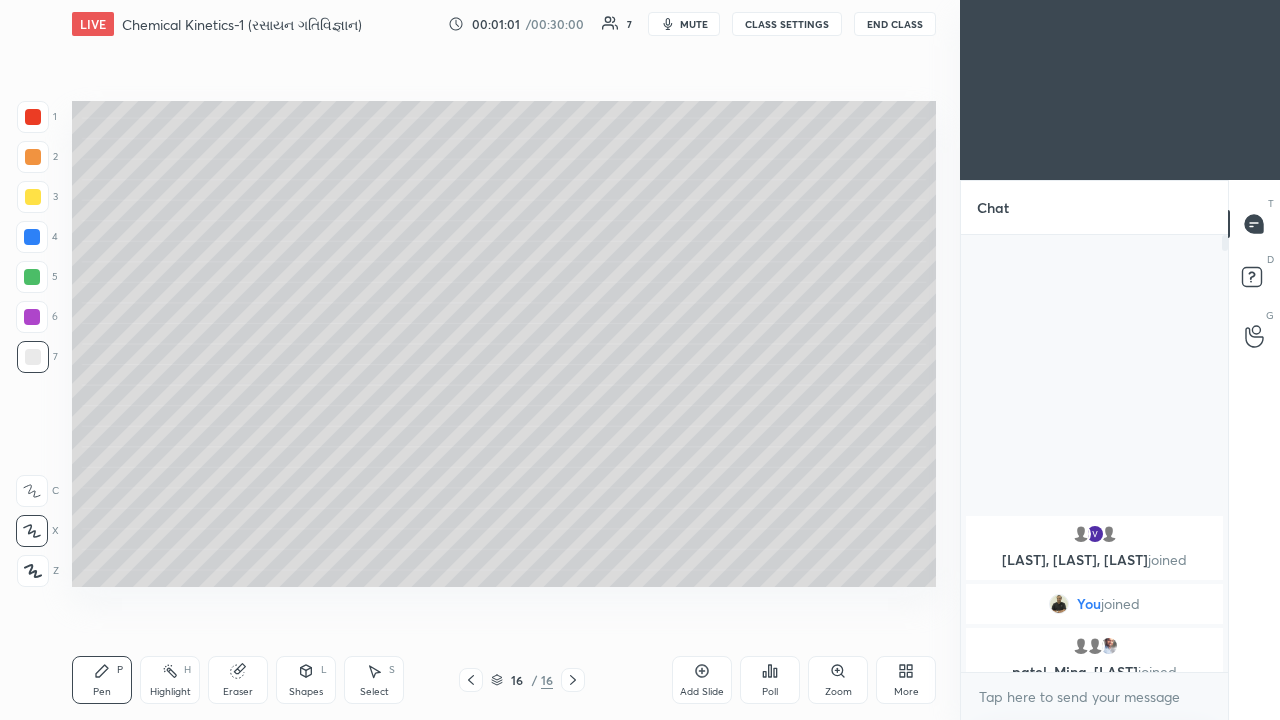 click at bounding box center (33, 157) 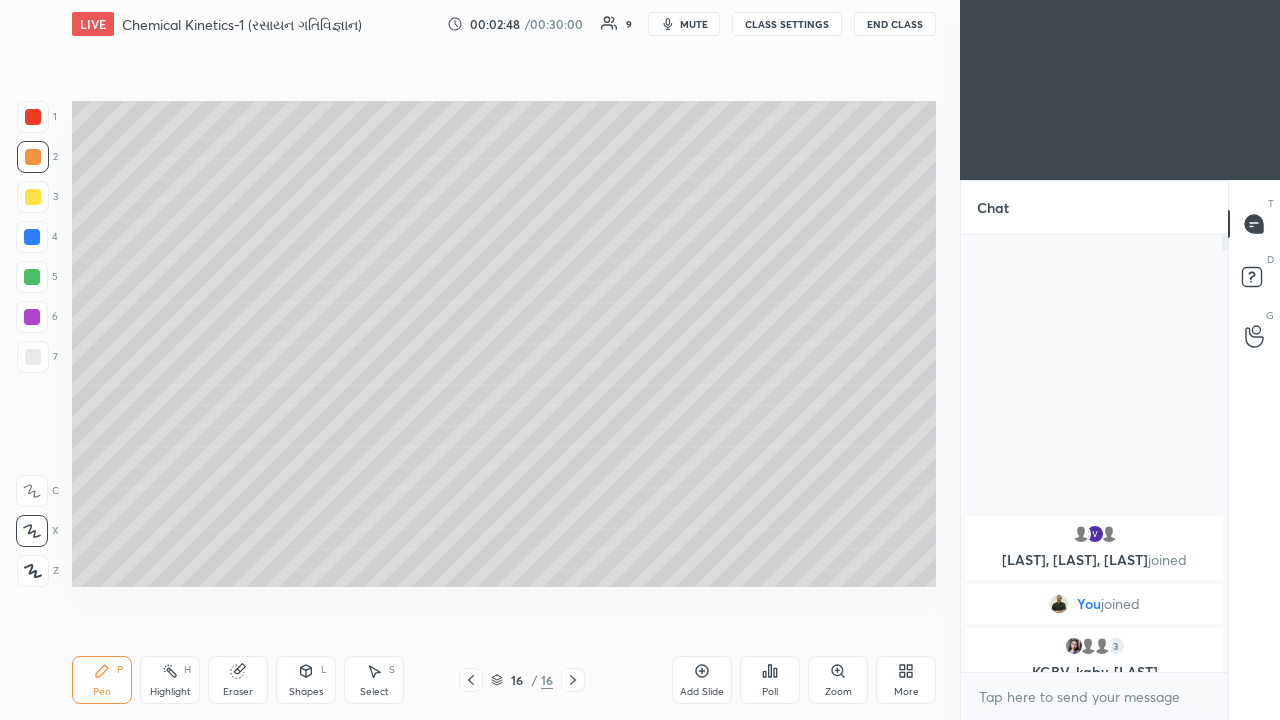 click 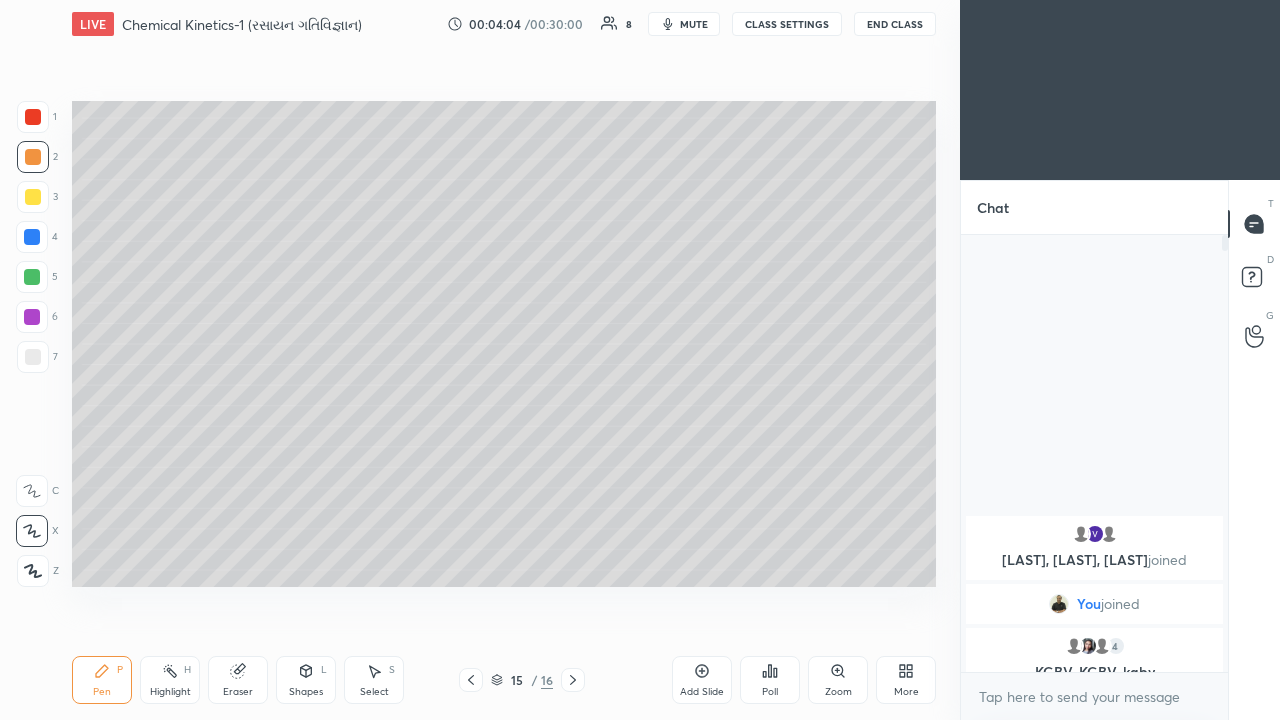 click at bounding box center (32, 237) 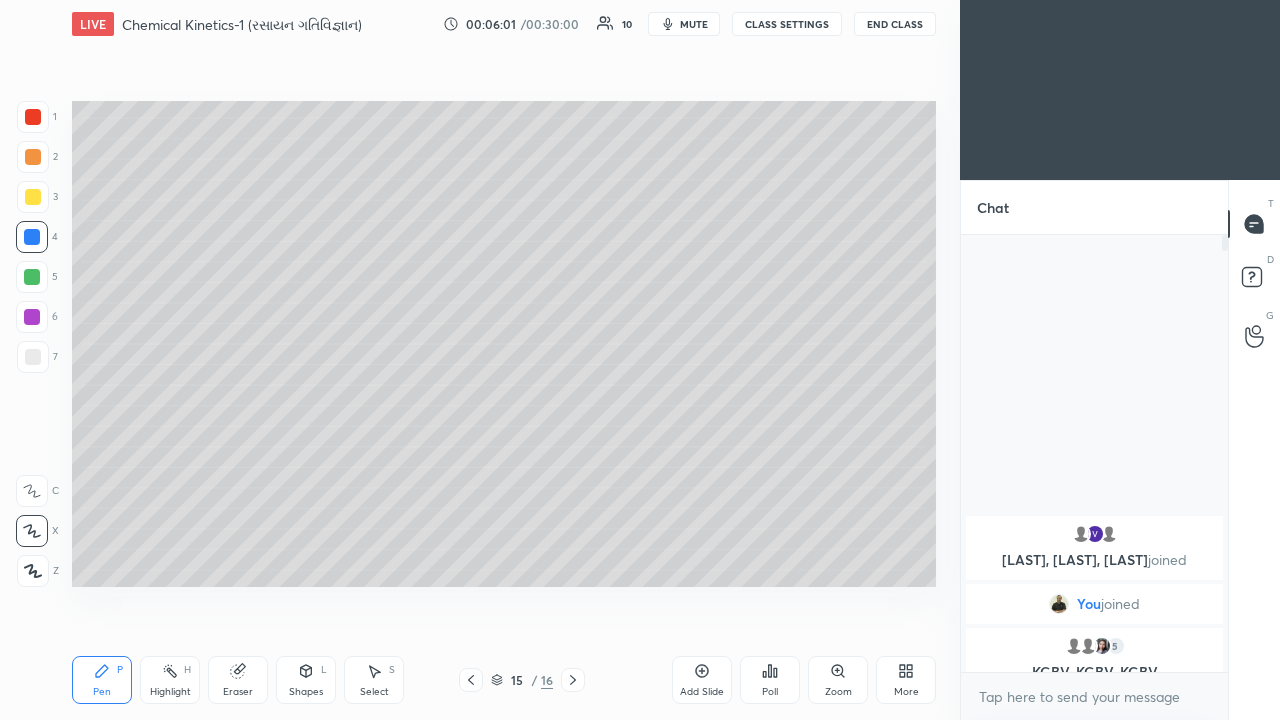 click at bounding box center (32, 317) 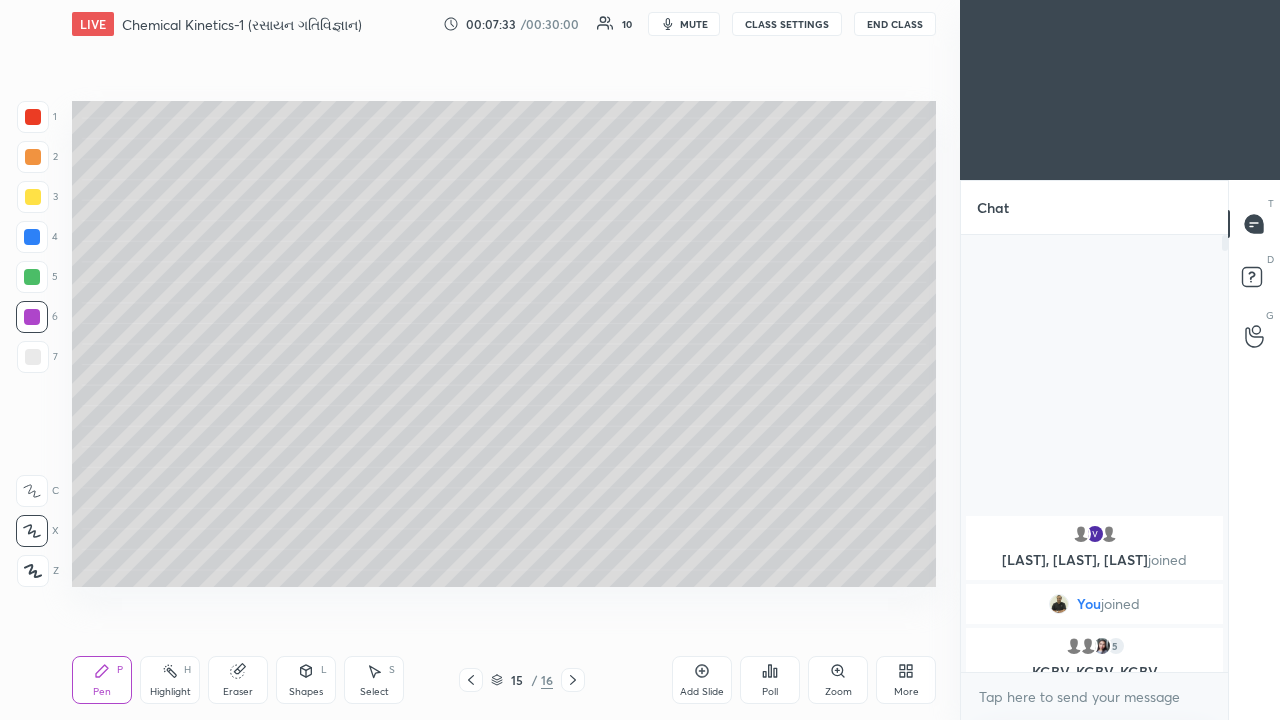 click 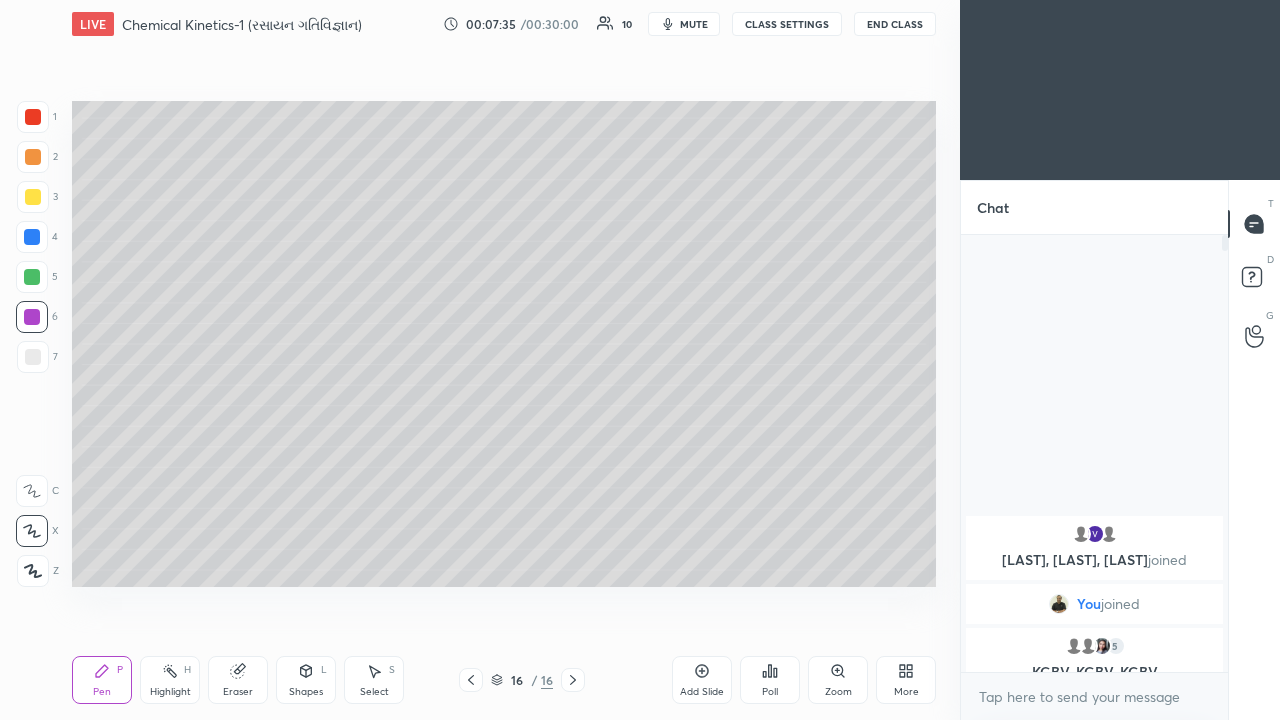 click 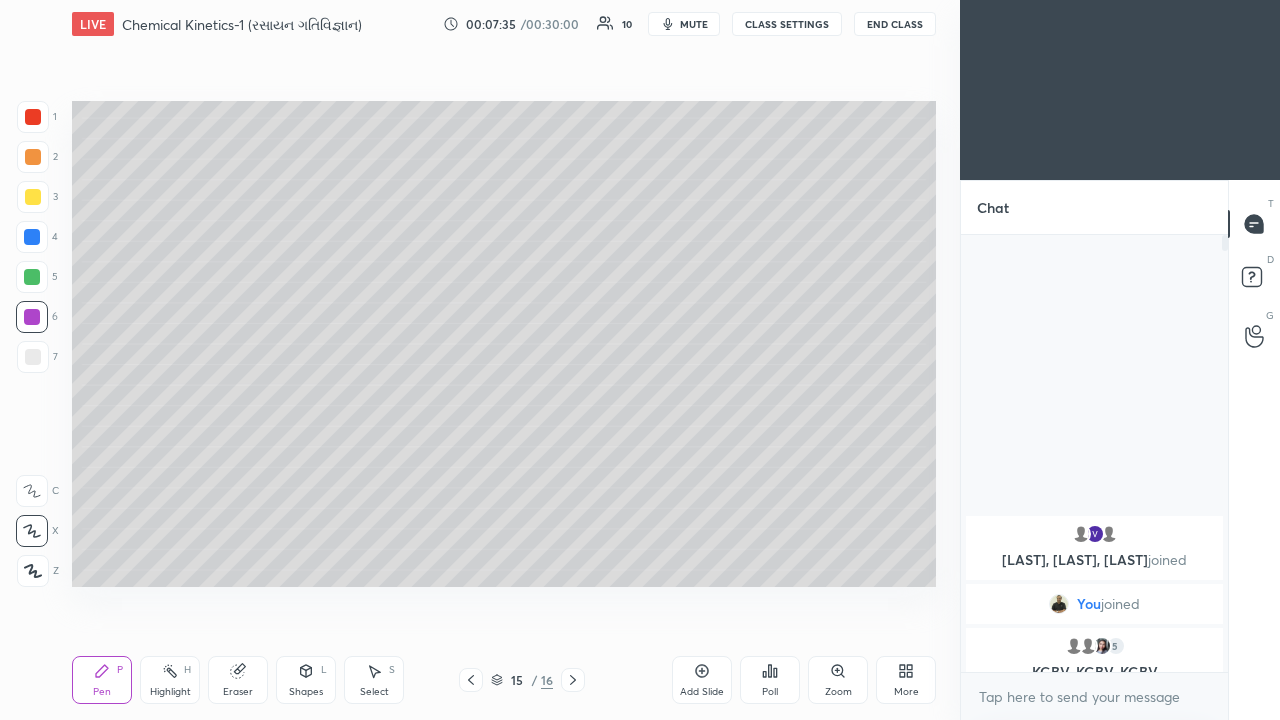 click 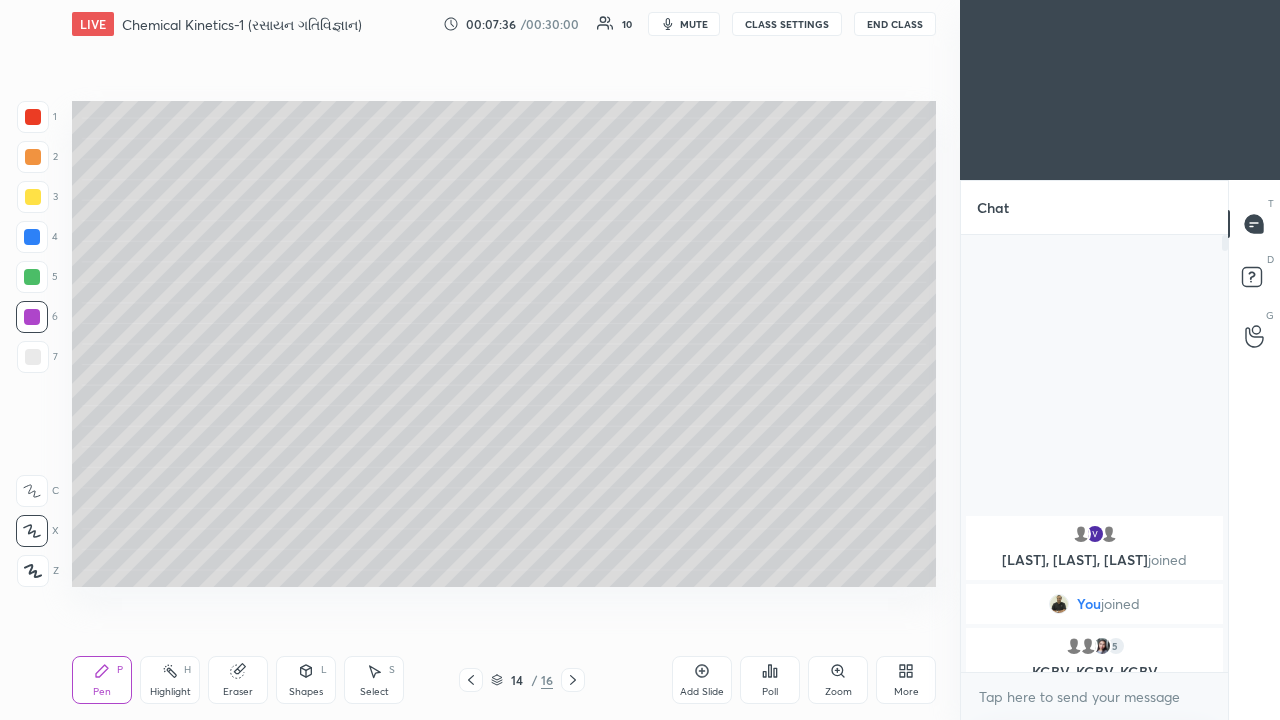 click 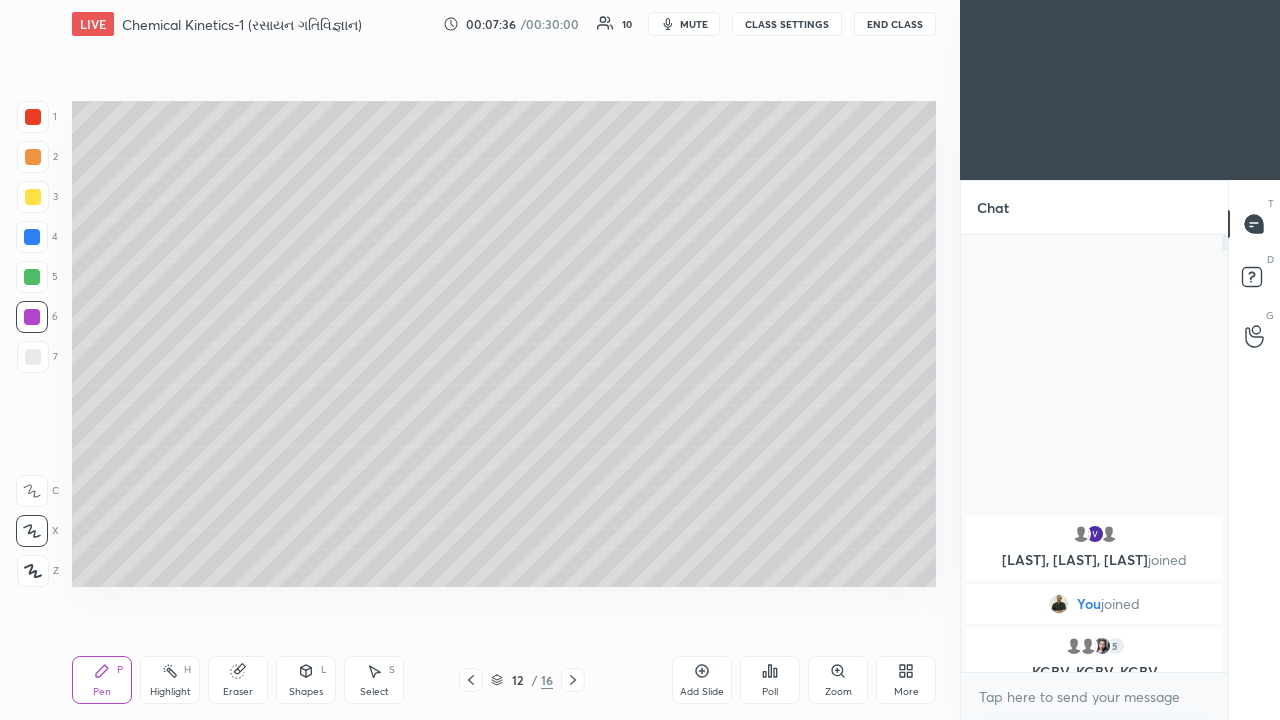 click 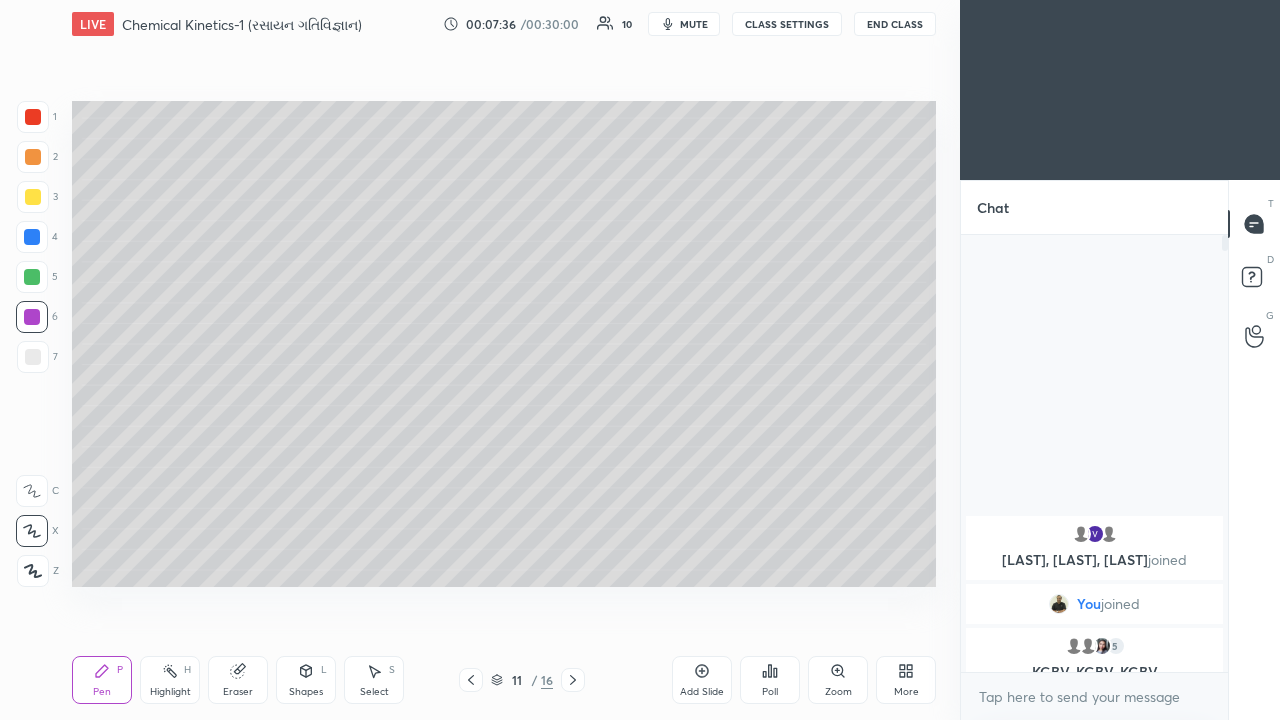 click at bounding box center [471, 680] 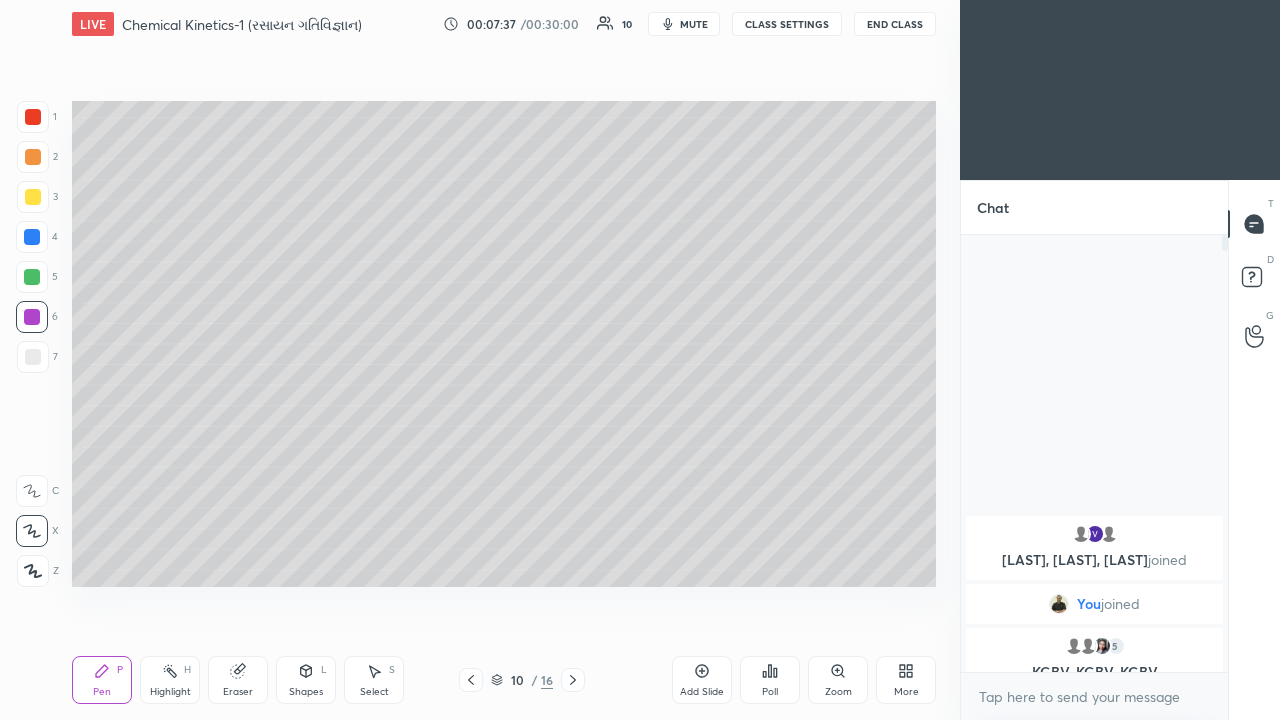 click 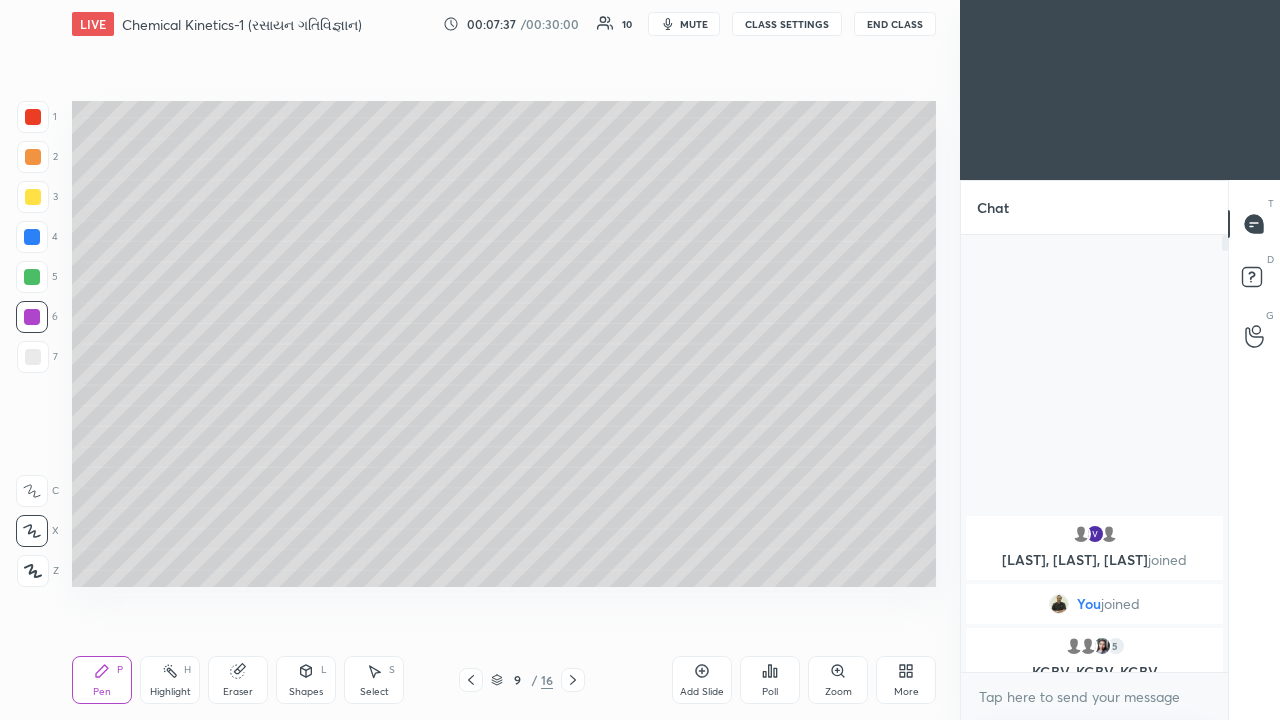 click 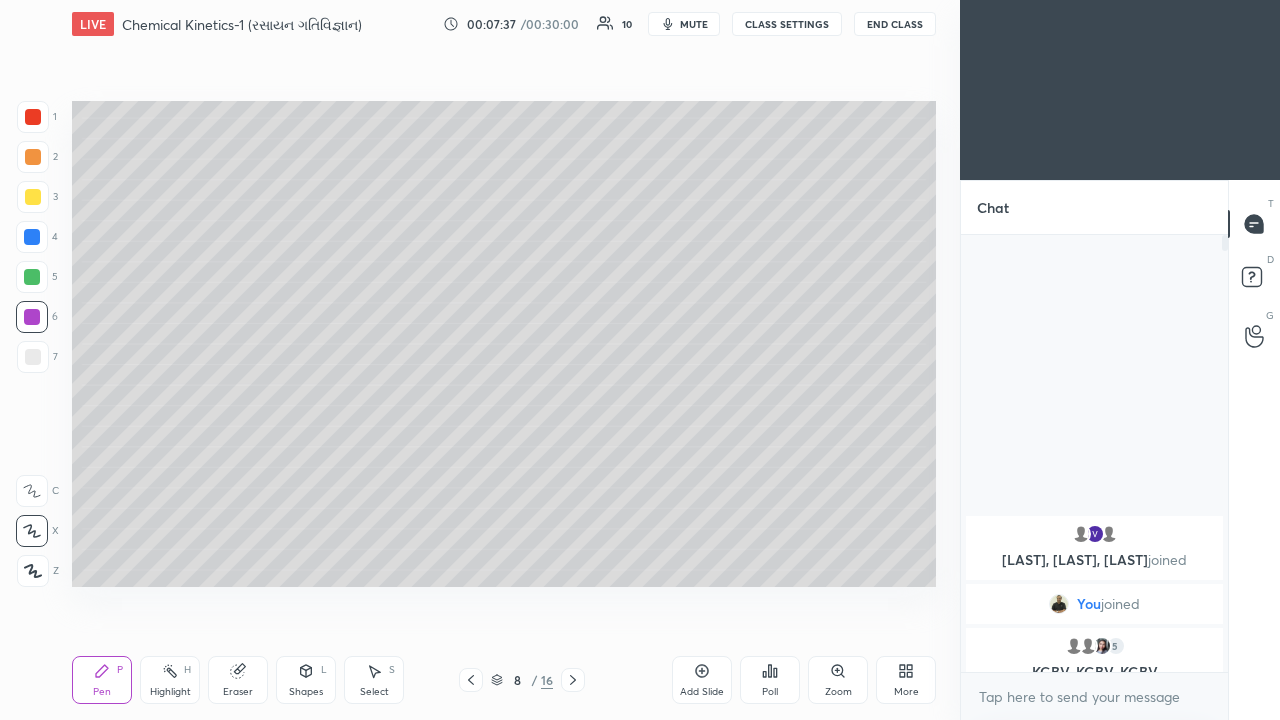 click 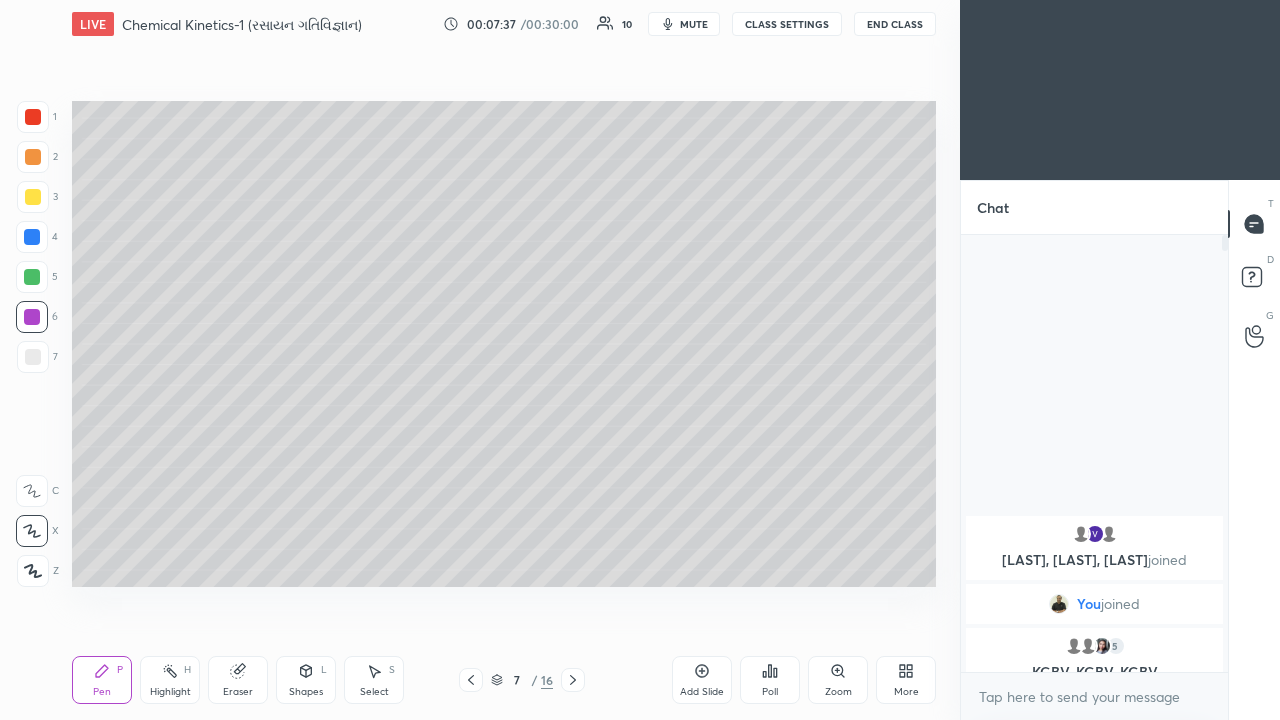 click 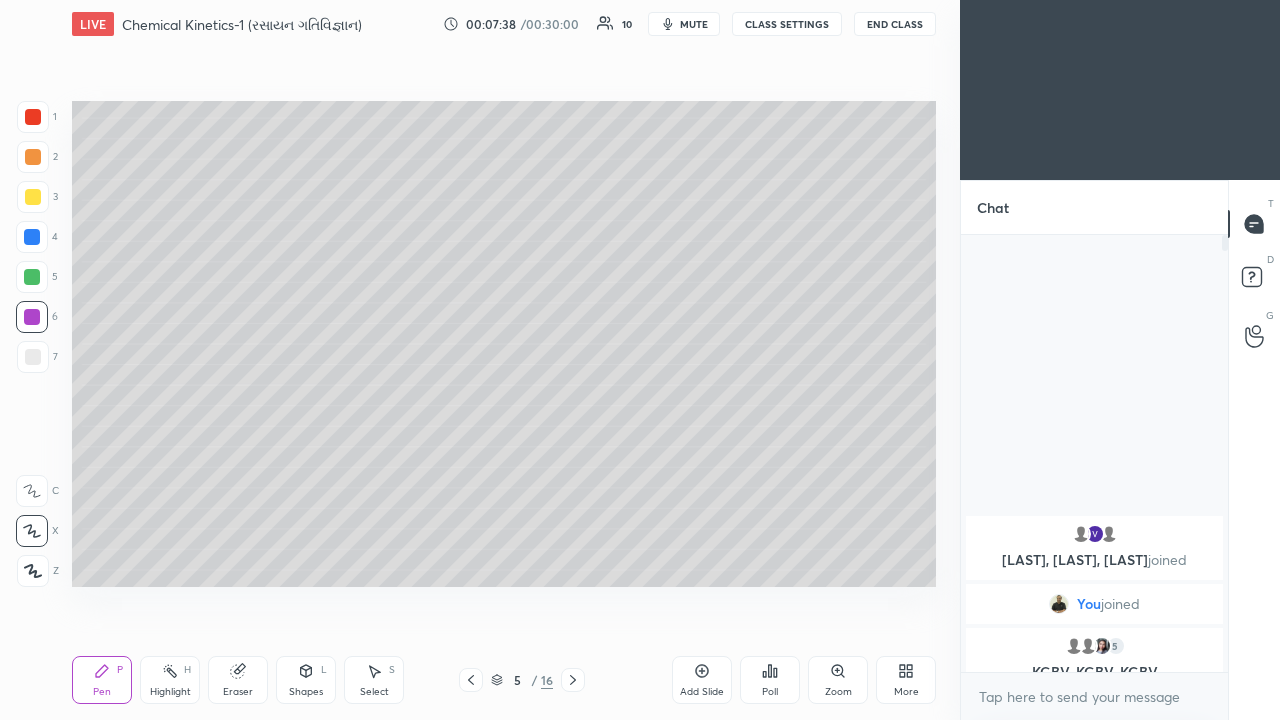 click 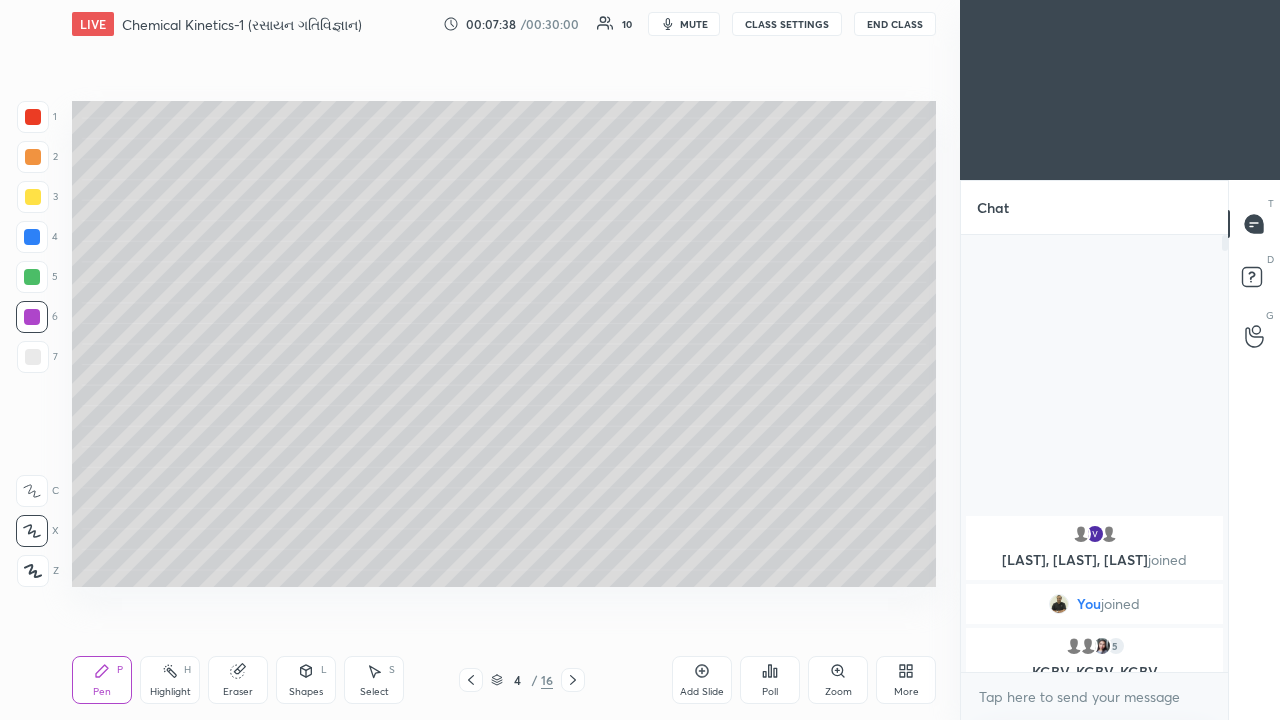 click 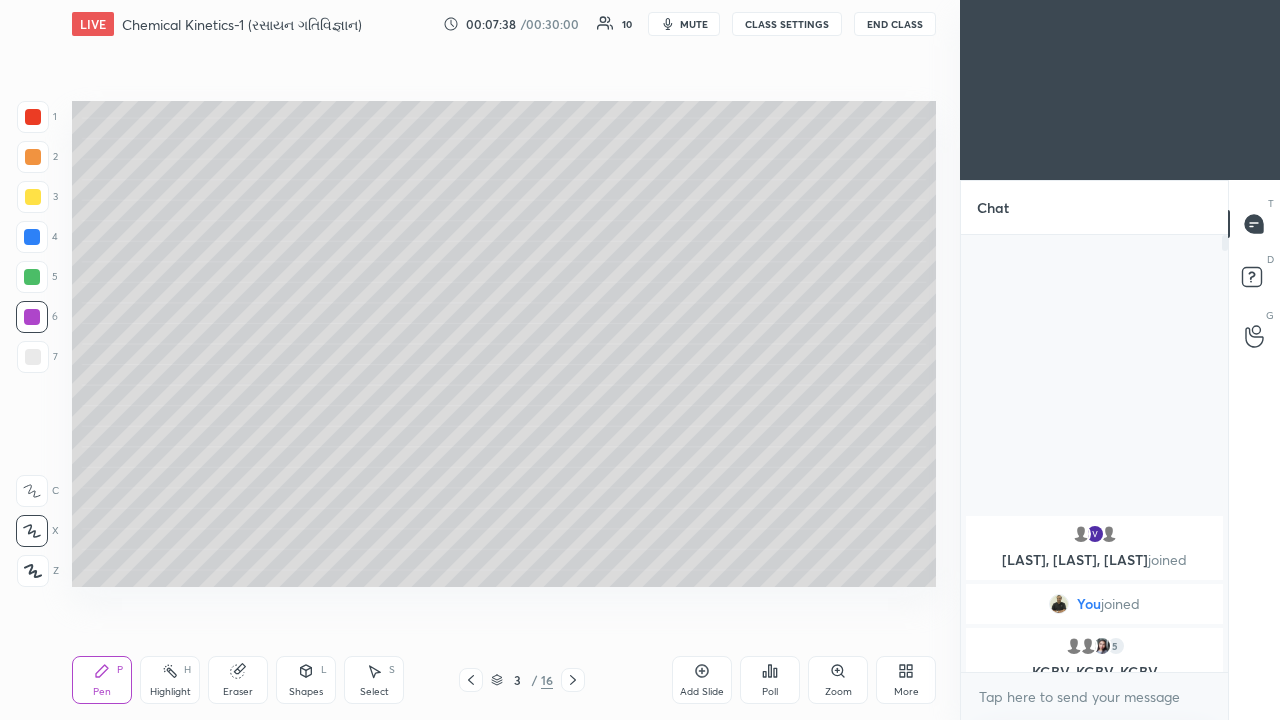 click 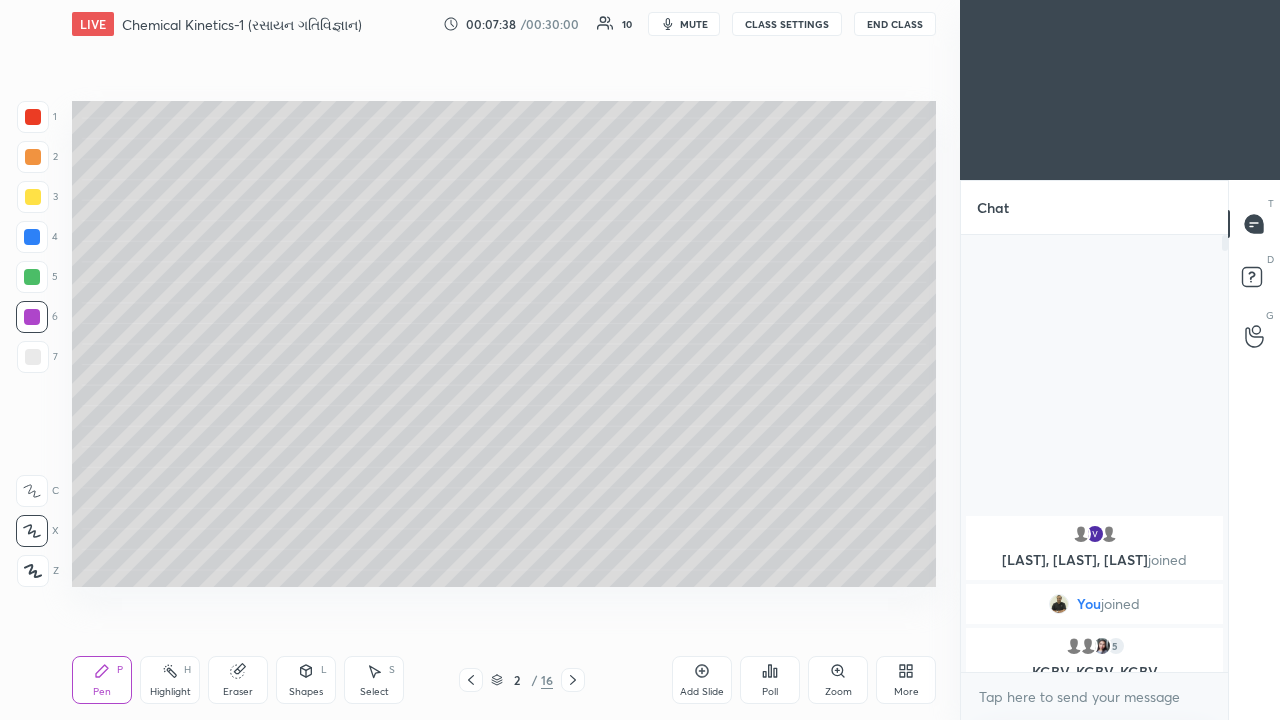 click 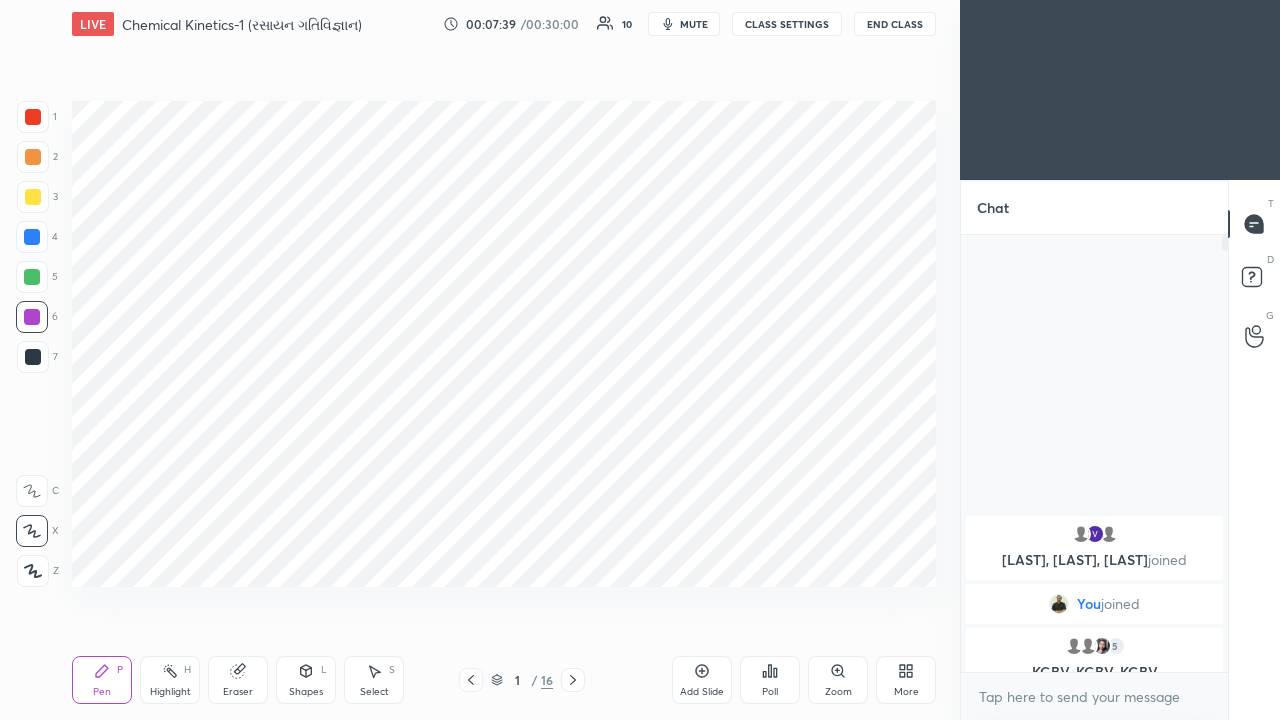 click 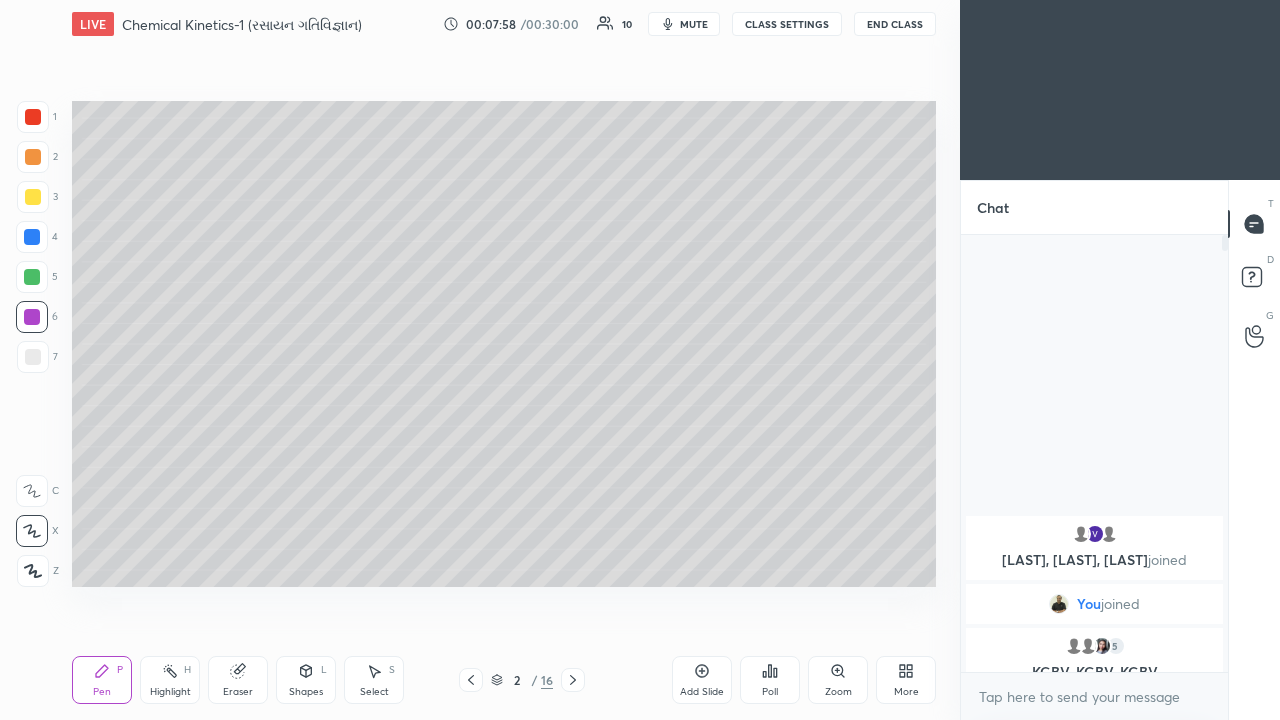 click at bounding box center [32, 277] 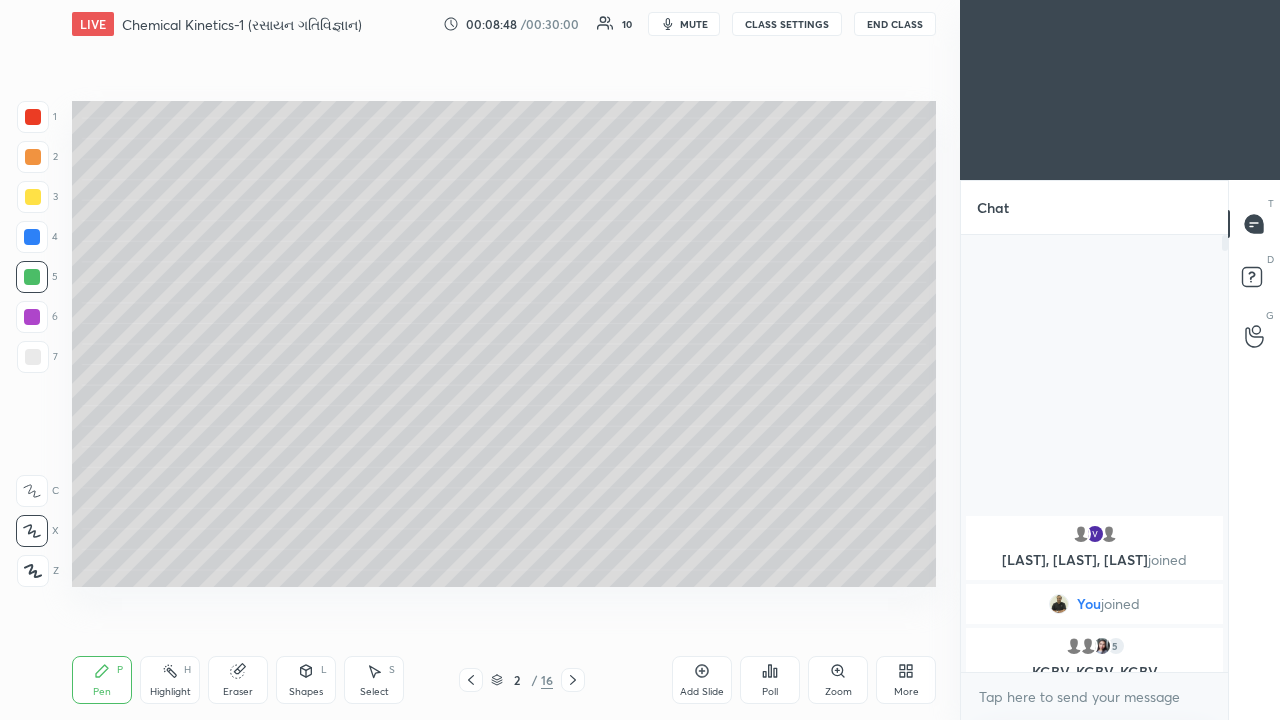 click at bounding box center (32, 317) 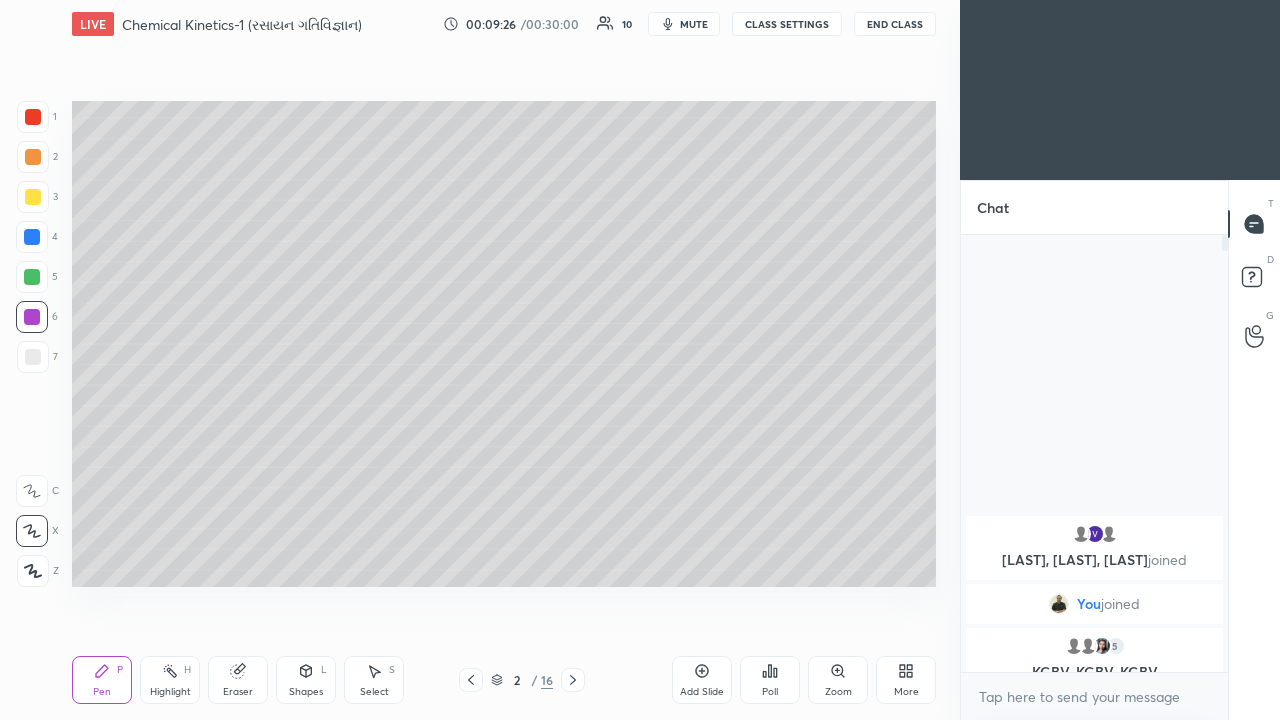 click at bounding box center [32, 277] 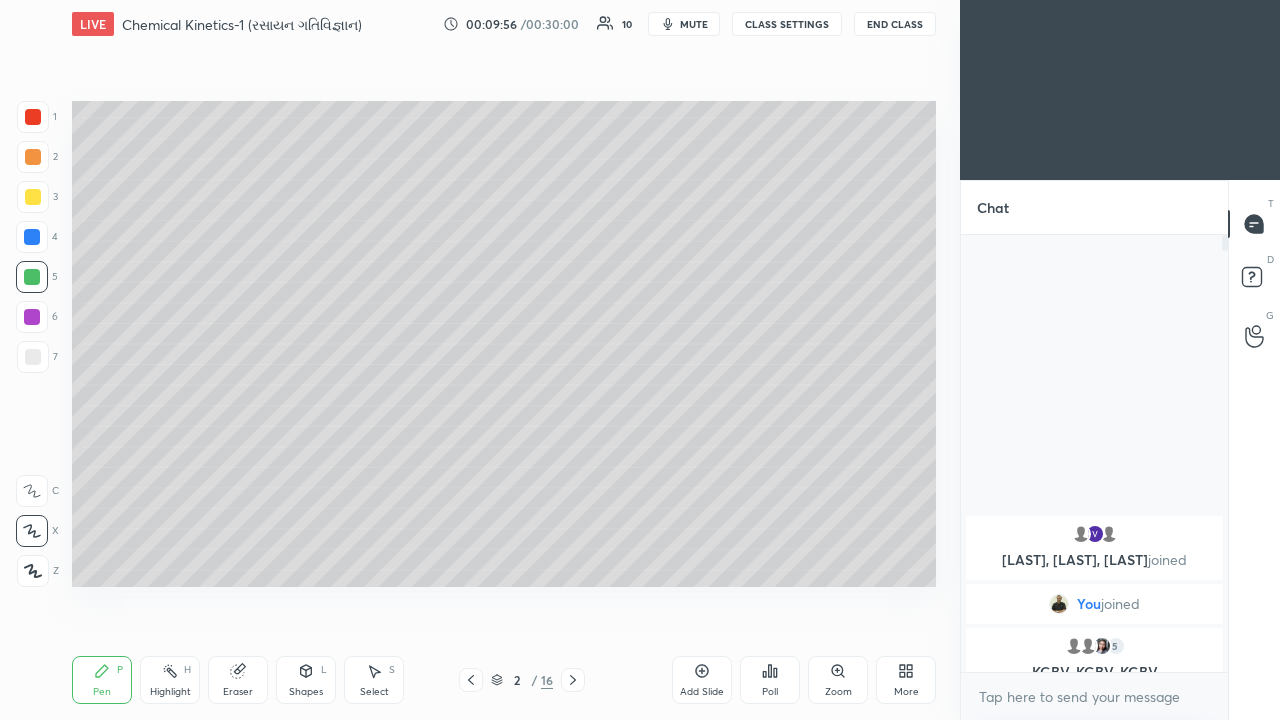 click at bounding box center (33, 197) 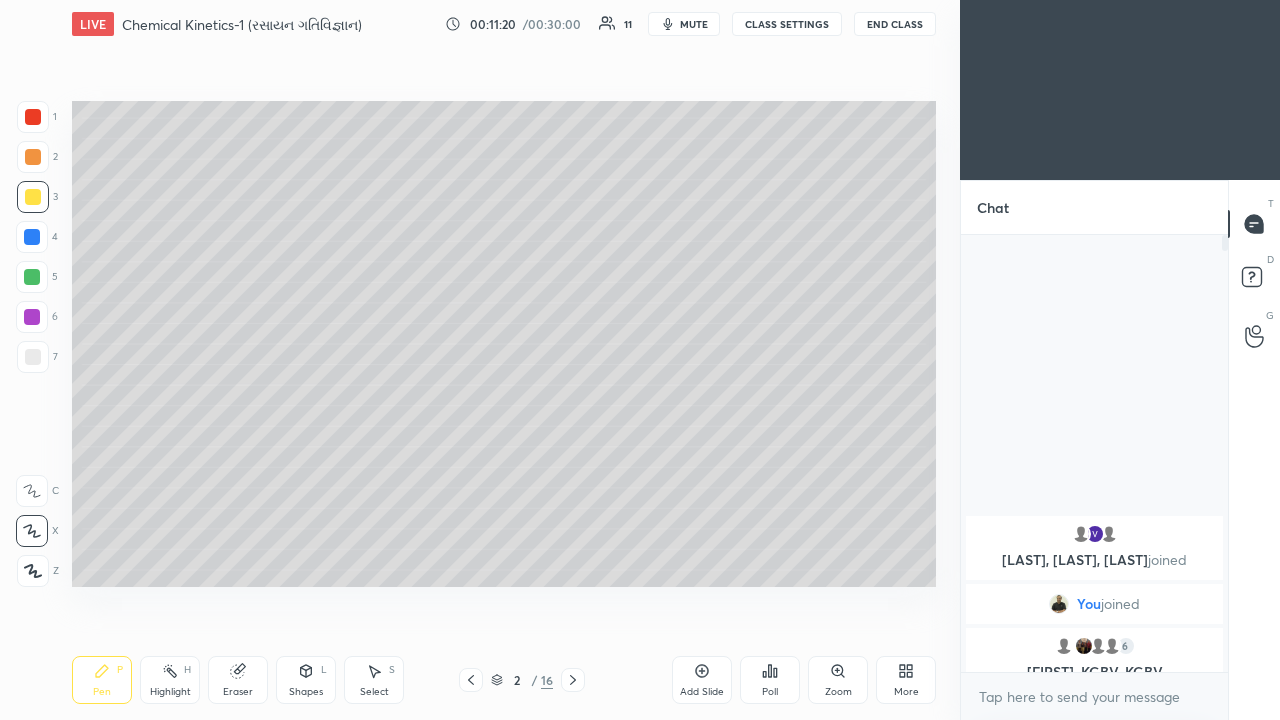 click 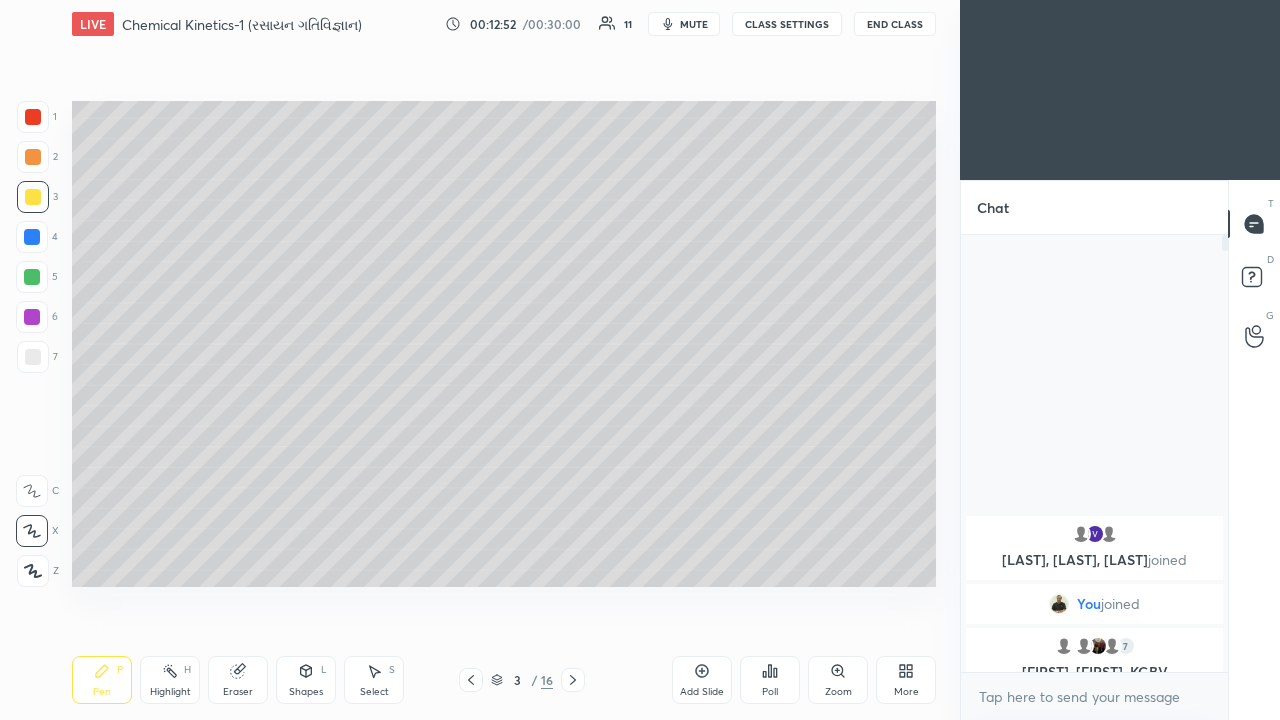 click at bounding box center [33, 157] 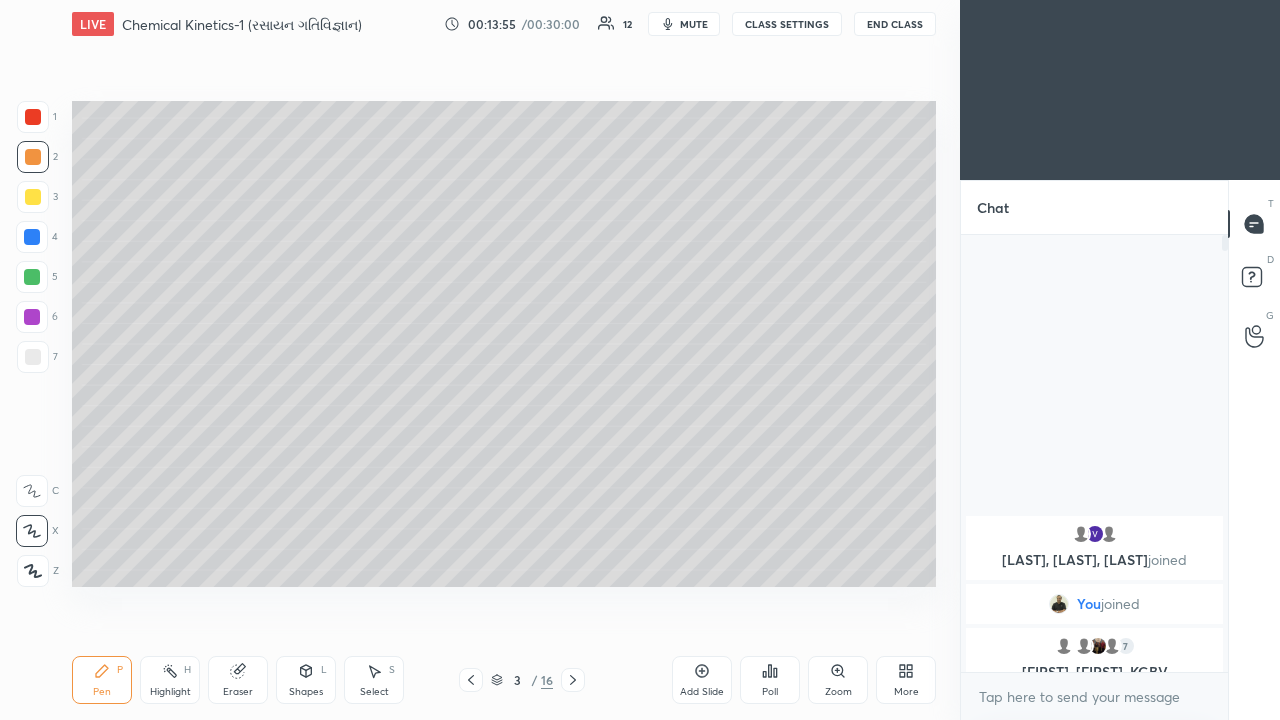 click at bounding box center [32, 317] 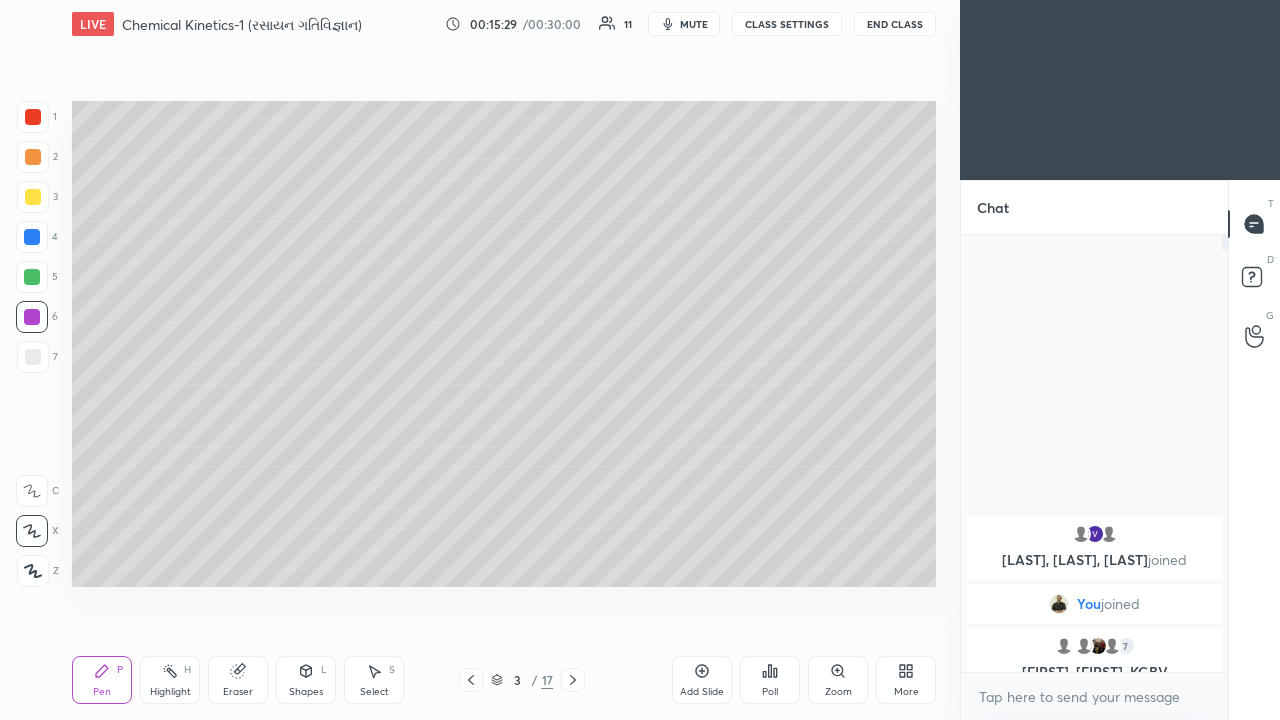 click 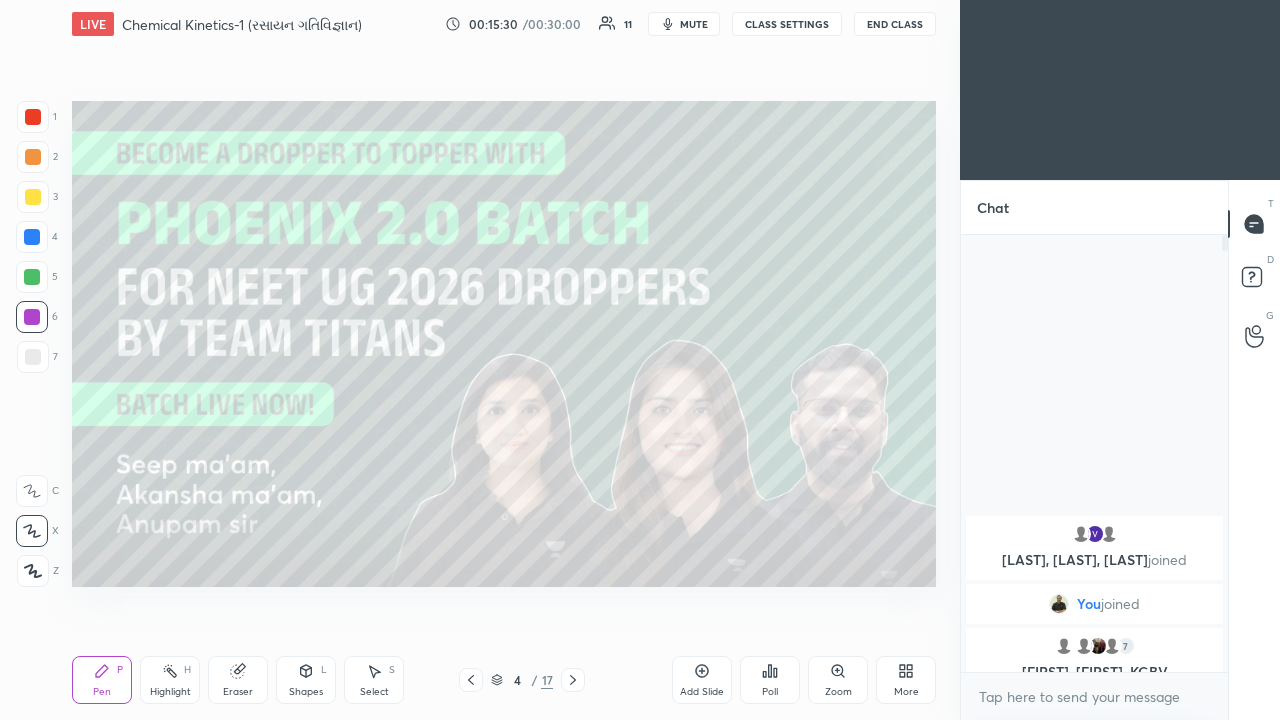 click 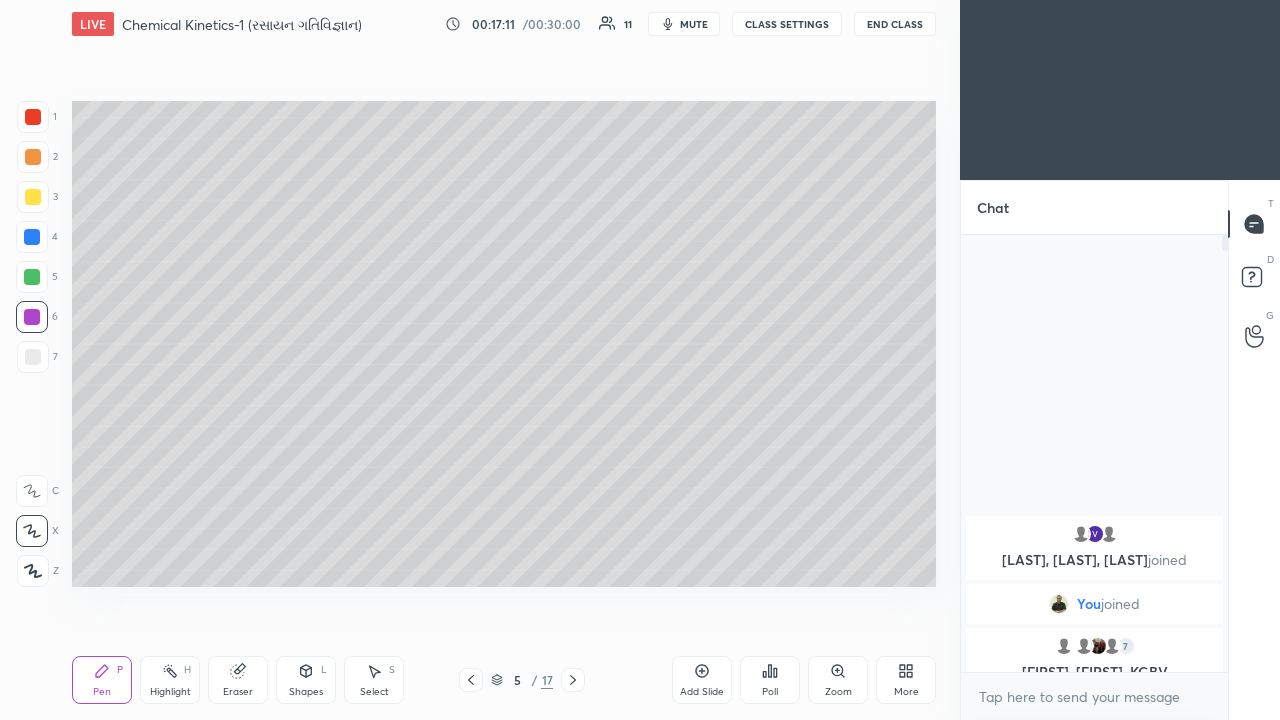 click at bounding box center (32, 237) 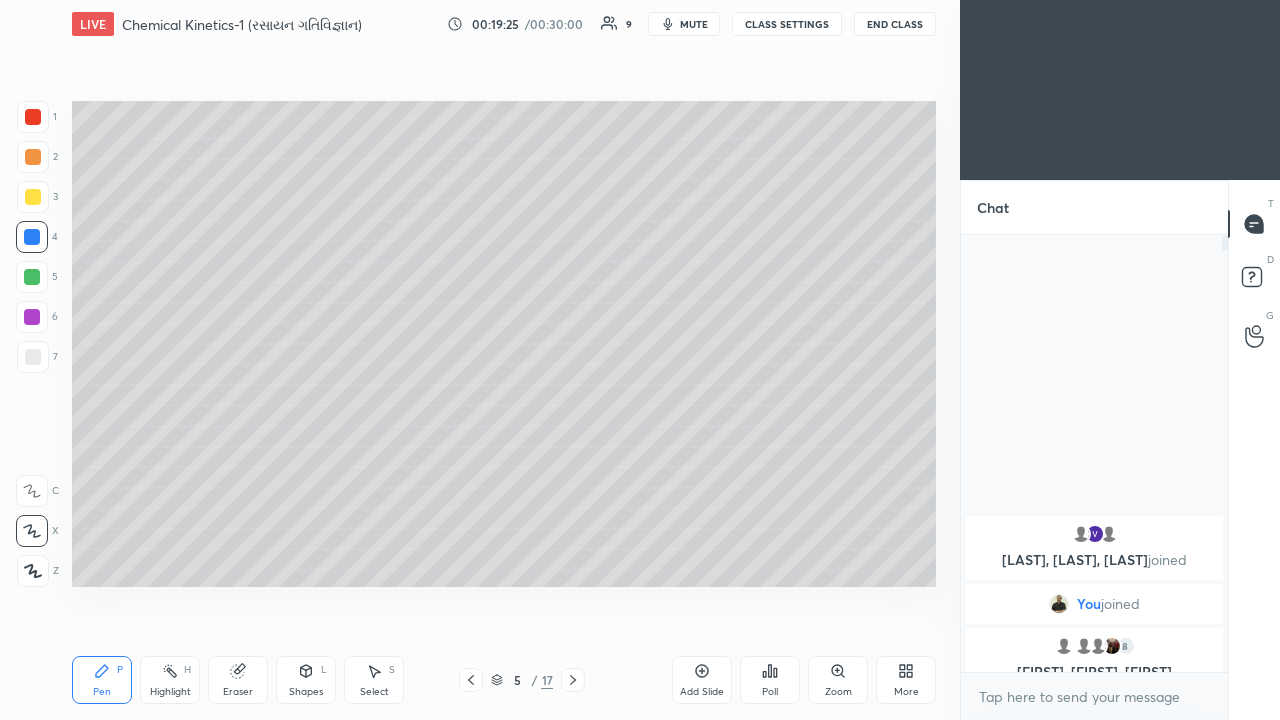 click 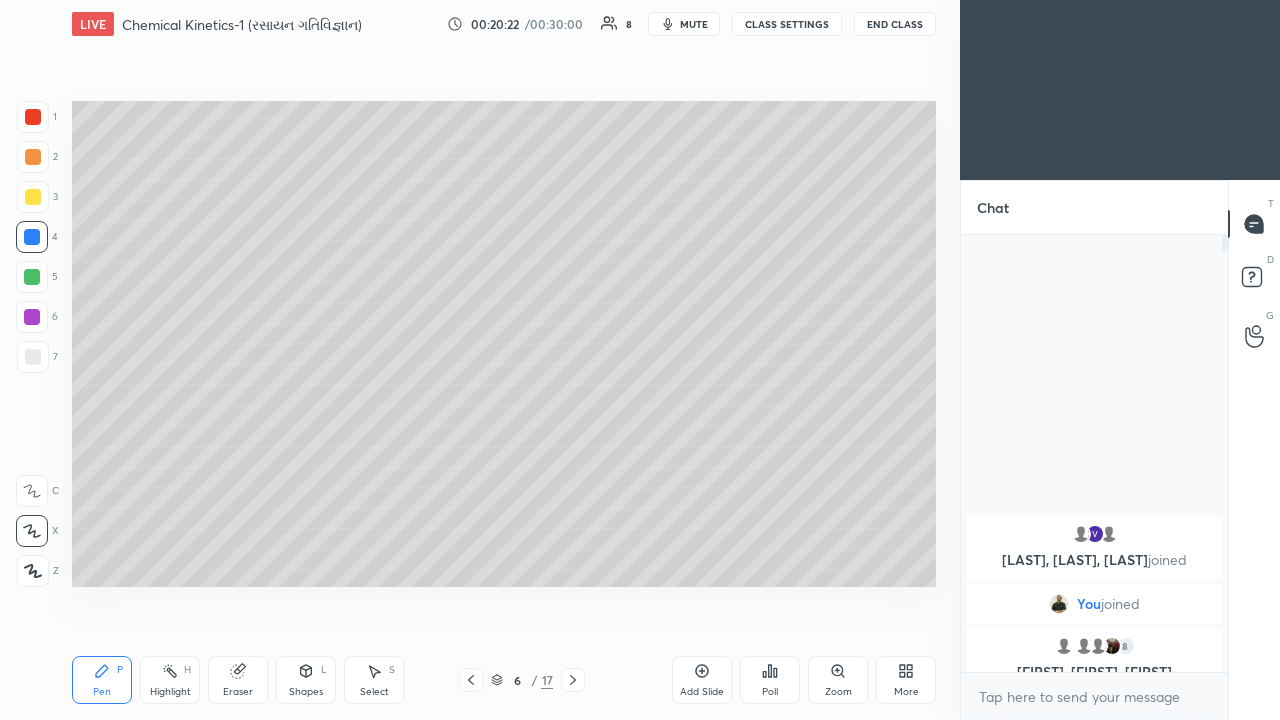 click at bounding box center (32, 277) 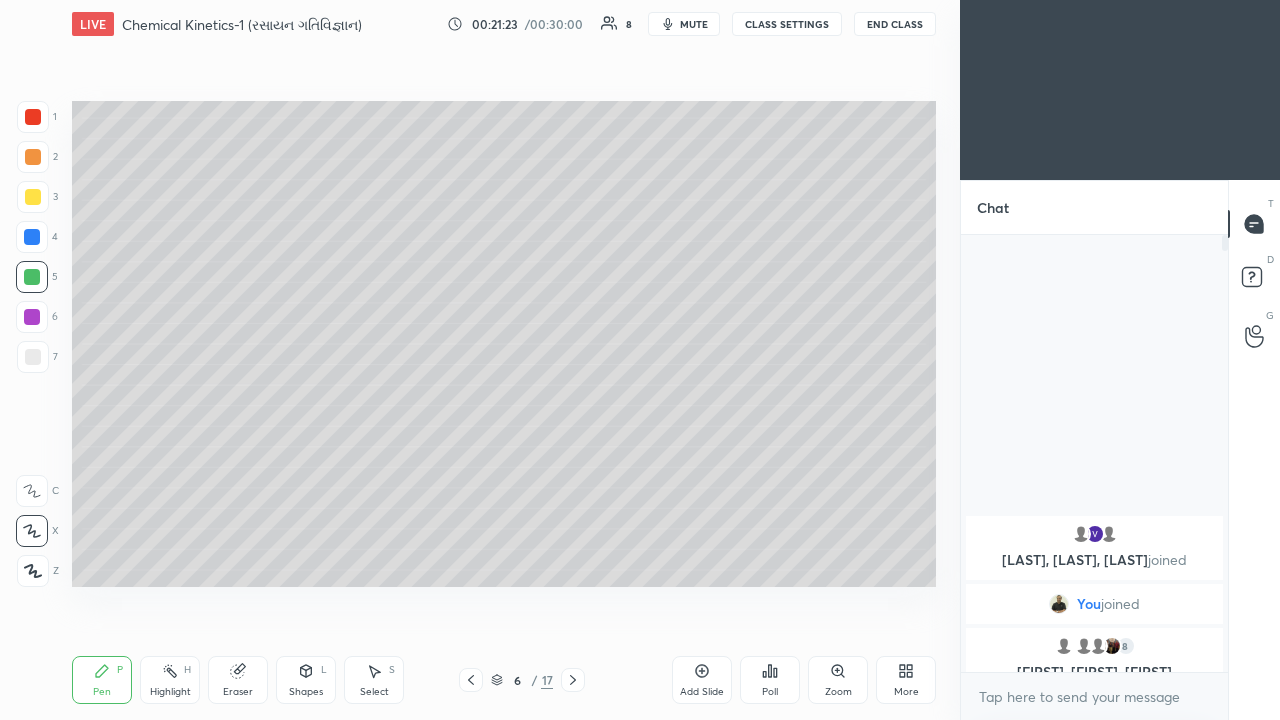 click at bounding box center [32, 317] 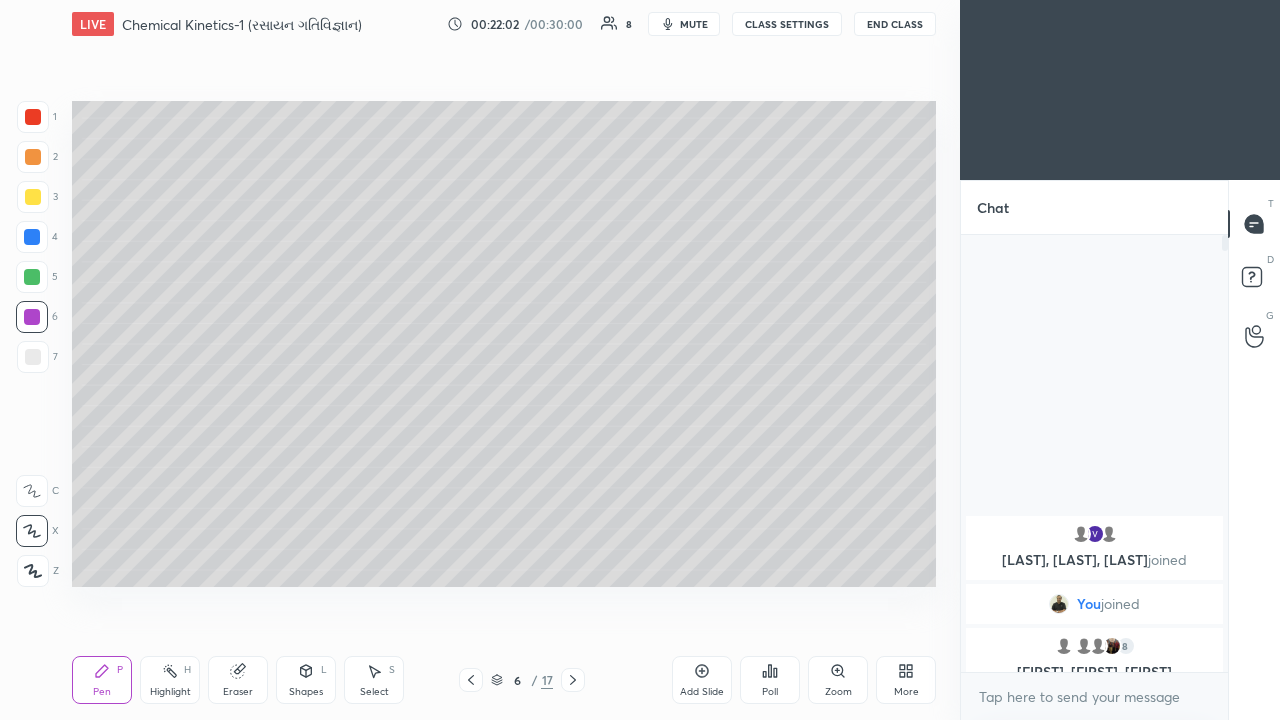click at bounding box center [33, 157] 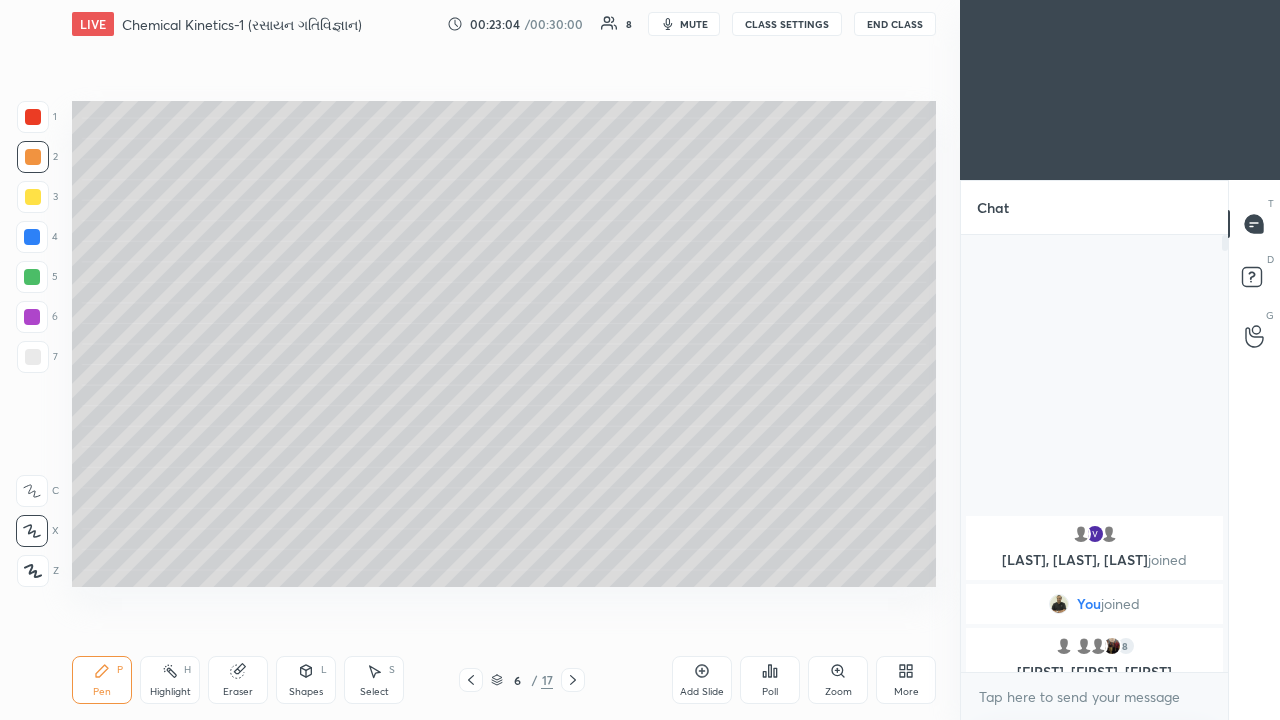 click 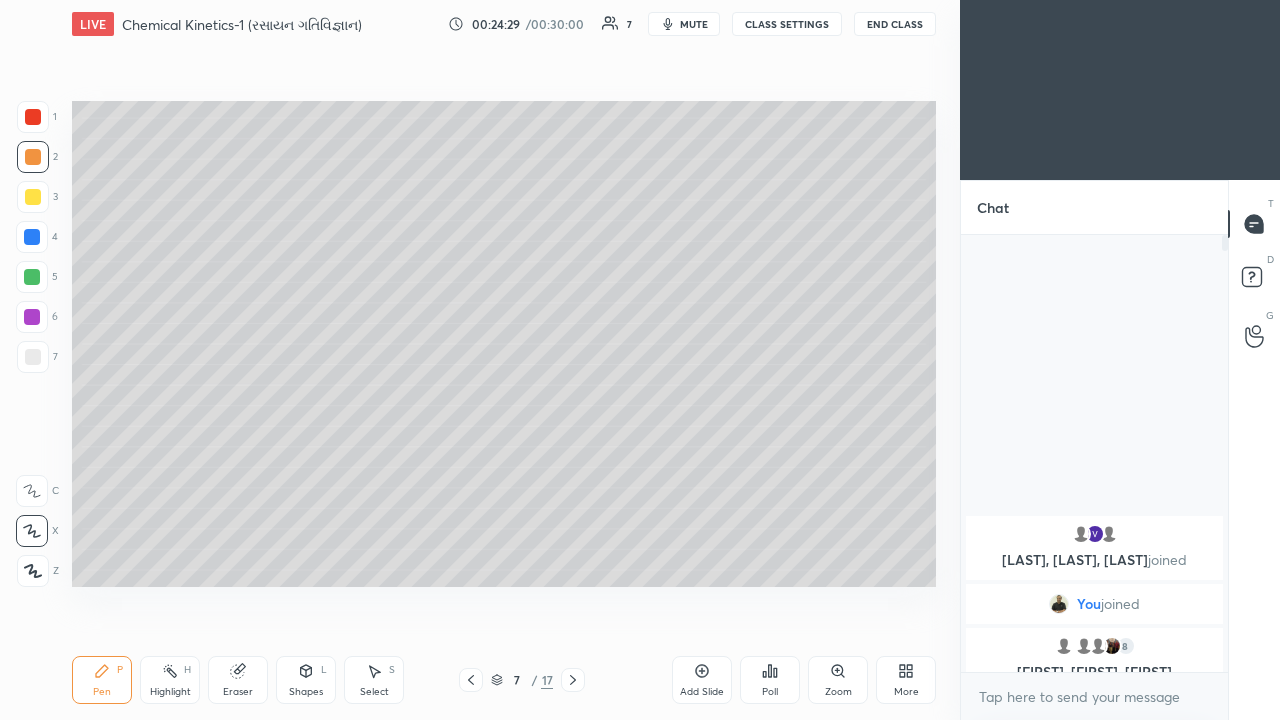 click at bounding box center (33, 197) 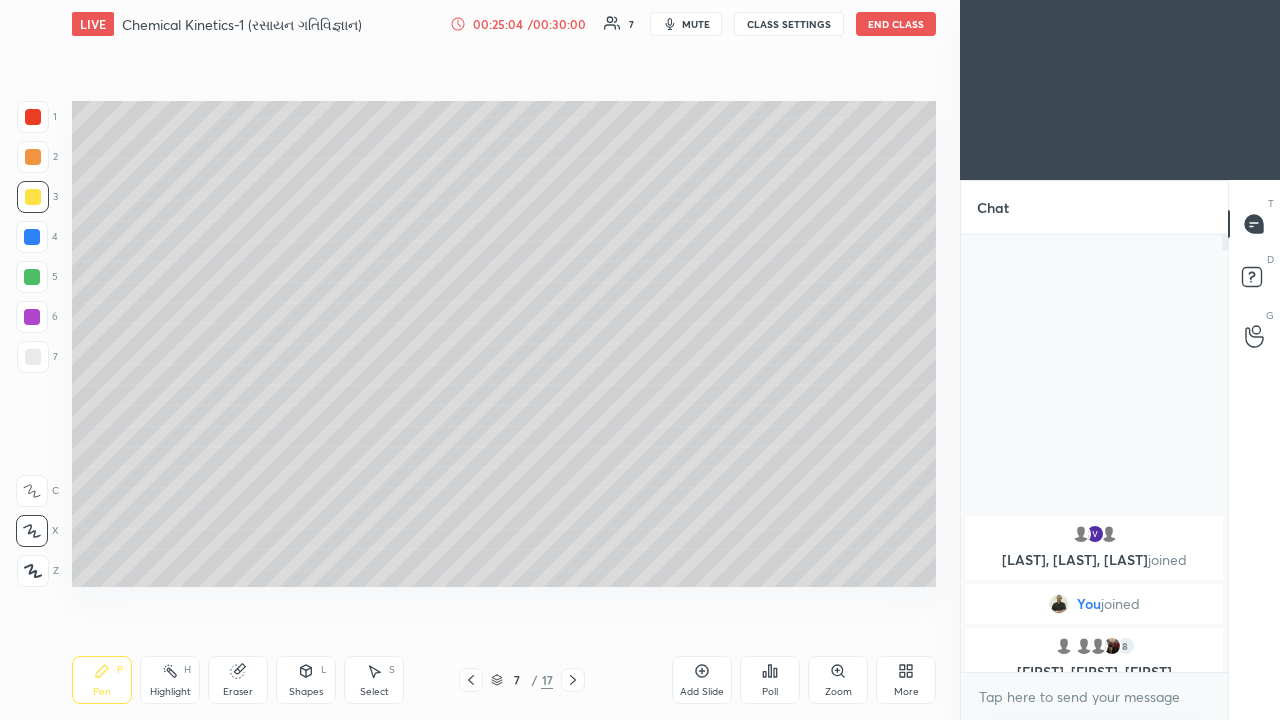 click on "/  00:30:00" at bounding box center (557, 24) 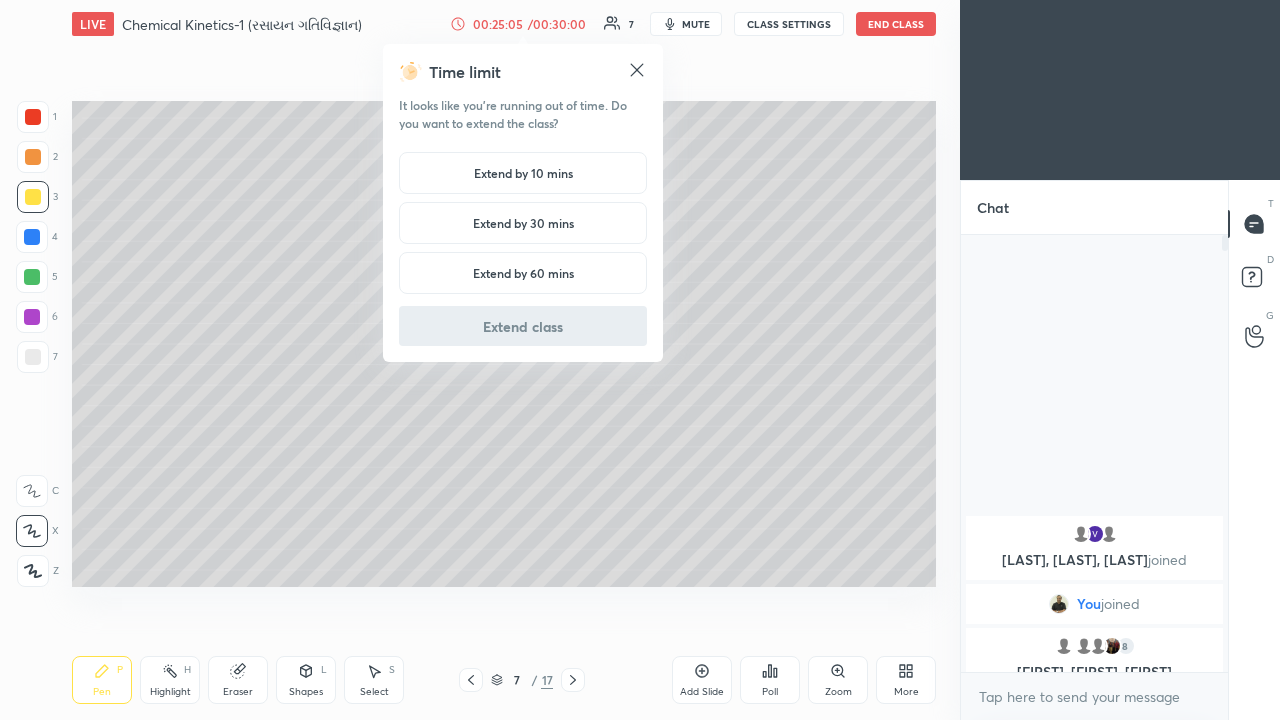 click on "Extend by 10 mins" at bounding box center [523, 173] 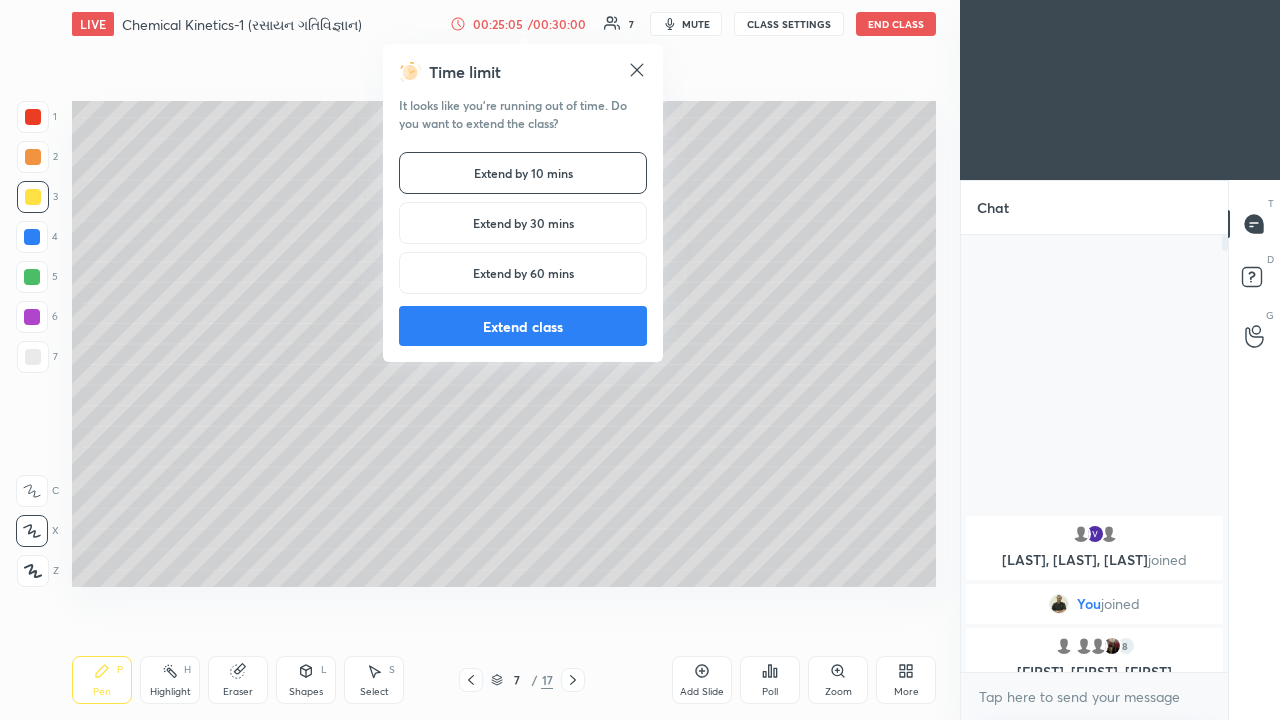 click on "Extend class" at bounding box center (523, 326) 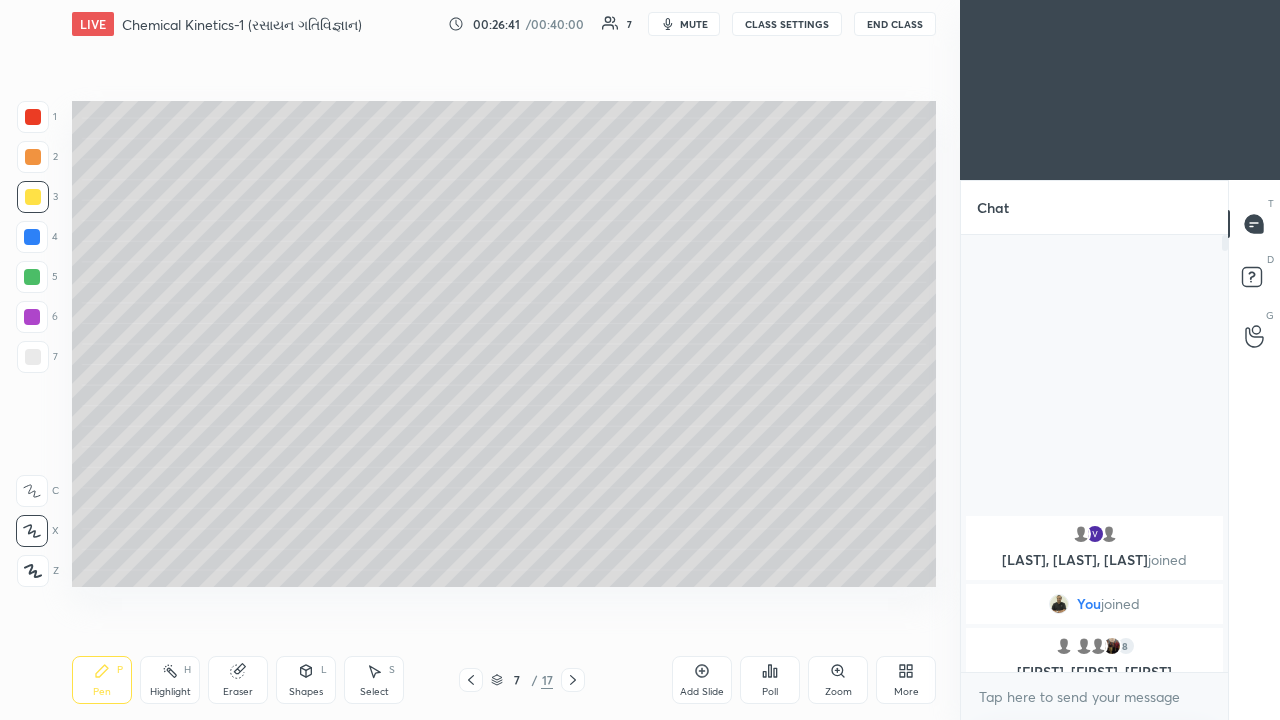 click at bounding box center [32, 317] 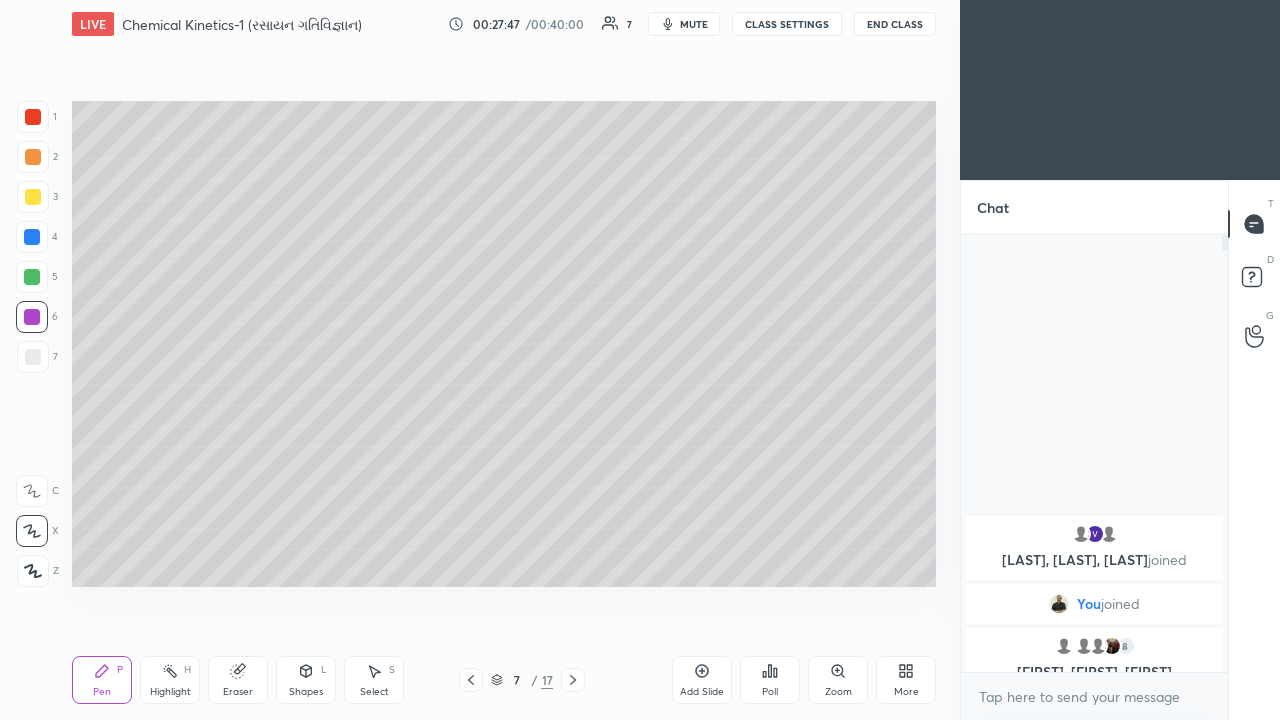 click at bounding box center [33, 157] 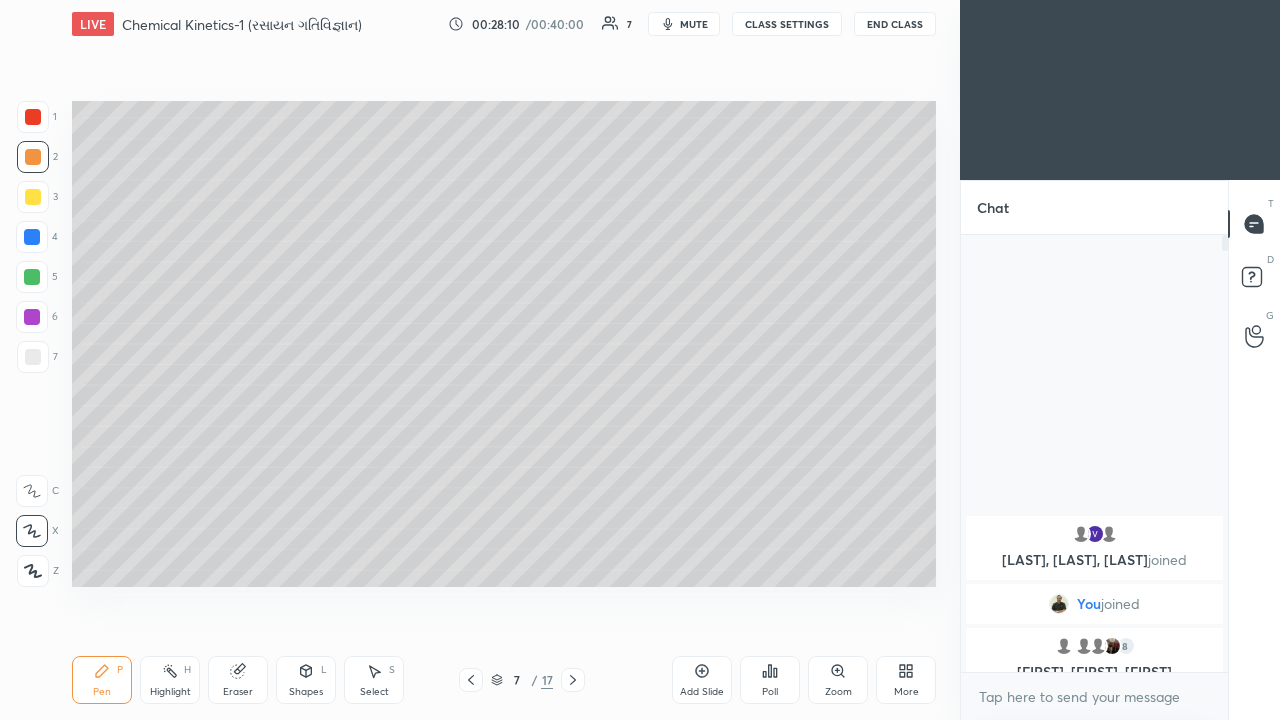 click 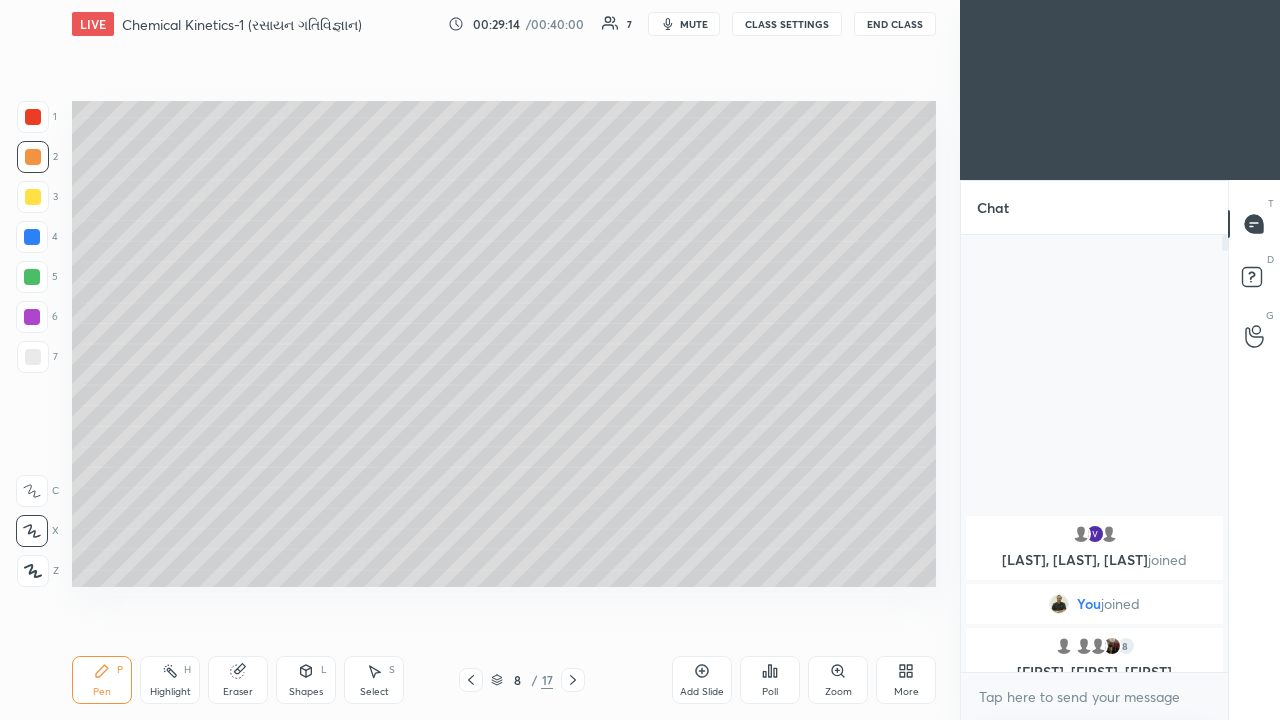 click at bounding box center (32, 277) 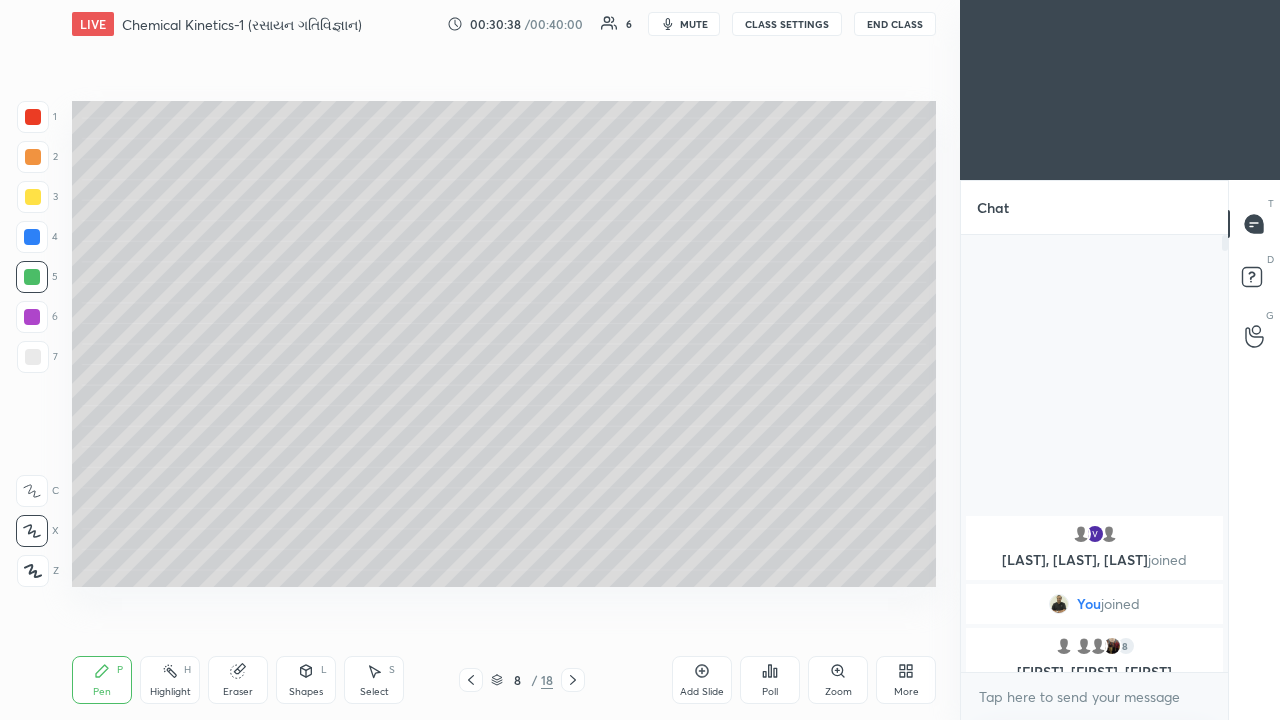click at bounding box center (32, 317) 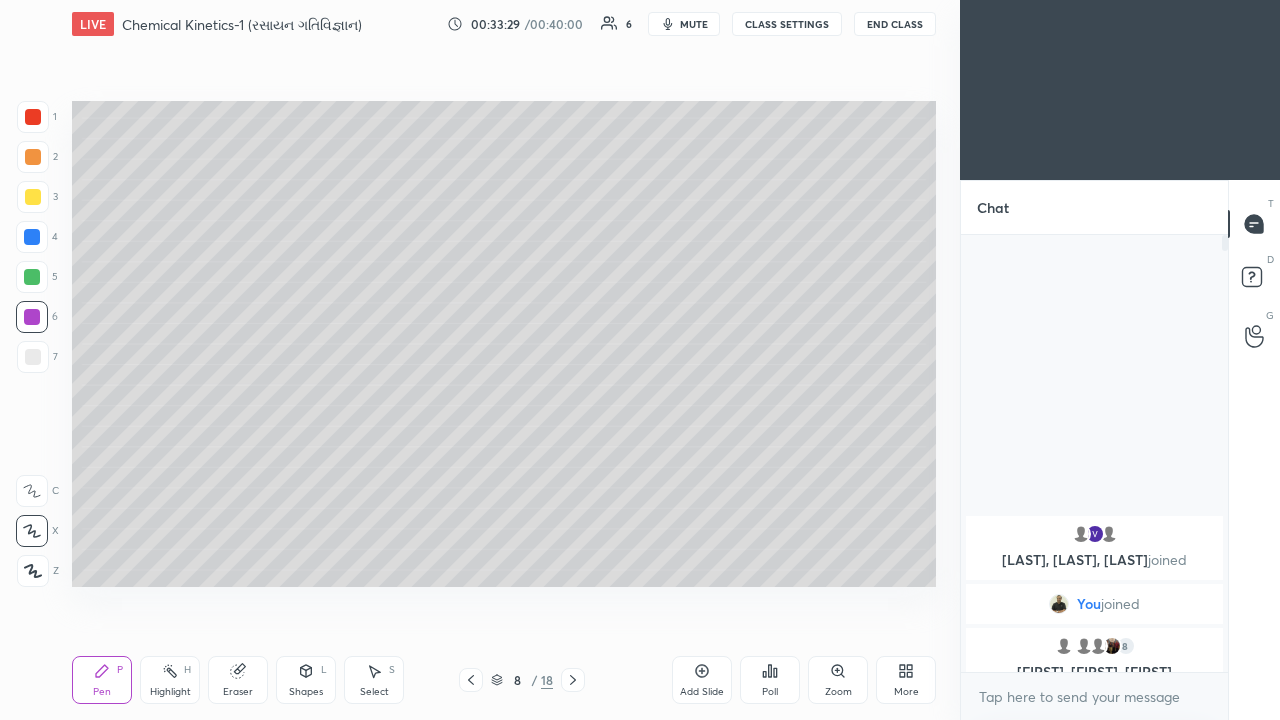 click 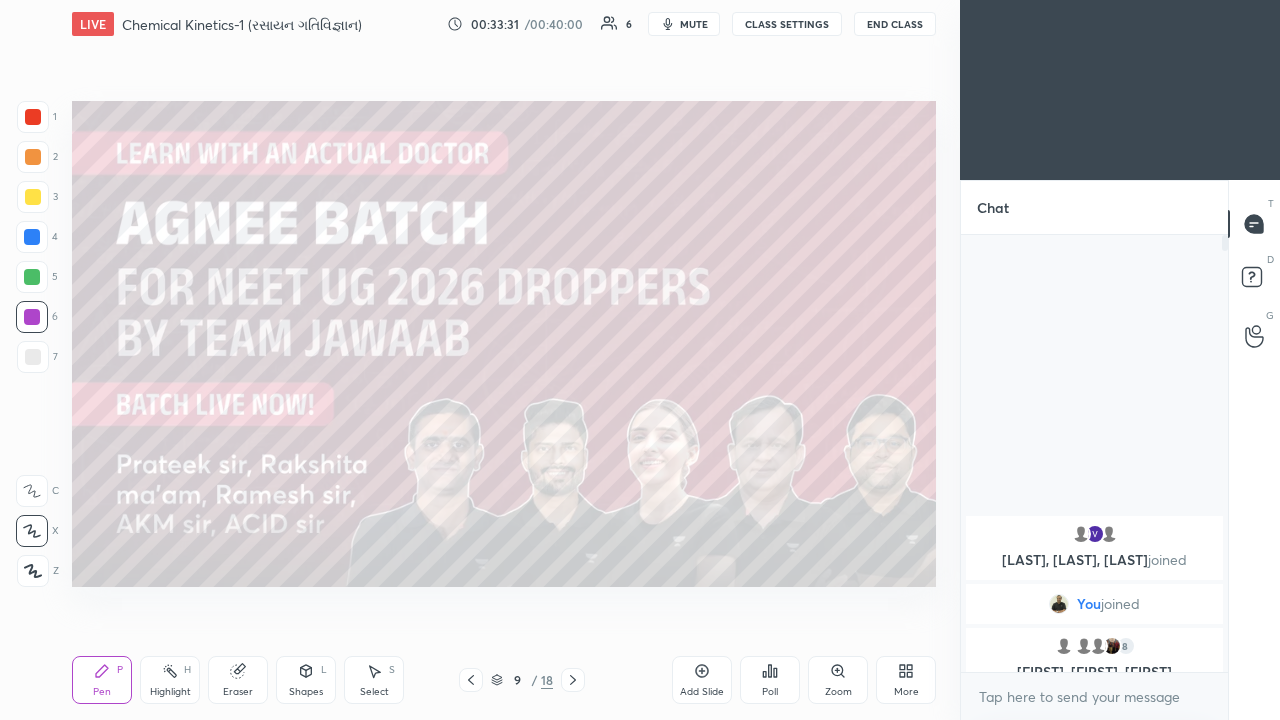 click 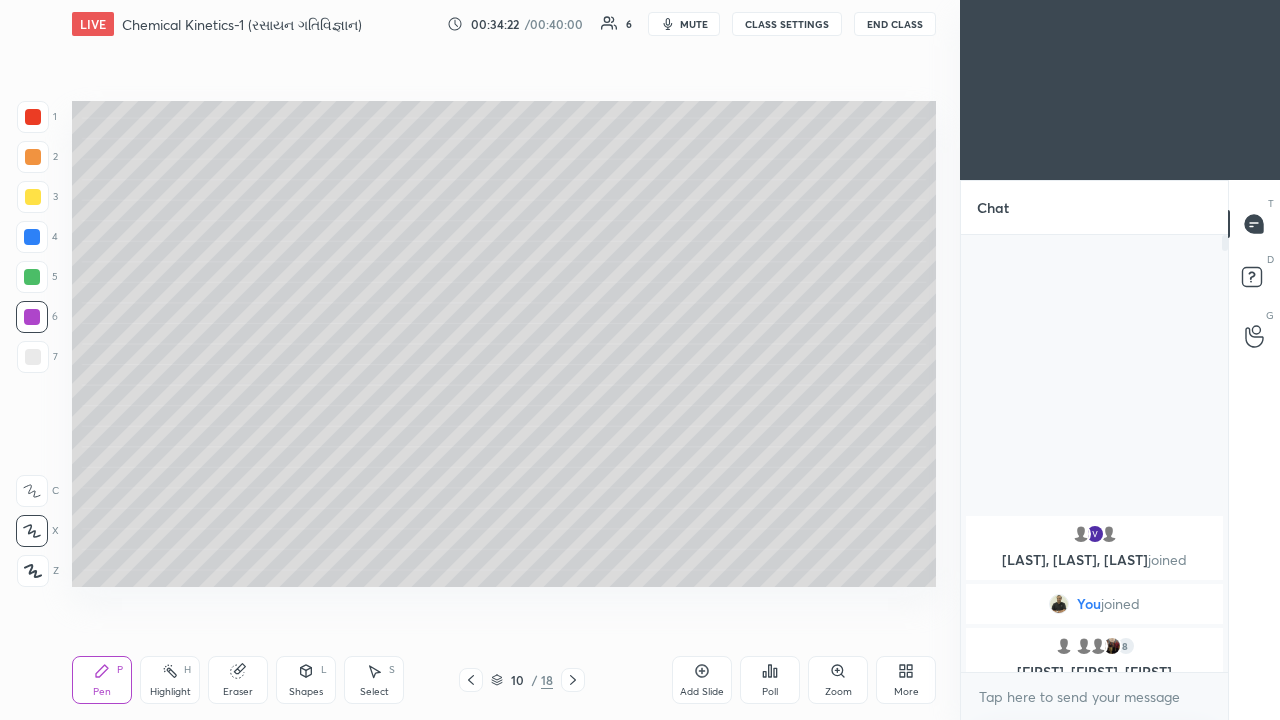 click at bounding box center (32, 237) 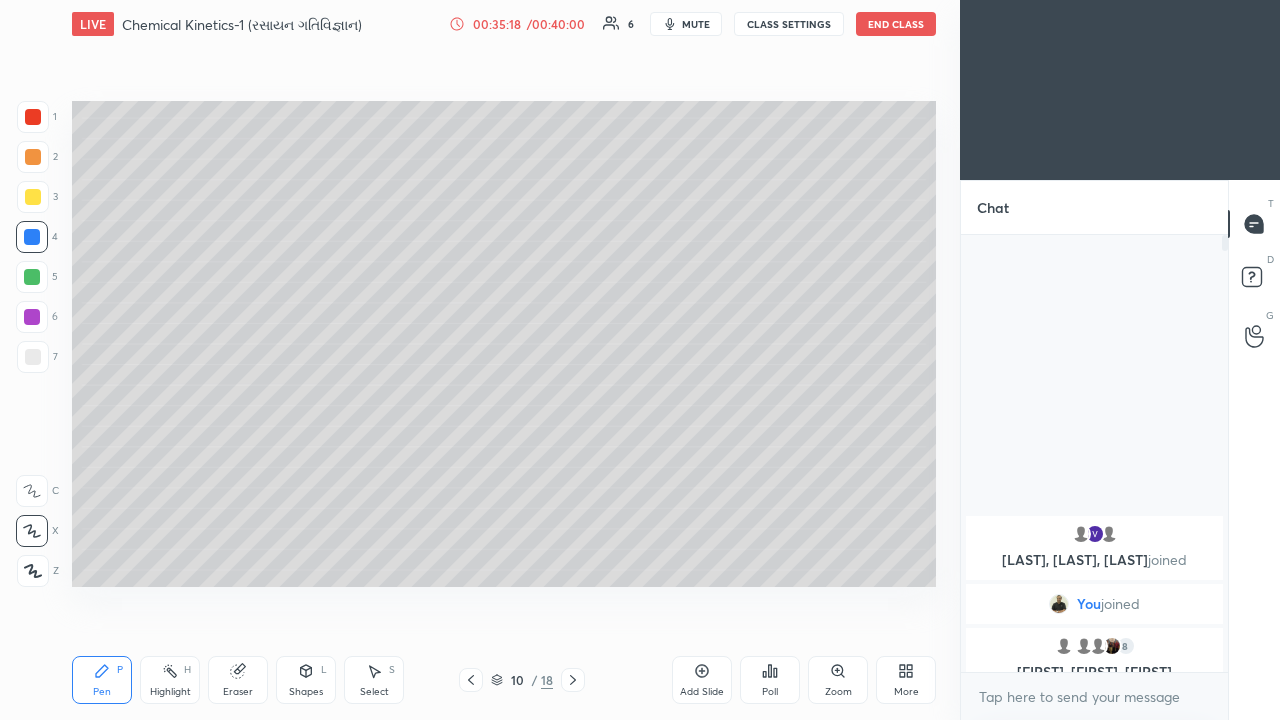 click at bounding box center [32, 237] 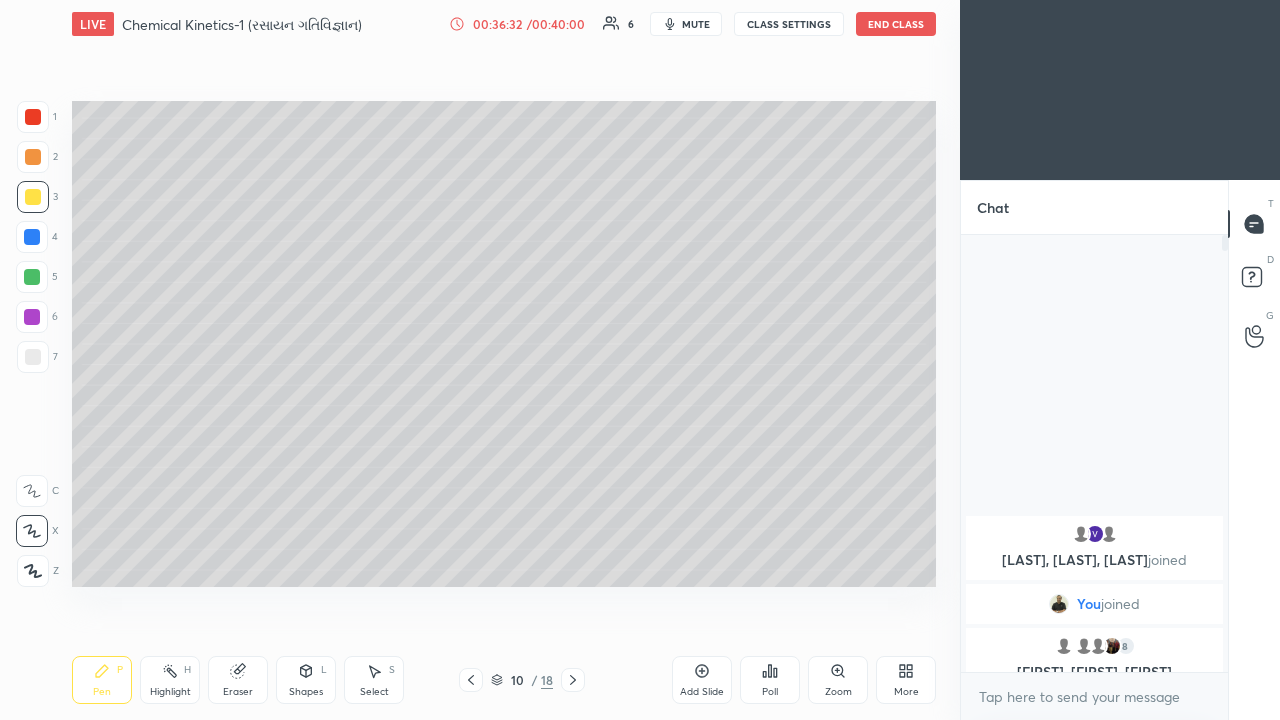 click at bounding box center (32, 317) 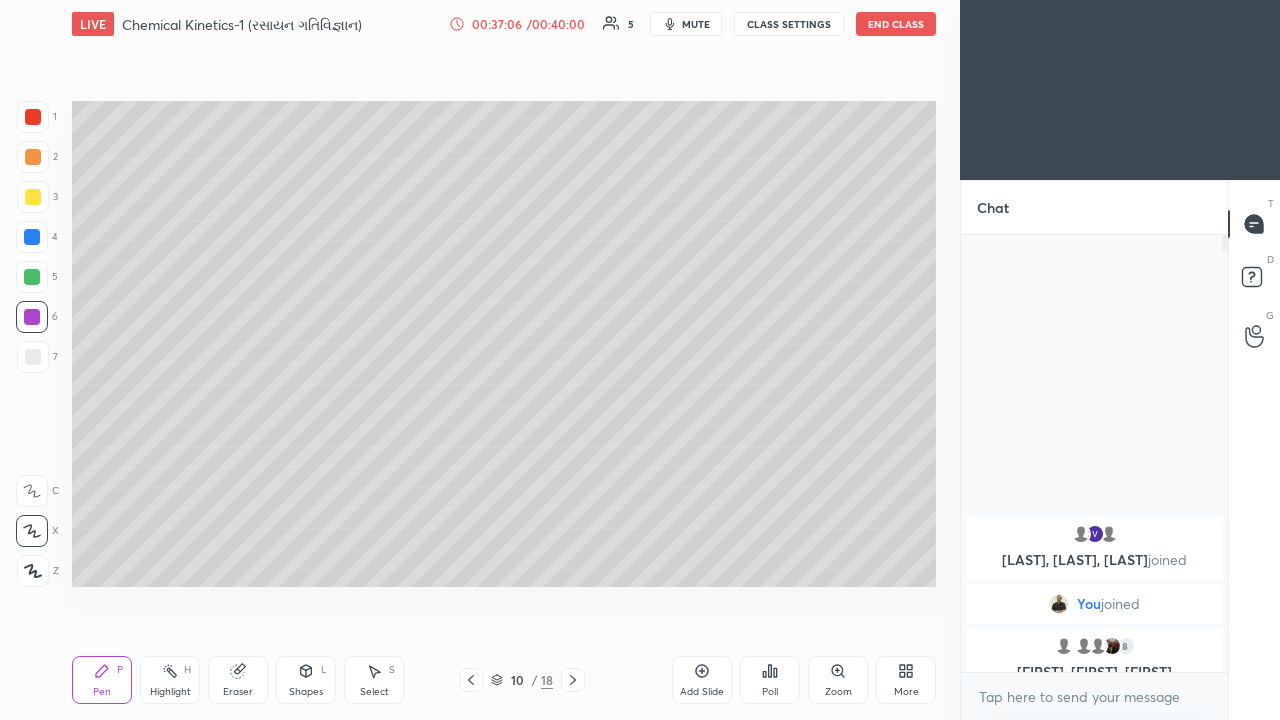 click on "End Class" at bounding box center (896, 24) 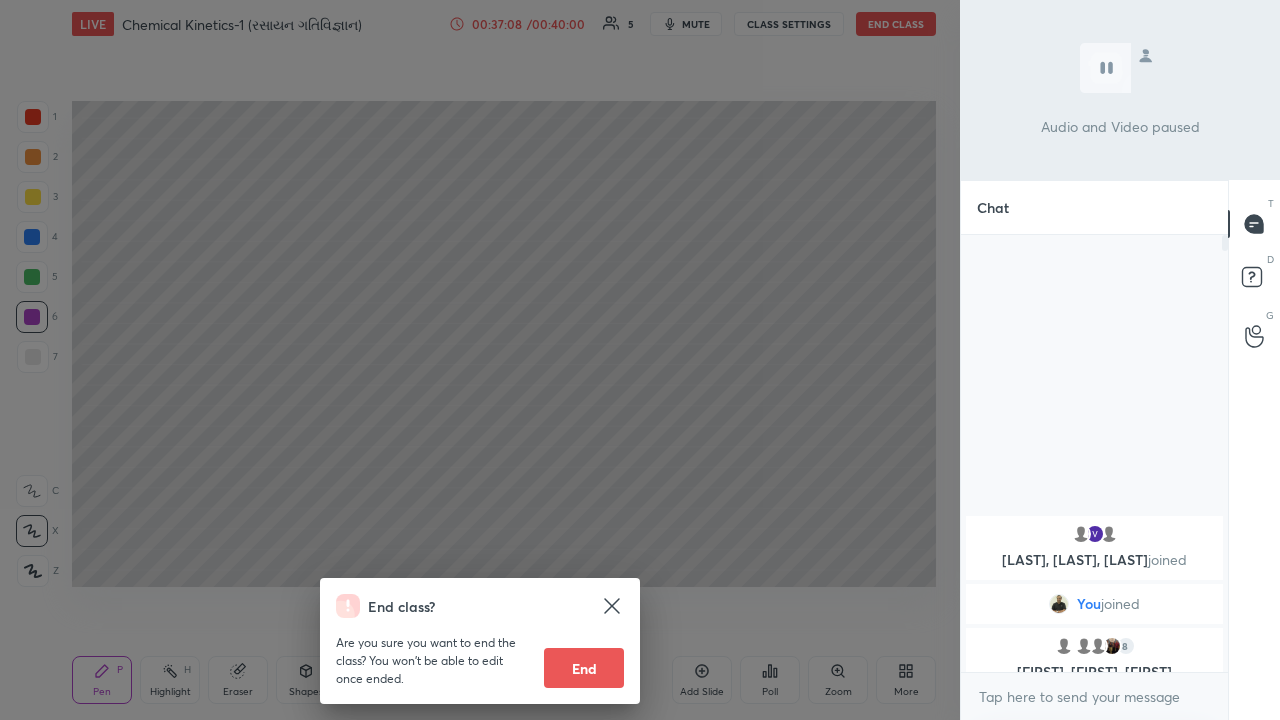 click on "End" at bounding box center (584, 668) 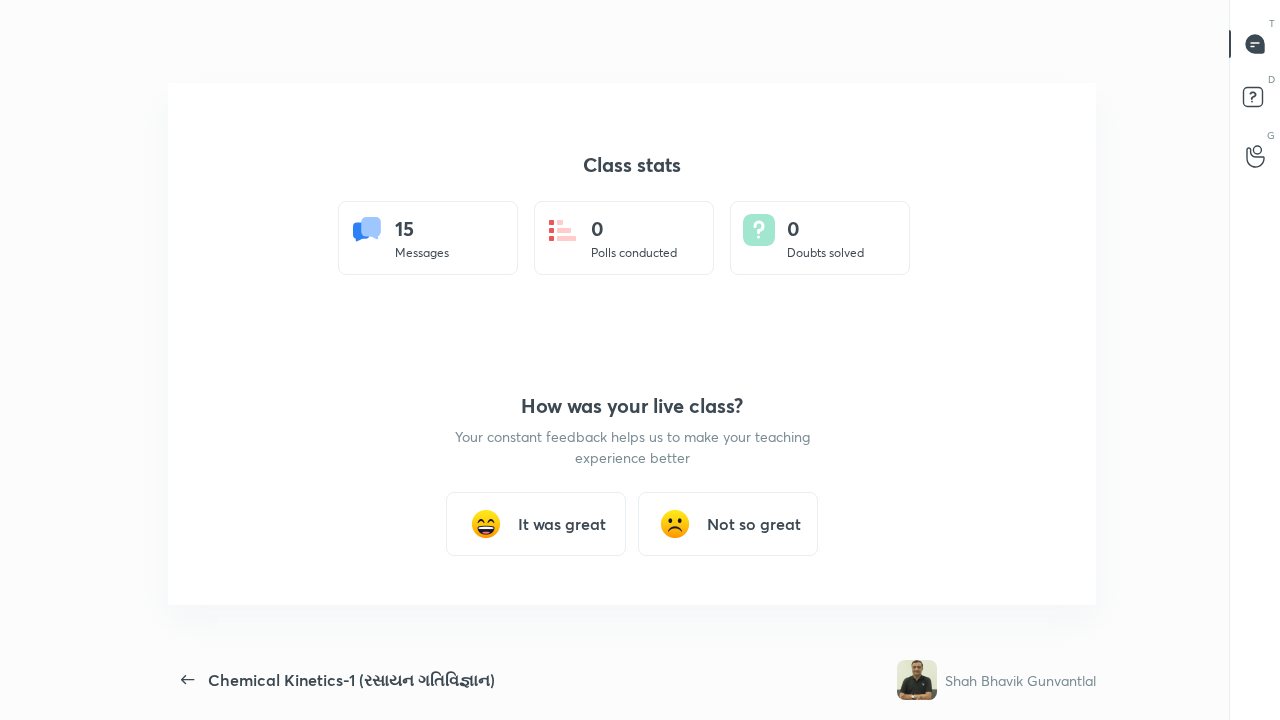 scroll, scrollTop: 99408, scrollLeft: 99038, axis: both 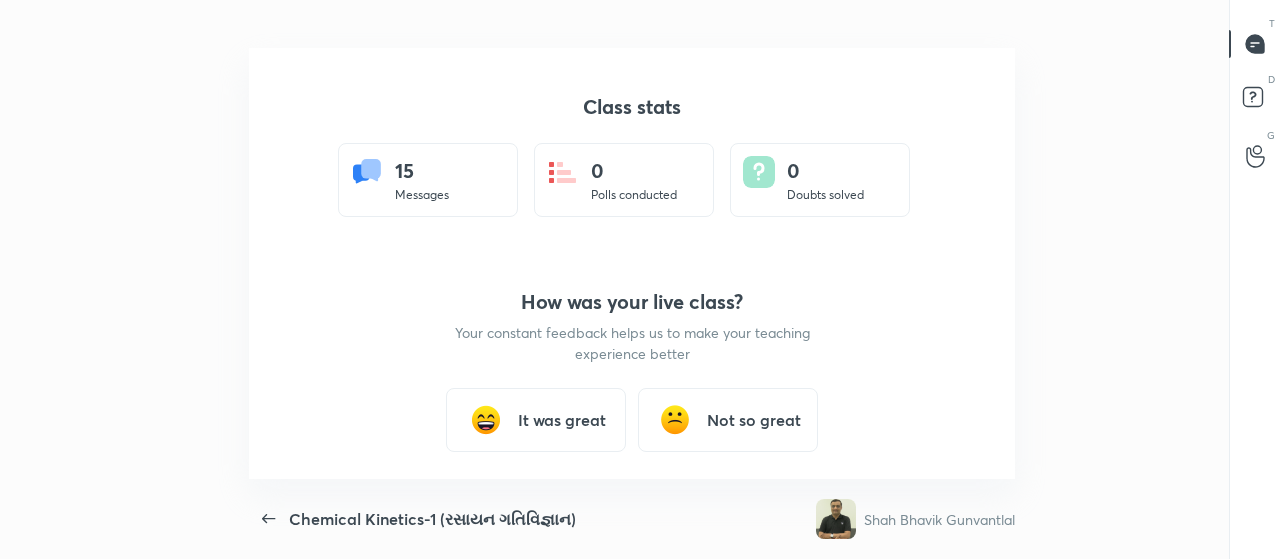 type on "x" 